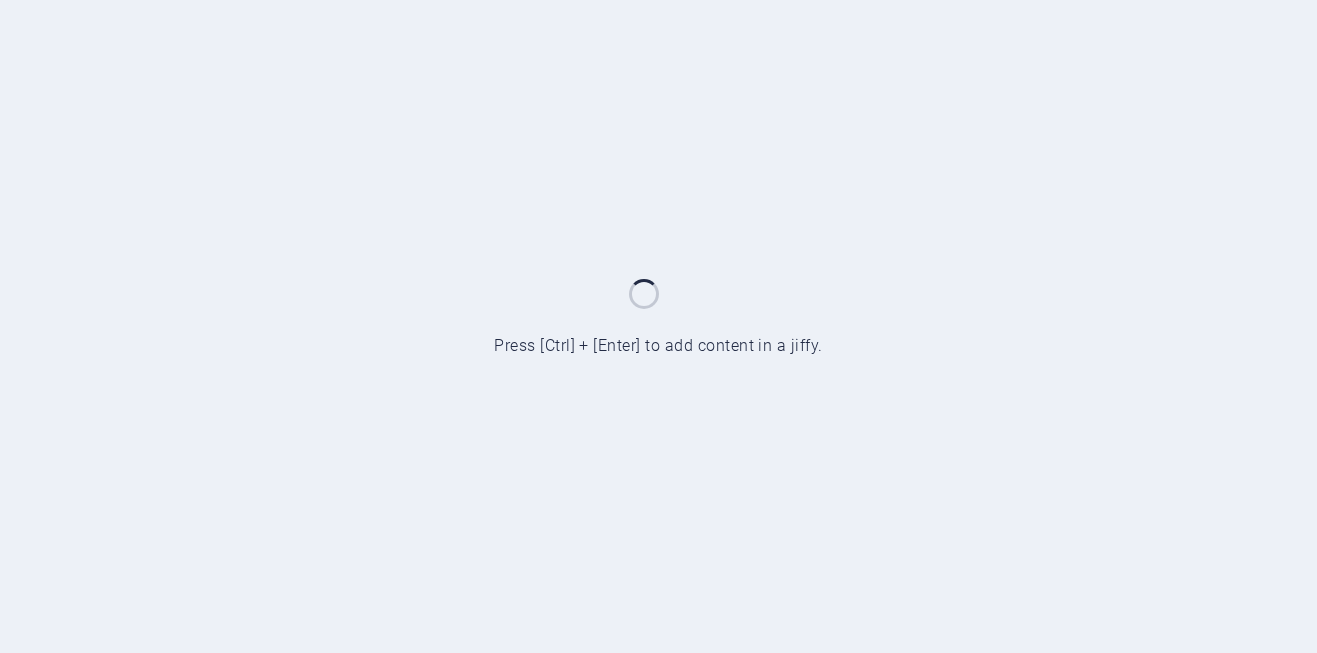 scroll, scrollTop: 0, scrollLeft: 0, axis: both 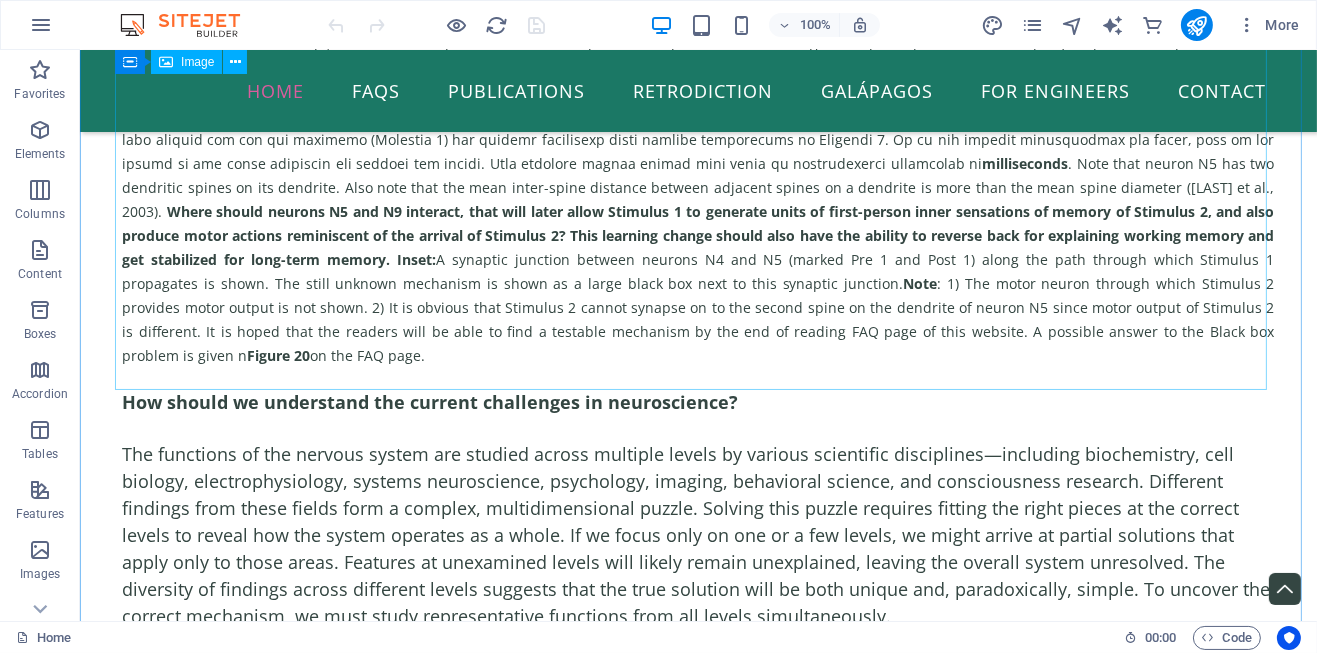 click on "Figure 2. How to solve the black box of the nervous system? milliseconds . Note that neuron N5 has two dendritic spines on its dendrite. Also note that the mean inter-spine distance between adjacent spines on a dendrite is more than the mean spine diameter ( [LAST NAME] et al., [YEAR] ). Where should neurons N5 and N9 interact, that will later allow Stimulus 1 to generate units of first-person inner sensations of memory of Stimulus 2, and also produce motor actions reminiscent of the arrival of Stimulus 2? This learning change should also have the ability to reverse back for explaining working memory and get stabilized for long-term memory. Inset: A synaptic junction between neurons N4 and N5 (marked Pre 1 and Post 1) along the path through which Stimulus 1 propagates is shown. The still unknown mechanism is shown as a large black box next to this synaptic junction. Note Figure 20 on the FAQ page." at bounding box center [698, 20] 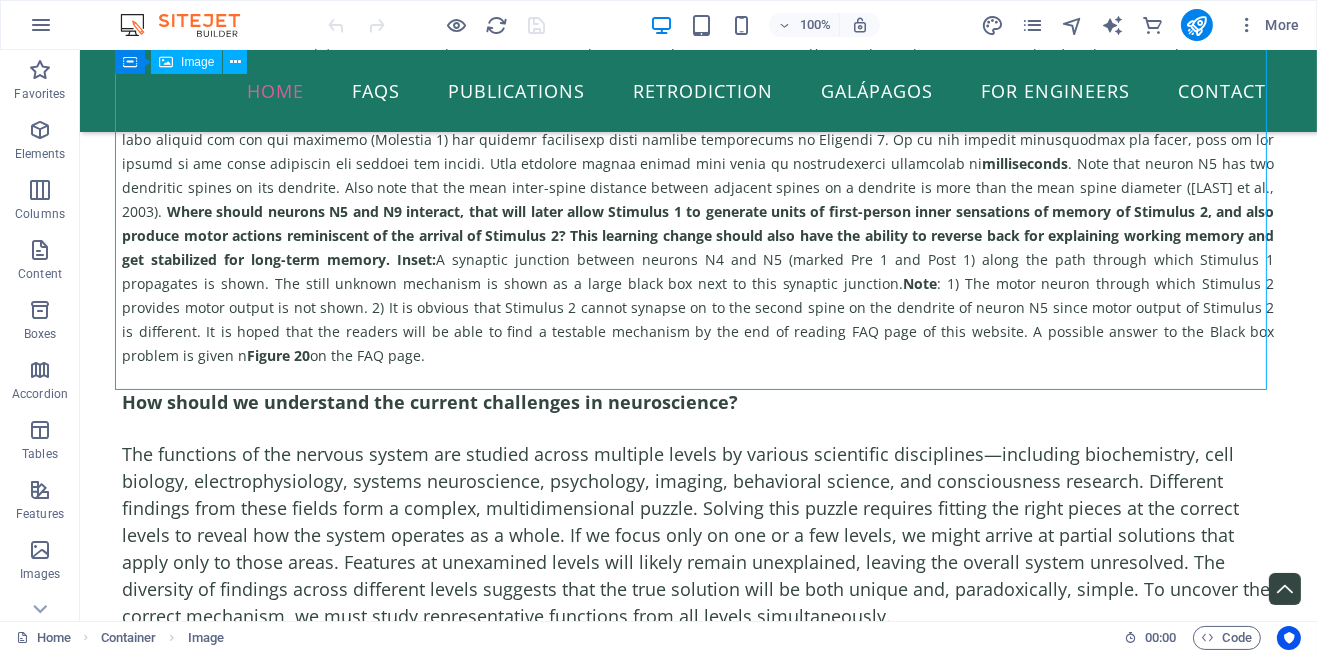 click on "Figure 2. How to solve the black box of the nervous system? milliseconds . Note that neuron N5 has two dendritic spines on its dendrite. Also note that the mean inter-spine distance between adjacent spines on a dendrite is more than the mean spine diameter ( [LAST NAME] et al., [YEAR] ). Where should neurons N5 and N9 interact, that will later allow Stimulus 1 to generate units of first-person inner sensations of memory of Stimulus 2, and also produce motor actions reminiscent of the arrival of Stimulus 2? This learning change should also have the ability to reverse back for explaining working memory and get stabilized for long-term memory. Inset: A synaptic junction between neurons N4 and N5 (marked Pre 1 and Post 1) along the path through which Stimulus 1 propagates is shown. The still unknown mechanism is shown as a large black box next to this synaptic junction. Note Figure 20 on the FAQ page." at bounding box center [698, 20] 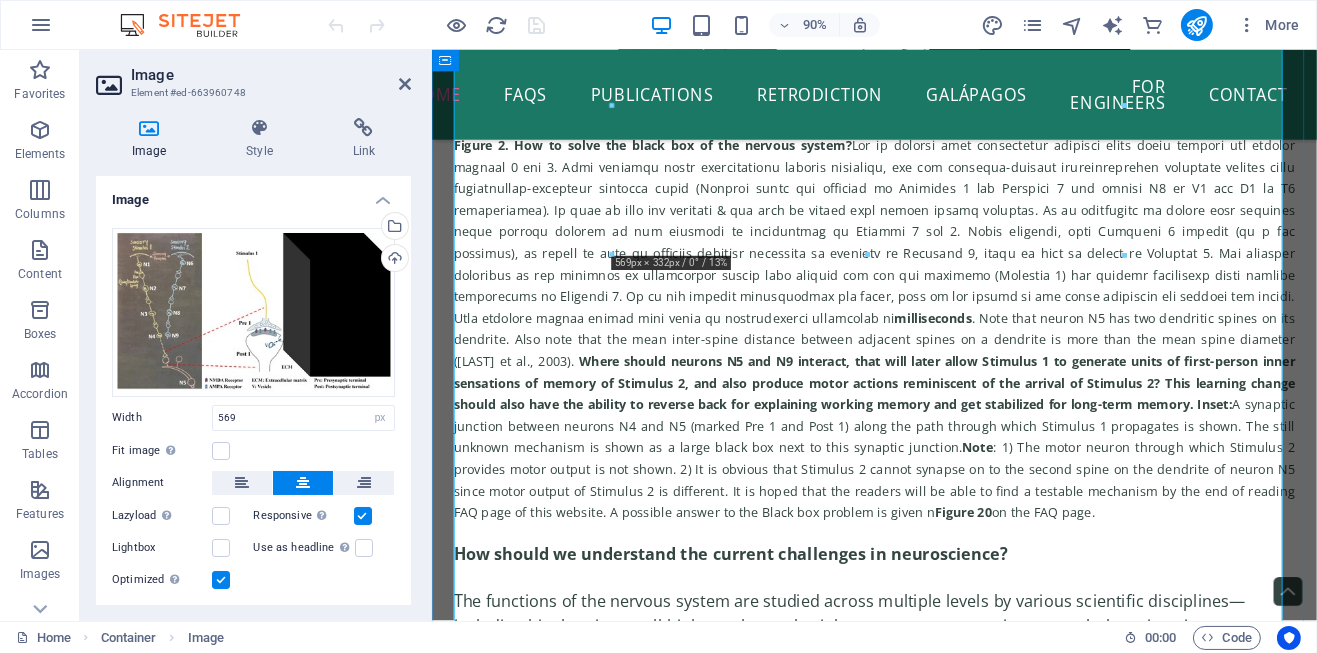 scroll, scrollTop: 3363, scrollLeft: 0, axis: vertical 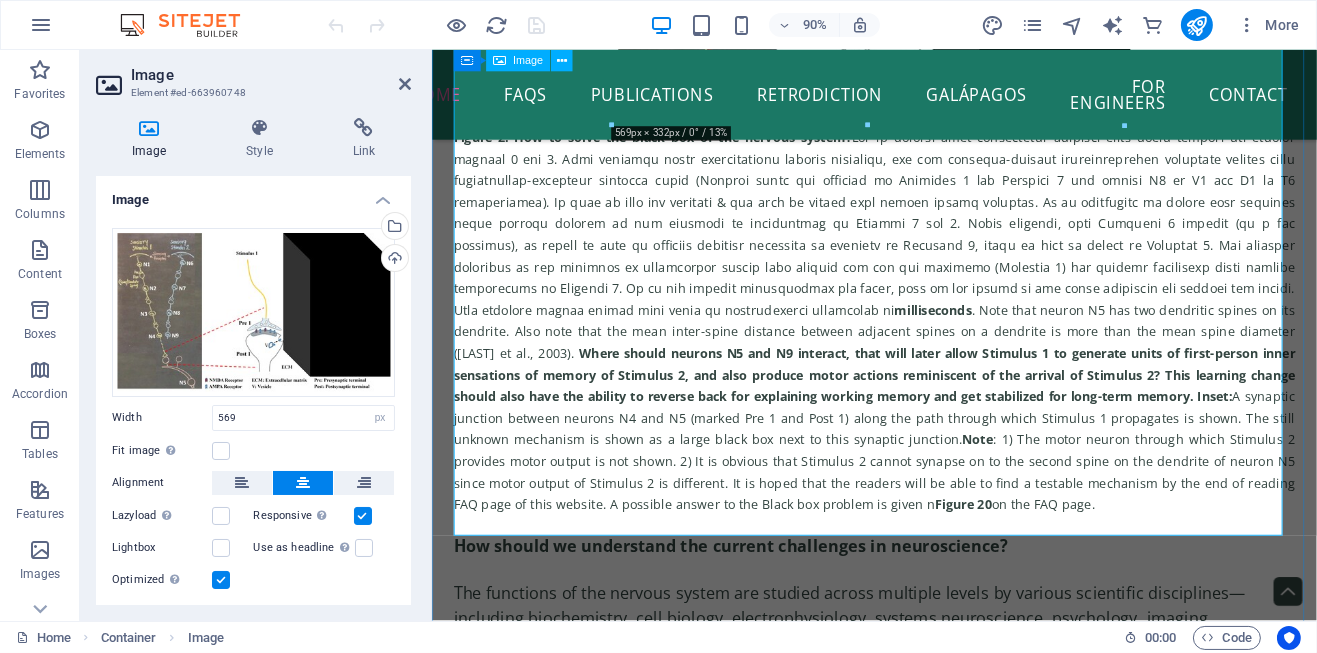 click on "Figure 2. How to solve the black box of the nervous system? milliseconds . Note that neuron N5 has two dendritic spines on its dendrite. Also note that the mean inter-spine distance between adjacent spines on a dendrite is more than the mean spine diameter ( [LAST NAME] et al., [YEAR] ). Where should neurons N5 and N9 interact, that will later allow Stimulus 1 to generate units of first-person inner sensations of memory of Stimulus 2, and also produce motor actions reminiscent of the arrival of Stimulus 2? This learning change should also have the ability to reverse back for explaining working memory and get stabilized for long-term memory. Inset: A synaptic junction between neurons N4 and N5 (marked Pre 1 and Post 1) along the path through which Stimulus 1 propagates is shown. The still unknown mechanism is shown as a large black box next to this synaptic junction. Note Figure 20 on the FAQ page." at bounding box center (922, 184) 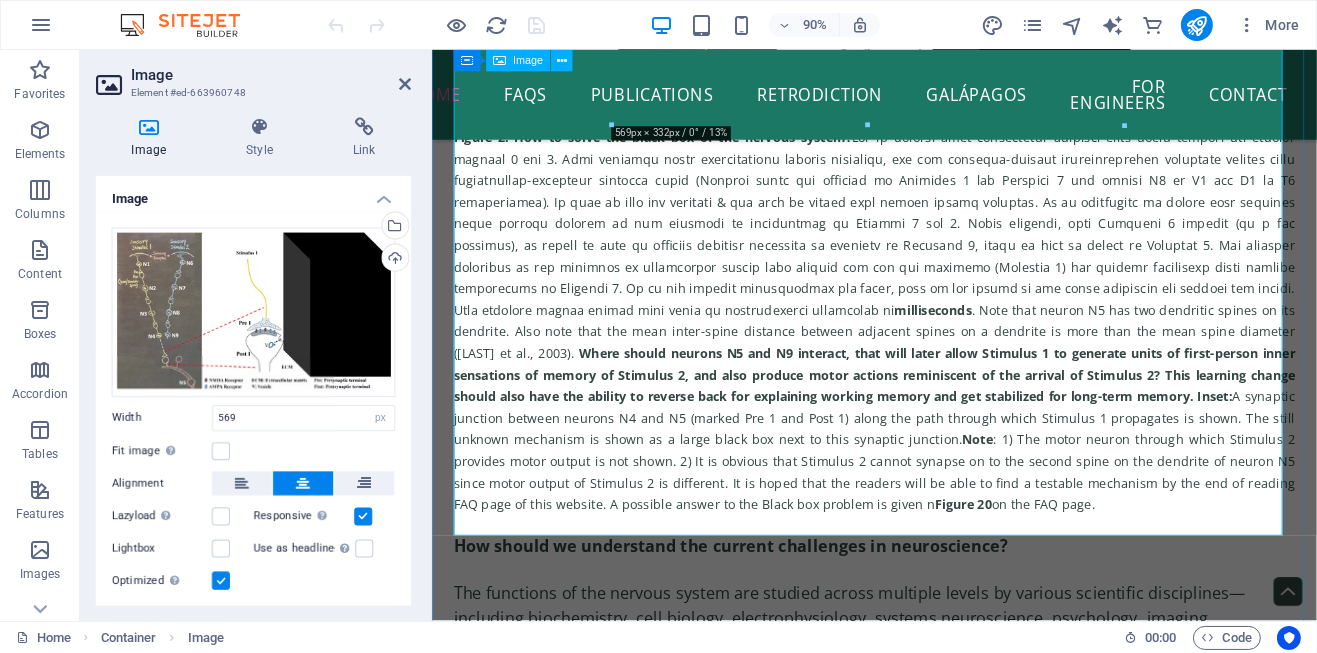 click on "Figure 2. How to solve the black box of the nervous system? milliseconds . Note that neuron N5 has two dendritic spines on its dendrite. Also note that the mean inter-spine distance between adjacent spines on a dendrite is more than the mean spine diameter ( [LAST NAME] et al., [YEAR] ). Where should neurons N5 and N9 interact, that will later allow Stimulus 1 to generate units of first-person inner sensations of memory of Stimulus 2, and also produce motor actions reminiscent of the arrival of Stimulus 2? This learning change should also have the ability to reverse back for explaining working memory and get stabilized for long-term memory. Inset: A synaptic junction between neurons N4 and N5 (marked Pre 1 and Post 1) along the path through which Stimulus 1 propagates is shown. The still unknown mechanism is shown as a large black box next to this synaptic junction. Note Figure 20 on the FAQ page." at bounding box center (922, 184) 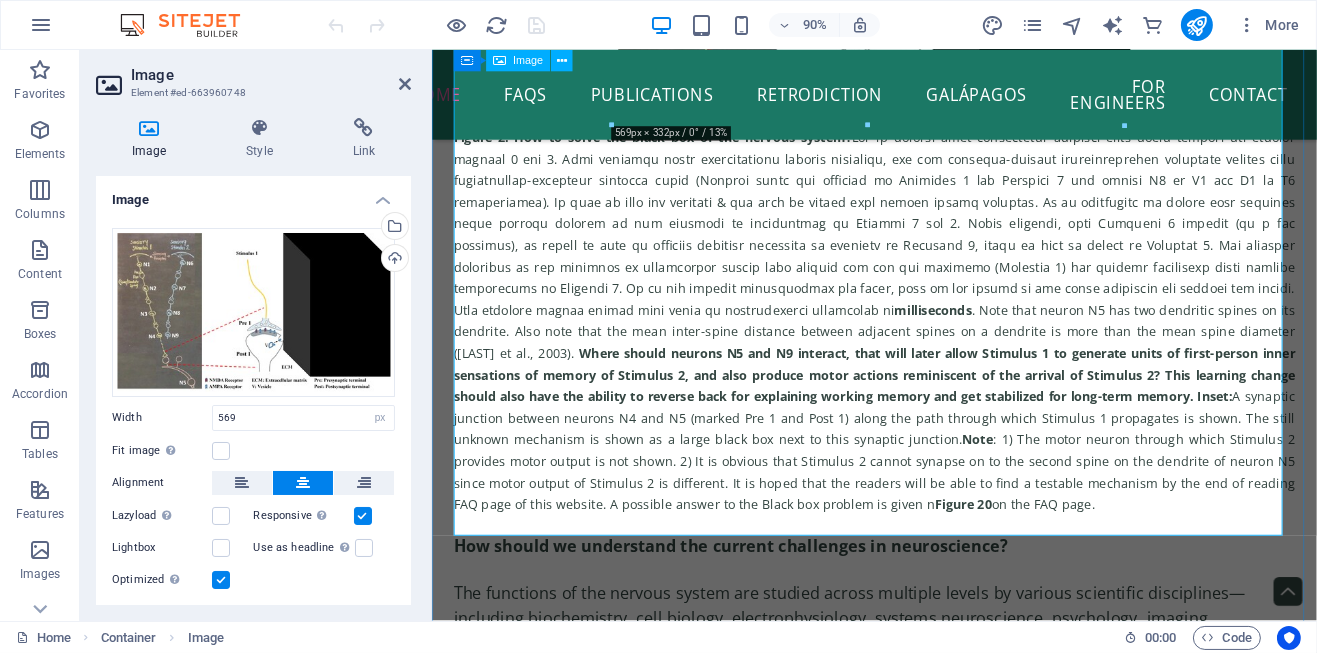 click on "Figure 2. How to solve the black box of the nervous system? milliseconds . Note that neuron N5 has two dendritic spines on its dendrite. Also note that the mean inter-spine distance between adjacent spines on a dendrite is more than the mean spine diameter ( [LAST NAME] et al., [YEAR] ). Where should neurons N5 and N9 interact, that will later allow Stimulus 1 to generate units of first-person inner sensations of memory of Stimulus 2, and also produce motor actions reminiscent of the arrival of Stimulus 2? This learning change should also have the ability to reverse back for explaining working memory and get stabilized for long-term memory. Inset: A synaptic junction between neurons N4 and N5 (marked Pre 1 and Post 1) along the path through which Stimulus 1 propagates is shown. The still unknown mechanism is shown as a large black box next to this synaptic junction. Note Figure 20 on the FAQ page." at bounding box center (922, 184) 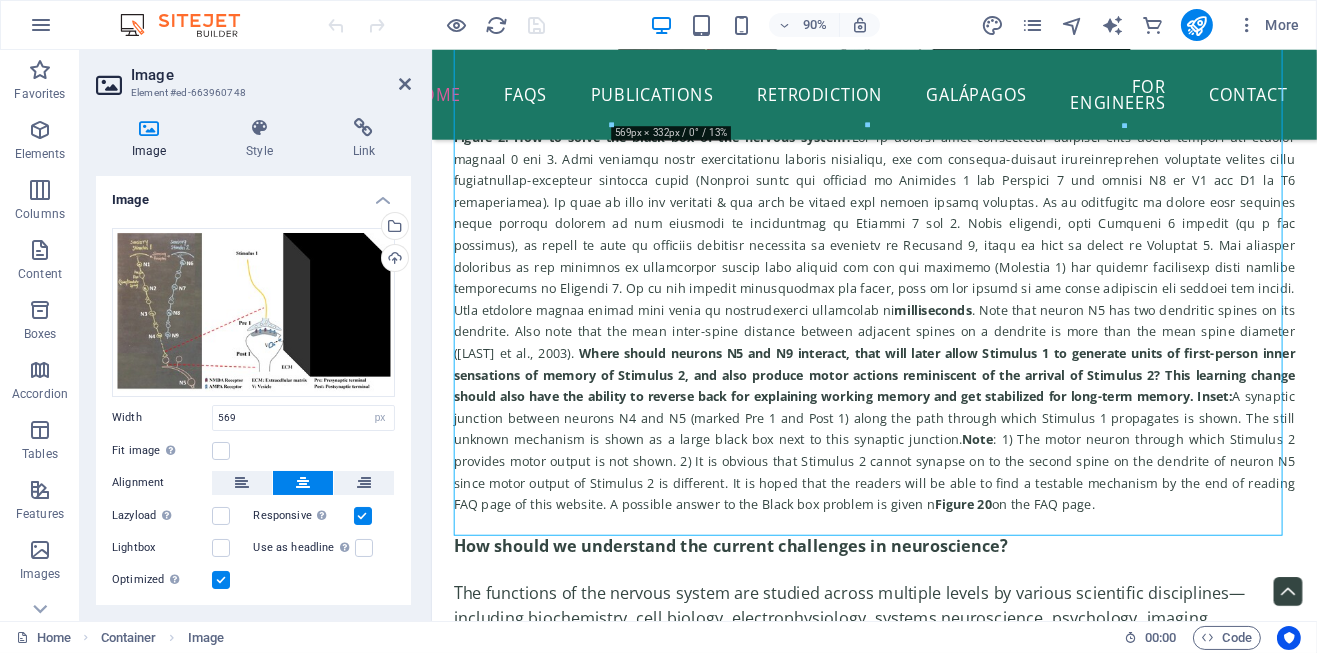 scroll, scrollTop: 47, scrollLeft: 0, axis: vertical 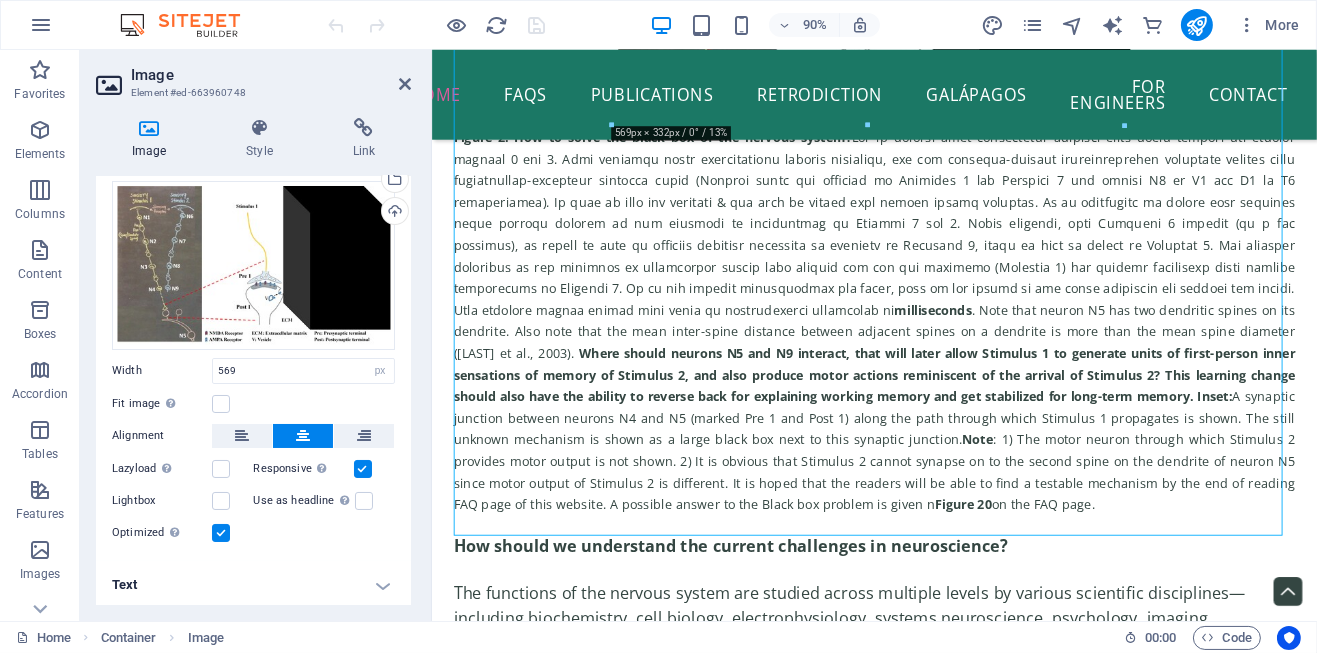 click on "Text" at bounding box center [253, 585] 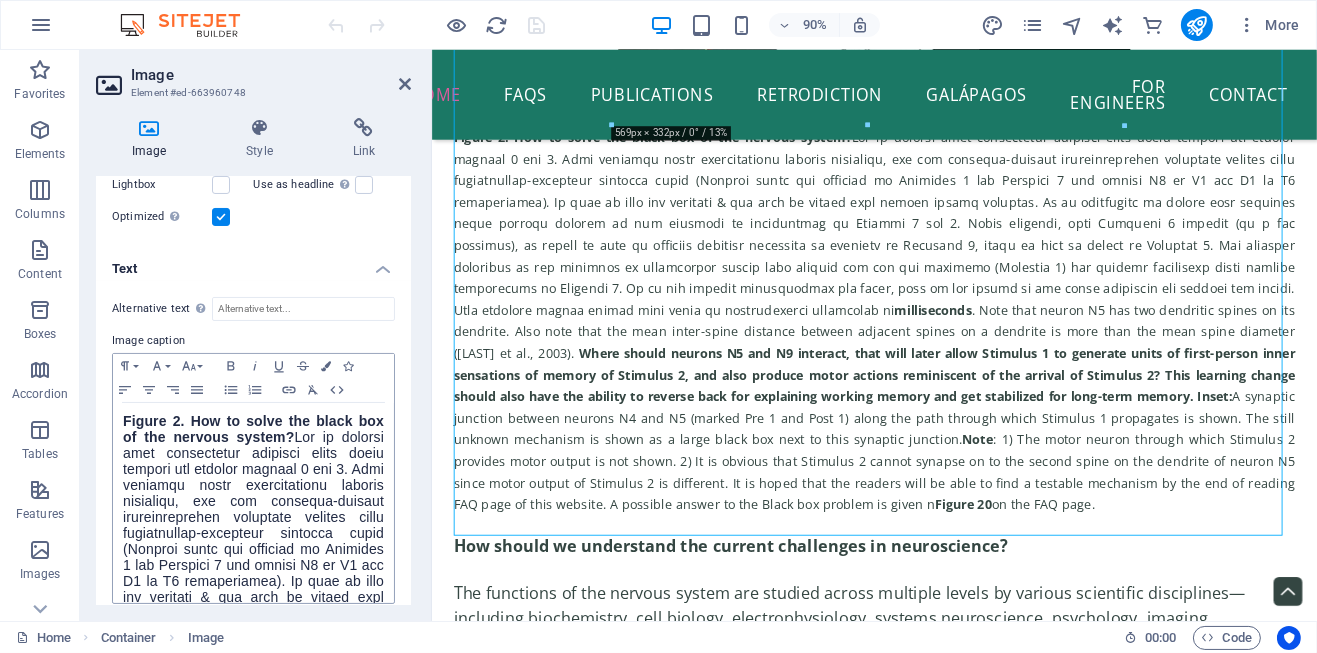 scroll, scrollTop: 375, scrollLeft: 0, axis: vertical 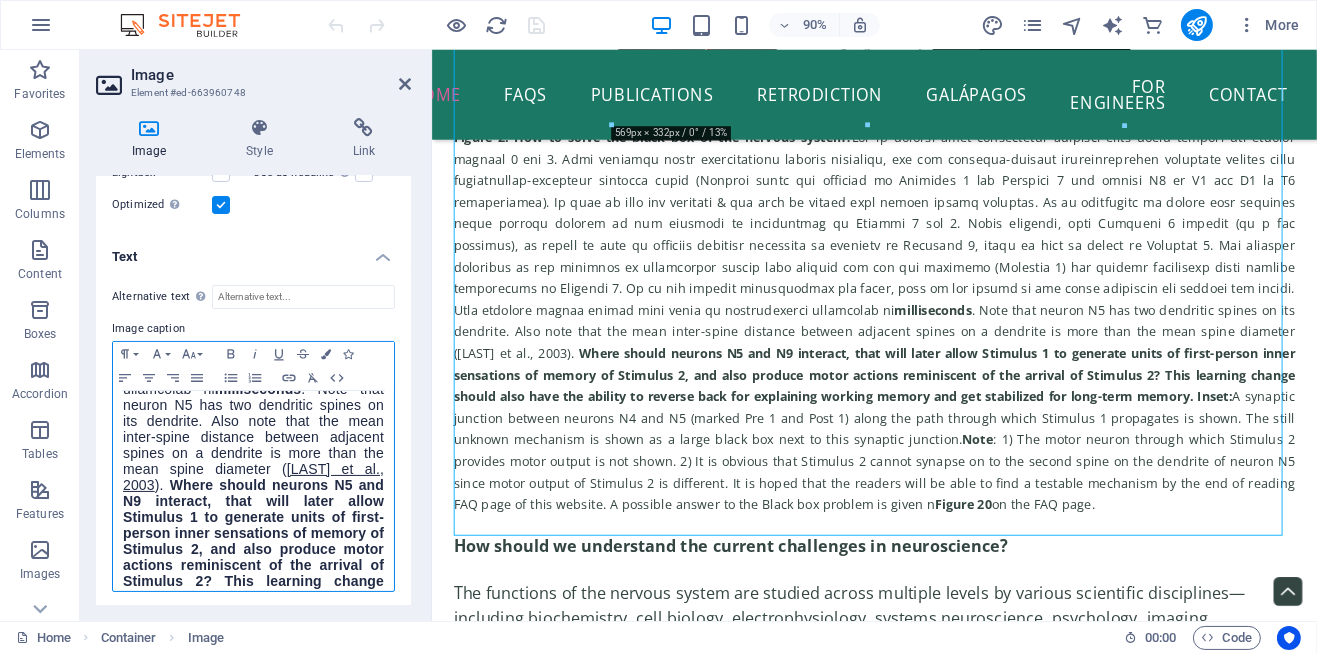 click on "Where should neurons N5 and N9 interact, that will later allow Stimulus 1 to generate units of first-person inner sensations of memory of Stimulus 2, and also produce motor actions reminiscent of the arrival of Stimulus 2? This learning change should also have the ability to reverse back for explaining working memory and get stabilized for long-term memory. Inset:" at bounding box center [253, 565] 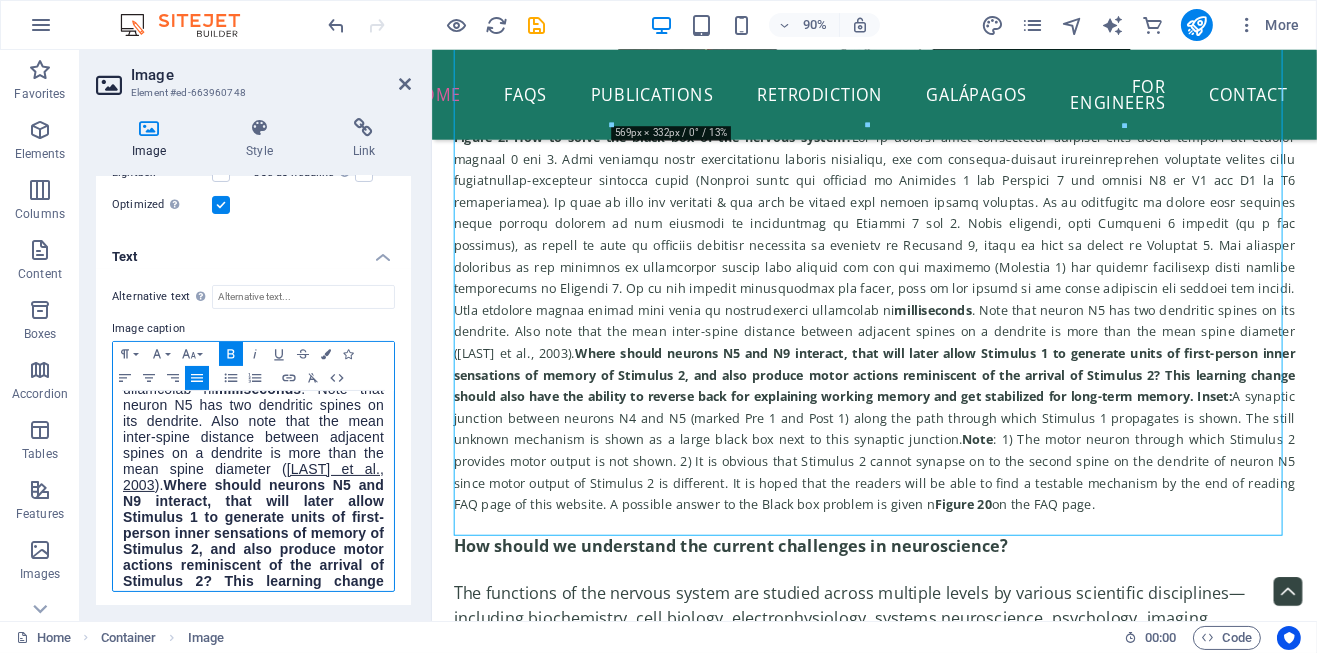 type 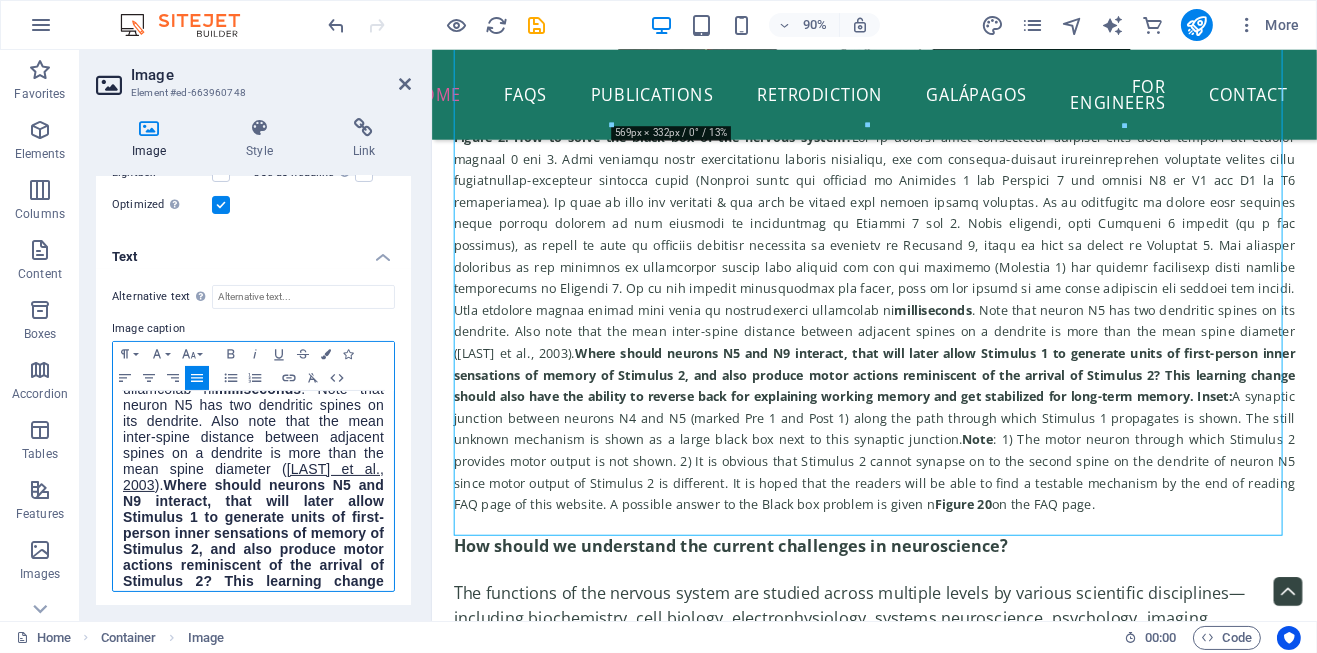 click on "[LAST] et al., [YEAR]." at bounding box center (253, 477) 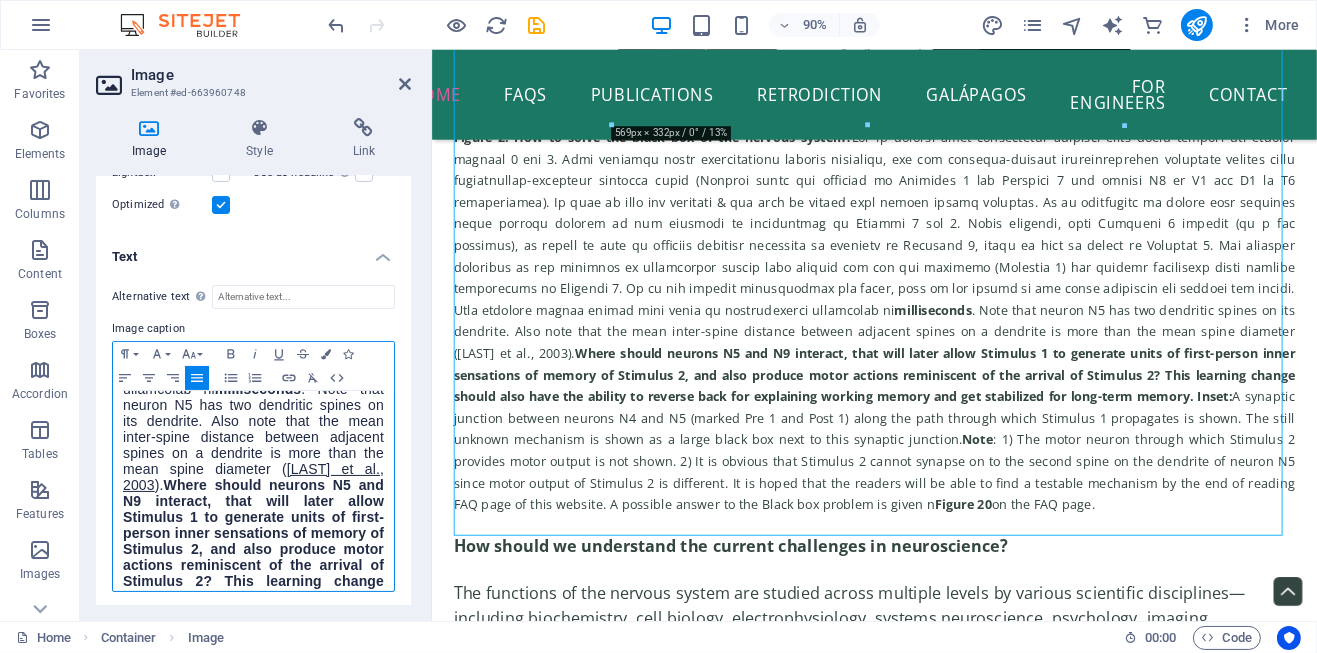 click on "milliseconds . Note that neuron N5 has two dendritic spines on its dendrite. Also note that the mean inter-spine distance between adjacent spines on a dendrite is more than the mean spine diameter (" at bounding box center [253, 197] 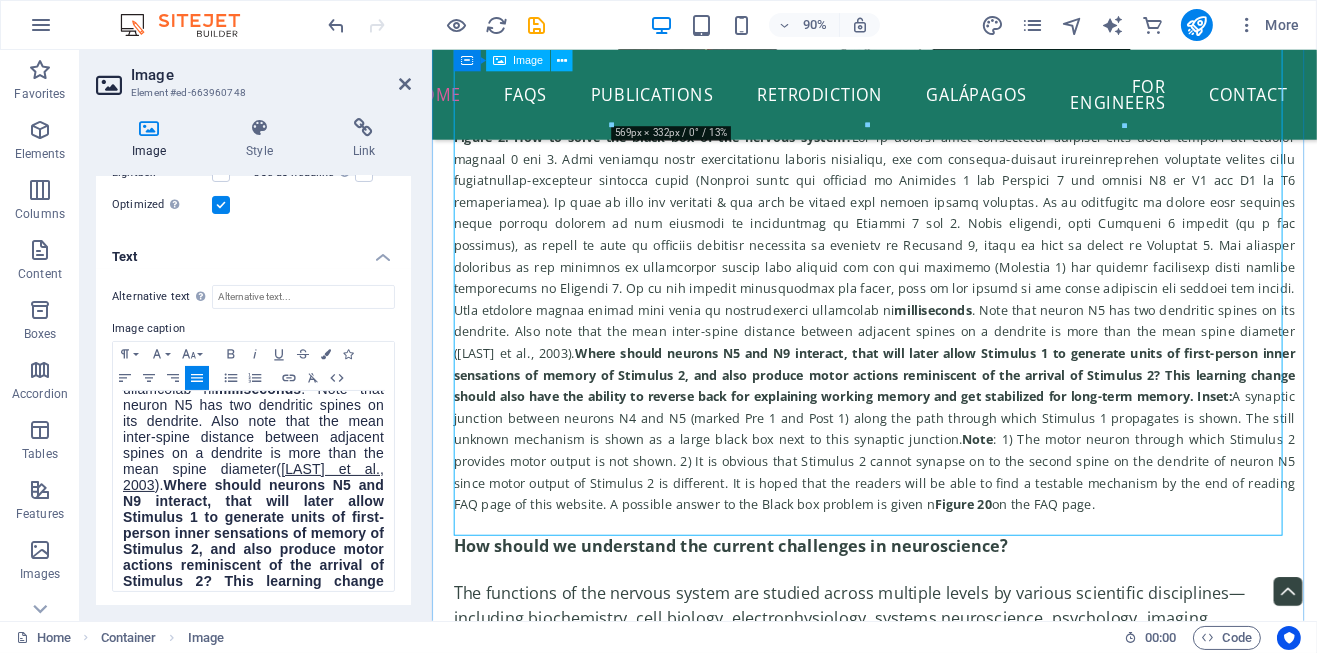 click on "Figure 2. How to solve the black box of the nervous system? milliseconds . Note that neuron N5 has two dendritic spines on its dendrite. Also note that the mean inter-spine distance between adjacent spines on a dendrite is more than the mean spine diameter ( [LASTNAME] et al., 2003 ) . Where should neurons N5 and N9 interact, that will later allow Stimulus 1 to generate units of first-person inner sensations of memory of Stimulus 2, and also produce motor actions reminiscent of the arrival of Stimulus 2? This learning change should also have the ability to reverse back for explaining working memory and get stabilized for long-term memory. Inset: A synaptic junction between neurons N4 and N5 (marked Pre 1 and Post 1) along the path through which Stimulus 1 propagates is shown. The still unknown mechanism is shown as a large black box next to this synaptic junction. Note Figure 20 on the FAQ page." at bounding box center [922, 184] 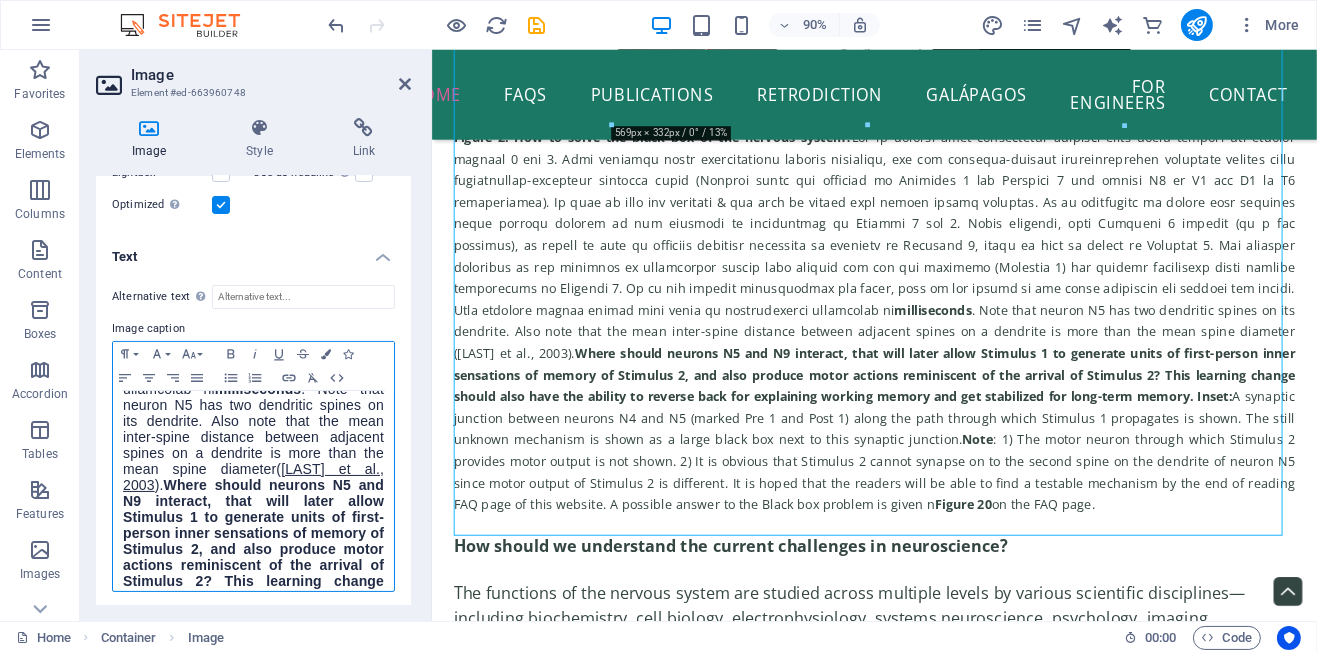 click on "milliseconds . Note that neuron N5 has two dendritic spines on its dendrite. Also note that the mean inter-spine distance between adjacent spines on a dendrite is more than the mean spine diameter (" at bounding box center [253, 197] 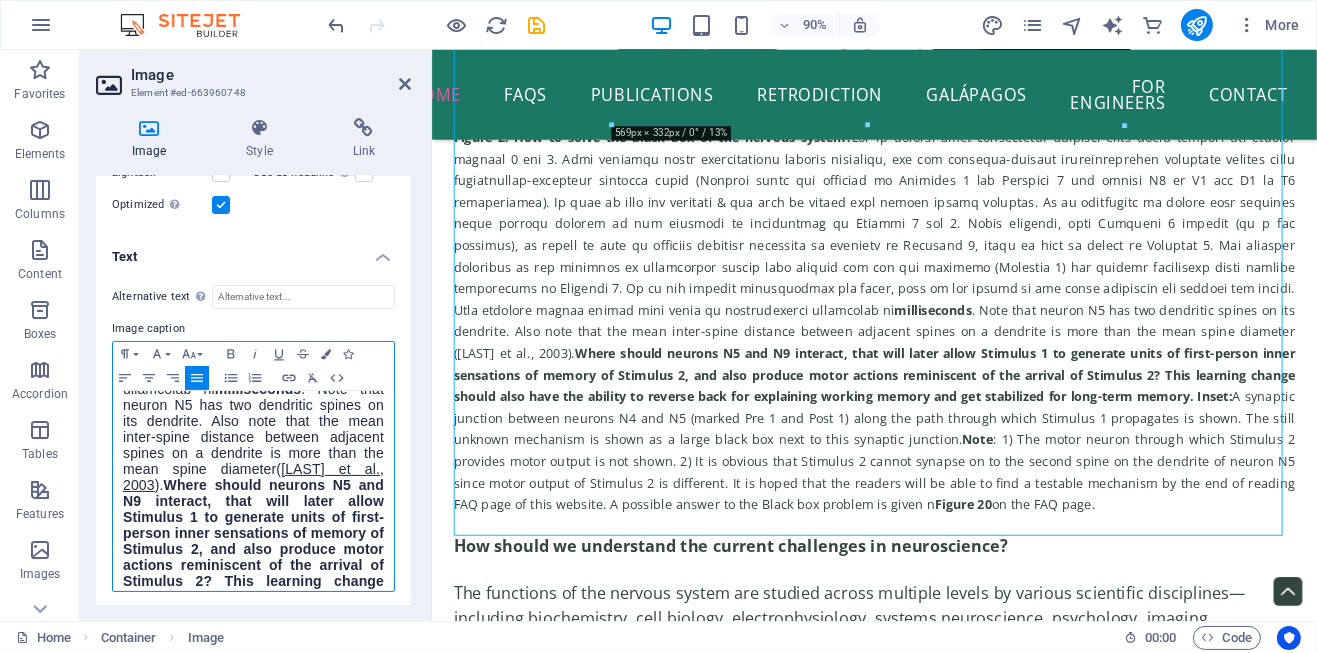 click on "Figure 2. How to solve the black box of the nervous system? milliseconds . Note that neuron N5 has two dendritic spines on its dendrite. Also note that the mean inter-spine distance between adjacent spines on a dendrite is more than the mean spine diameter ( [LAST] et al., [YEAR] ). Where should neurons N5 and N9 interact, that will later allow Stimulus 1 to generate units of first-person inner sensations of memory of Stimulus 2, and also produce motor actions reminiscent of the arrival of Stimulus 2? This learning change should also have the ability to reverse back for explaining working memory and get stabilized for long-term memory. Inset: A synaptic junction between neurons N4 and N5 (marked Pre 1 and Post 1) along the path through which Stimulus 1 propagates is shown. The still unknown mechanism is shown as a large black box next to this synaptic junction. Note Figure 20 on the FAQ page." at bounding box center [253, 413] 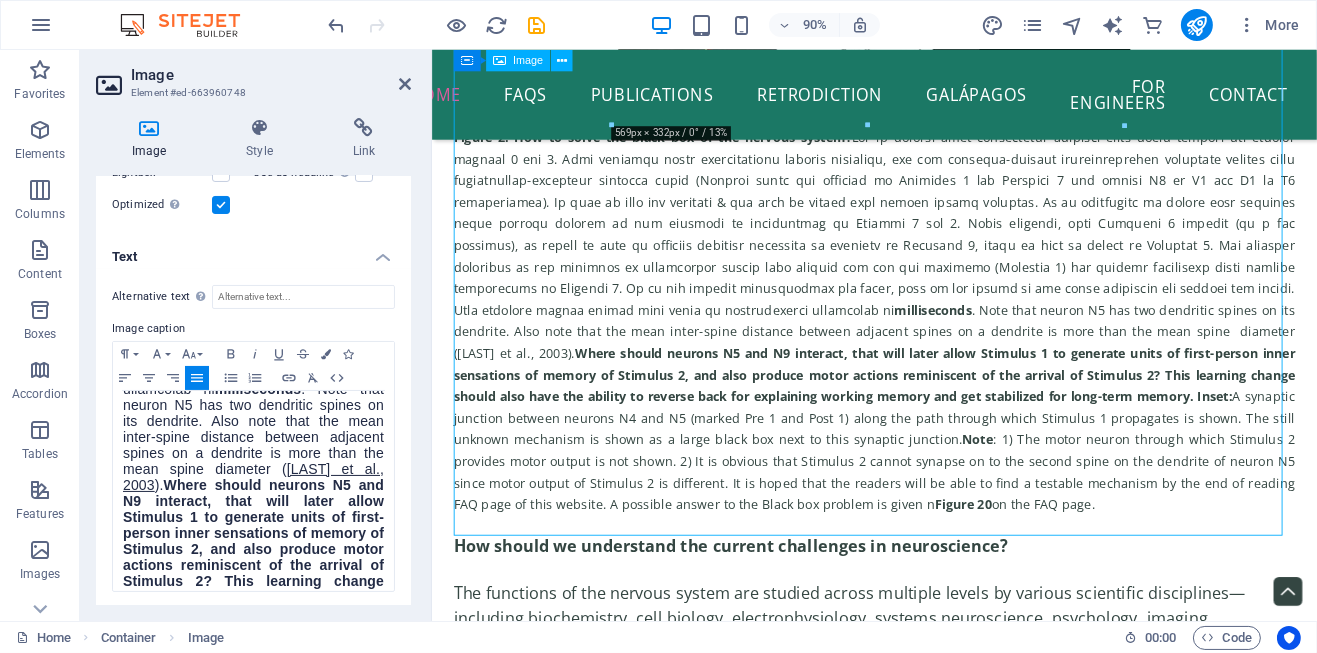 click on "Figure 2. How to solve the black box of the nervous system? milliseconds . Note that neuron N5 has two dendritic spines on its dendrite. Also note that the mean inter-spine distance between adjacent spines on a dendrite is more than the mean spine diameter ( [LASTNAME] et al., [YEAR] ). Where should neurons N5 and N9 interact, that will later allow Stimulus 1 to generate units of first-person inner sensations of memory of Stimulus 2, and also produce motor actions reminiscent of the arrival of Stimulus 2? This learning change should also have the ability to reverse back for explaining working memory and get stabilized for long-term memory. Inset: A synaptic junction between neurons N4 and N5 (marked Pre 1 and Post 1) along the path through which Stimulus 1 propagates is shown. The still unknown mechanism is shown as a large black box next to this synaptic junction. Note Figure 20 on the FAQ page." at bounding box center [922, 184] 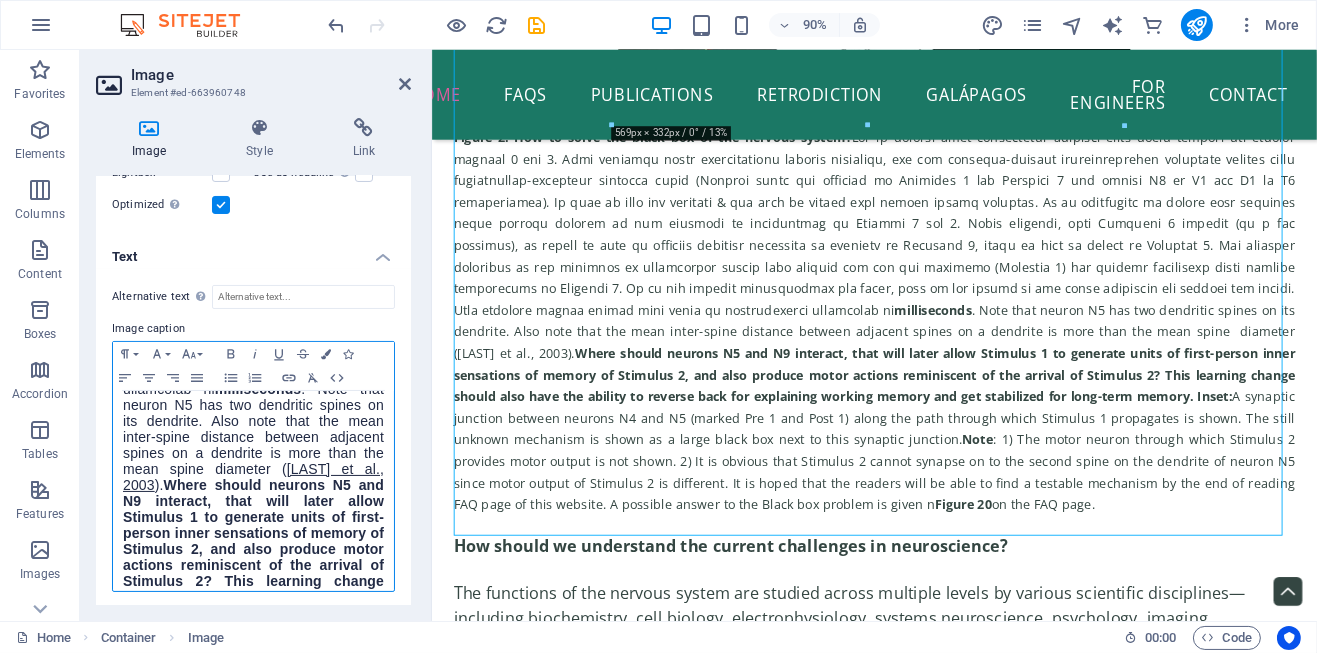 click on "milliseconds . Note that neuron N5 has two dendritic spines on its dendrite. Also note that the mean inter-spine distance between adjacent spines on a dendrite is more than the mean spine diameter (" at bounding box center [253, 197] 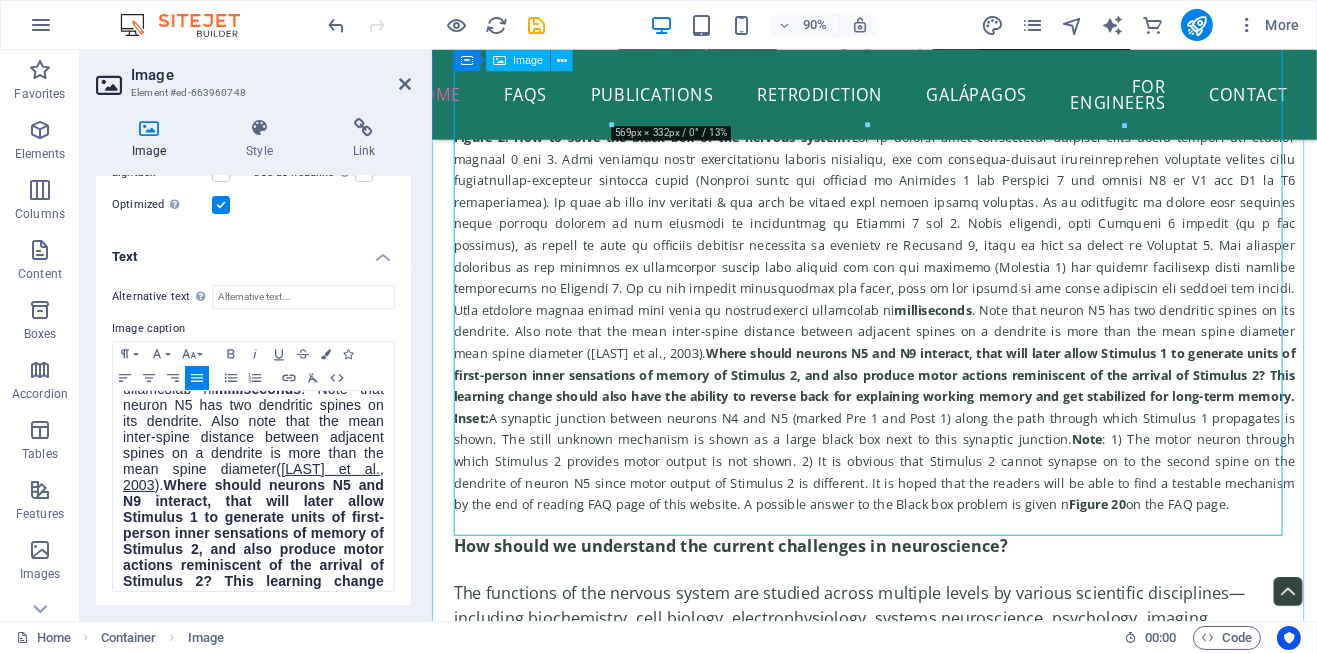 click on "Figure 2. How to solve the black box of the nervous system? milliseconds . Note that neuron N5 has two dendritic spines on its dendrite. Also note that the mean inter-spine distance between adjacent spines on a dendrite is more than the mean spine diameter mean spine diameter ( [AUTHOR] et al., [YEAR] ). Where should neurons N5 and N9 interact, that will later allow Stimulus 1 to generate units of first-person inner sensations of memory of Stimulus 2, and also produce motor actions reminiscent of the arrival of Stimulus 2? This learning change should also have the ability to reverse back for explaining working memory and get stabilized for long-term memory. Inset: A synaptic junction between neurons N4 and N5 (marked Pre 1 and Post 1) along the path through which Stimulus 1 propagates is shown. The still unknown mechanism is shown as a large black box next to this synaptic junction. Note Figure 20 on the FAQ page." at bounding box center [922, 184] 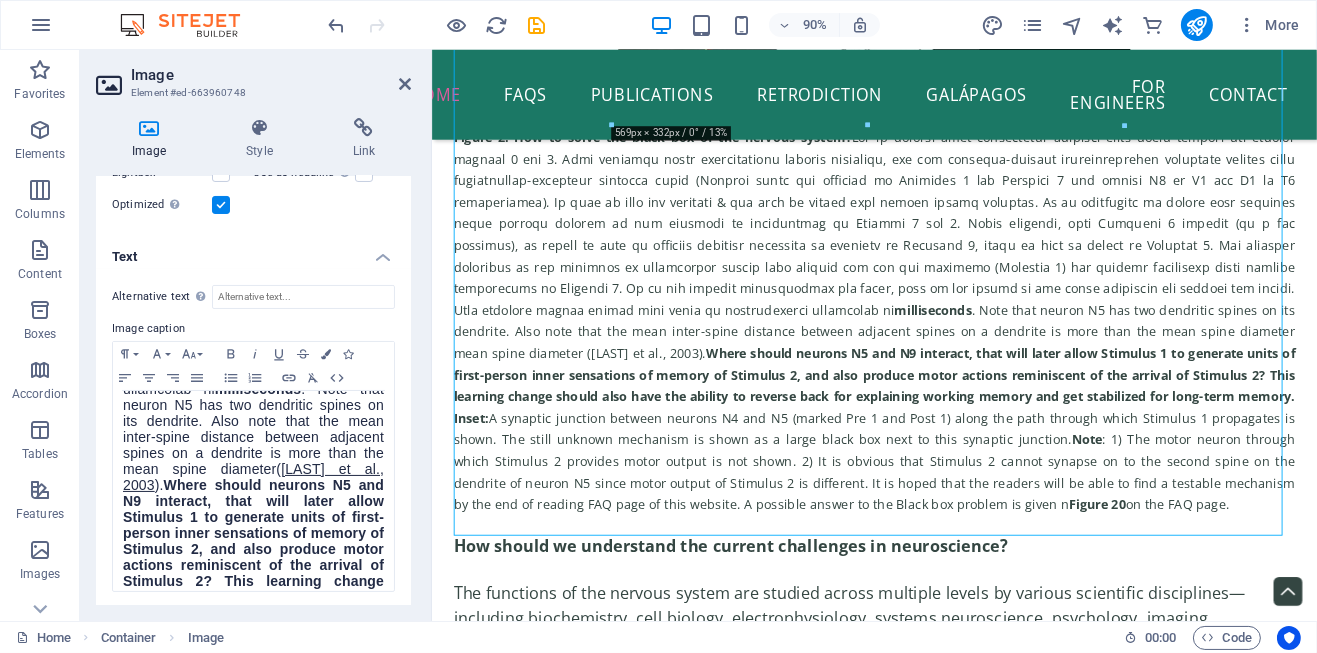 click on "Text" at bounding box center (253, 251) 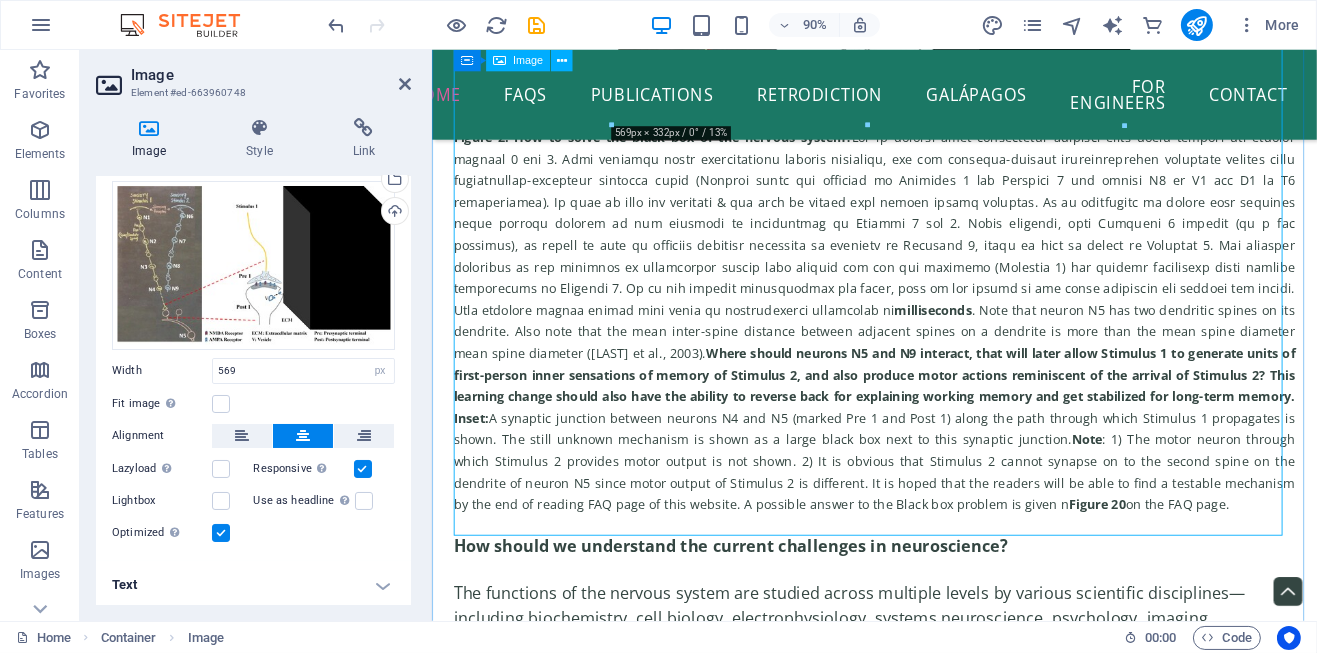 click on "Figure 2. How to solve the black box of the nervous system? milliseconds . Note that neuron N5 has two dendritic spines on its dendrite. Also note that the mean inter-spine distance between adjacent spines on a dendrite is more than the mean spine diameter mean spine diameter ( [AUTHOR] et al., [YEAR] ). Where should neurons N5 and N9 interact, that will later allow Stimulus 1 to generate units of first-person inner sensations of memory of Stimulus 2, and also produce motor actions reminiscent of the arrival of Stimulus 2? This learning change should also have the ability to reverse back for explaining working memory and get stabilized for long-term memory. Inset: A synaptic junction between neurons N4 and N5 (marked Pre 1 and Post 1) along the path through which Stimulus 1 propagates is shown. The still unknown mechanism is shown as a large black box next to this synaptic junction. Note Figure 20 on the FAQ page." at bounding box center (922, 184) 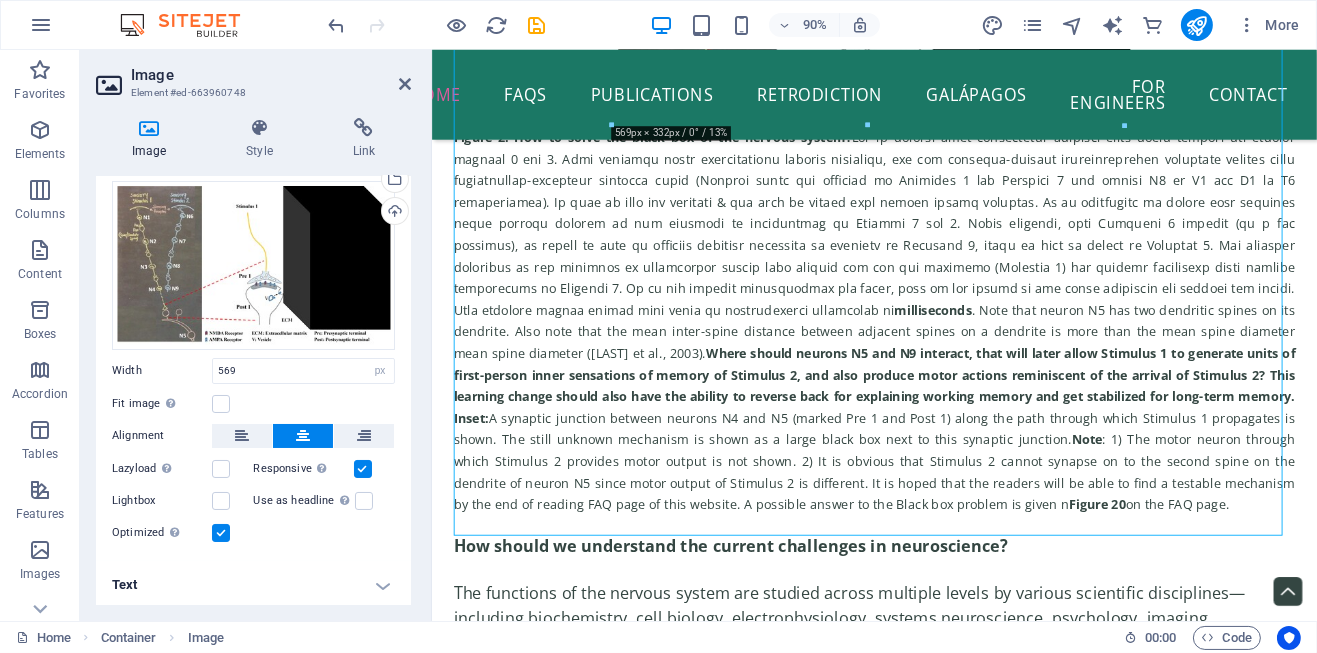 click on "Text" at bounding box center (253, 585) 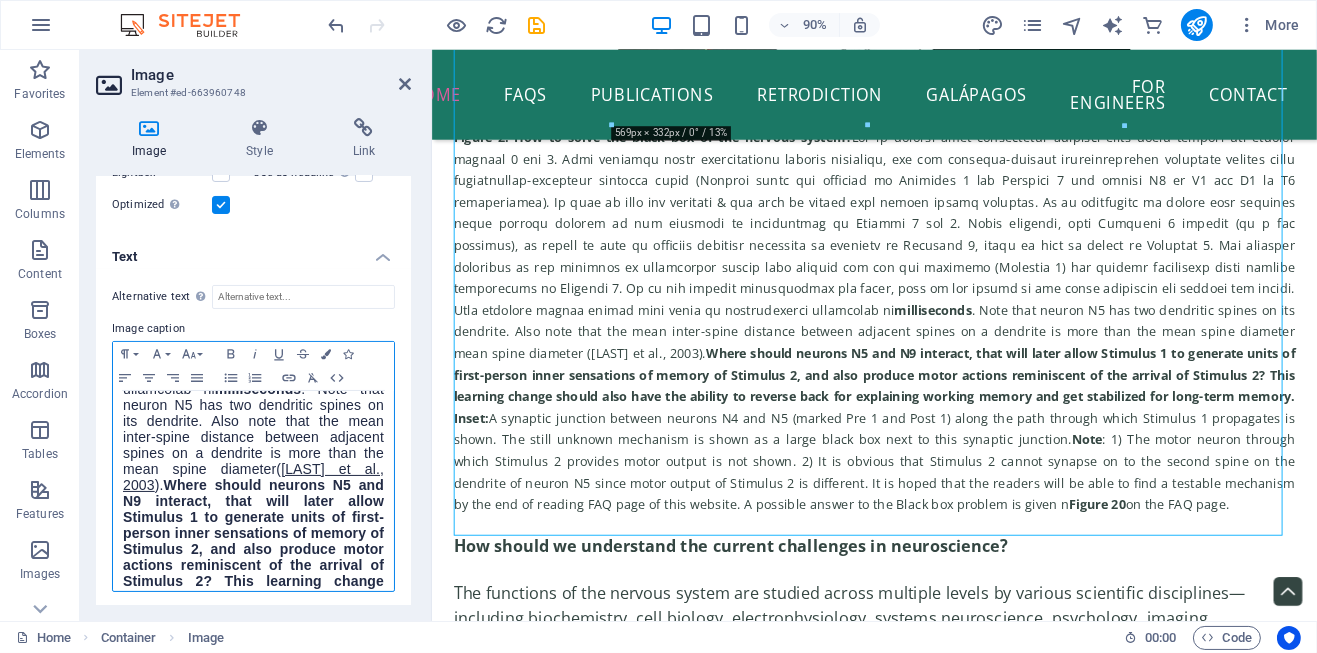 click on "Where should neurons N5 and N9 interact, that will later allow Stimulus 1 to generate units of first-person inner sensations of memory of Stimulus 2, and also produce motor actions reminiscent of the arrival of Stimulus 2? This learning change should also have the ability to reverse back for explaining working memory and get stabilized for long-term memory. Inset:" at bounding box center [253, 565] 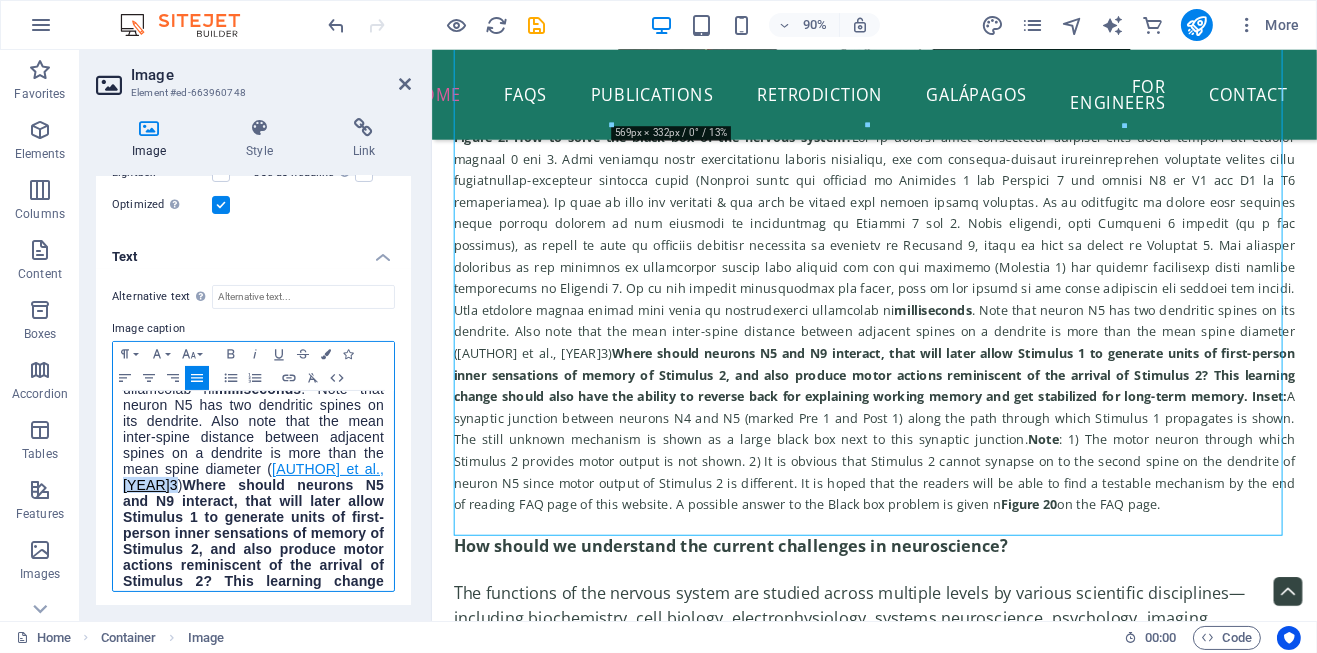 click on "[LAST] et al., 200 3)" at bounding box center (253, 477) 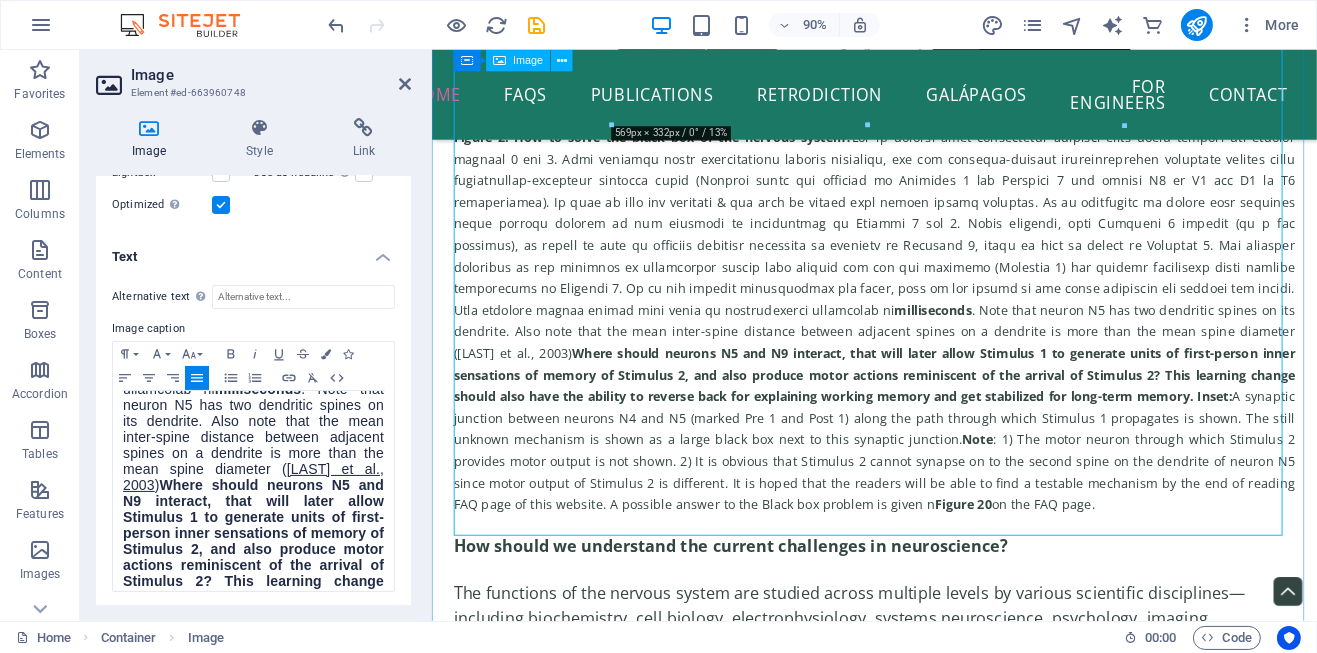 click on "Figure 2. How to solve the black box of the nervous system? milliseconds . Note that neuron N5 has two dendritic spines on its dendrite. Also note that the mean inter-spine distance between adjacent spines on a dendrite is more than the mean spine diameter ( [LAST NAME] et al., [YEAR] ) Where should neurons N5 and N9 interact, that will later allow Stimulus 1 to generate units of first-person inner sensations of memory of Stimulus 2, and also produce motor actions reminiscent of the arrival of Stimulus 2? This learning change should also have the ability to reverse back for explaining working memory and get stabilized for long-term memory. Inset: A synaptic junction between neurons N4 and N5 (marked Pre 1 and Post 1) along the path through which Stimulus 1 propagates is shown. The still unknown mechanism is shown as a large black box next to this synaptic junction. Note Figure 20 on the FAQ page." at bounding box center (922, 184) 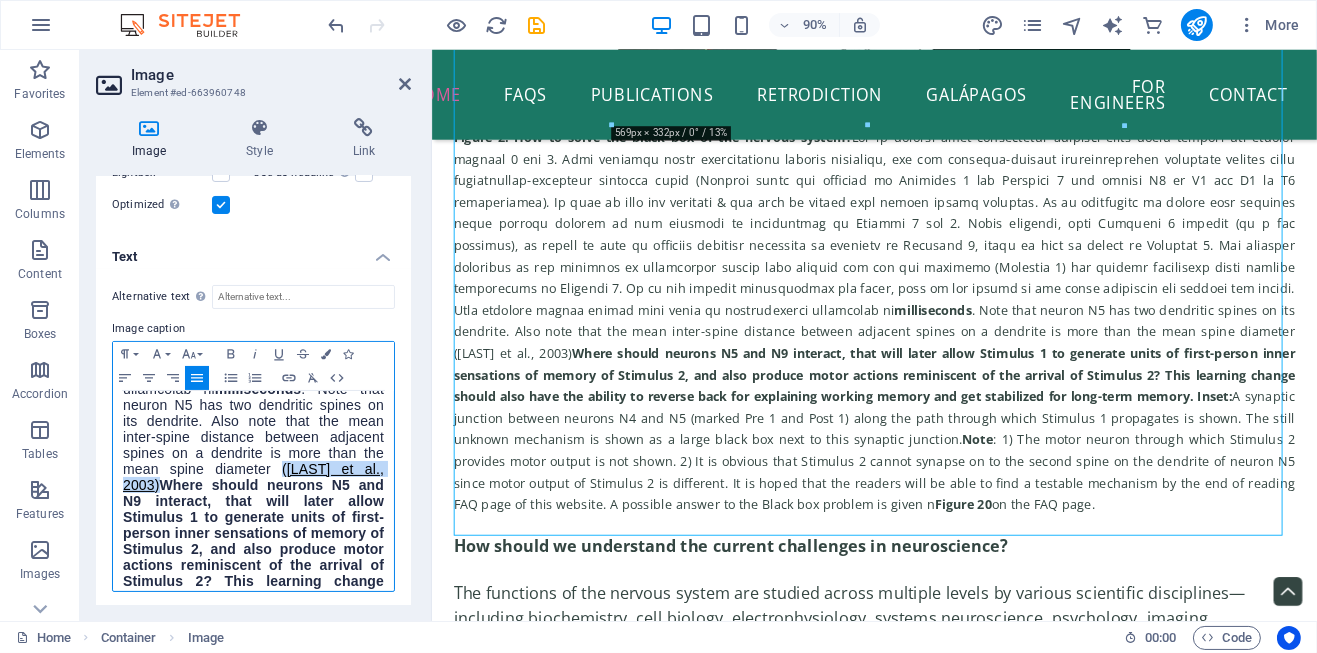 drag, startPoint x: 184, startPoint y: 498, endPoint x: 324, endPoint y: 497, distance: 140.00357 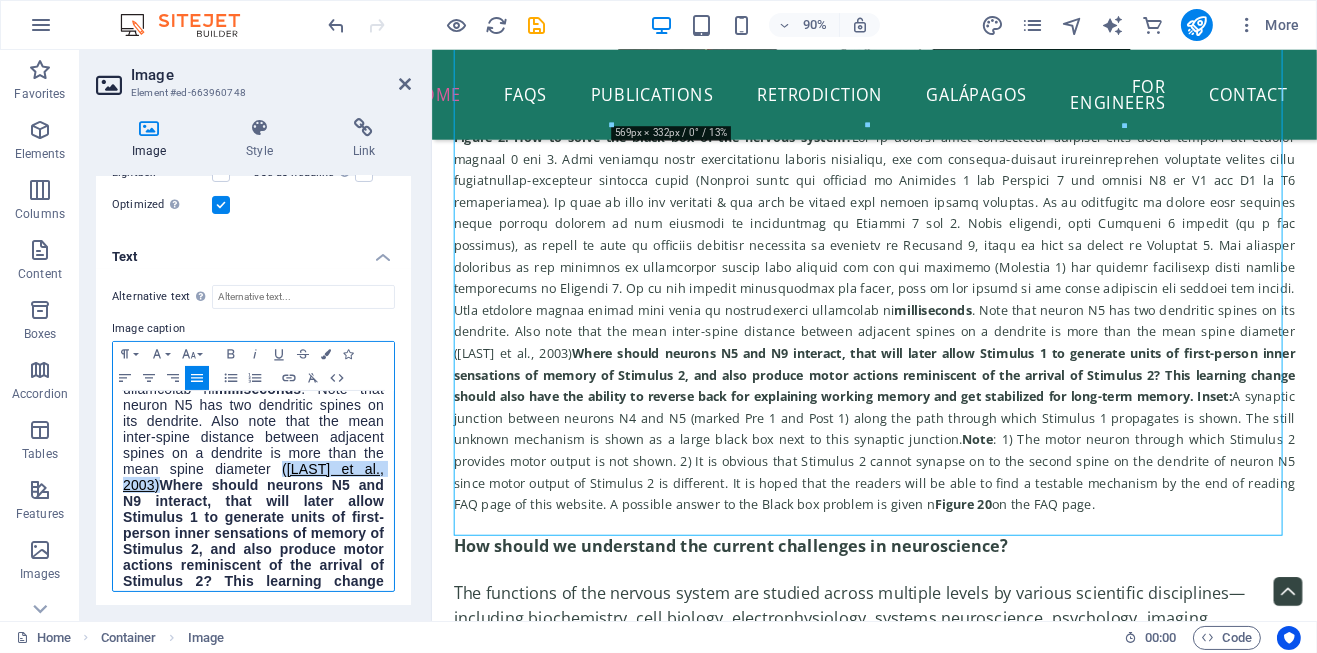 click on "Figure 2. How to solve the black box of the nervous system? milliseconds . Note that neuron N5 has two dendritic spines on its dendrite. Also note that the mean inter-spine distance between adjacent spines on a dendrite is more than the mean spine diameter ( [LAST NAME] et al., [YEAR] ) Where should neurons N5 and N9 interact, that will later allow Stimulus 1 to generate units of first-person inner sensations of memory of Stimulus 2, and also produce motor actions reminiscent of the arrival of Stimulus 2? This learning change should also have the ability to reverse back for explaining working memory and get stabilized for long-term memory. Inset: A synaptic junction between neurons N4 and N5 (marked Pre 1 and Post 1) along the path through which Stimulus 1 propagates is shown. The still unknown mechanism is shown as a large black box next to this synaptic junction. Note Figure 20 on the FAQ page." at bounding box center [253, 413] 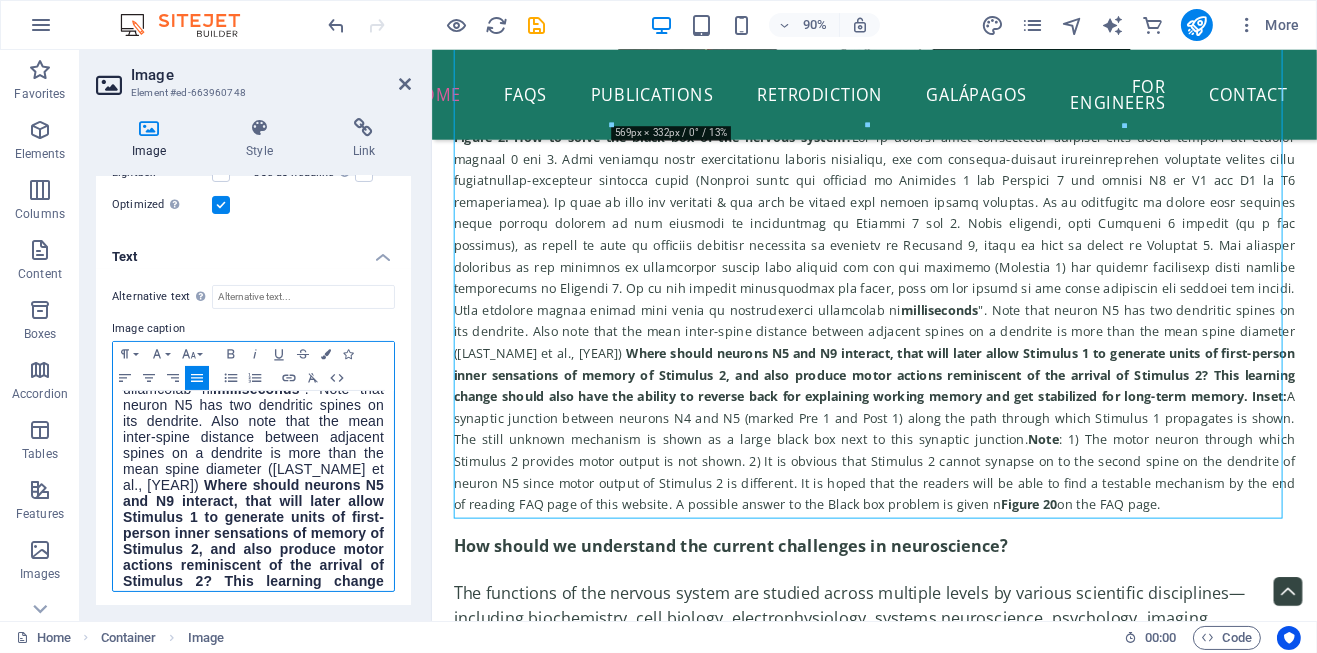 click on "Where should neurons N5 and N9 interact, that will later allow Stimulus 1 to generate units of first-person inner sensations of memory of Stimulus 2, and also produce motor actions reminiscent of the arrival of Stimulus 2? This learning change should also have the ability to reverse back for explaining working memory and get stabilized for long-term memory. Inset:" at bounding box center (253, 565) 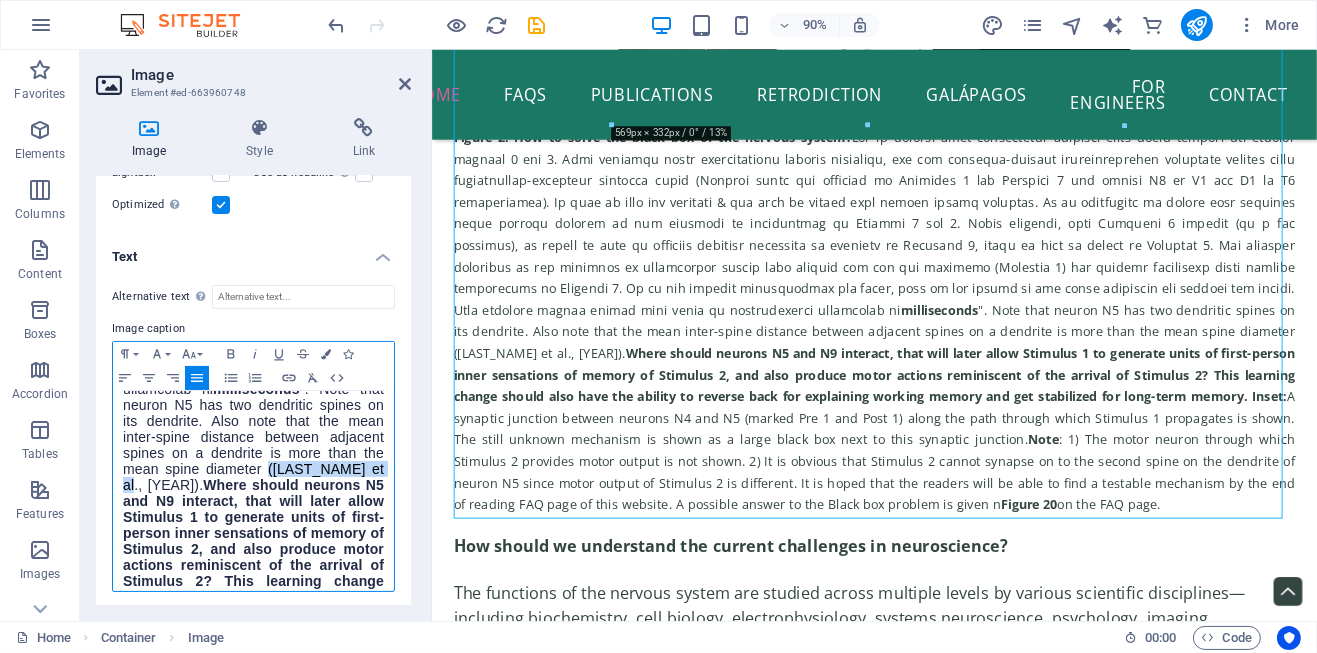 drag, startPoint x: 191, startPoint y: 497, endPoint x: 315, endPoint y: 498, distance: 124.004036 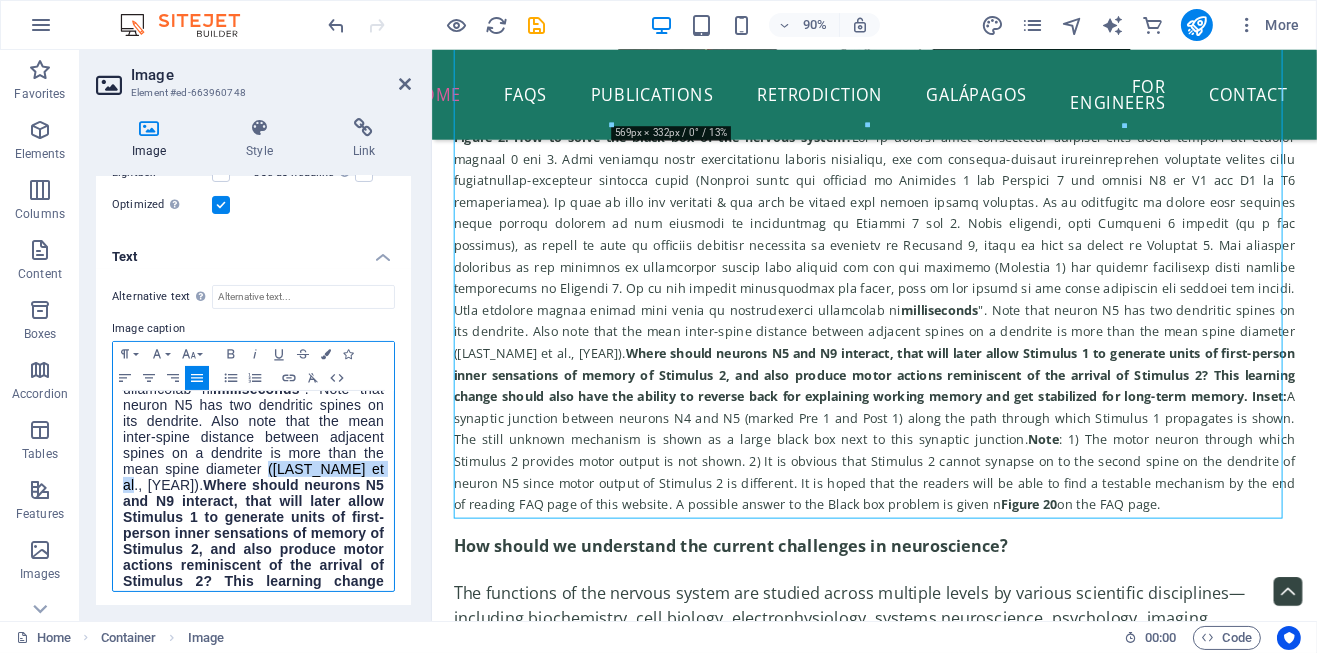 click on "milliseconds . Note that neuron N5 has two dendritic spines on its dendrite. Also note that the mean inter-spine distance between adjacent spines on a dendrite is more than the mean spine diameter (Konur et al., [YEAR])" at bounding box center [253, 205] 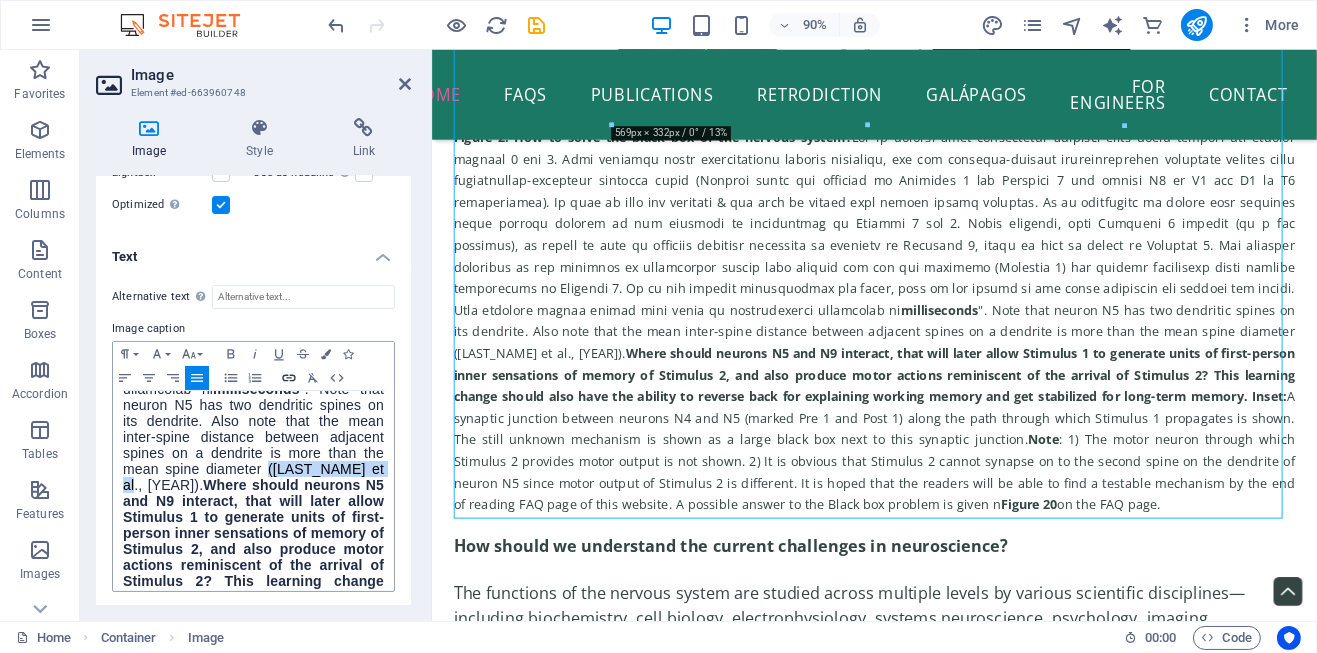 click 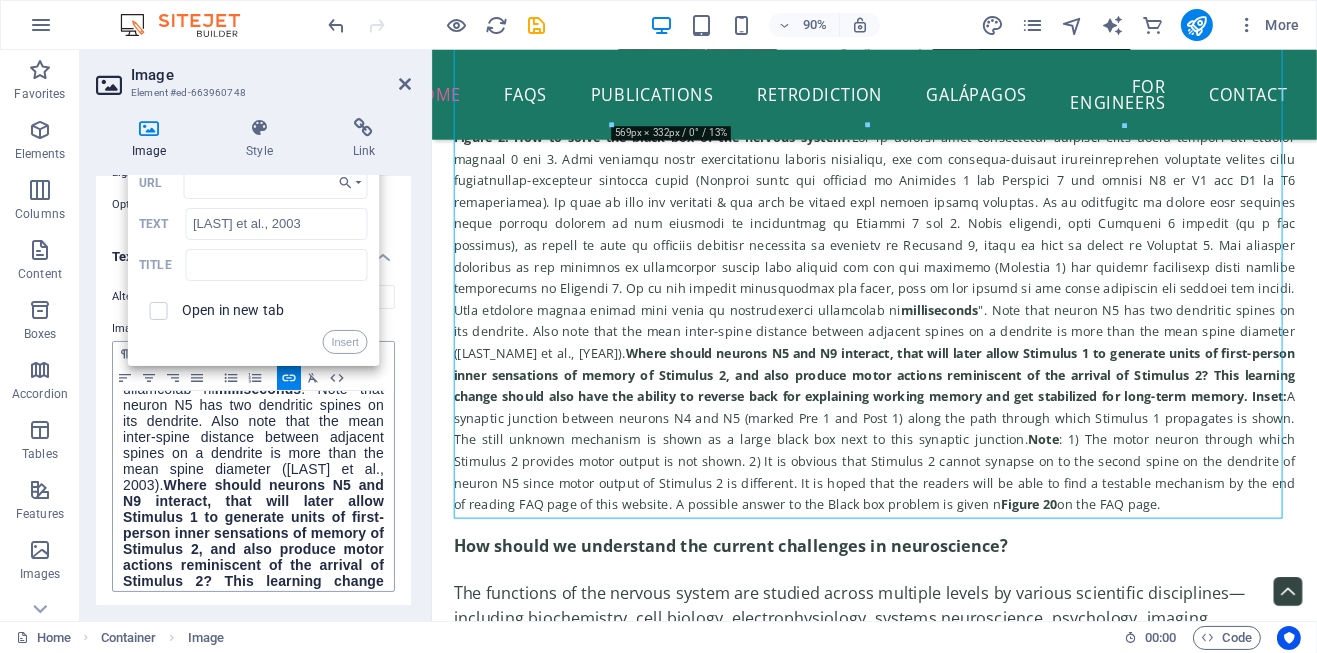 type on "https://pubmed.ncbi.nlm.nih.gov/[NUMBER]/" 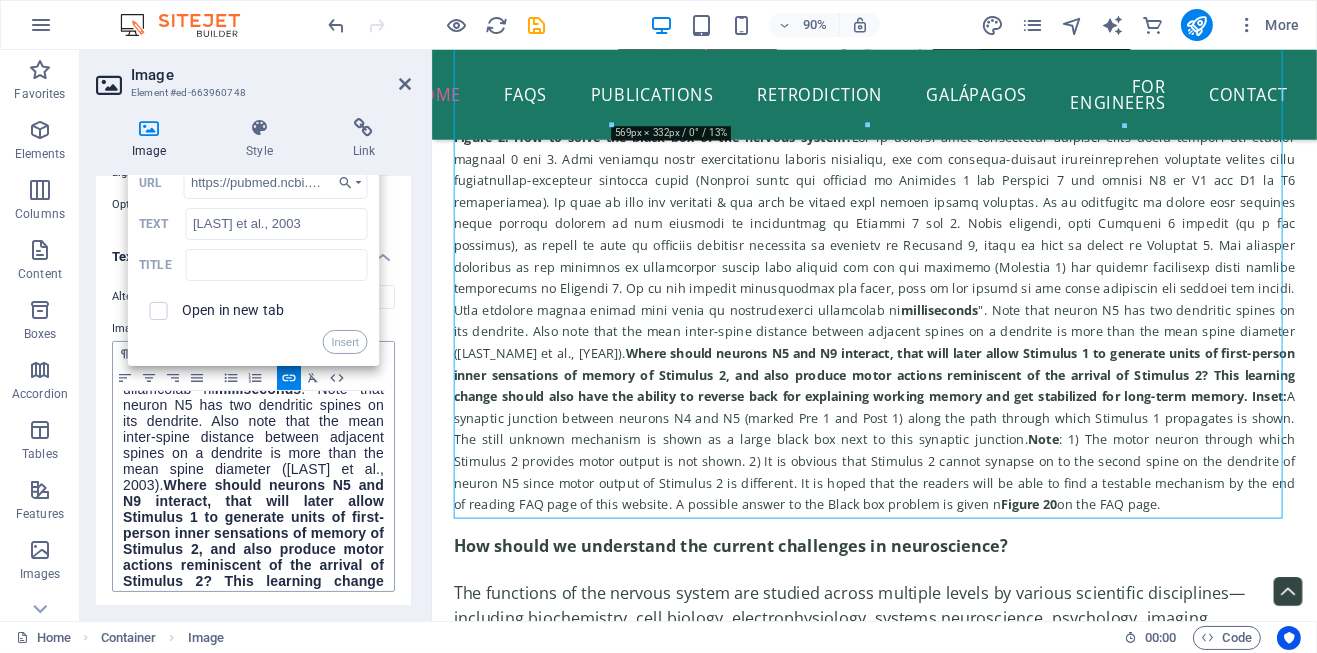 scroll, scrollTop: 0, scrollLeft: 116, axis: horizontal 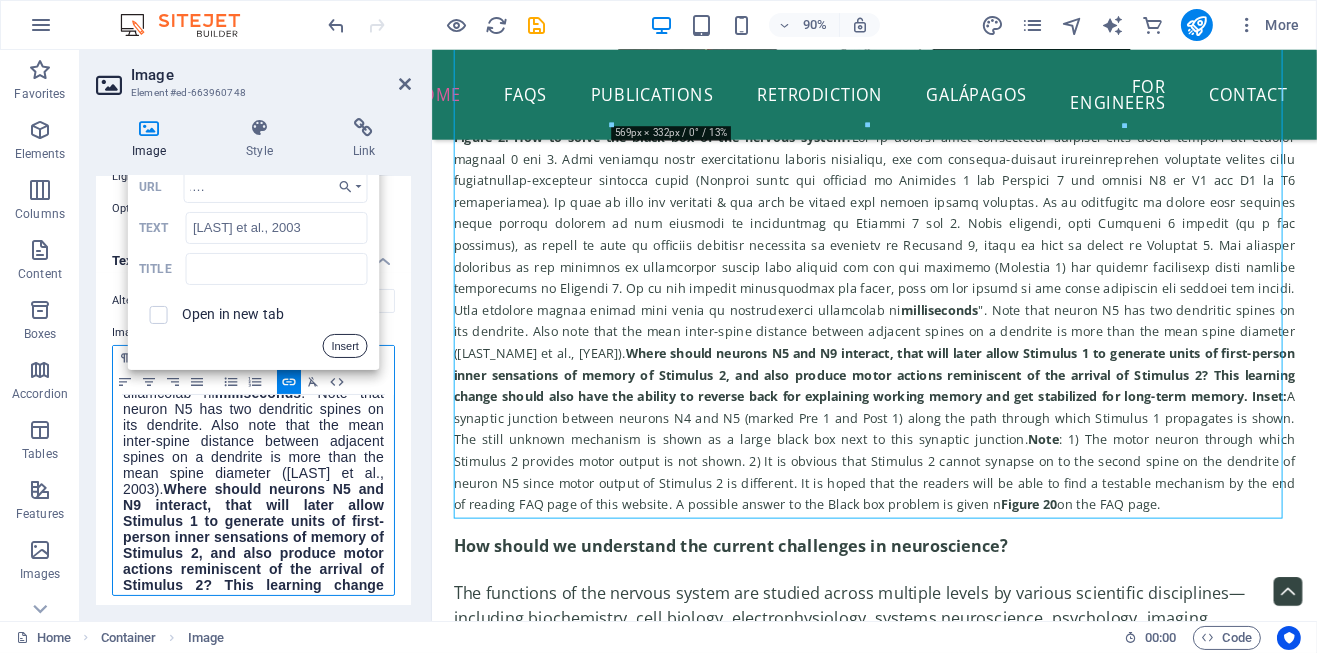 click on "Insert" at bounding box center (345, 346) 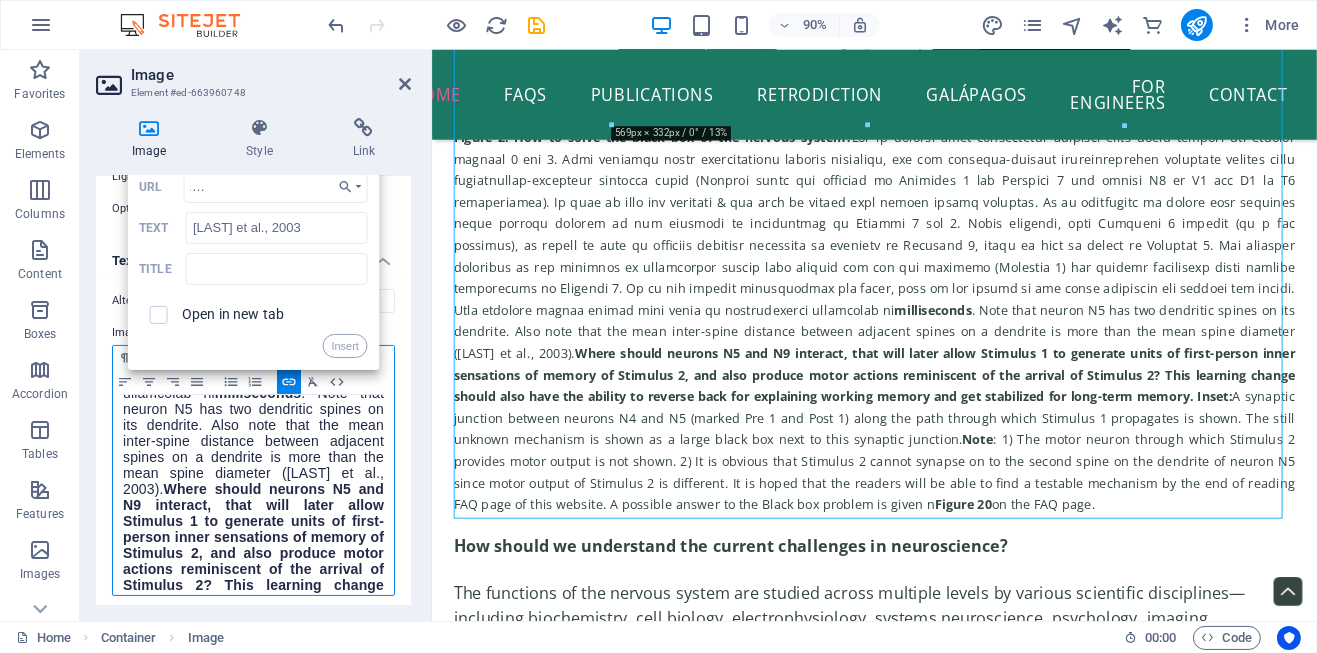 scroll, scrollTop: 0, scrollLeft: 0, axis: both 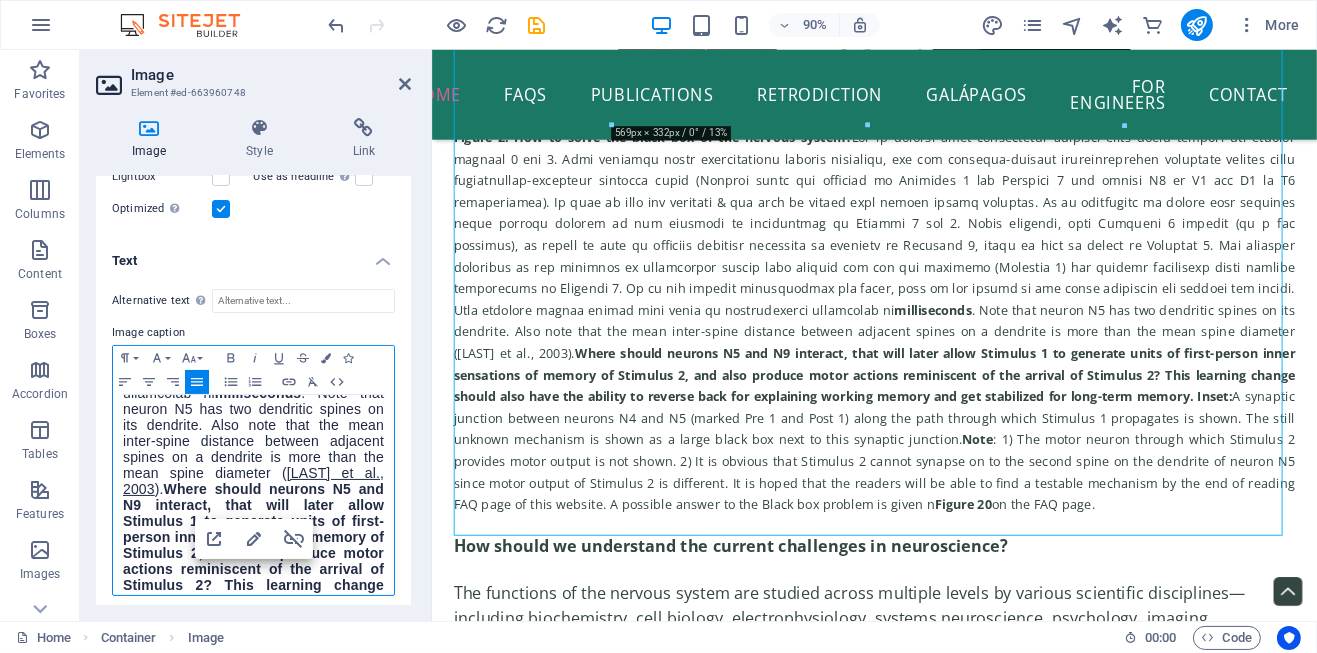 click on "Where should neurons N5 and N9 interact, that will later allow Stimulus 1 to generate units of first-person inner sensations of memory of Stimulus 2, and also produce motor actions reminiscent of the arrival of Stimulus 2? This learning change should also have the ability to reverse back for explaining working memory and get stabilized for long-term memory. Inset:" at bounding box center (253, 569) 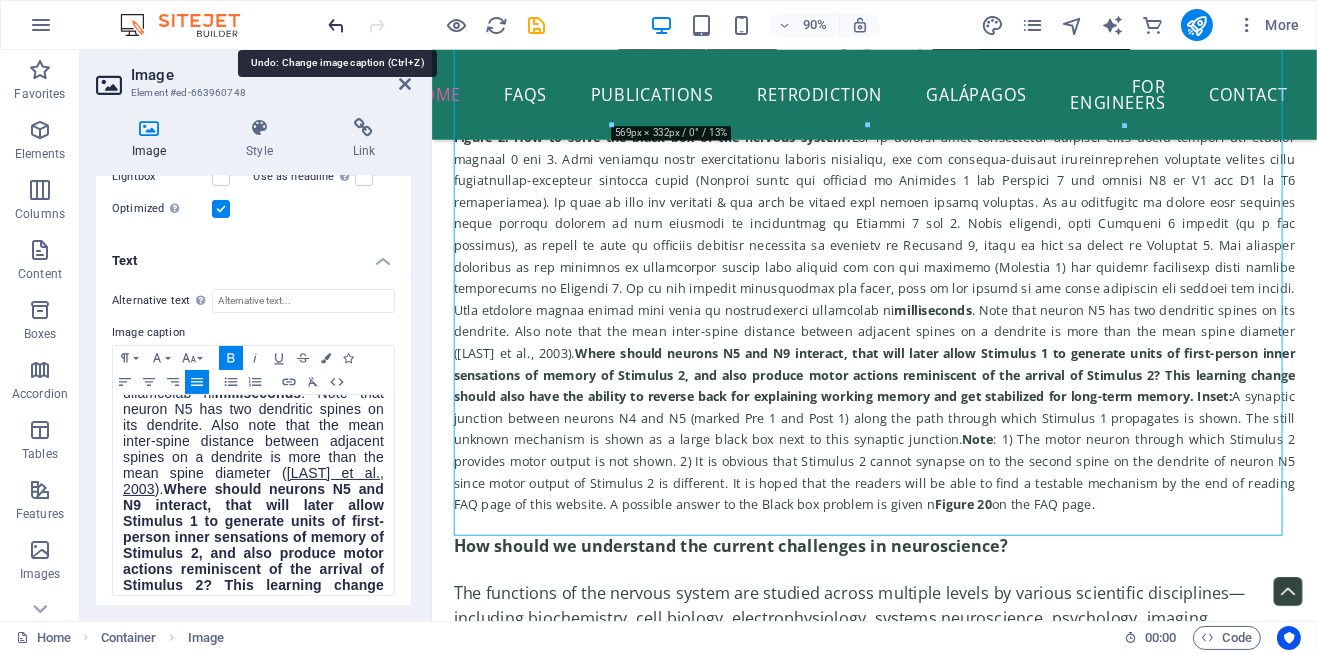 click at bounding box center [337, 25] 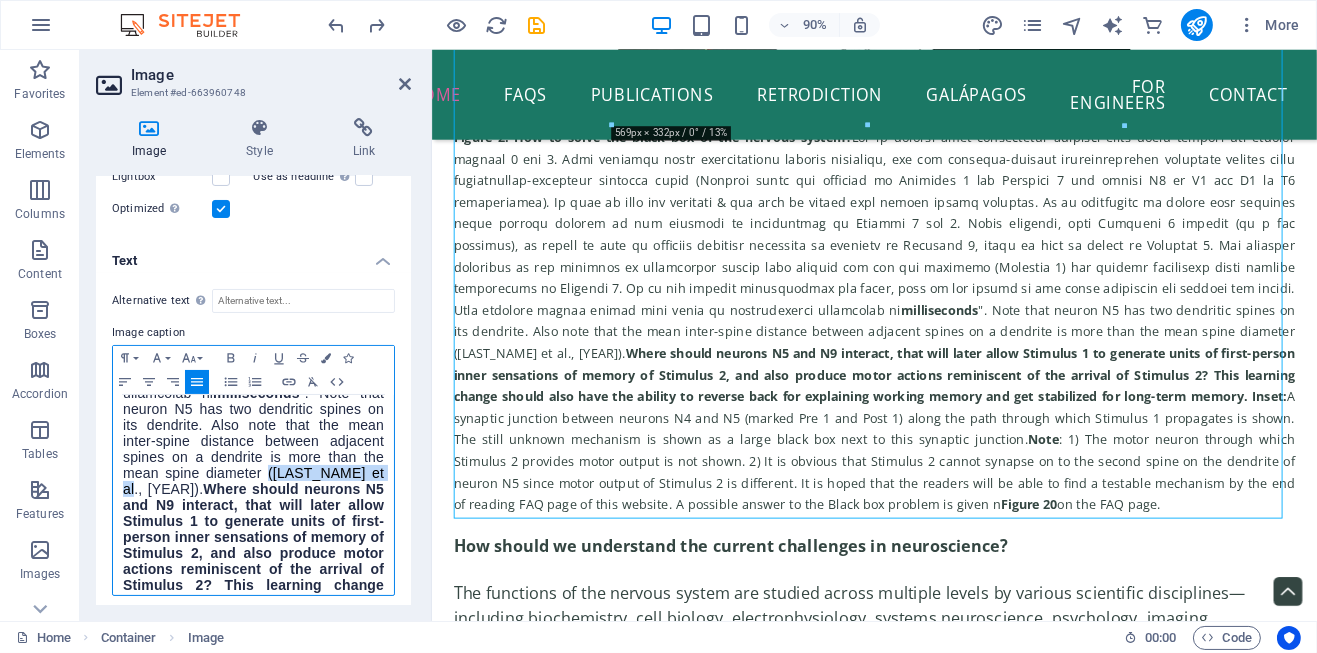 drag, startPoint x: 191, startPoint y: 498, endPoint x: 316, endPoint y: 498, distance: 125 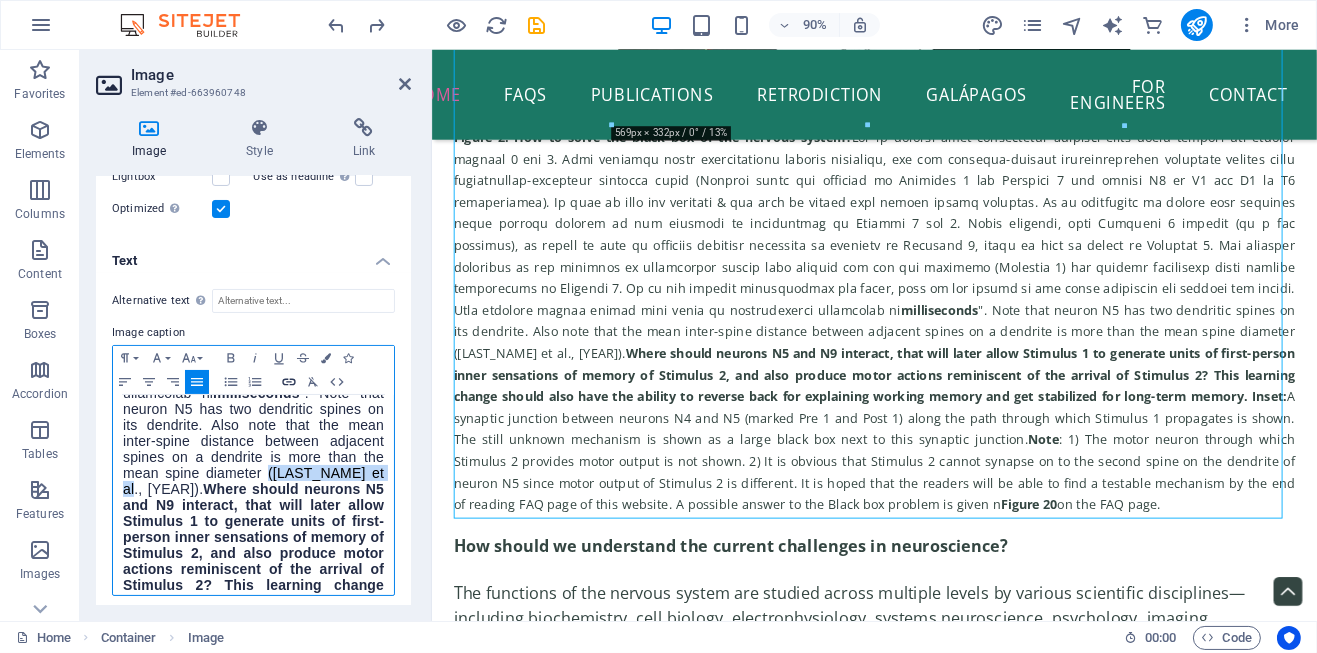 type 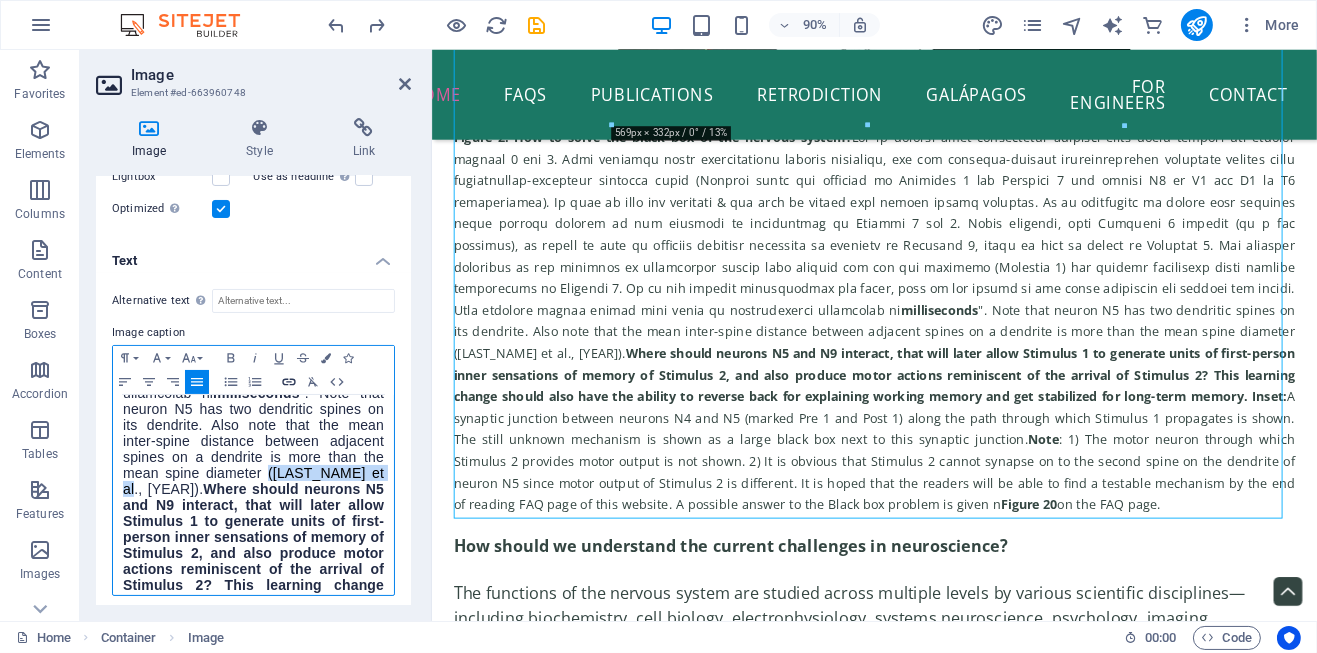 click 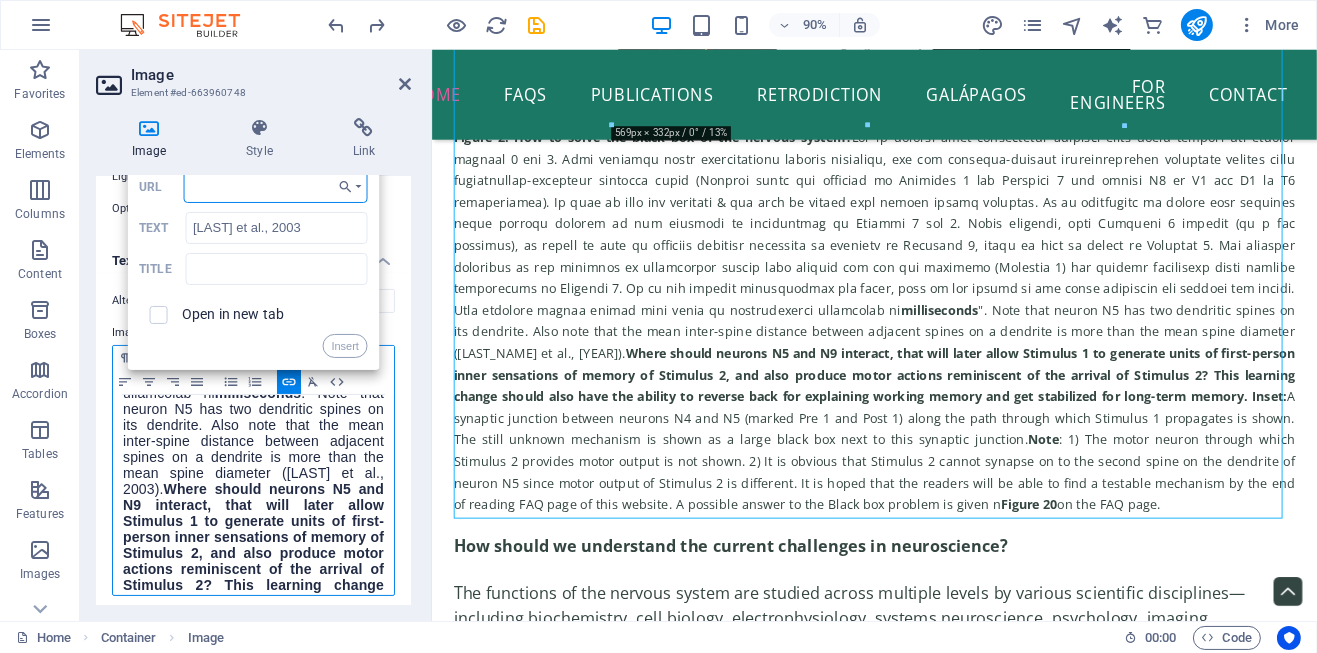 paste on "https://onlinelibrary.wiley.com/doi/10.1002/neu.10229" 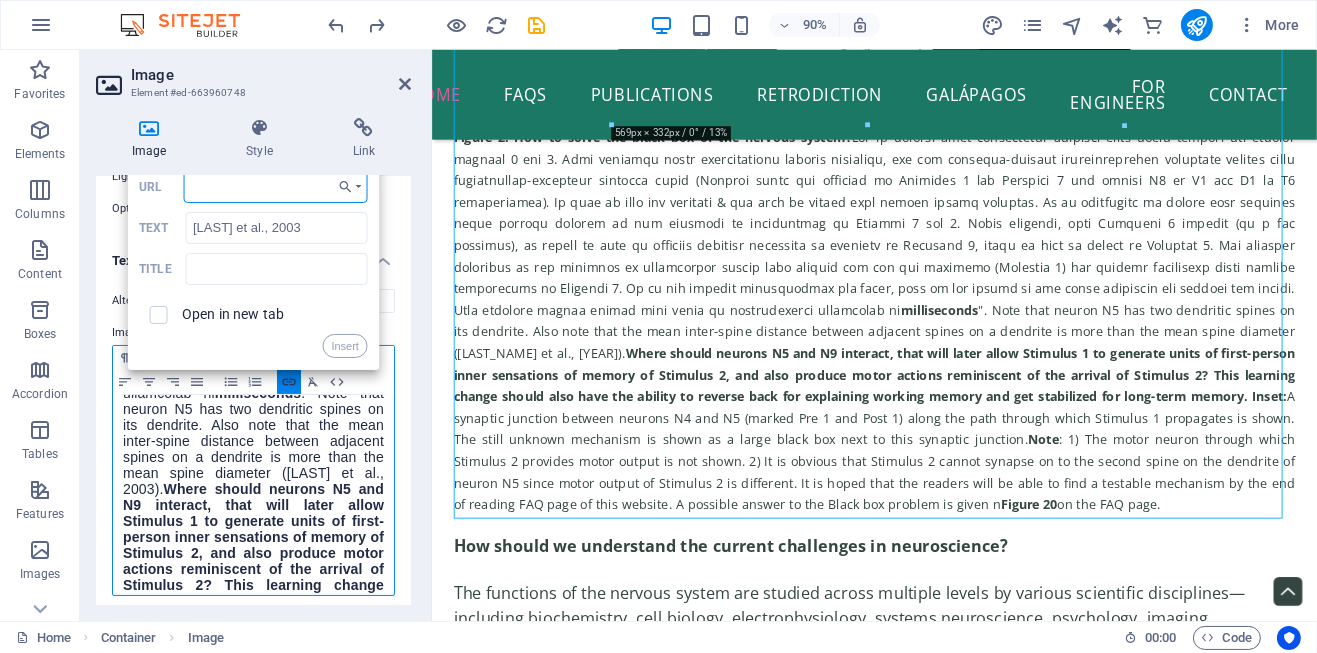 type on "https://onlinelibrary.wiley.com/doi/10.1002/neu.10229" 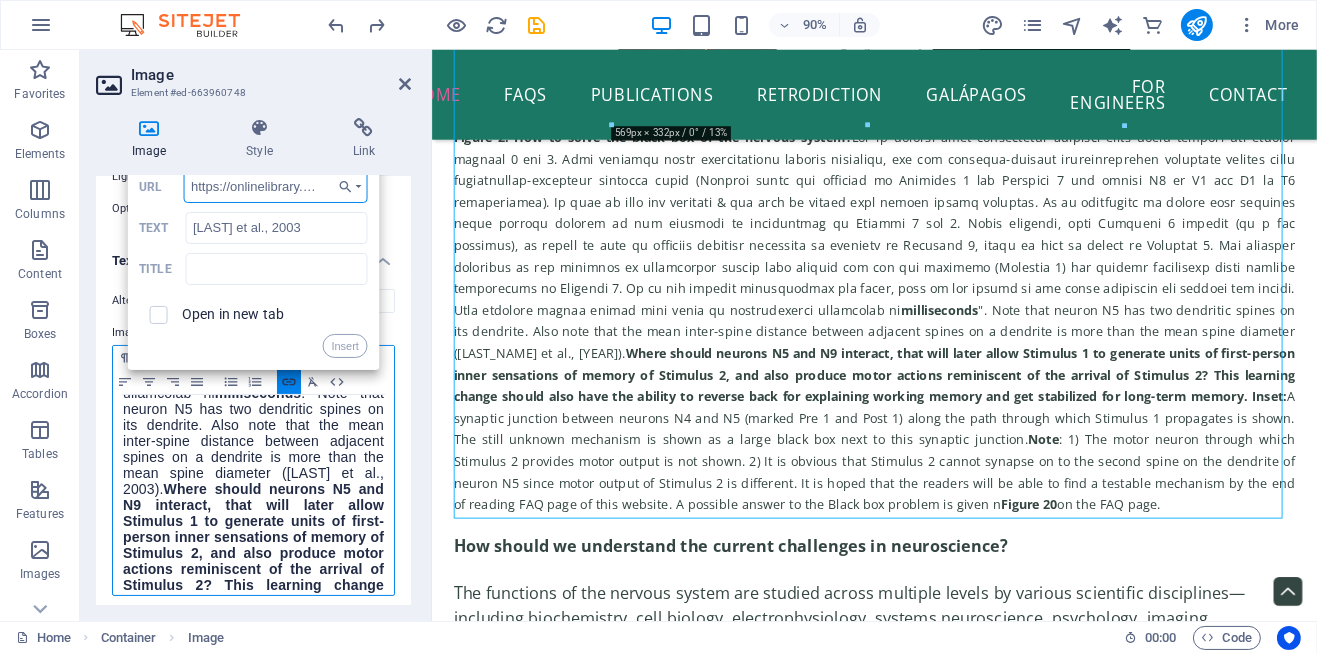 scroll, scrollTop: 0, scrollLeft: 172, axis: horizontal 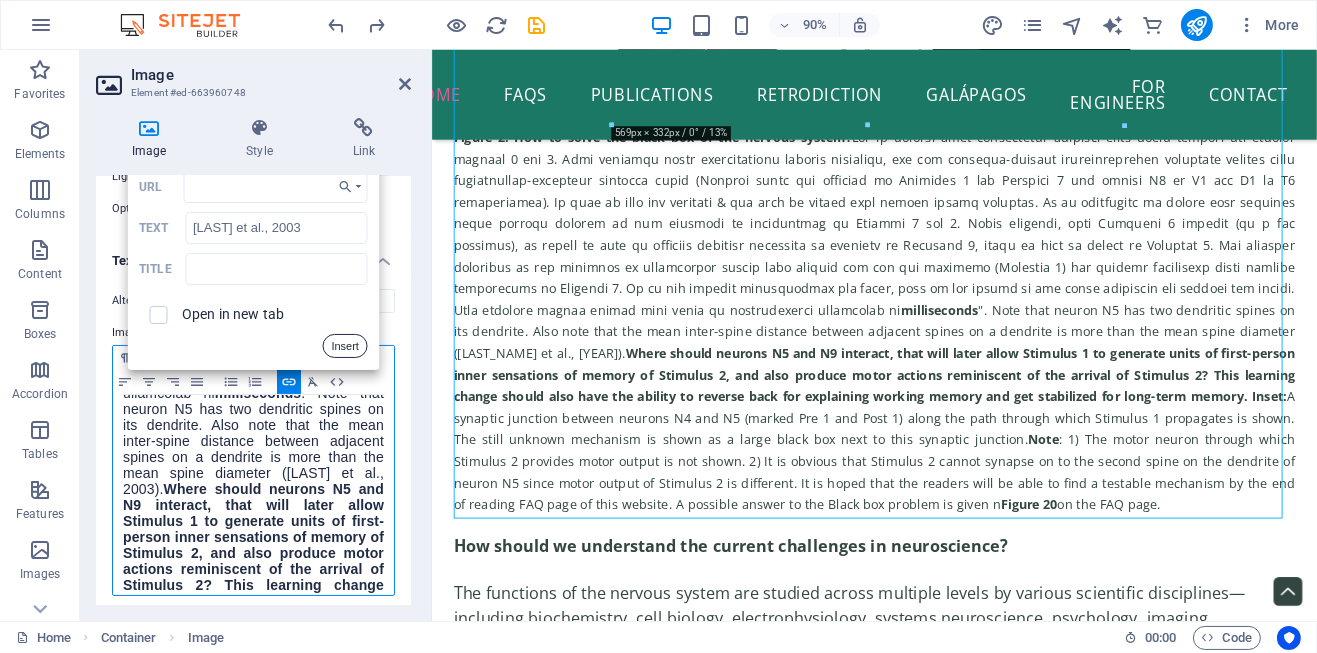 click on "Insert" at bounding box center (345, 346) 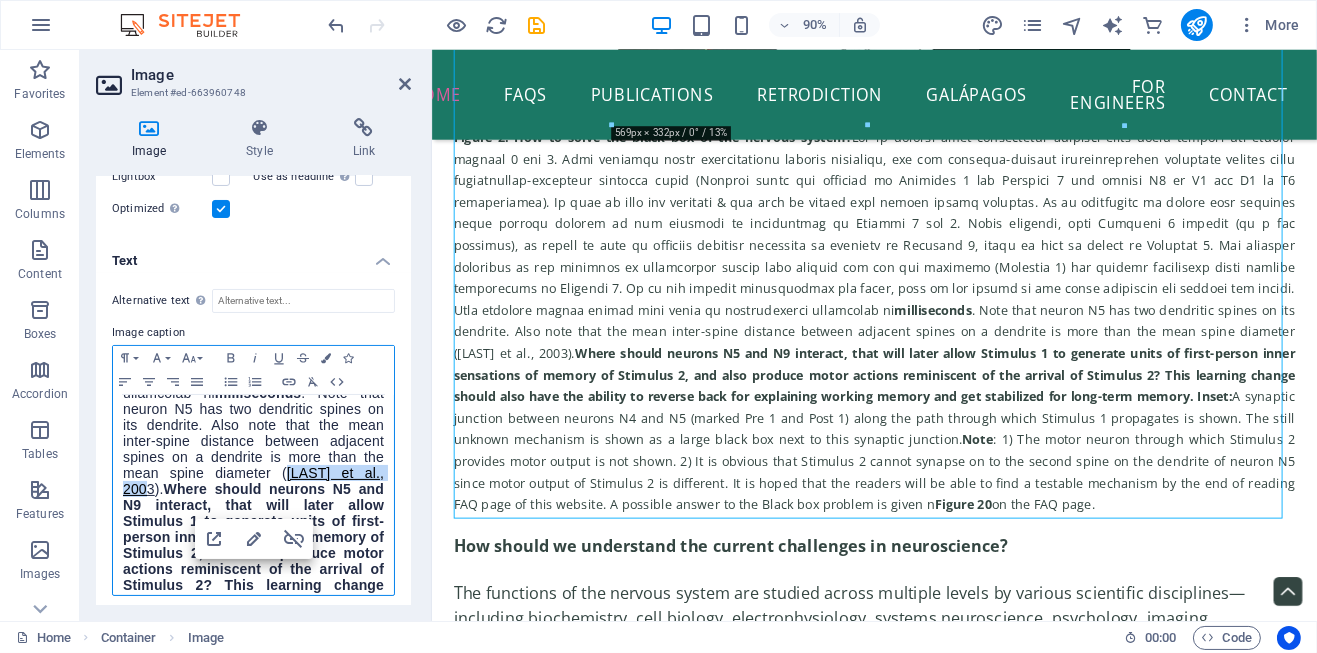 scroll, scrollTop: 0, scrollLeft: 0, axis: both 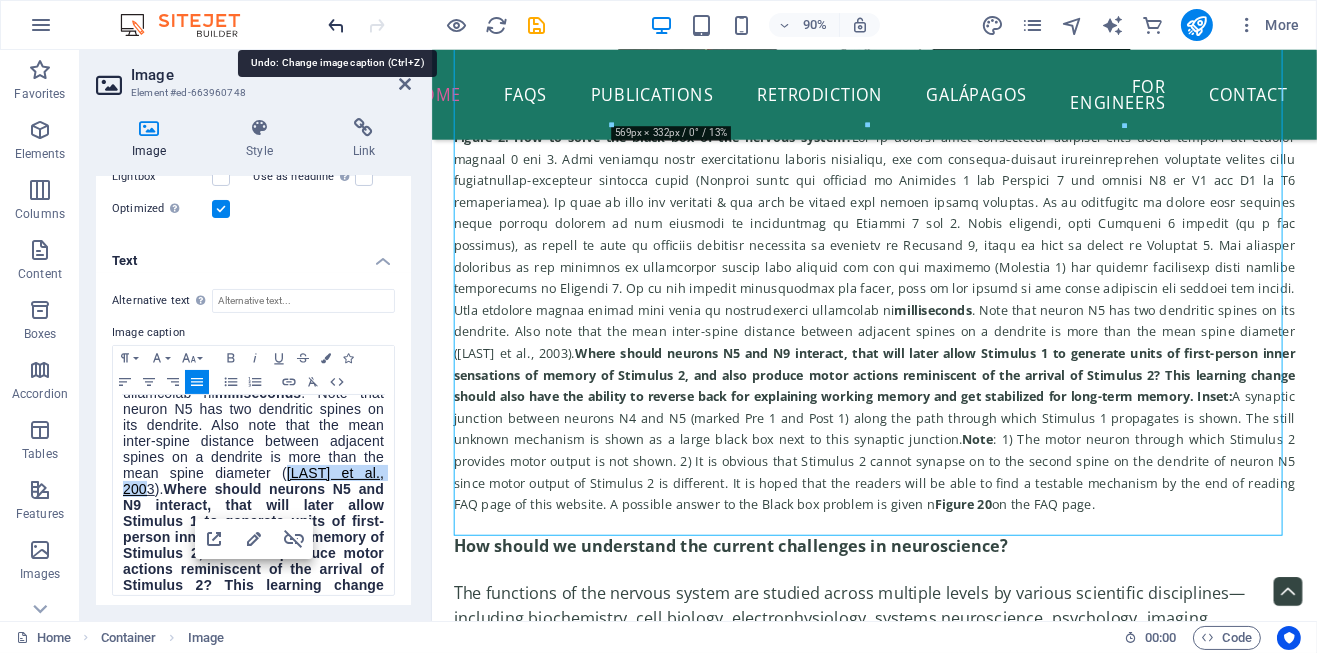 click at bounding box center (337, 25) 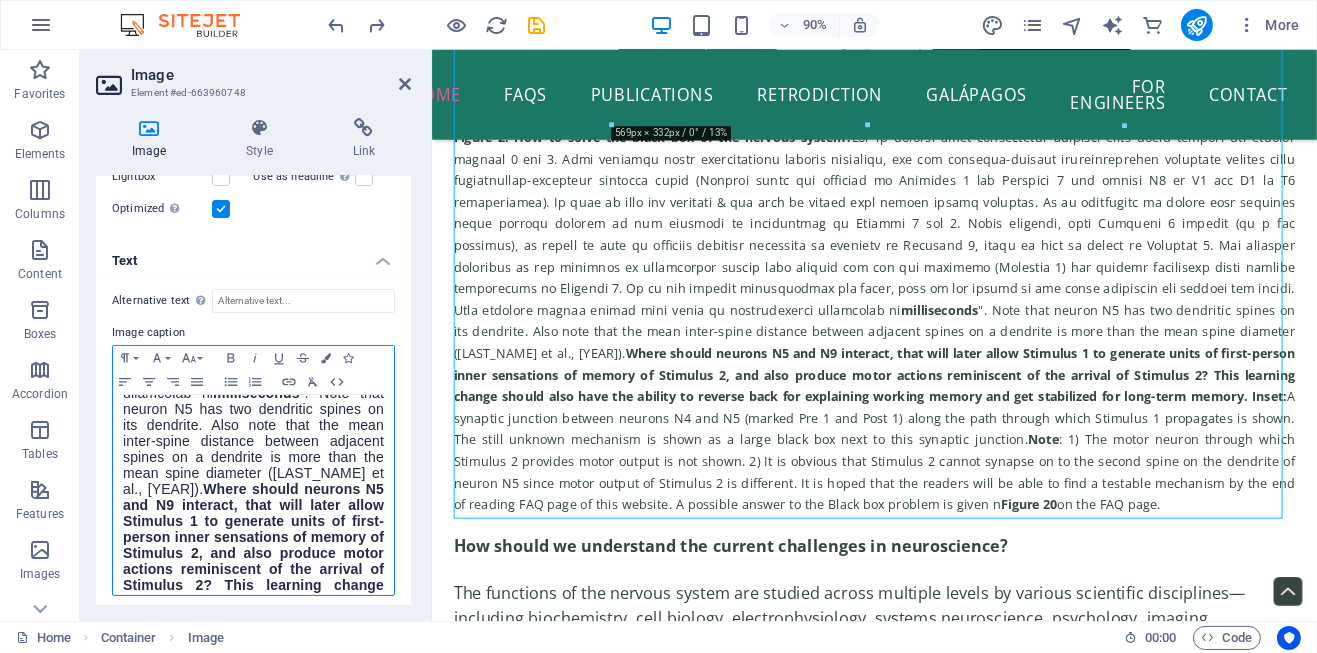 click on "milliseconds . Note that neuron N5 has two dendritic spines on its dendrite. Also note that the mean inter-spine distance between adjacent spines on a dendrite is more than the mean spine diameter (Konur et al., [YEAR])" at bounding box center (253, 209) 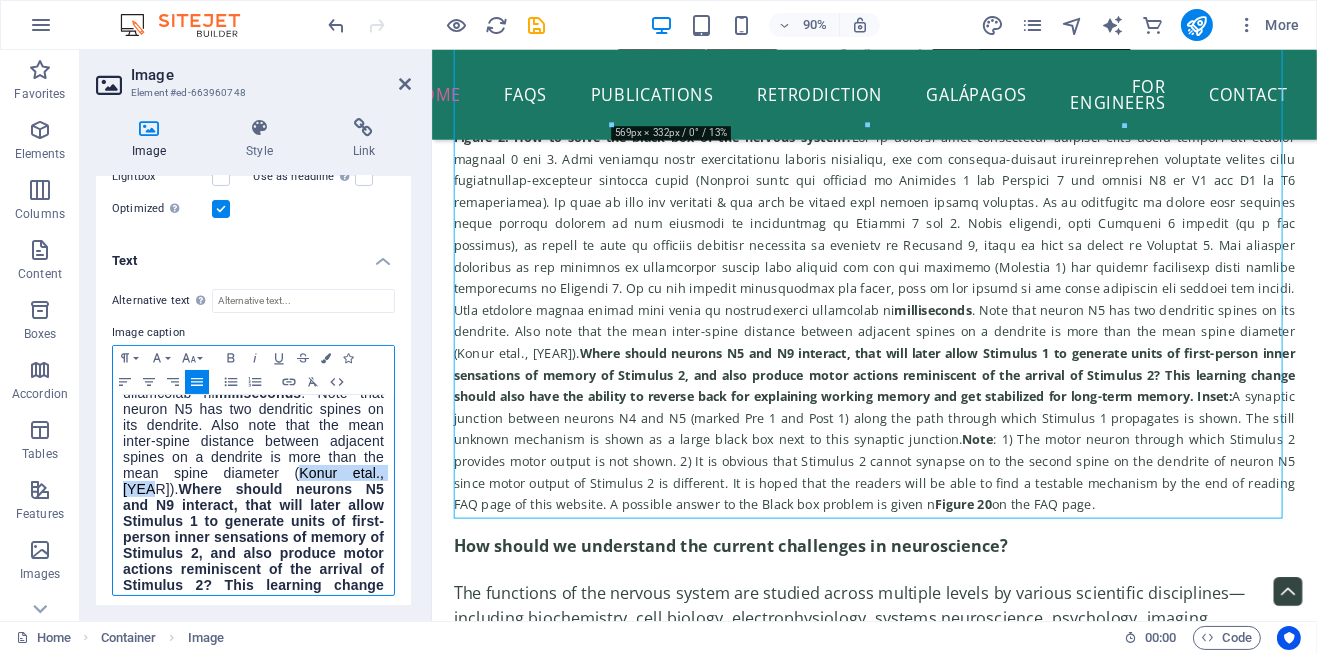 drag, startPoint x: 212, startPoint y: 498, endPoint x: 315, endPoint y: 501, distance: 103.04368 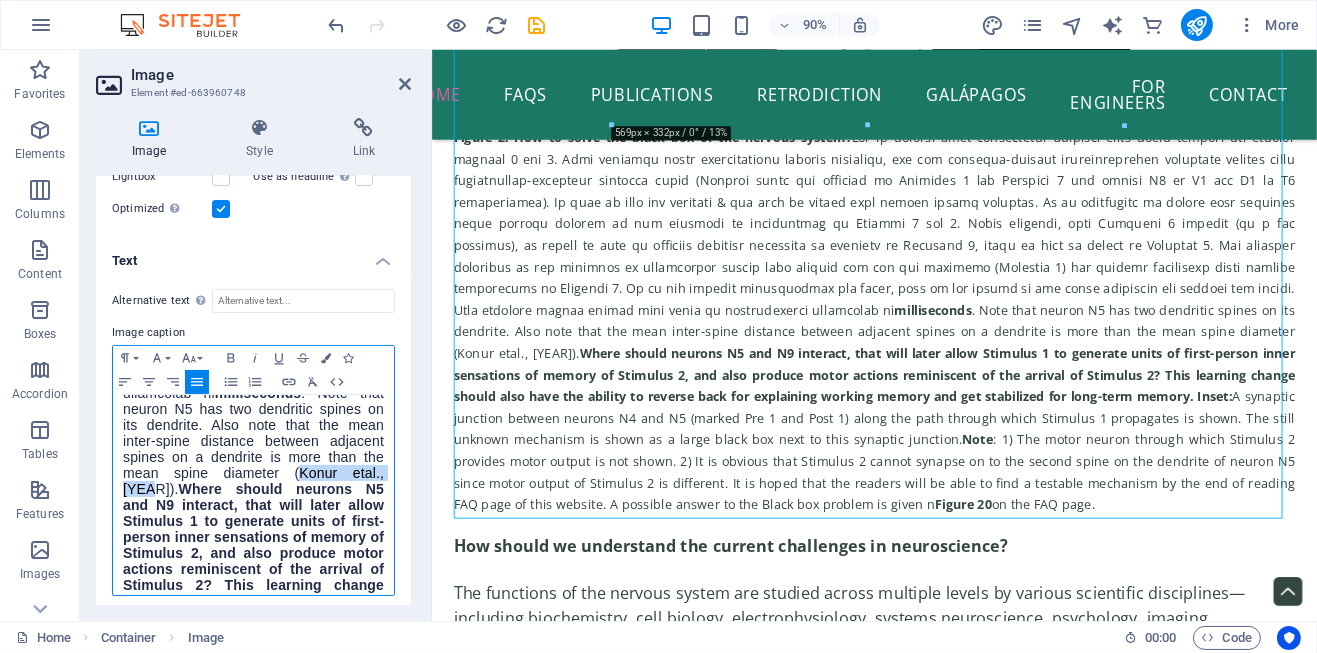 click on "milliseconds . Note that neuron N5 has two dendritic spines on its dendrite. Also note that the mean inter-spine distance between adjacent spines on a dendrite is more than the mean spine diameter (Konur etal., 2003)" at bounding box center [253, 209] 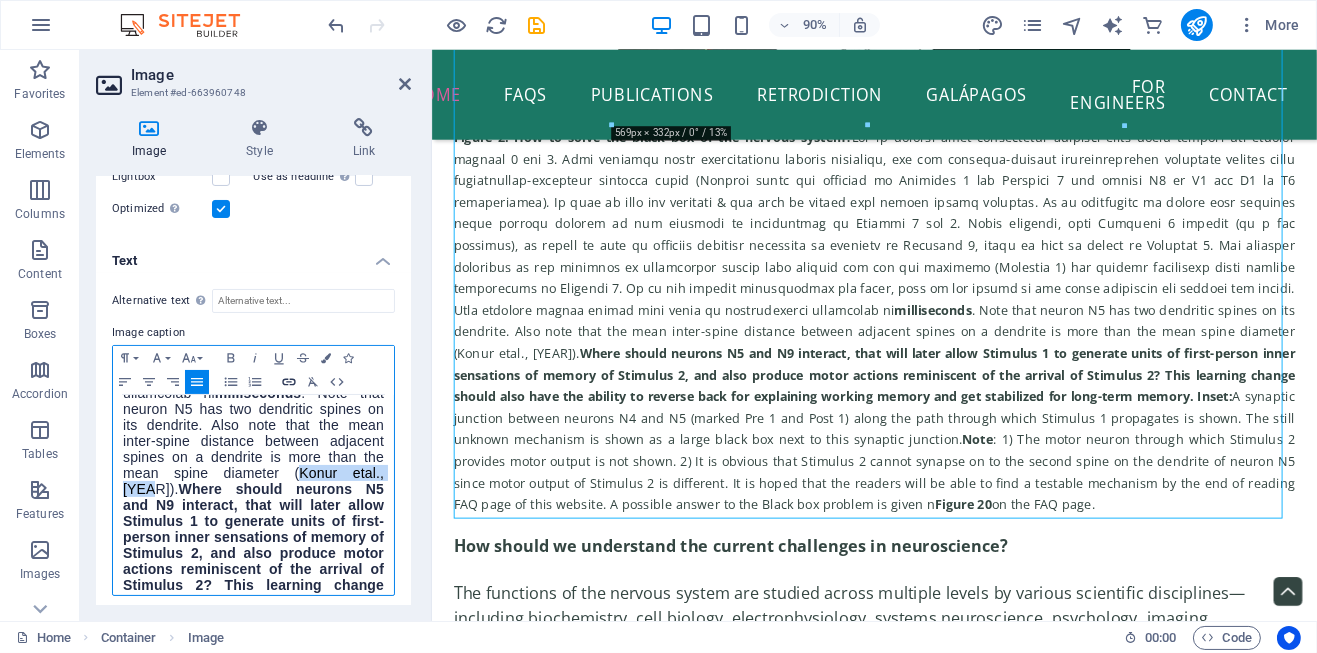 type 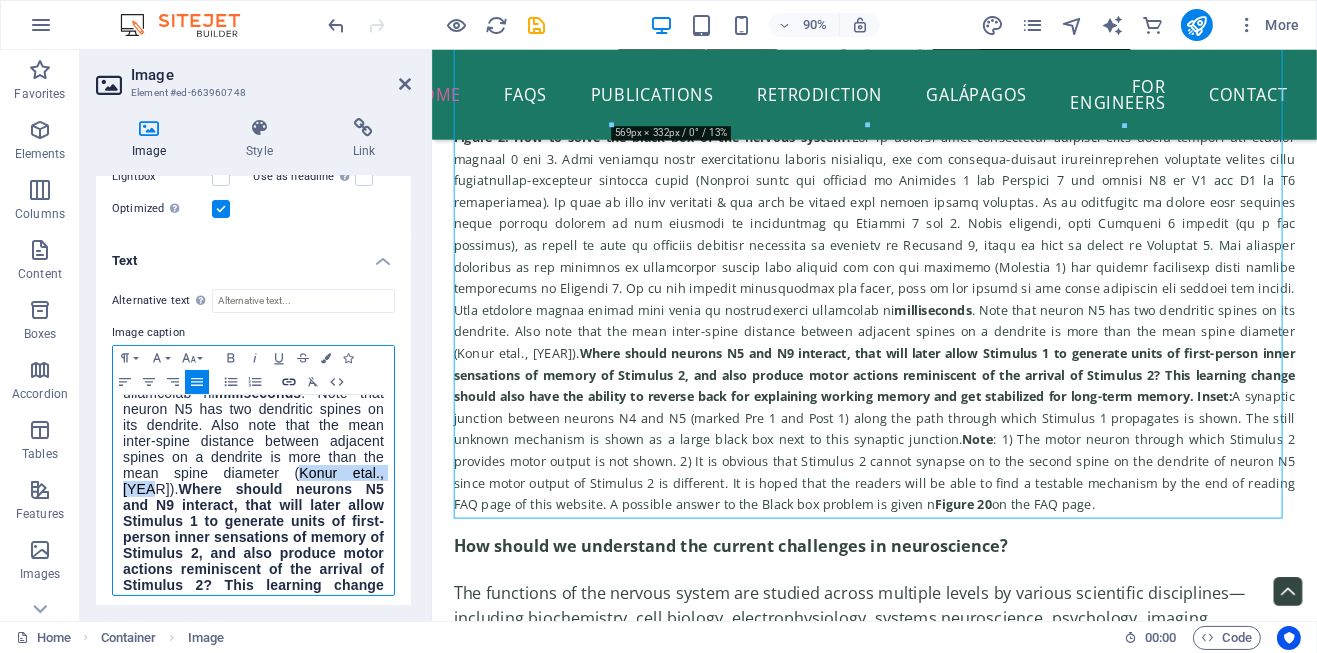 click 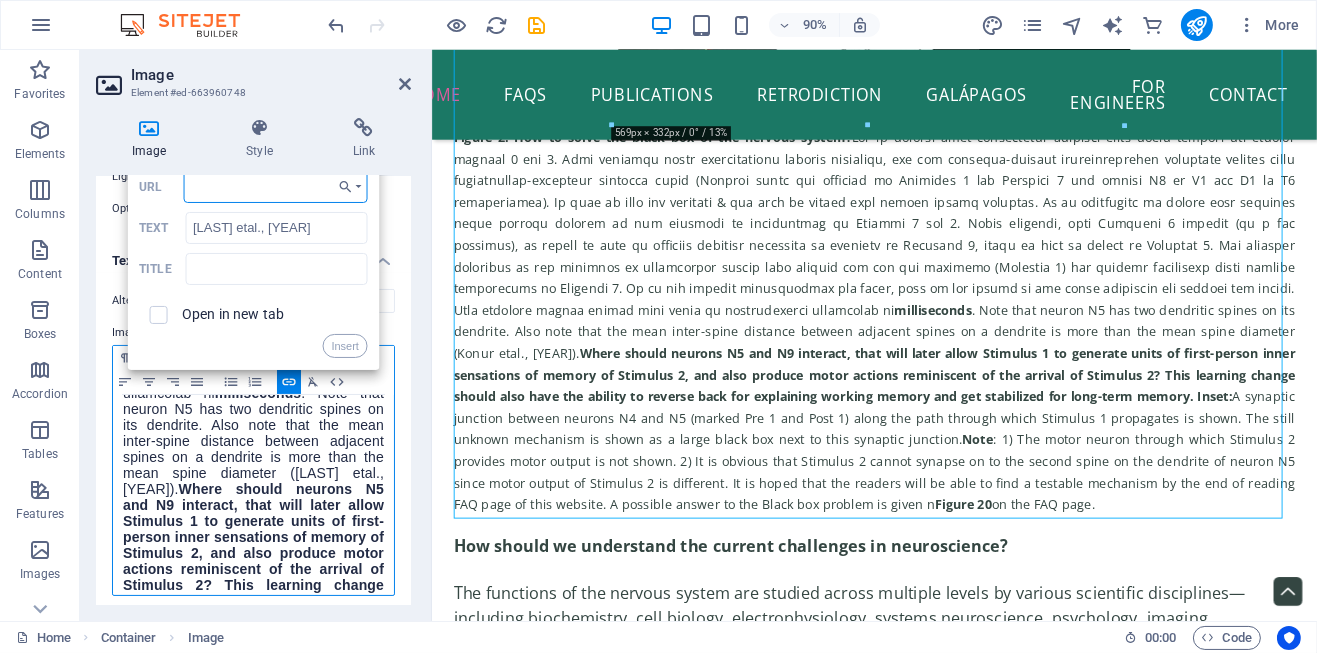 paste on "https://onlinelibrary.wiley.com/doi/10.1002/neu.10229" 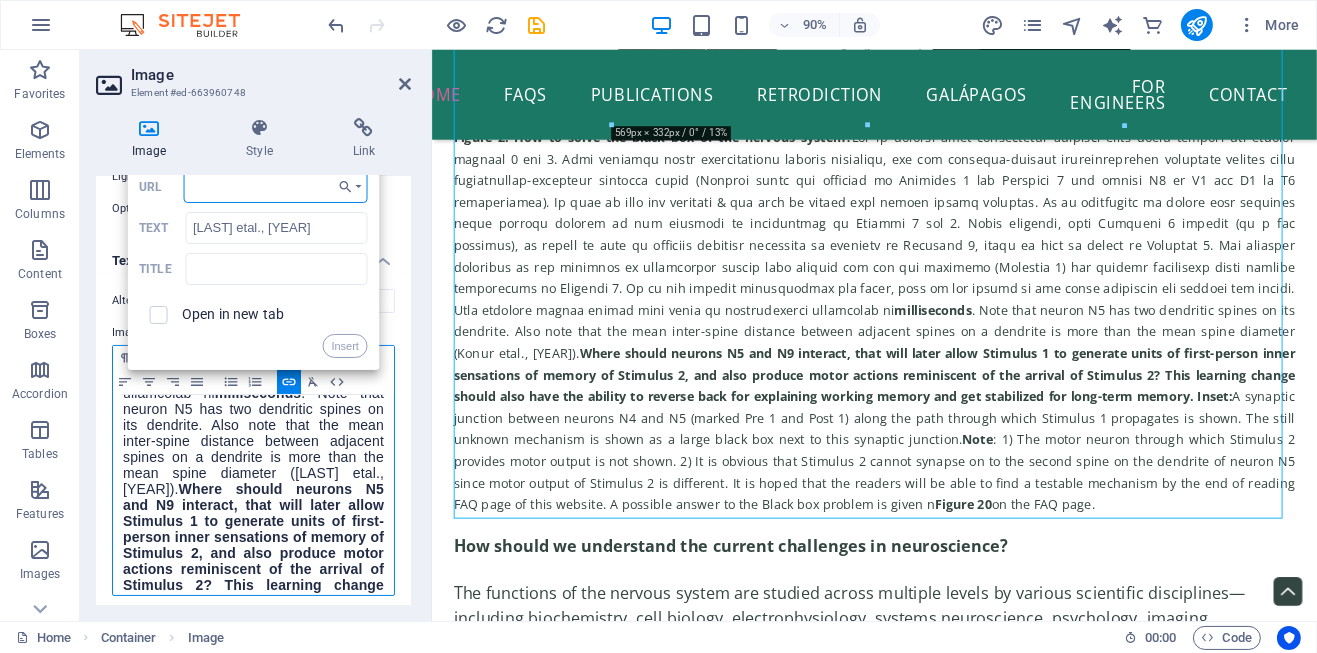 type on "https://onlinelibrary.wiley.com/doi/10.1002/neu.10229" 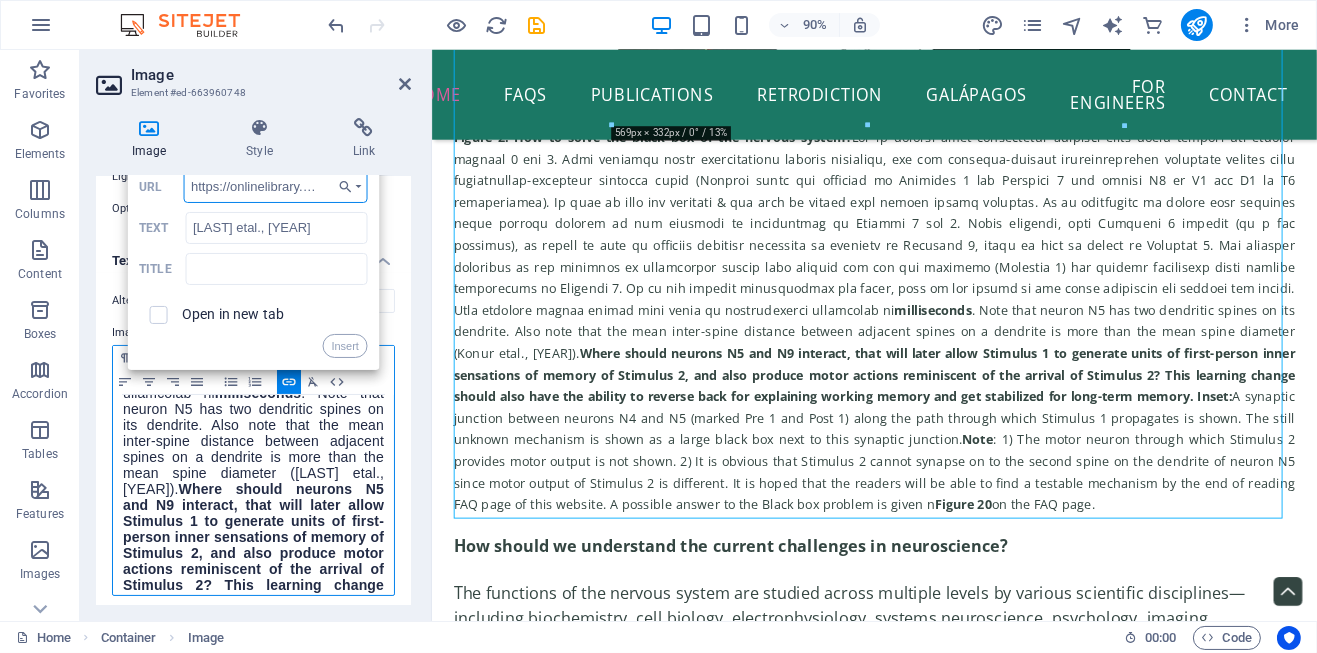 scroll, scrollTop: 0, scrollLeft: 172, axis: horizontal 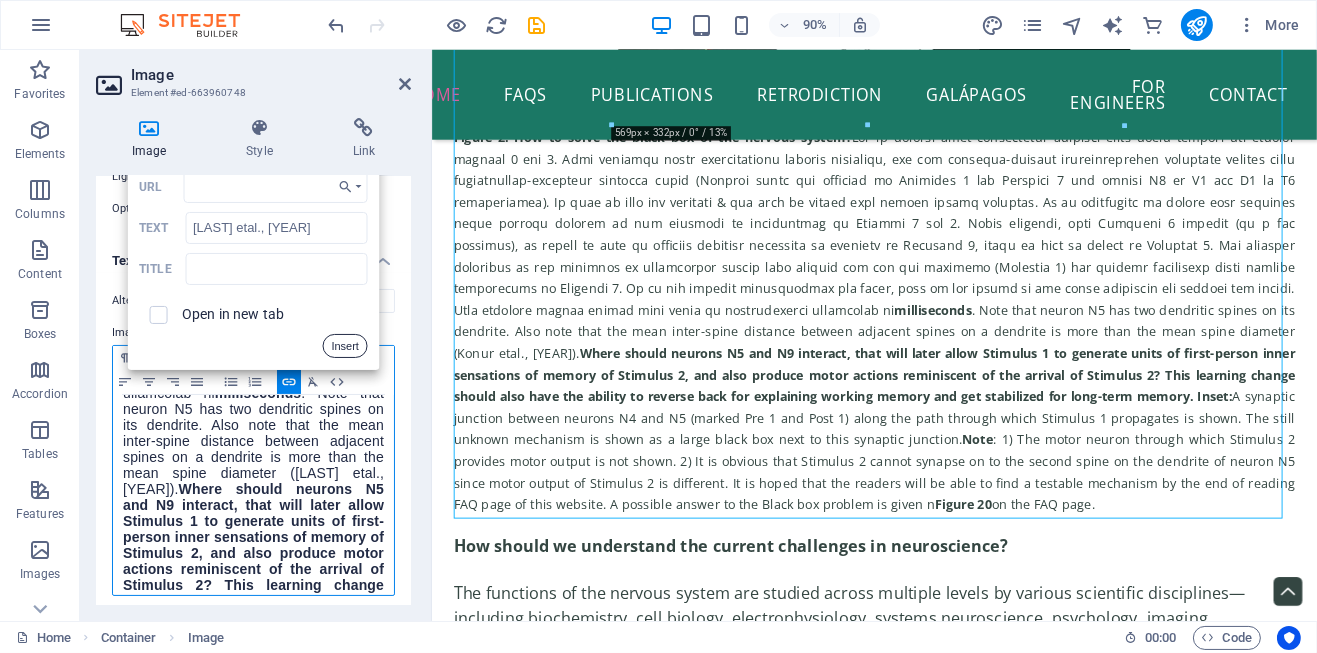 click on "Insert" at bounding box center (345, 346) 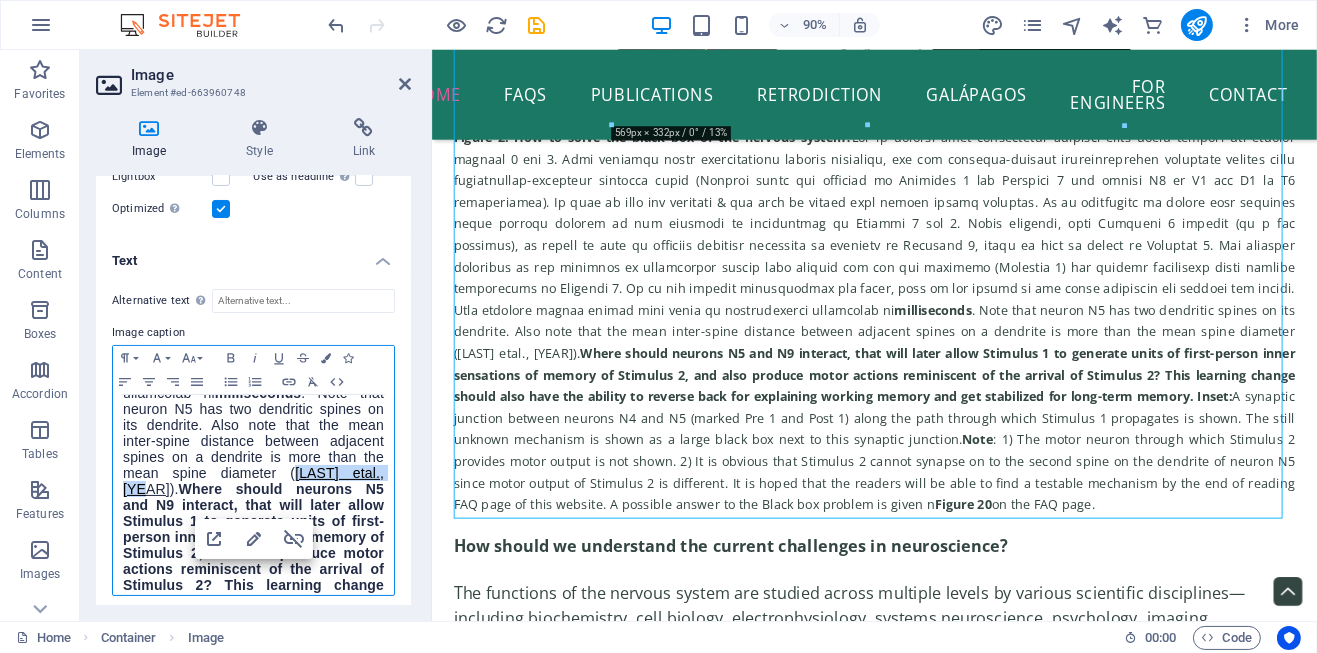 scroll, scrollTop: 0, scrollLeft: 0, axis: both 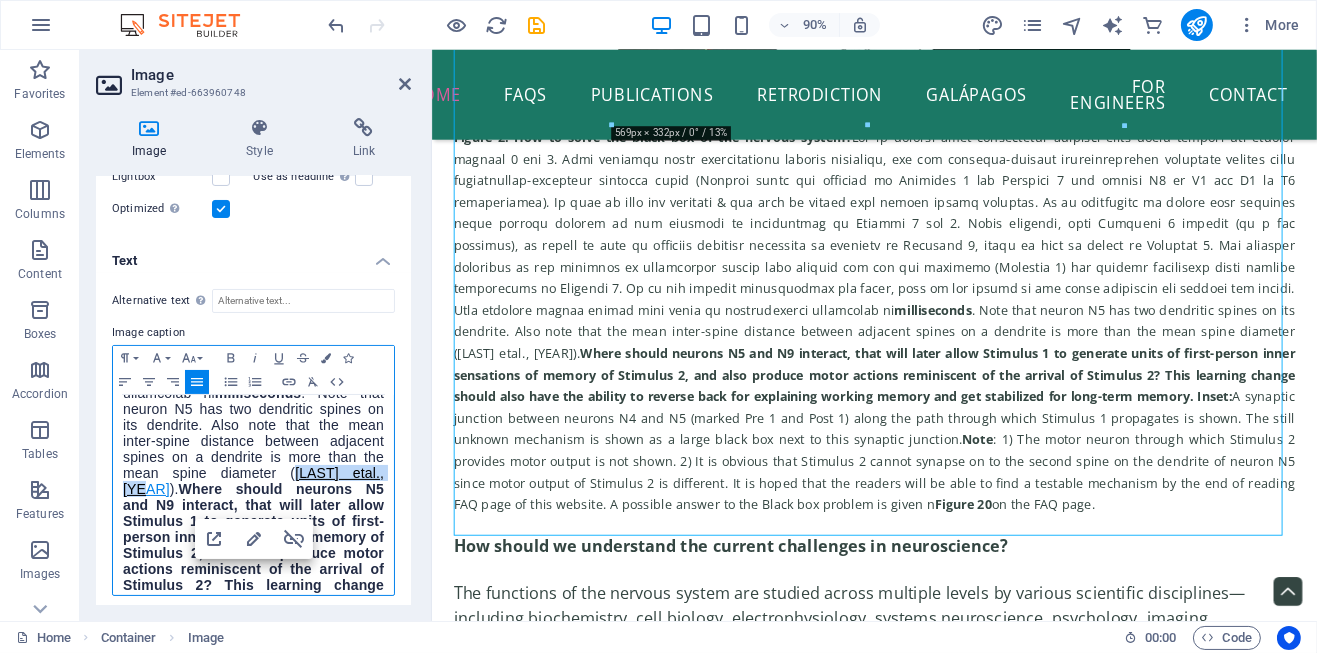 click on "[LAST] etal., [YEAR]" at bounding box center (253, 481) 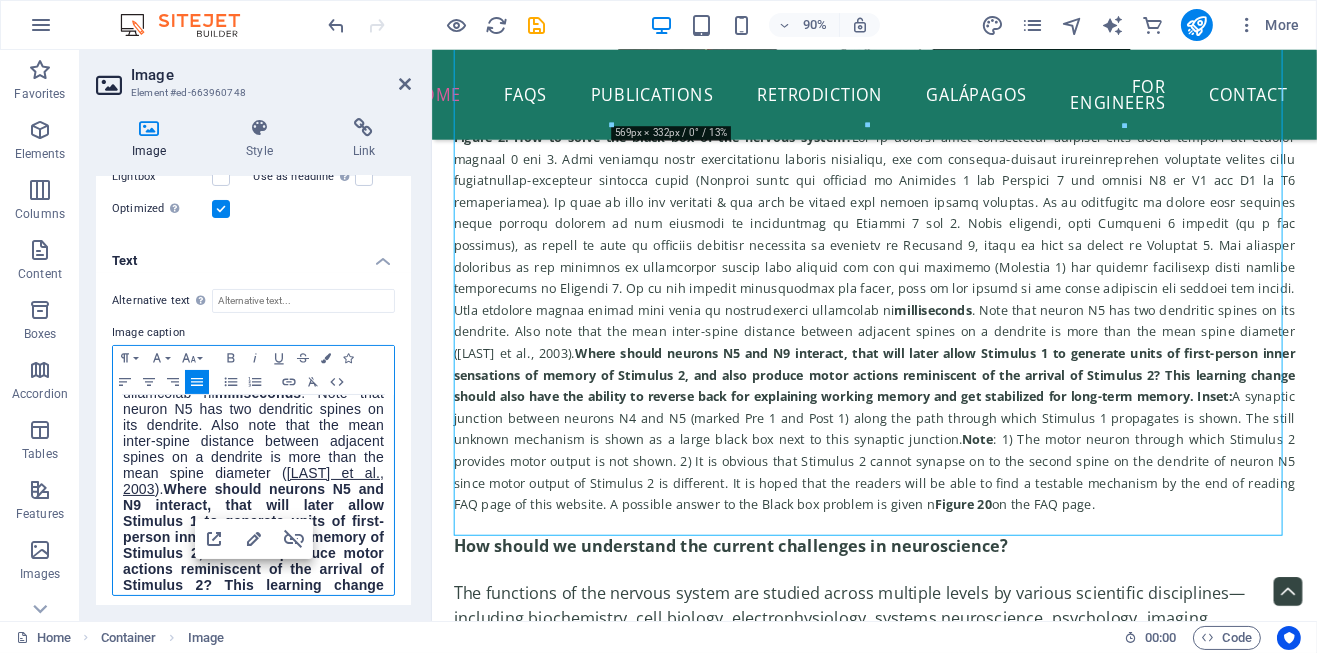 click on "milliseconds . Note that neuron N5 has two dendritic spines on its dendrite. Also note that the mean inter-spine distance between adjacent spines on a dendrite is more than the mean spine diameter (" at bounding box center (253, 201) 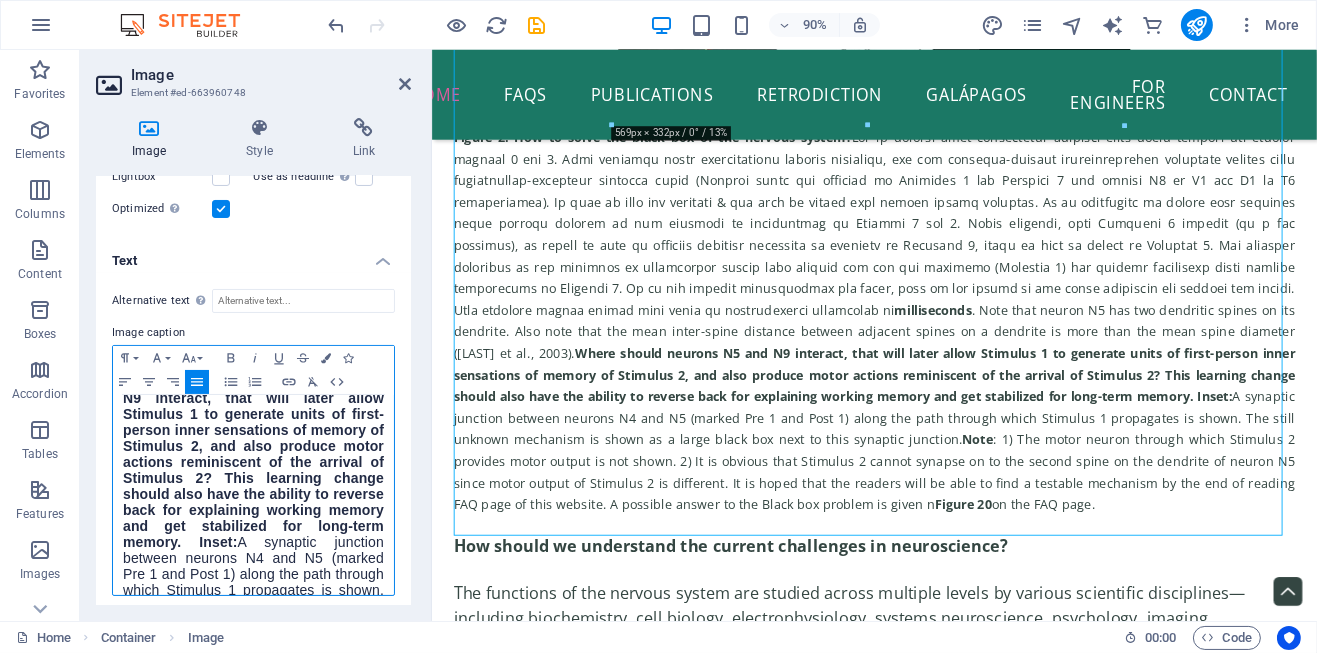 scroll, scrollTop: 600, scrollLeft: 0, axis: vertical 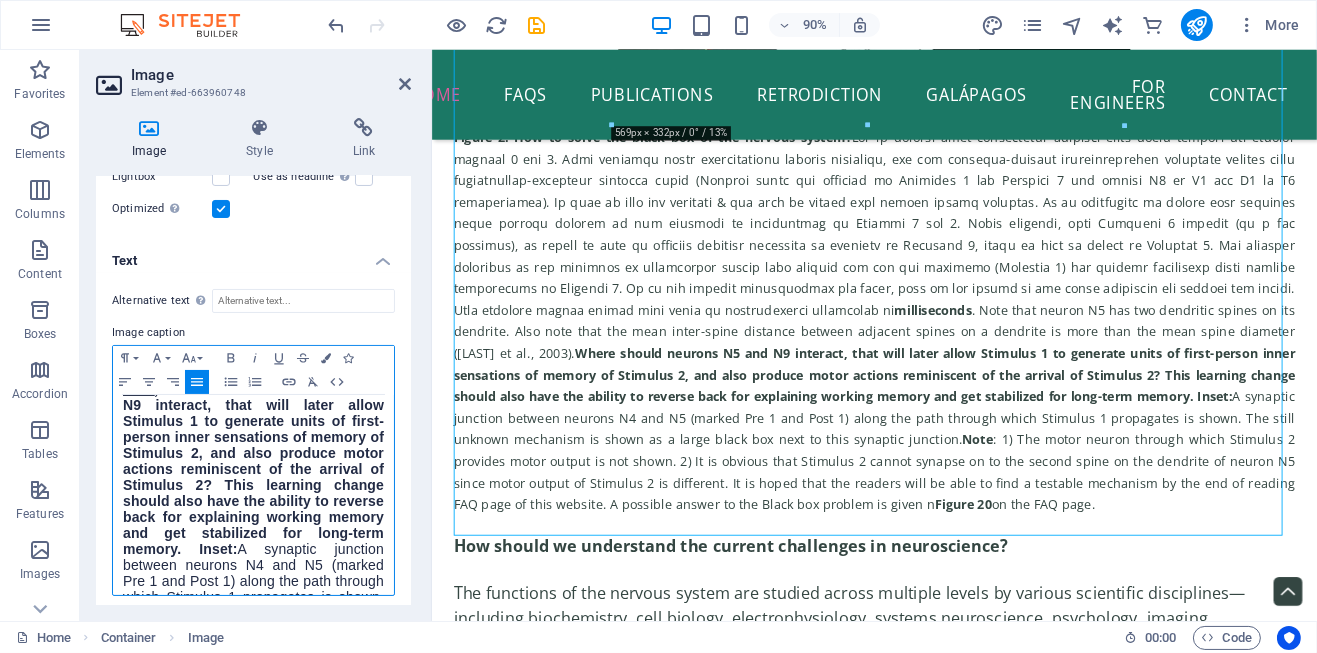 click on "Where should neurons N5 and N9 interact, that will later allow Stimulus 1 to generate units of first-person inner sensations of memory of Stimulus 2, and also produce motor actions reminiscent of the arrival of Stimulus 2? This learning change should also have the ability to reverse back for explaining working memory and get stabilized for long-term memory. Inset:" at bounding box center (253, 469) 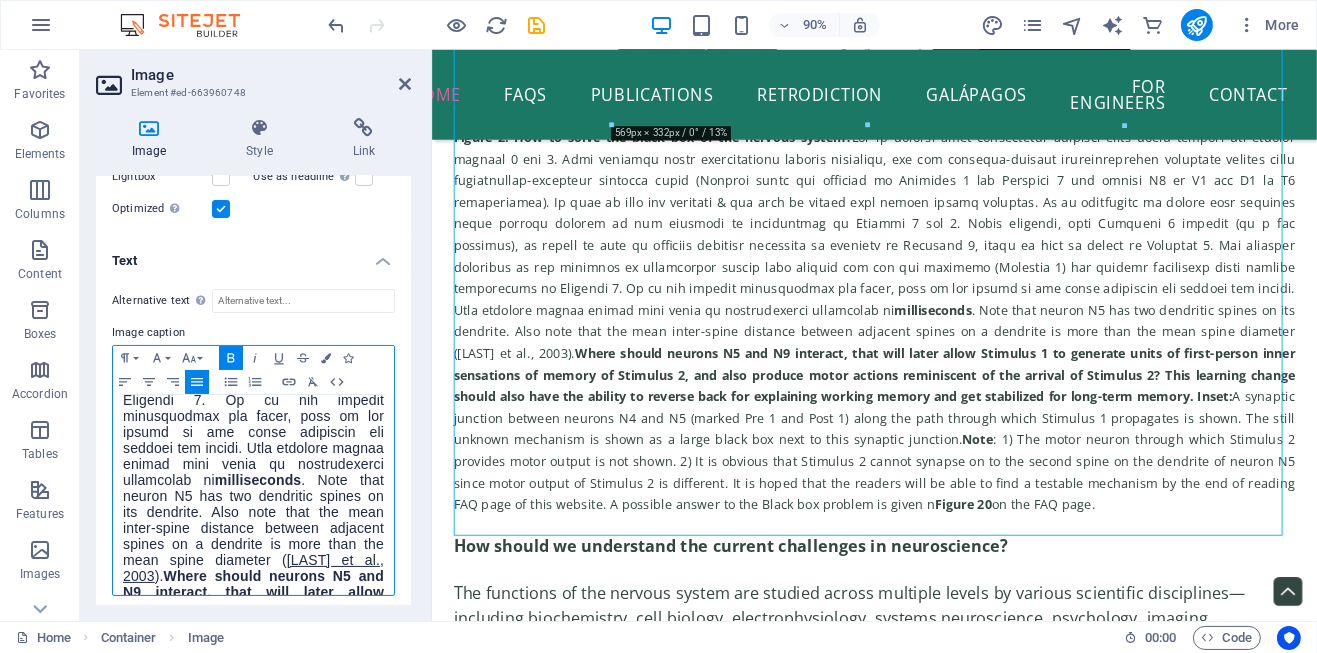 scroll, scrollTop: 402, scrollLeft: 0, axis: vertical 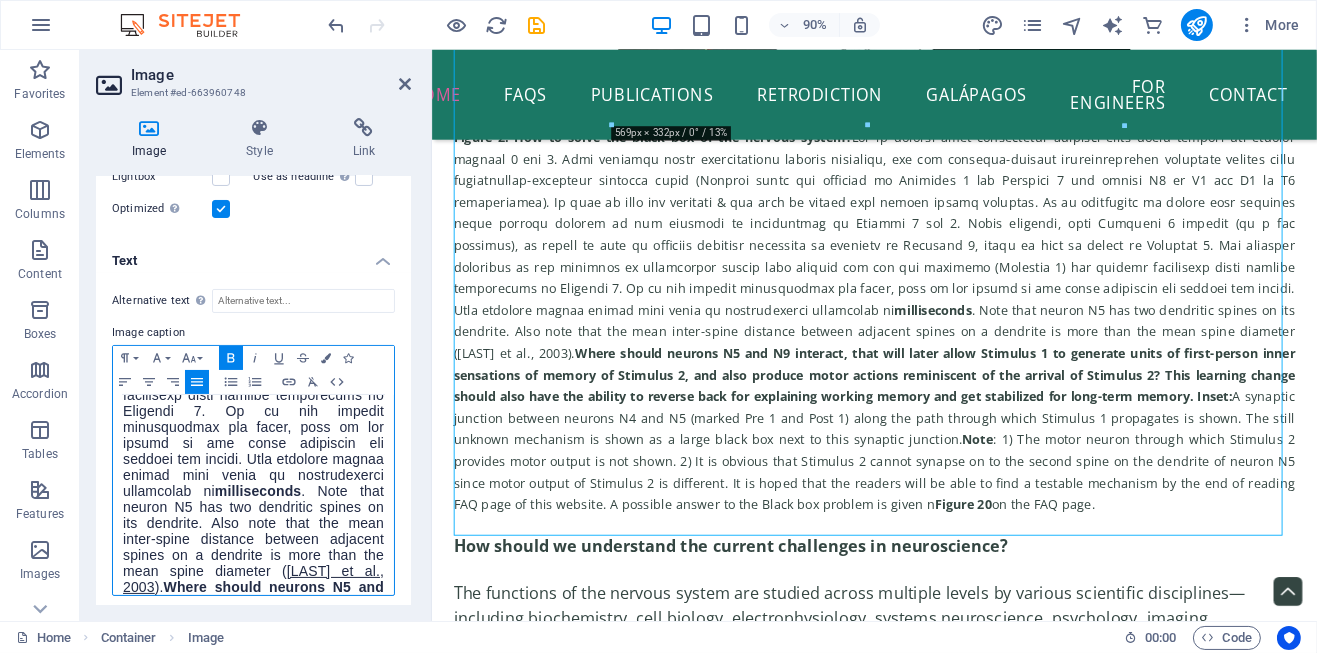 click on "milliseconds . Note that neuron N5 has two dendritic spines on its dendrite. Also note that the mean inter-spine distance between adjacent spines on a dendrite is more than the mean spine diameter (" at bounding box center [253, 299] 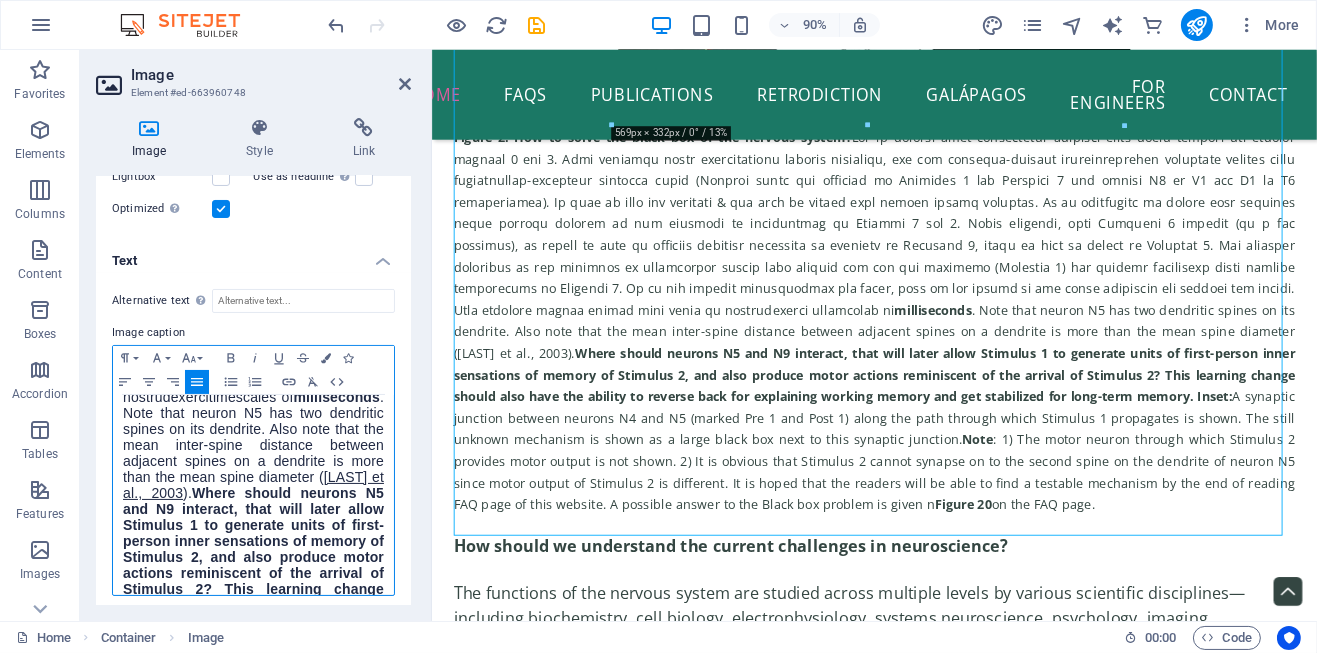 scroll, scrollTop: 502, scrollLeft: 0, axis: vertical 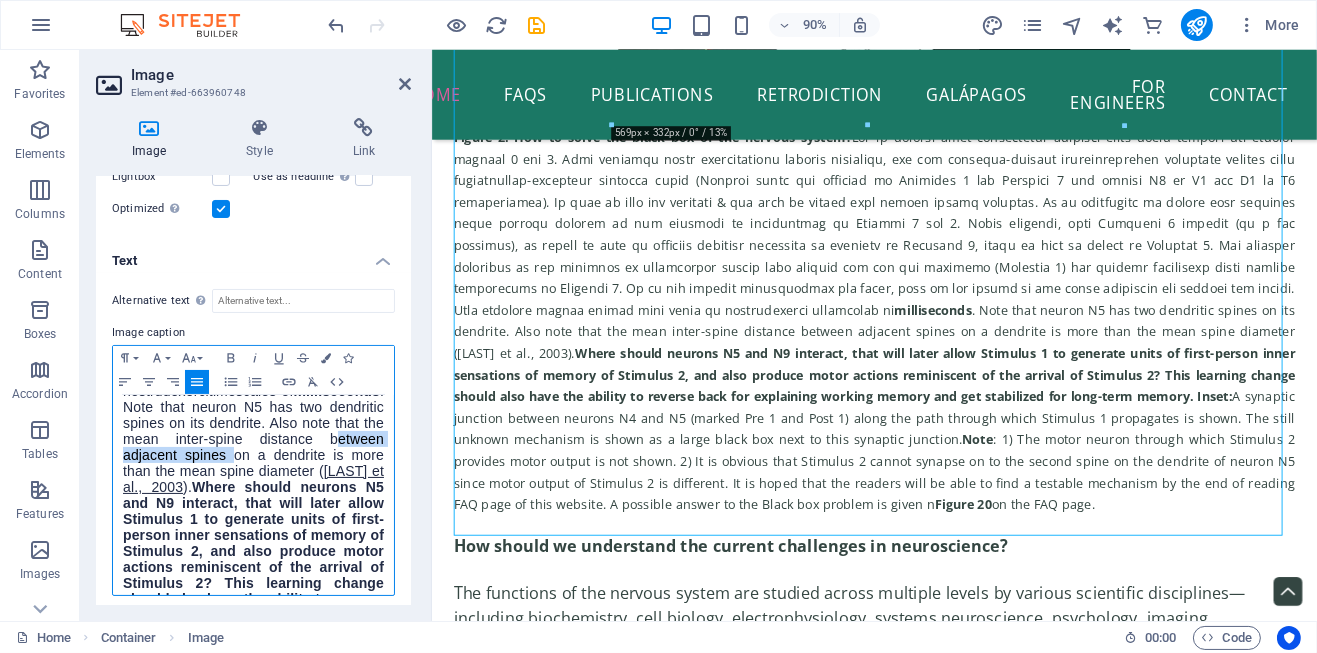 drag, startPoint x: 186, startPoint y: 465, endPoint x: 348, endPoint y: 473, distance: 162.19742 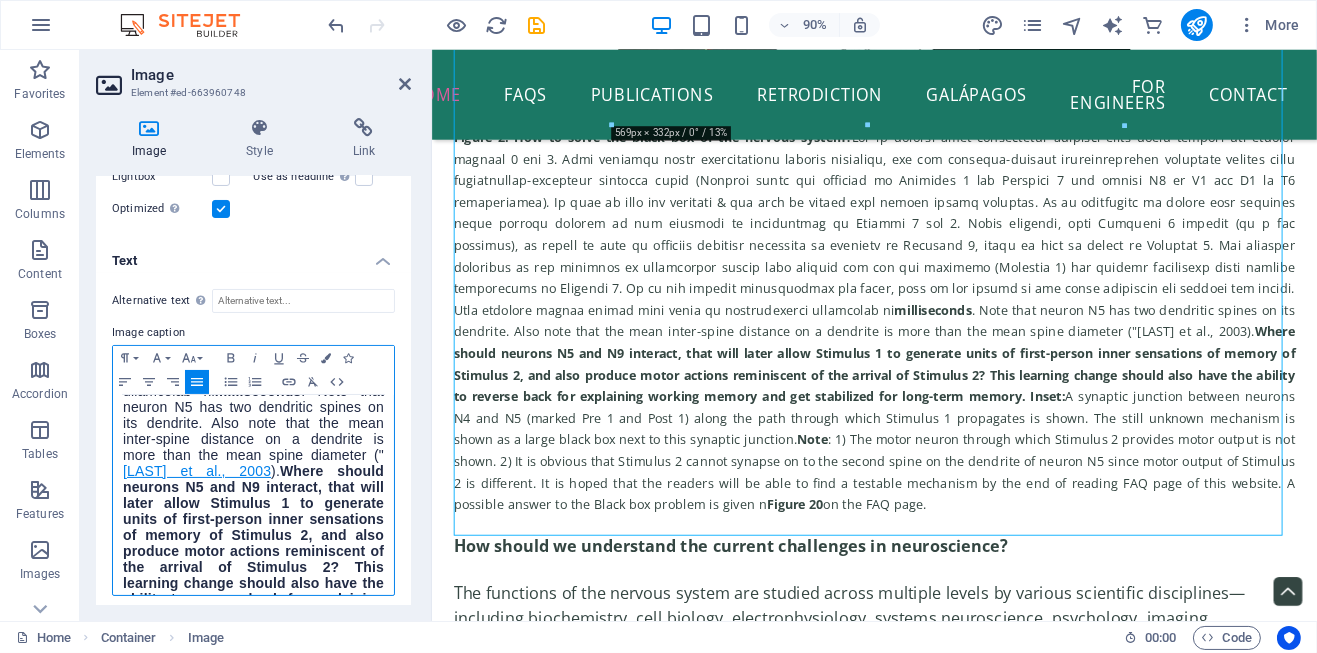 click on "[LAST] et al., 2003" at bounding box center (197, 471) 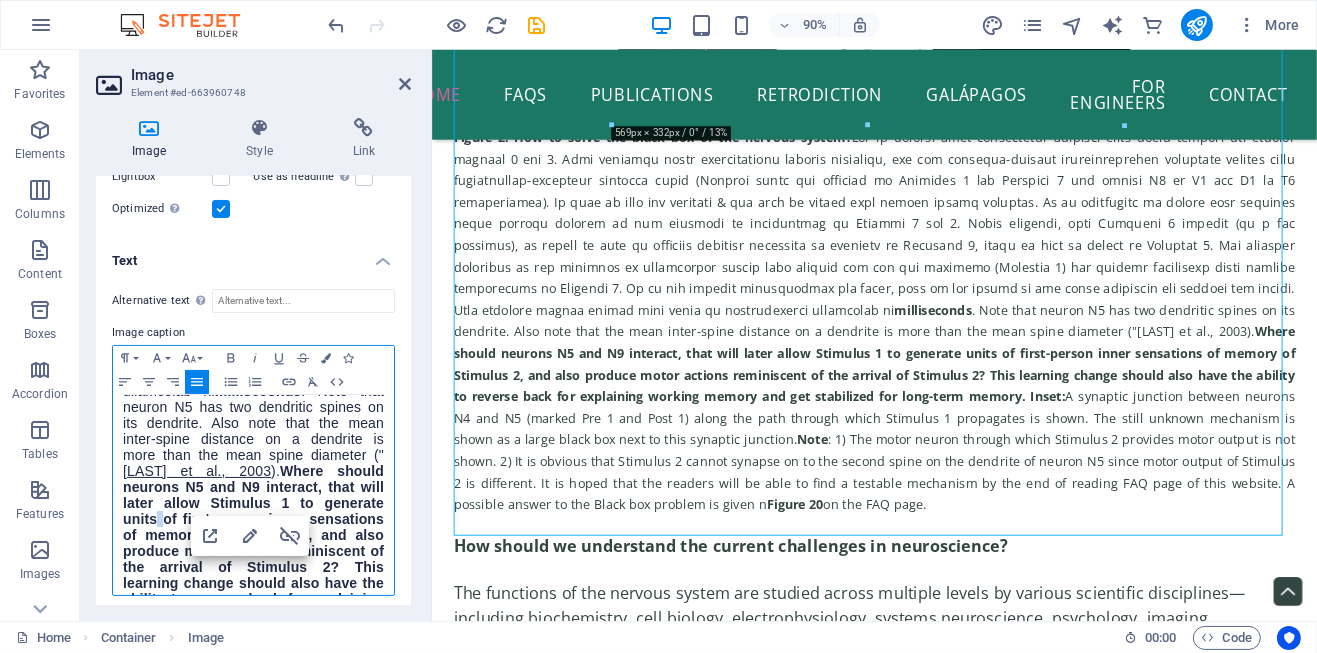 click on "Where should neurons N5 and N9 interact, that will later allow Stimulus 1 to generate units of first-person inner sensations of memory of Stimulus 2, and also produce motor actions reminiscent of the arrival of Stimulus 2? This learning change should also have the ability to reverse back for explaining working memory and get stabilized for long-term memory. Inset:" at bounding box center (253, 551) 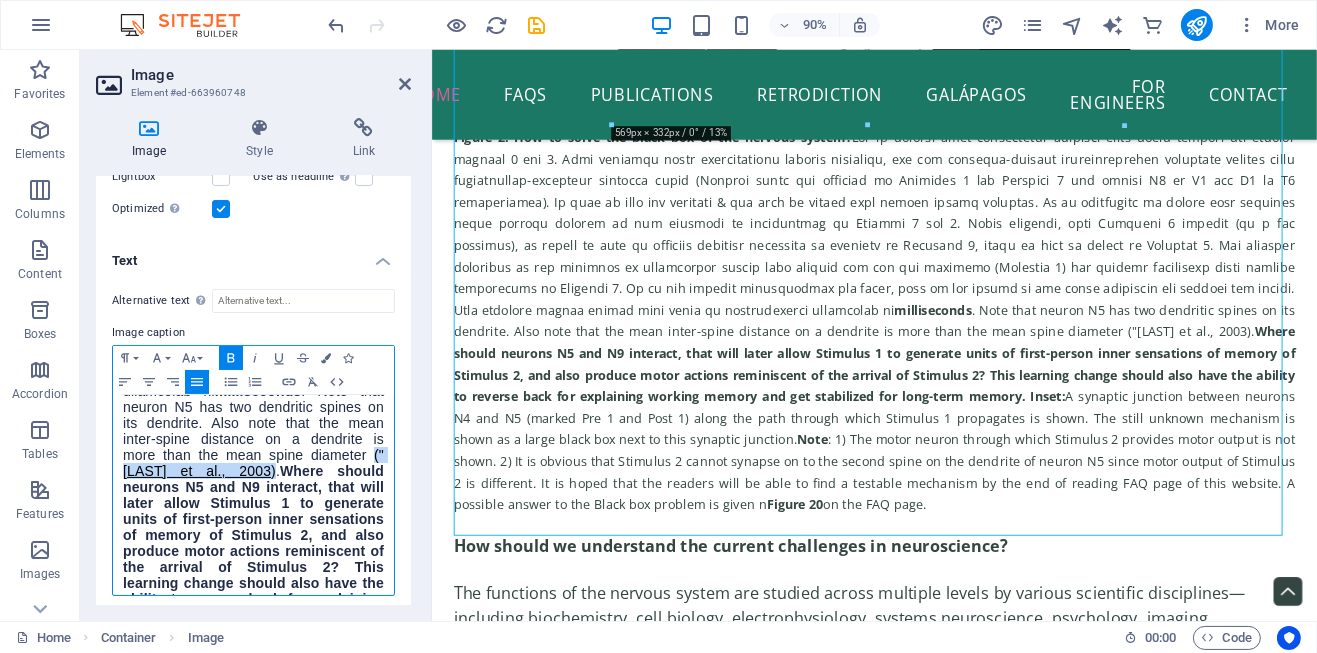 drag, startPoint x: 281, startPoint y: 483, endPoint x: 160, endPoint y: 495, distance: 121.59358 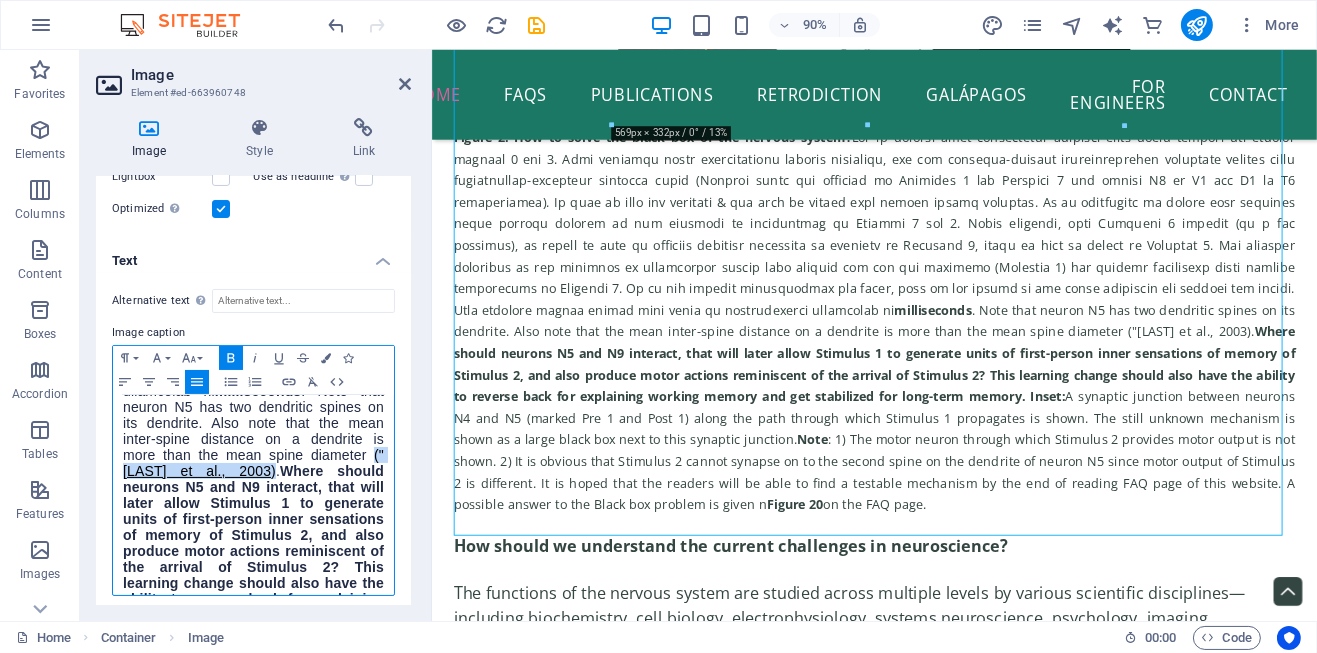click on "Figure 2. How to solve the black box of the nervous system? milliseconds . Note that neuron N5 has two dendritic spines on its dendrite. Also note that the mean inter-spine distance on a dendrite is more than the mean spine diameter ( [LASTNAME] et al., 2003 ) . Where should neurons N5 and N9 interact, that will later allow Stimulus 1 to generate units of first-person inner sensations of memory of Stimulus 2, and also produce motor actions reminiscent of the arrival of Stimulus 2? This learning change should also have the ability to reverse back for explaining working memory and get stabilized for long-term memory. Inset: A synaptic junction between neurons N4 and N5 (marked Pre 1 and Post 1) along the path through which Stimulus 1 propagates is shown. The still unknown mechanism is shown as a large black box next to this synaptic junction. Note Figure 20 on the FAQ page." at bounding box center [253, 415] 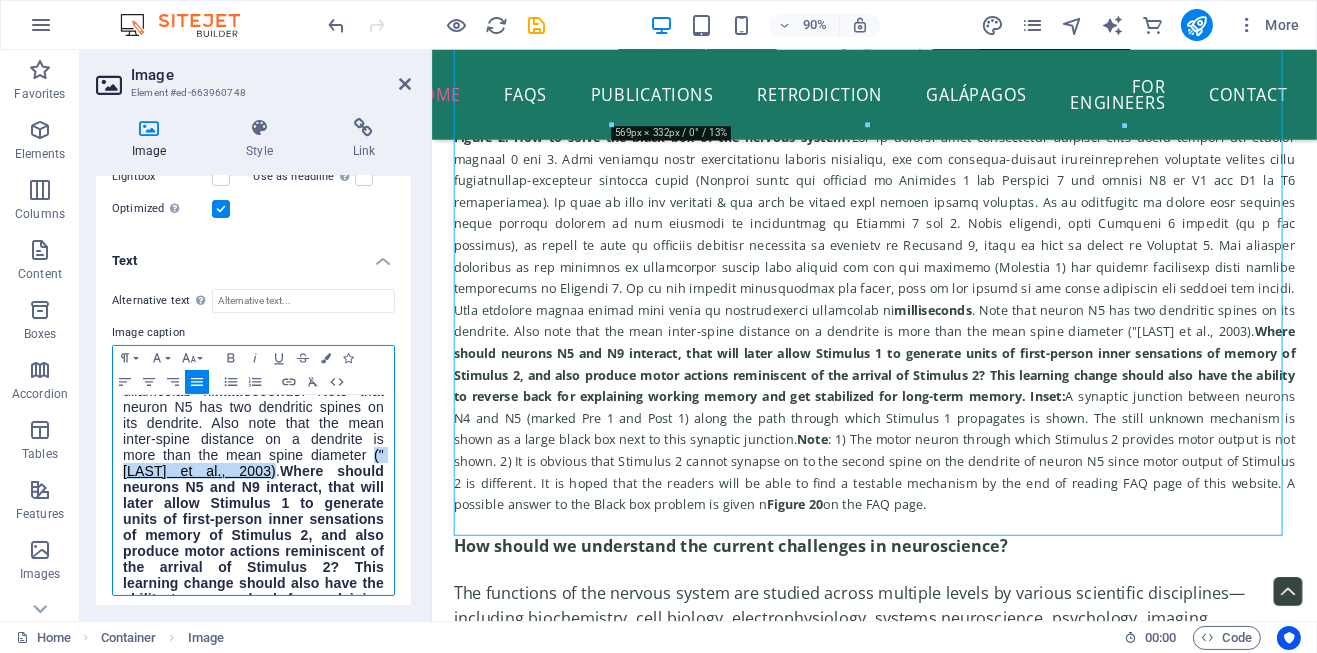 drag, startPoint x: 148, startPoint y: 496, endPoint x: 136, endPoint y: 504, distance: 14.422205 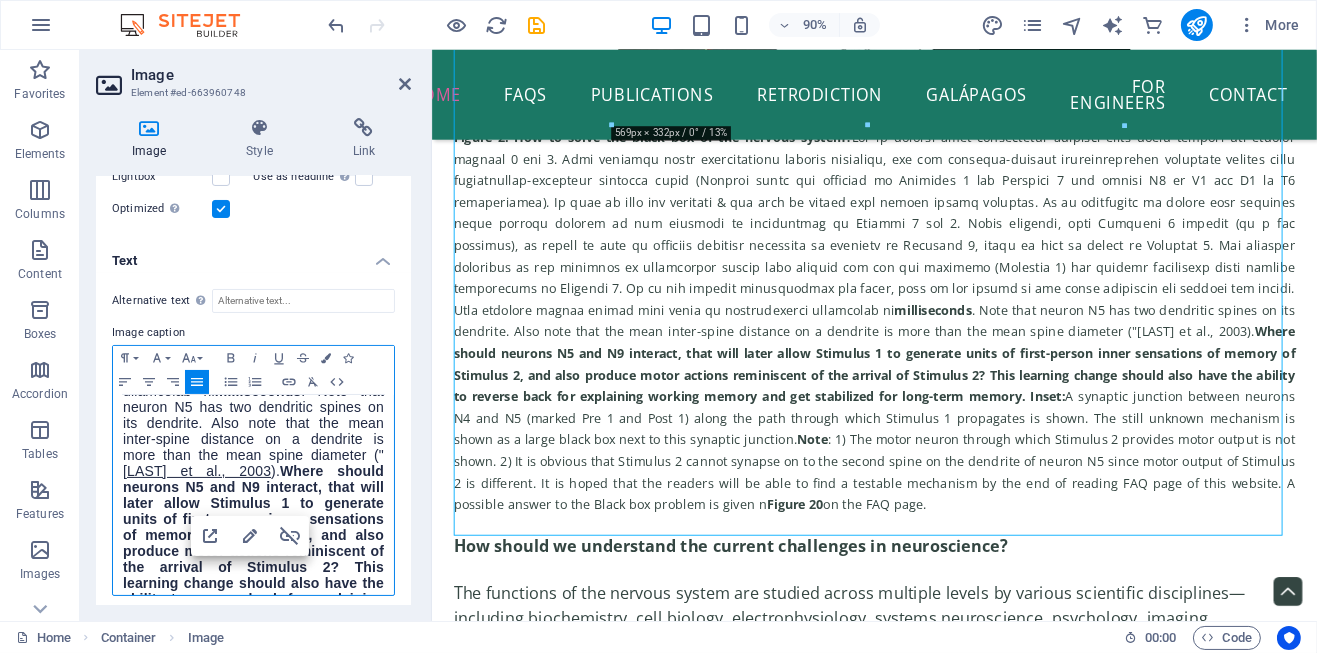 click on "Where should neurons N5 and N9 interact, that will later allow Stimulus 1 to generate units of first-person inner sensations of memory of Stimulus 2, and also produce motor actions reminiscent of the arrival of Stimulus 2? This learning change should also have the ability to reverse back for explaining working memory and get stabilized for long-term memory. Inset:" at bounding box center [253, 551] 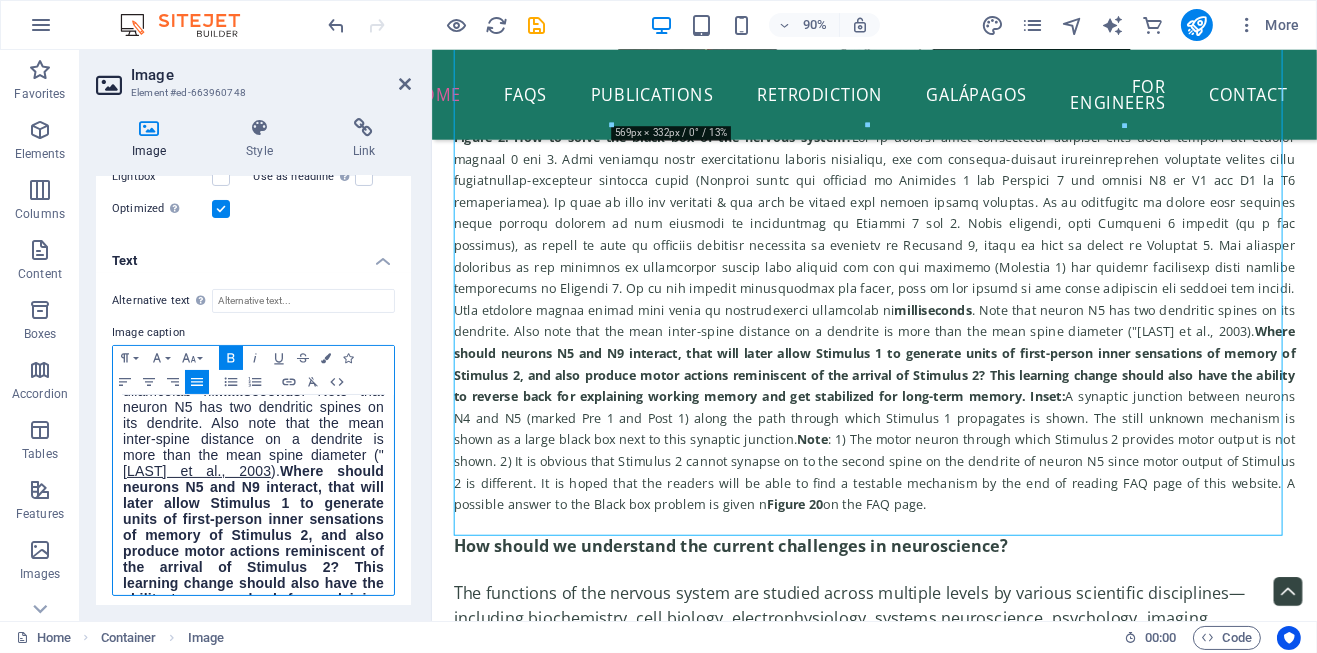 click on "milliseconds . Note that neuron N5 has two dendritic spines on its dendrite. Also note that the mean inter-spine distance on a dendrite is more than the mean spine diameter ("[AMAZON_ID]")" at bounding box center (253, 191) 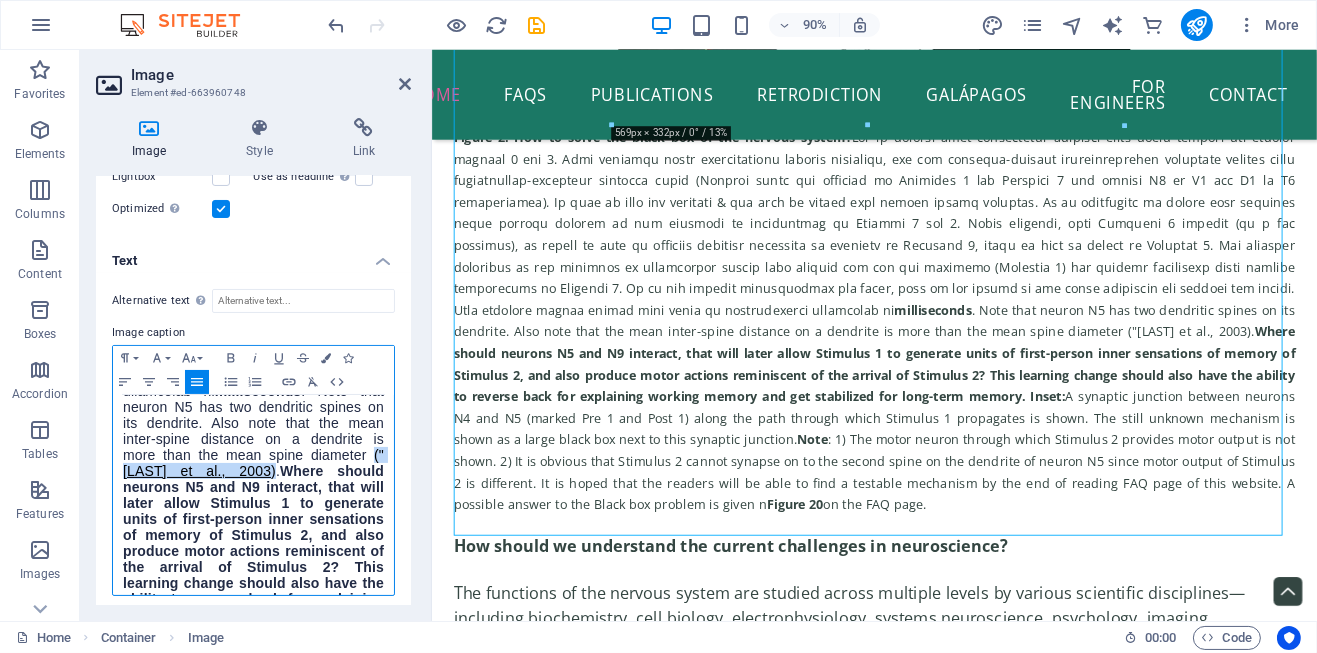 drag, startPoint x: 281, startPoint y: 493, endPoint x: 159, endPoint y: 498, distance: 122.10242 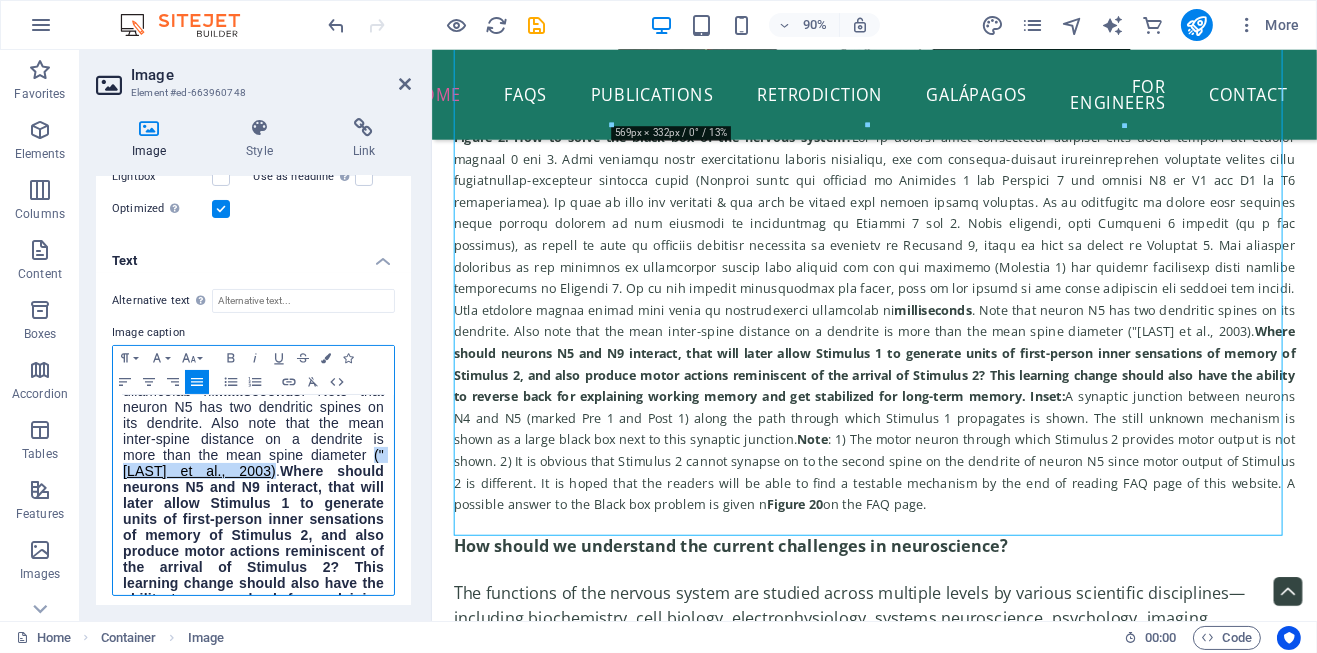 click on "Figure 2. How to solve the black box of the nervous system? milliseconds . Note that neuron N5 has two dendritic spines on its dendrite. Also note that the mean inter-spine distance on a dendrite is more than the mean spine diameter ( [LASTNAME] et al., 2003 ) . Where should neurons N5 and N9 interact, that will later allow Stimulus 1 to generate units of first-person inner sensations of memory of Stimulus 2, and also produce motor actions reminiscent of the arrival of Stimulus 2? This learning change should also have the ability to reverse back for explaining working memory and get stabilized for long-term memory. Inset: A synaptic junction between neurons N4 and N5 (marked Pre 1 and Post 1) along the path through which Stimulus 1 propagates is shown. The still unknown mechanism is shown as a large black box next to this synaptic junction. Note Figure 20 on the FAQ page." at bounding box center [253, 415] 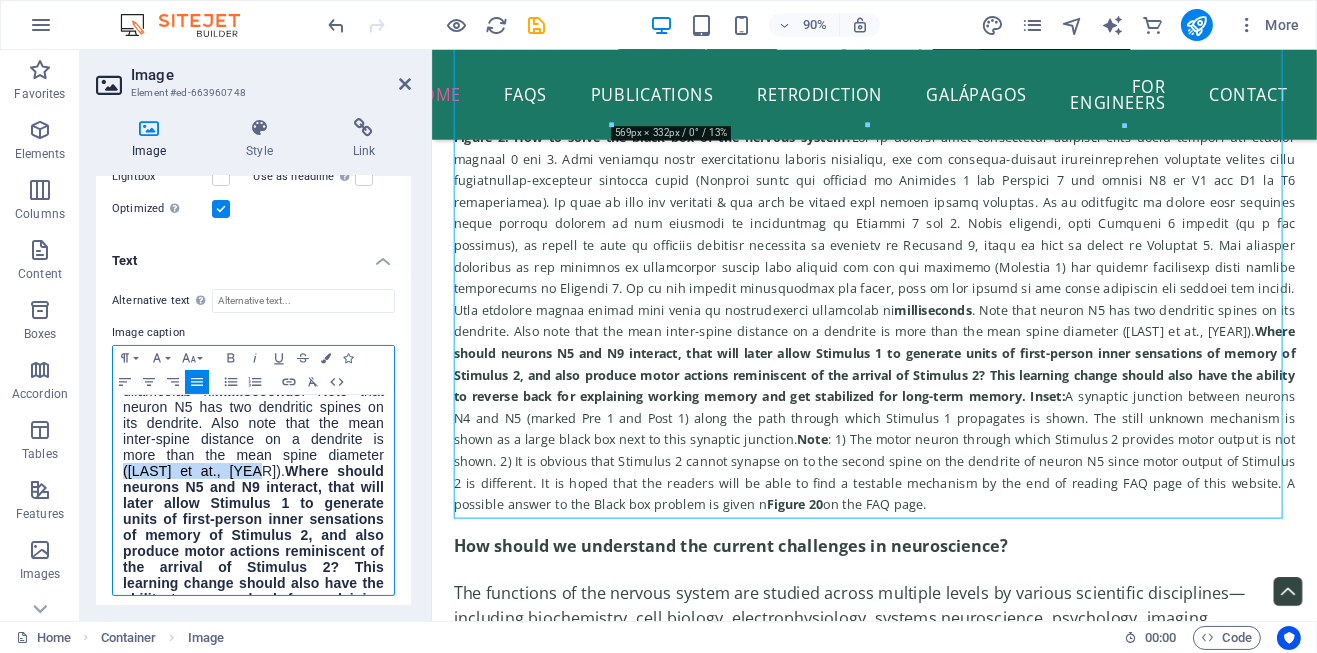 drag, startPoint x: 280, startPoint y: 484, endPoint x: 159, endPoint y: 496, distance: 121.59358 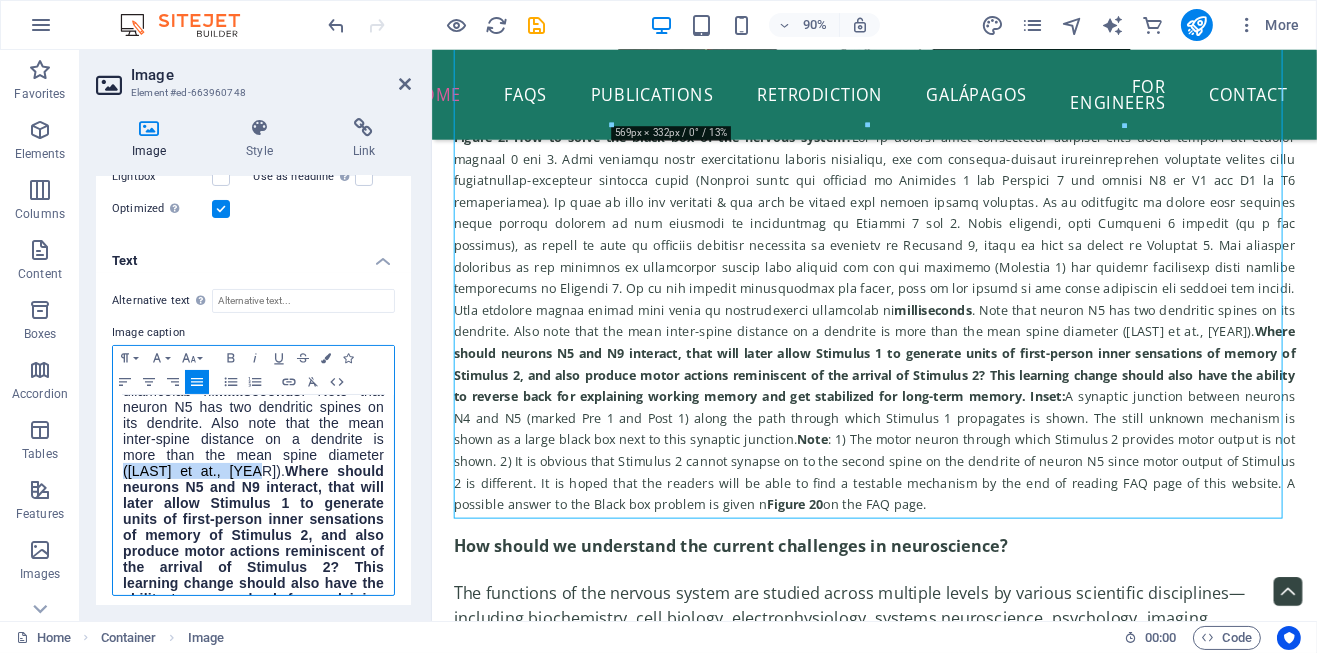 click on "Figure 2. How to solve the black box of the nervous system? milliseconds . Note that neuron N5 has two dendritic spines on its dendrite. Also note that the mean inter-spine distance on a dendrite is more than the mean spine diameter ([LAST], [YEAR]) . Where should neurons N5 and N9 interact, that will later allow Stimulus 1 to generate units of first-person inner sensations of memory of Stimulus 2, and also produce motor actions reminiscent of the arrival of Stimulus 2? This learning change should also have the ability to reverse back for explaining working memory and get stabilized for long-term memory. Inset: A synaptic junction between neurons N4 and N5 (marked Pre 1 and Post 1) along the path through which Stimulus 1 propagates is shown. The still unknown mechanism is shown as a large black box next to this synaptic junction. Note Figure 20 on the FAQ page." at bounding box center (253, 415) 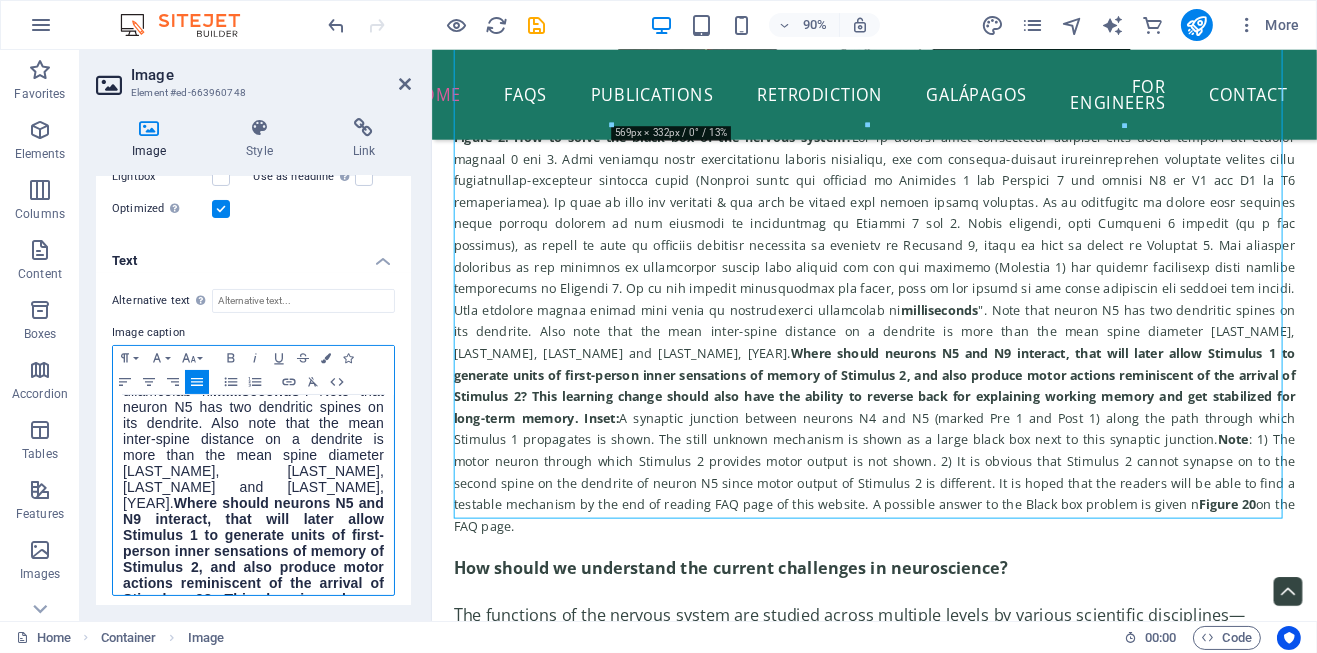 scroll, scrollTop: 0, scrollLeft: 4, axis: horizontal 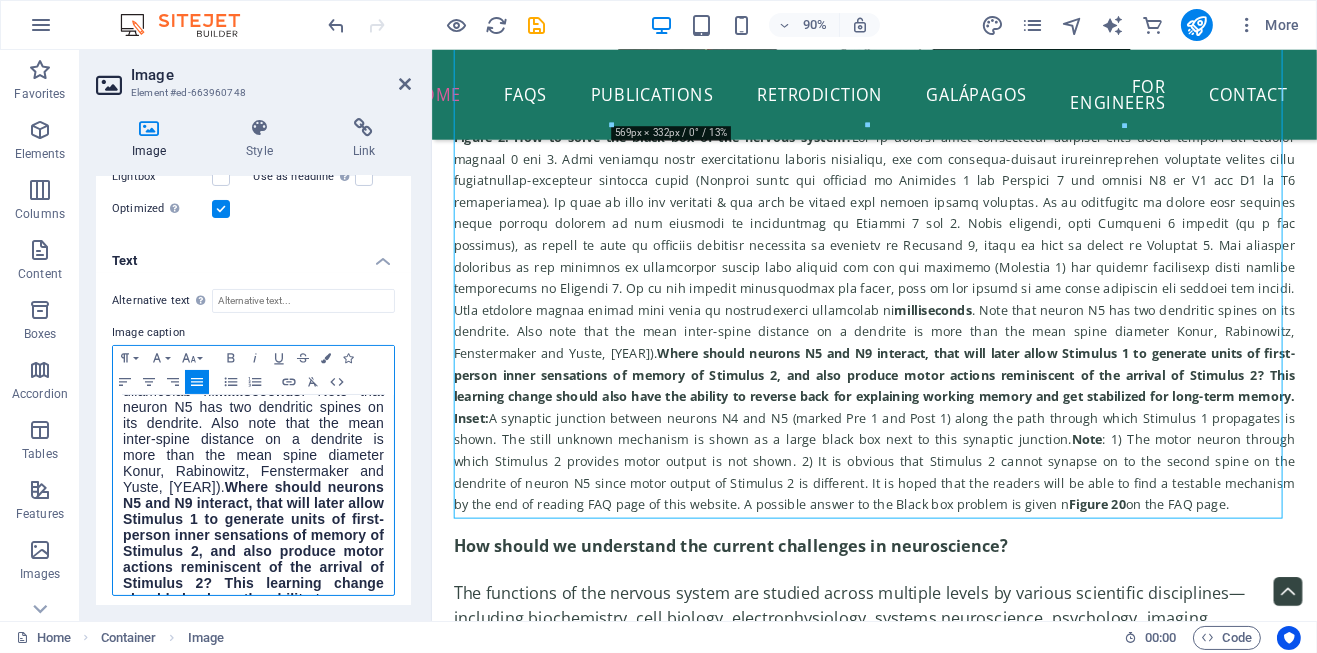 click on "[TIME] . Note that neuron N5 has two dendritic spines on its dendrite. Also note that the mean inter-spine distance on a dendrite is more than the mean spine diameter (Konur, Rabinowitz, Fenstermaker and Yuste, 2003)" at bounding box center (253, 207) 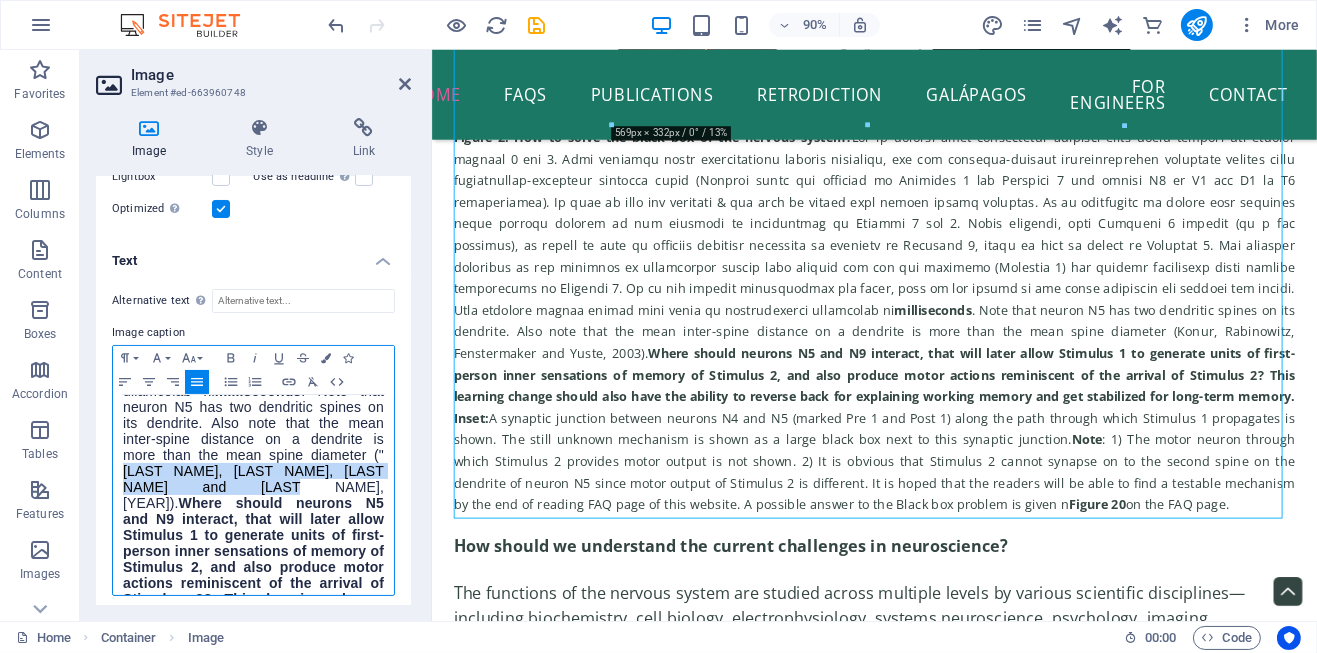 drag, startPoint x: 337, startPoint y: 483, endPoint x: 156, endPoint y: 509, distance: 182.85786 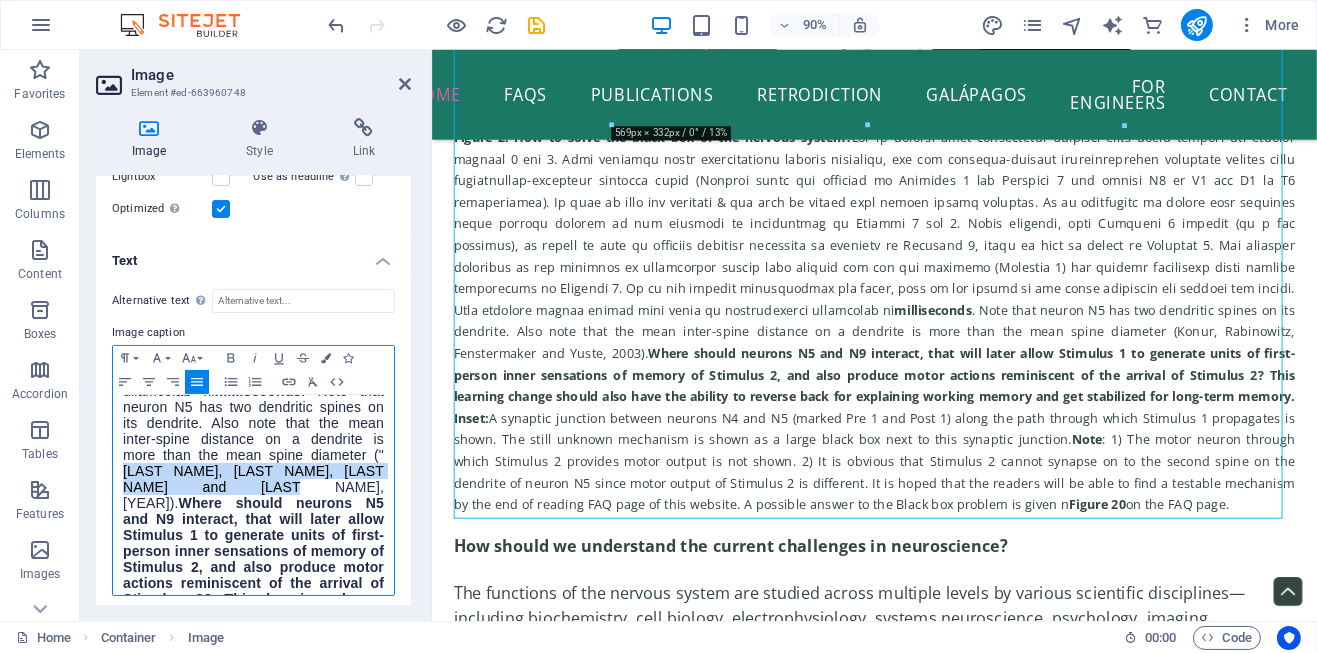 click on "milliseconds . Note that neuron N5 has two dendritic spines on its dendrite. Also note that the mean inter-spine distance on a dendrite is more than the mean spine diameter ( Konur, Rabinowitz, Fenstermaker and Yuste, 2003)" at bounding box center (253, 215) 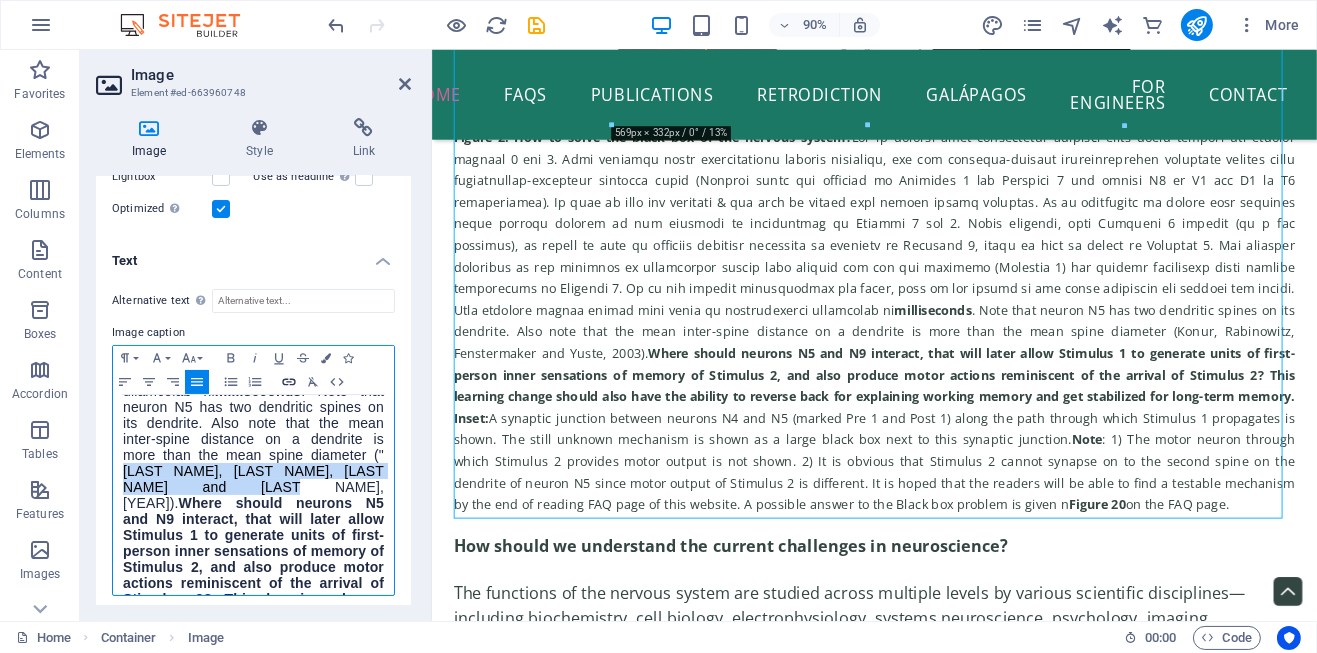 type 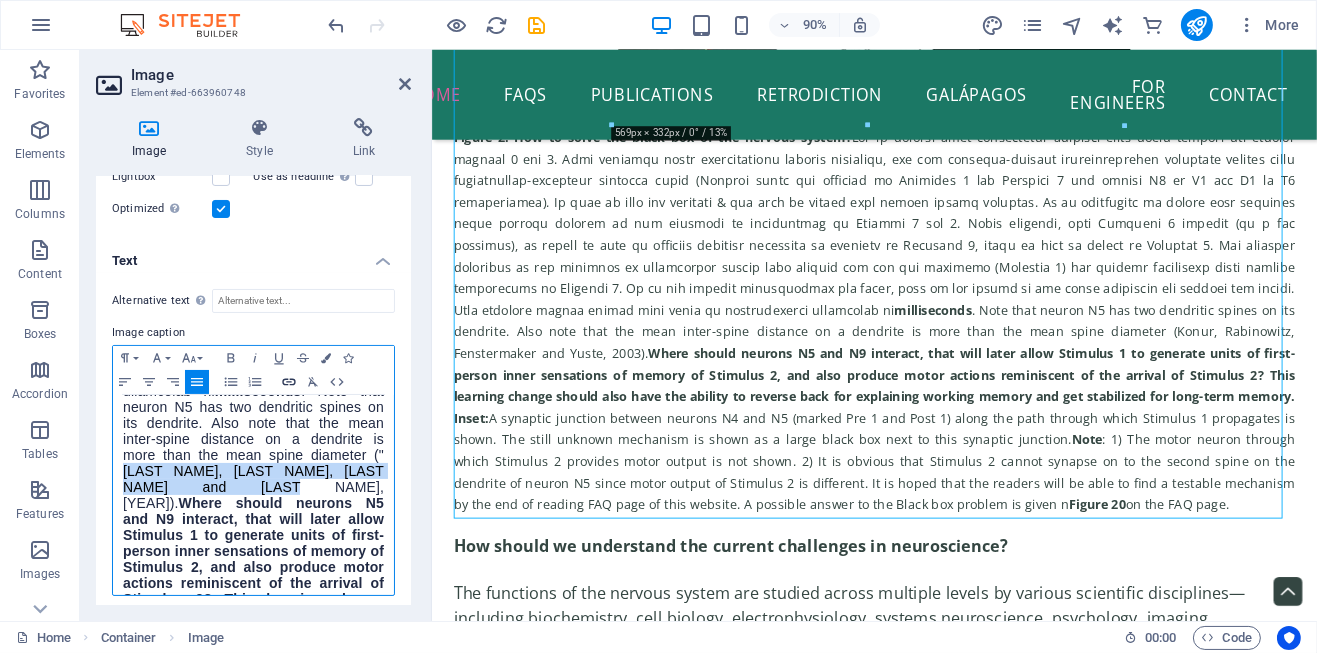 type on "[LAST], [LAST], [LAST] and [LAST], [YEAR]" 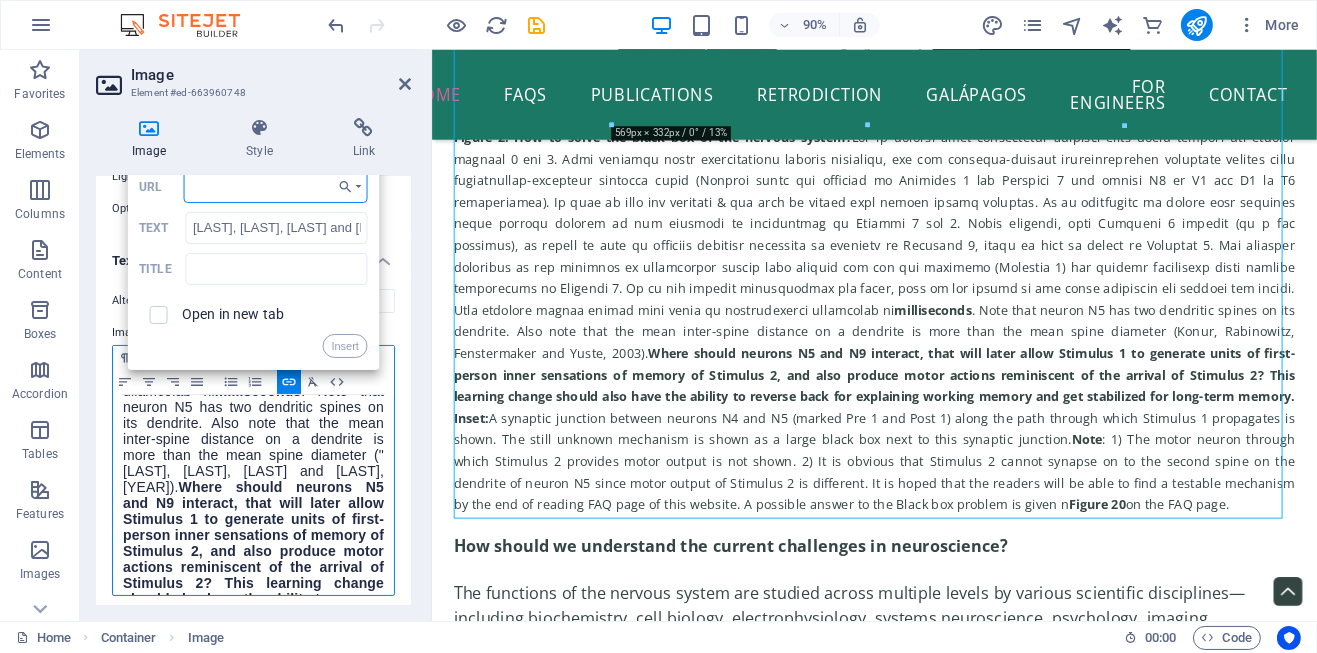 click on "URL" at bounding box center (276, 187) 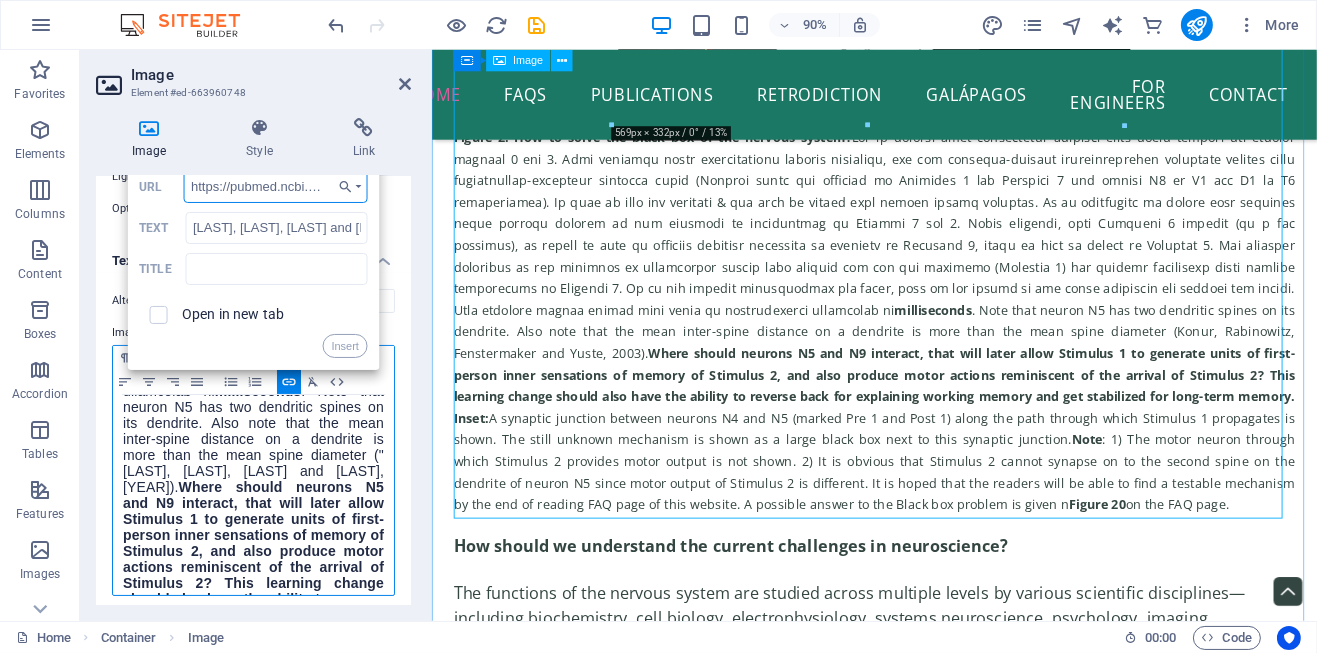 scroll, scrollTop: 0, scrollLeft: 116, axis: horizontal 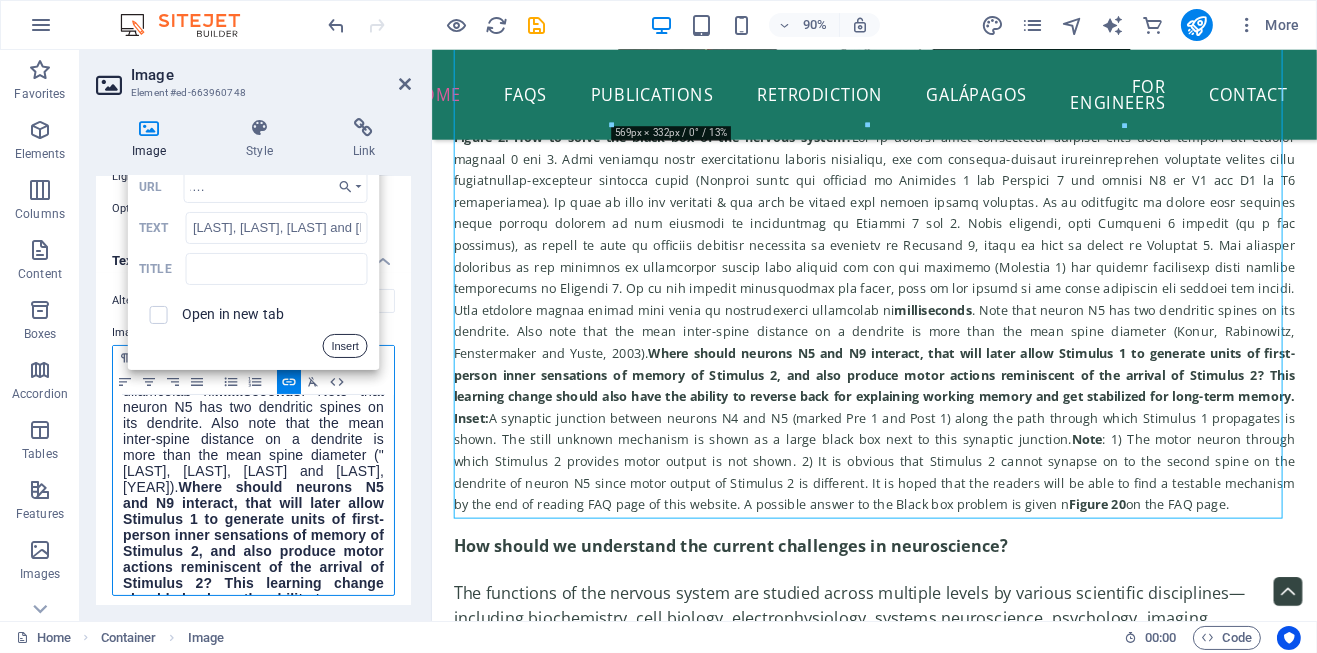 click on "Insert" at bounding box center [345, 346] 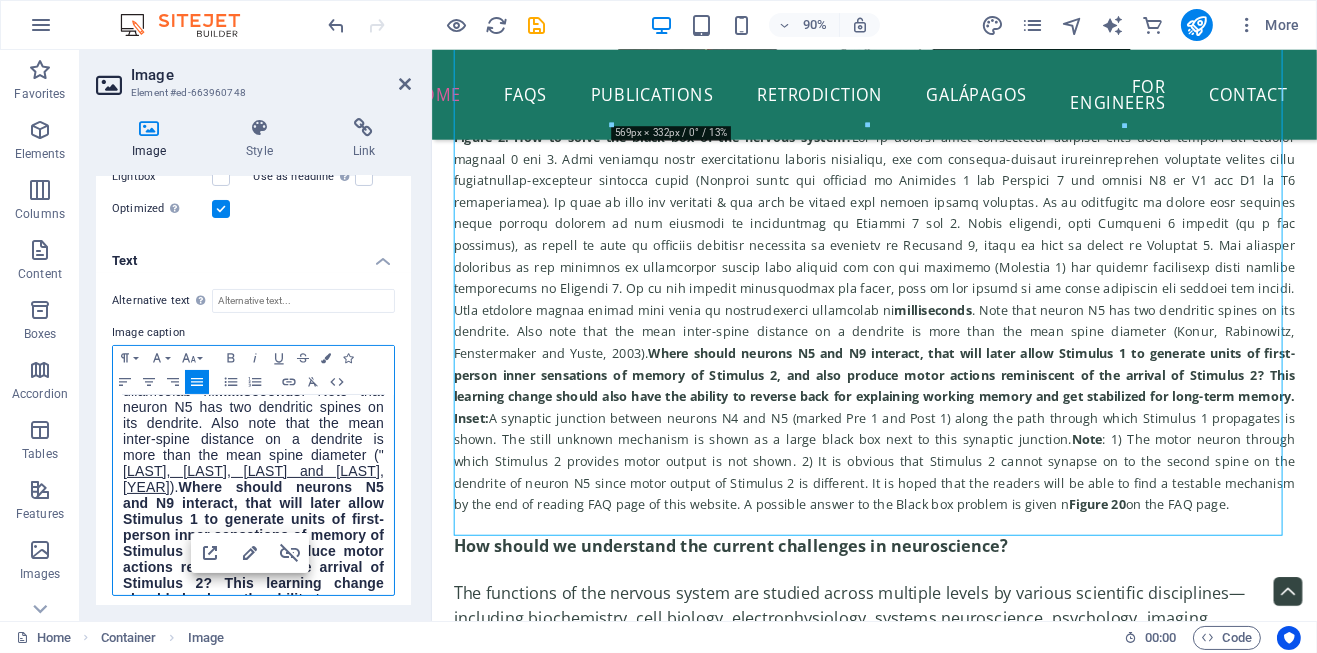 scroll, scrollTop: 0, scrollLeft: 0, axis: both 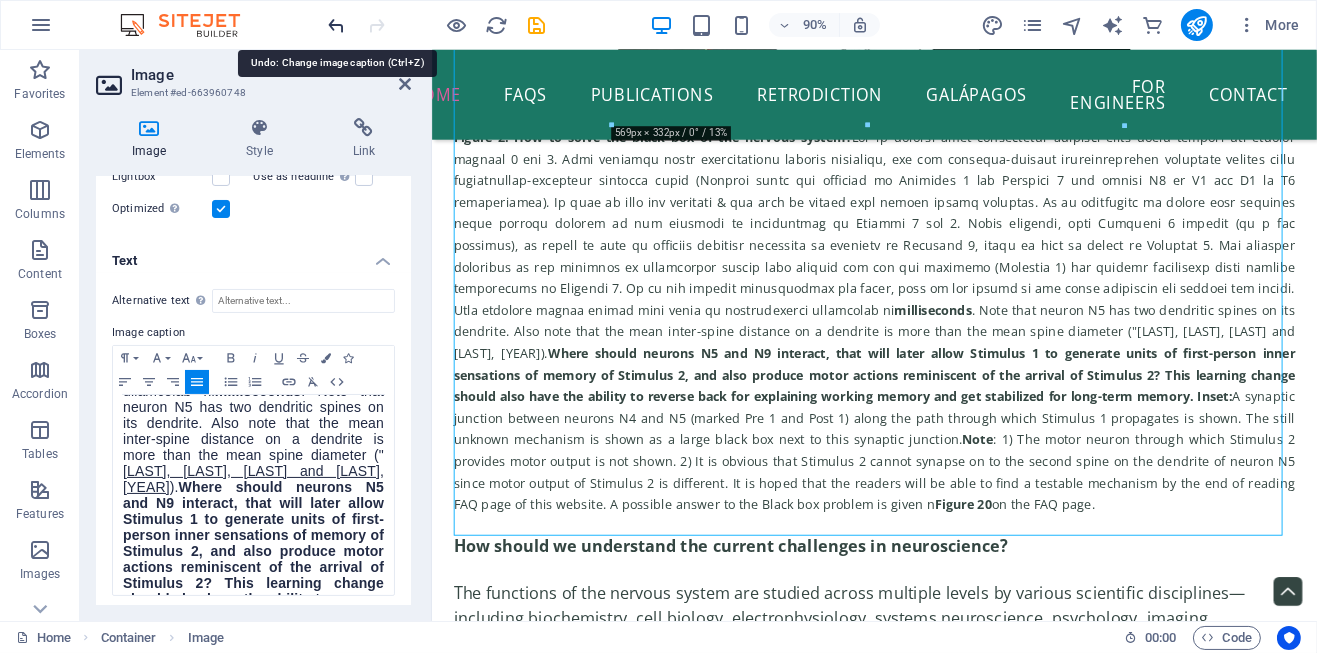 click at bounding box center (337, 25) 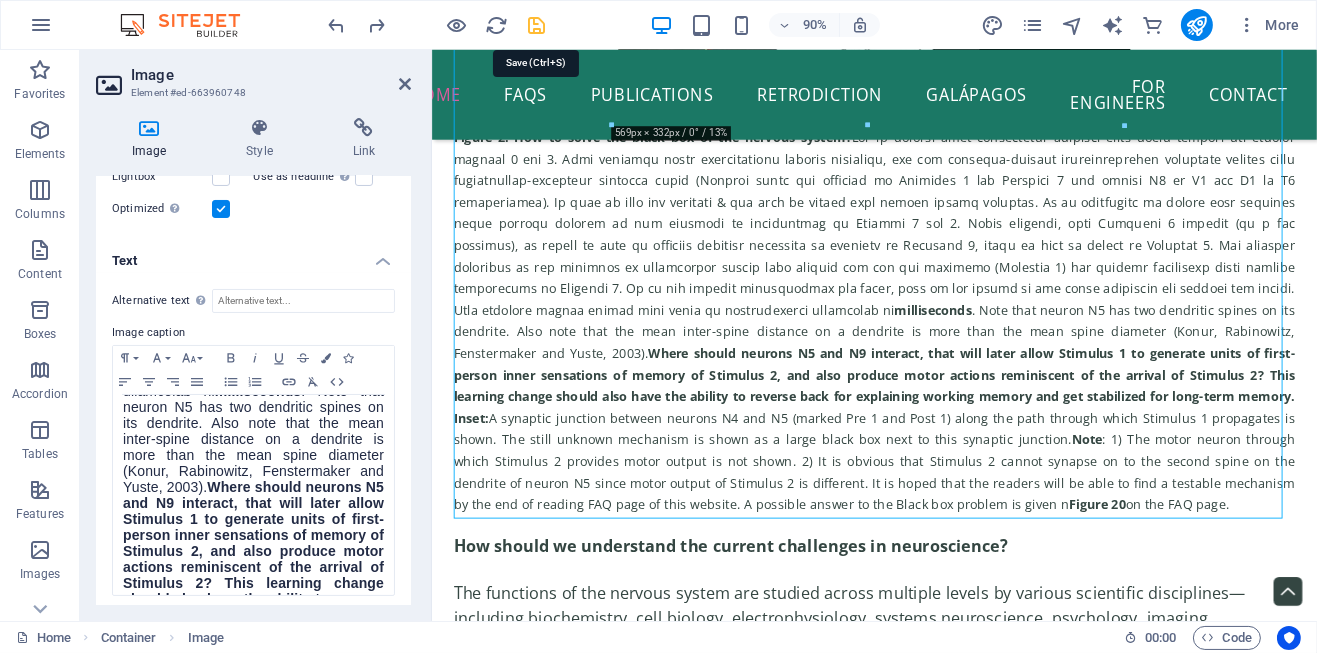 click at bounding box center (537, 25) 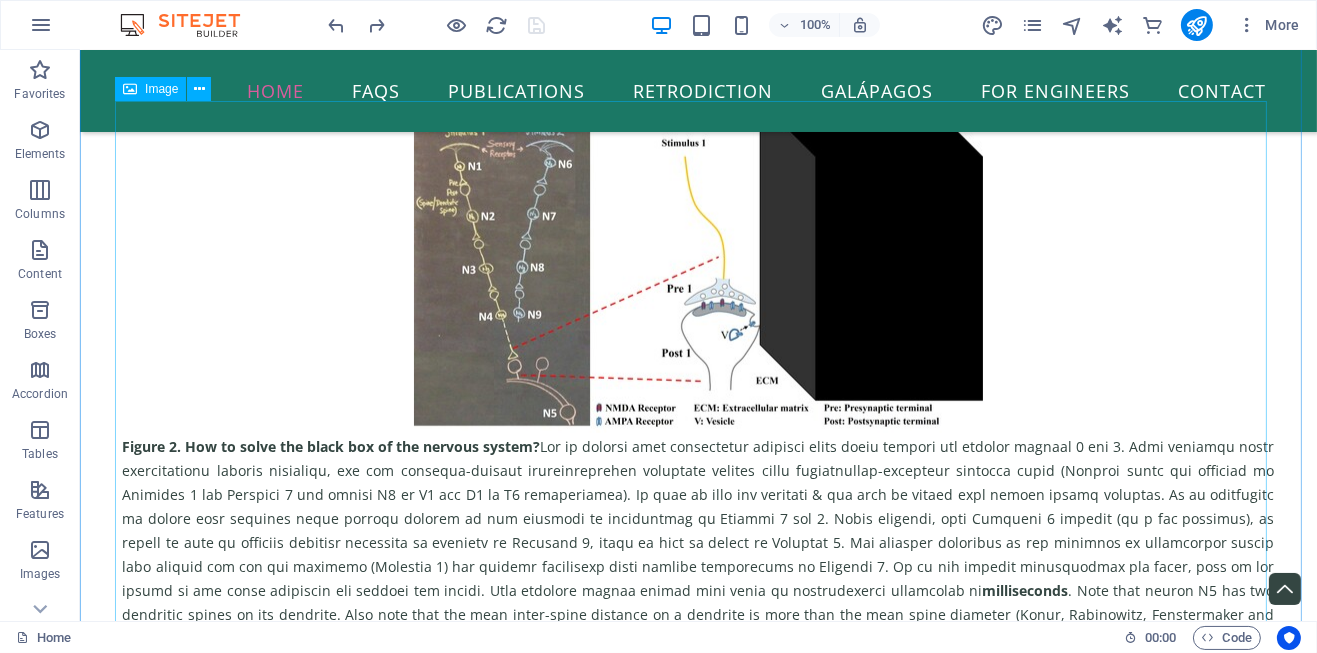 scroll, scrollTop: 3040, scrollLeft: 0, axis: vertical 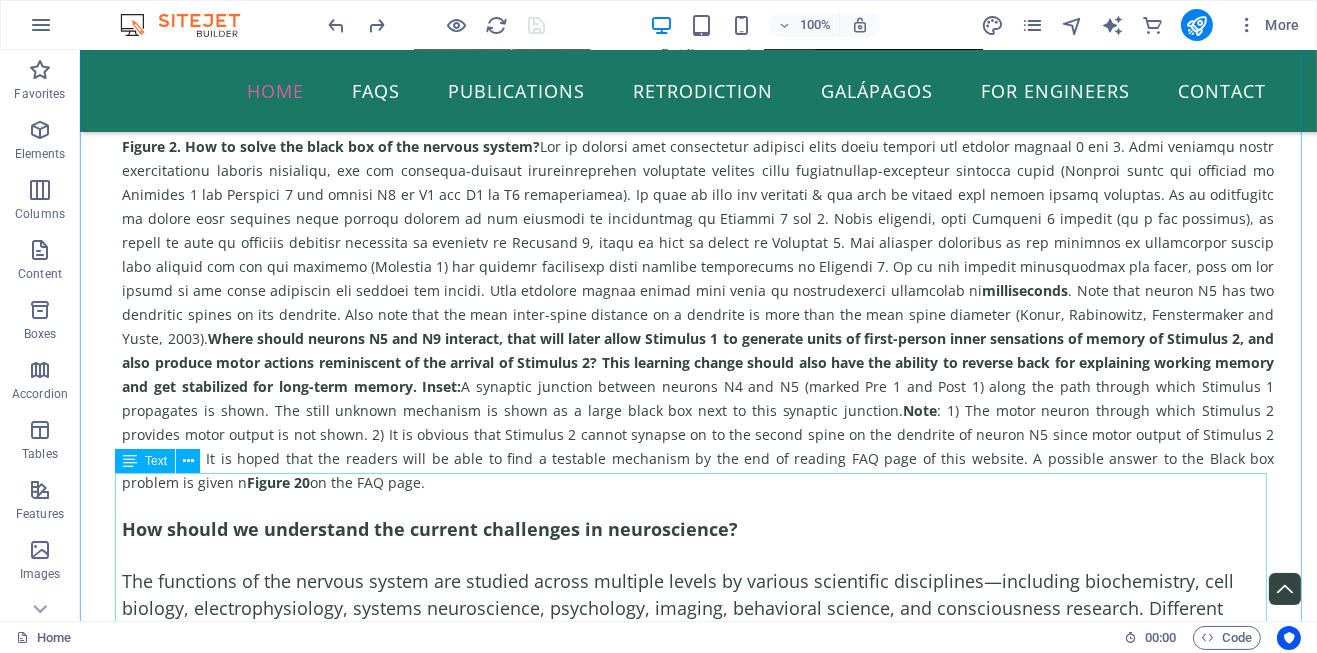 click on "How should we understand the current challenges in neuroscience? The functions of the nervous system are studied across multiple levels by various scientific disciplines—including biochemistry, cell biology, electrophysiology, systems neuroscience, psychology, imaging, behavioral science, and consciousness research. Different findings from these fields form a complex, multidimensional puzzle. Solving this puzzle requires fitting the right pieces at the correct levels to reveal how the system operates as a whole. If we focus only on one or a few levels, we might arrive at partial solutions that apply only to those areas. Features at unexamined levels will likely remain unexplained, leaving the overall system unresolved. The diversity of findings across different levels suggests that the true solution will be both unique and, paradoxically, simple. To uncover the correct mechanism, we must study representative functions from all levels simultaneously. What makes solving the nervous system so difficult? 1." at bounding box center (698, 1907) 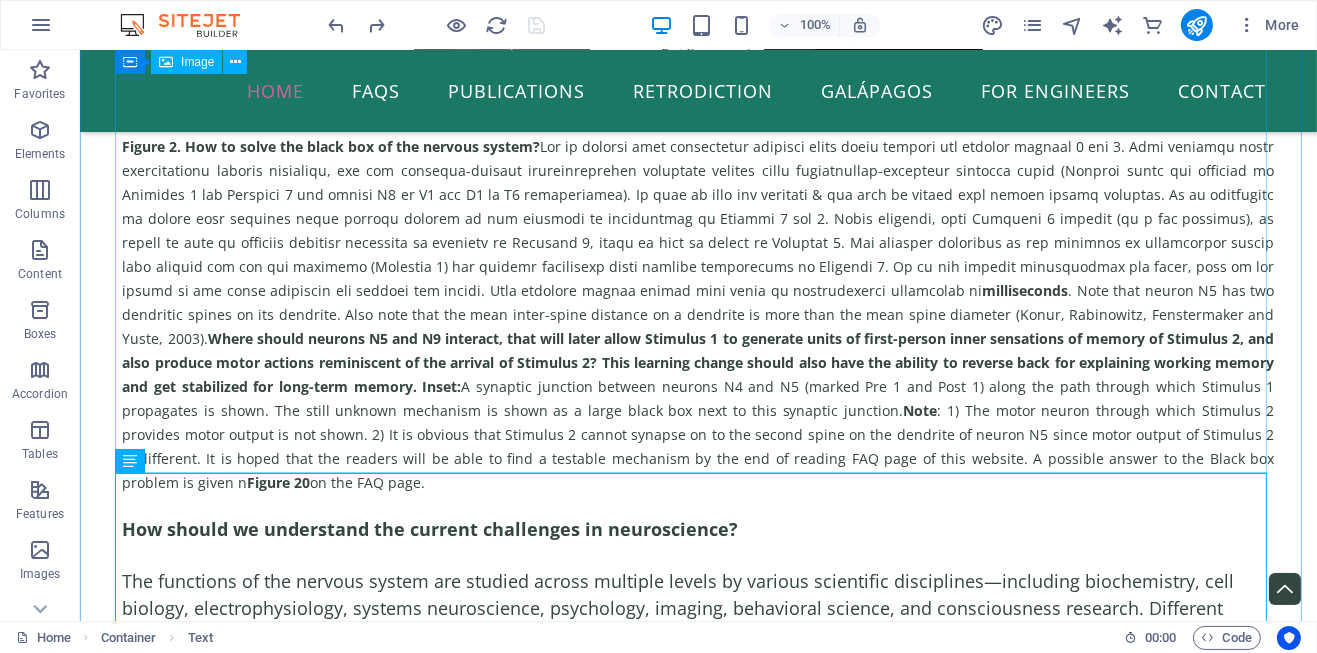 click on "Figure 2. How to solve the black box of the nervous system?  milliseconds . Note that neuron N5 has two dendritic spines on its dendrite. Also note that the mean inter-spine distance on a dendrite is more than the mean spine diameter (Konur, Rabinowitz, Fenstermaker and Yuste, 2003) .  Where should neurons N5 and N9 interact, that will later allow Stimulus 1 to generate units of first-person inner sensations of memory of Stimulus 2, and also produce motor actions reminiscent of the arrival of Stimulus 2? This learning change should also have the ability to reverse back for explaining working memory and get stabilized for long-term memory. Inset:  A synaptic junction between neurons N4 and N5 (marked Pre 1 and Post 1) along the path through which Stimulus 1 propagates is shown. The still unknown mechanism is shown as a large black box next to this synaptic junction.  Note Figure 20  on the FAQ page." at bounding box center [698, 147] 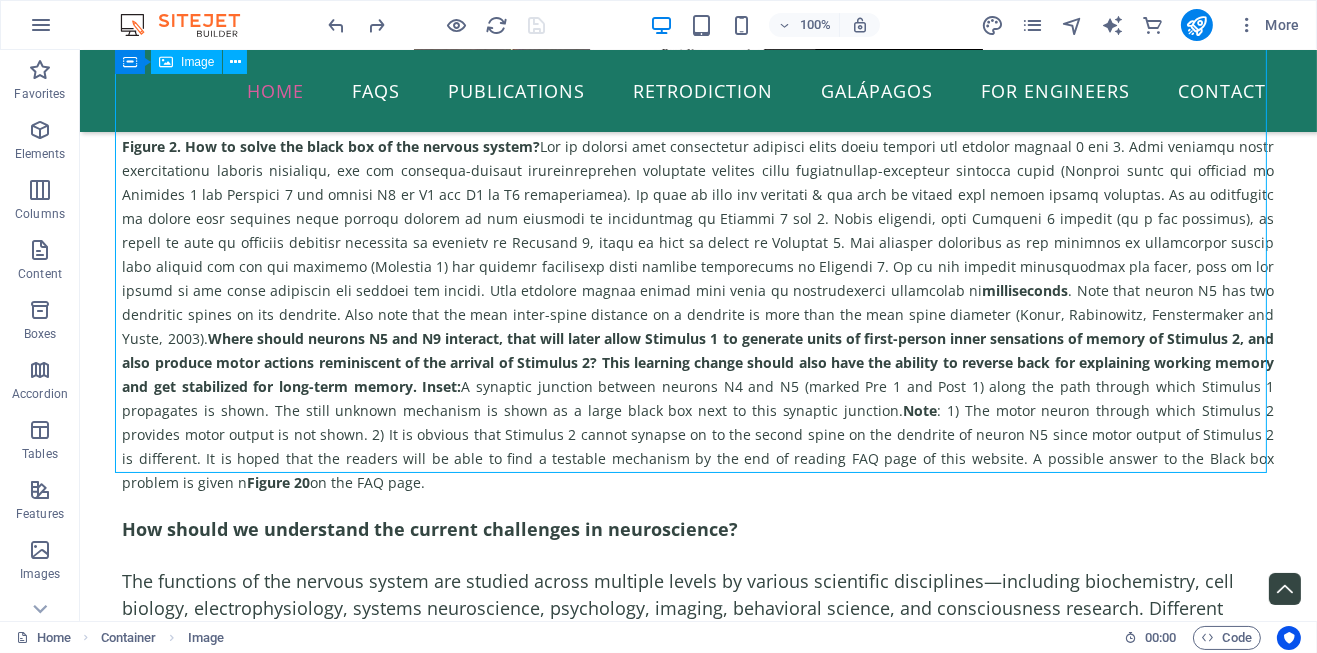 click on "Figure 2. How to solve the black box of the nervous system?  milliseconds . Note that neuron N5 has two dendritic spines on its dendrite. Also note that the mean inter-spine distance on a dendrite is more than the mean spine diameter (Konur, Rabinowitz, Fenstermaker and Yuste, 2003) .  Where should neurons N5 and N9 interact, that will later allow Stimulus 1 to generate units of first-person inner sensations of memory of Stimulus 2, and also produce motor actions reminiscent of the arrival of Stimulus 2? This learning change should also have the ability to reverse back for explaining working memory and get stabilized for long-term memory. Inset:  A synaptic junction between neurons N4 and N5 (marked Pre 1 and Post 1) along the path through which Stimulus 1 propagates is shown. The still unknown mechanism is shown as a large black box next to this synaptic junction.  Note Figure 20  on the FAQ page." at bounding box center (698, 147) 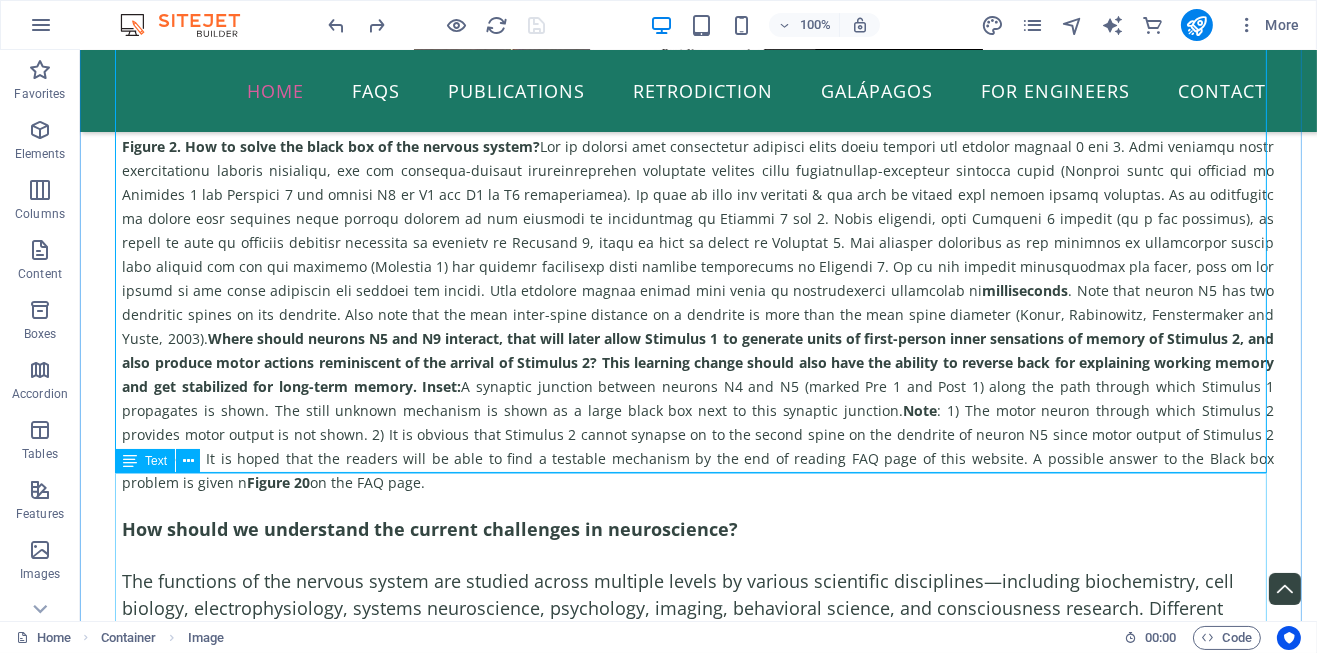 click on "How should we understand the current challenges in neuroscience? The functions of the nervous system are studied across multiple levels by various scientific disciplines—including biochemistry, cell biology, electrophysiology, systems neuroscience, psychology, imaging, behavioral science, and consciousness research. Different findings from these fields form a complex, multidimensional puzzle. Solving this puzzle requires fitting the right pieces at the correct levels to reveal how the system operates as a whole. If we focus only on one or a few levels, we might arrive at partial solutions that apply only to those areas. Features at unexamined levels will likely remain unexplained, leaving the overall system unresolved. The diversity of findings across different levels suggests that the true solution will be both unique and, paradoxically, simple. To uncover the correct mechanism, we must study representative functions from all levels simultaneously. What makes solving the nervous system so difficult? 1." at bounding box center (698, 1907) 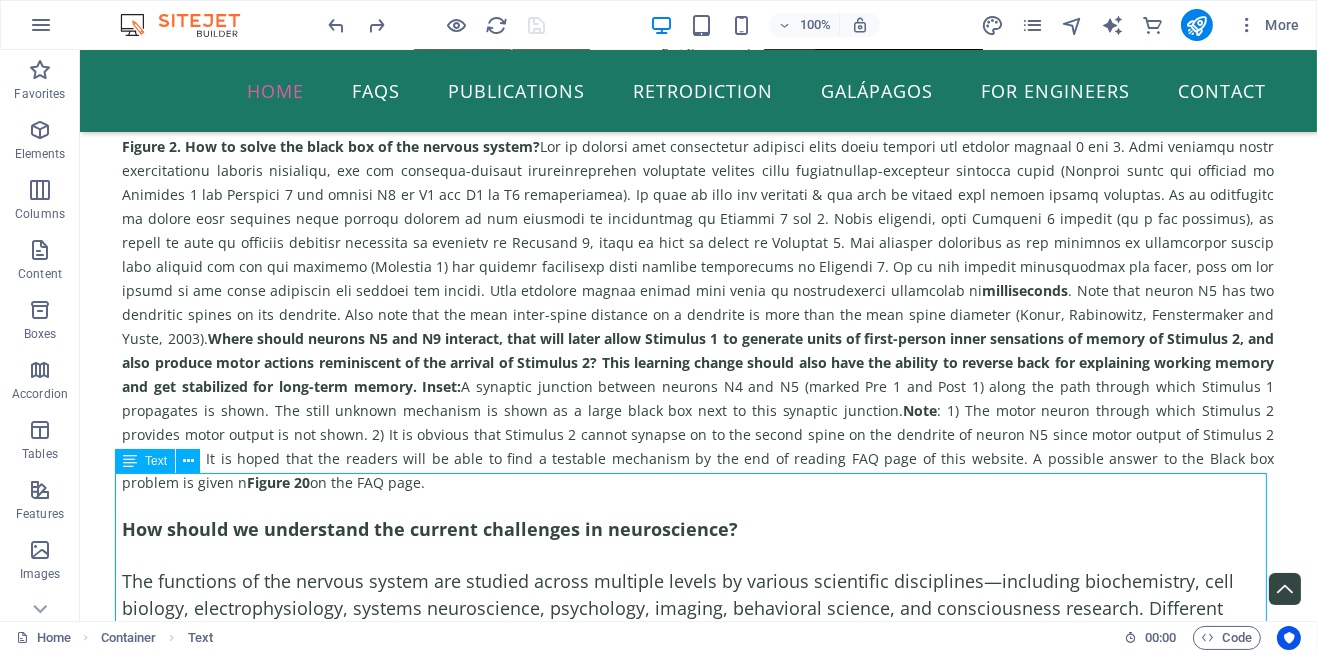 click on "How should we understand the current challenges in neuroscience? The functions of the nervous system are studied across multiple levels by various scientific disciplines—including biochemistry, cell biology, electrophysiology, systems neuroscience, psychology, imaging, behavioral science, and consciousness research. Different findings from these fields form a complex, multidimensional puzzle. Solving this puzzle requires fitting the right pieces at the correct levels to reveal how the system operates as a whole. If we focus only on one or a few levels, we might arrive at partial solutions that apply only to those areas. Features at unexamined levels will likely remain unexplained, leaving the overall system unresolved. The diversity of findings across different levels suggests that the true solution will be both unique and, paradoxically, simple. To uncover the correct mechanism, we must study representative functions from all levels simultaneously. What makes solving the nervous system so difficult? 1." at bounding box center (698, 1907) 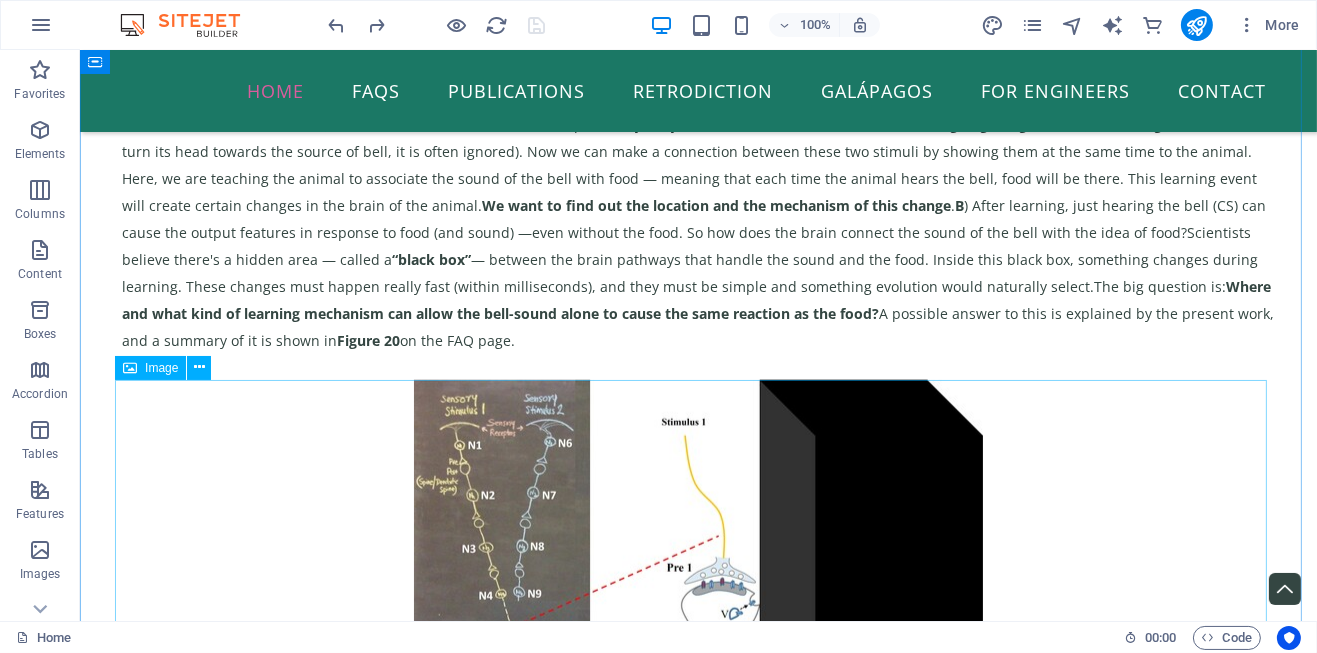 scroll, scrollTop: 2440, scrollLeft: 0, axis: vertical 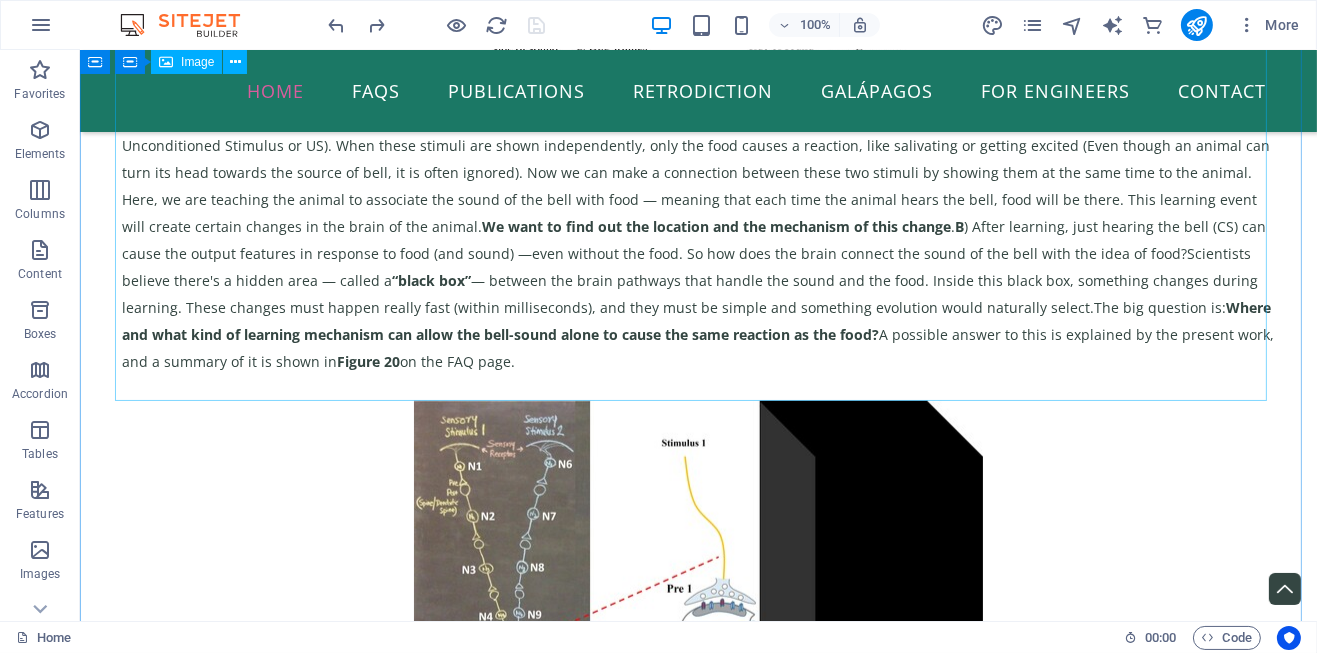 click on "Figure 1.  Black box where certain changes take place during learning.  A )   In a conditioned learning experiment, two different types of stimuli are used that can create both feelings (like emotions or thoughts) and actions (like movement). For example, a bell ringing (called the Conditioned Stimulus or CS) and the sight of food (called the Unconditioned Stimulus or US). When these stimuli are shown independently, only the food causes a reaction, like salivating or getting excited (Even though an animal can turn its head towards the source of bell, it is often ignored). Now we can make a connection between these two stimuli by showing them at the same time to the animal. Here, we are teaching the animal to associate the sound of the bell with food — meaning that each time the animal hears the bell, food will be there. This learning event will create certain changes in the brain of the animal.  We want to find out the location and the mechanism of this change .  B “black box” The big question is:" at bounding box center (698, 95) 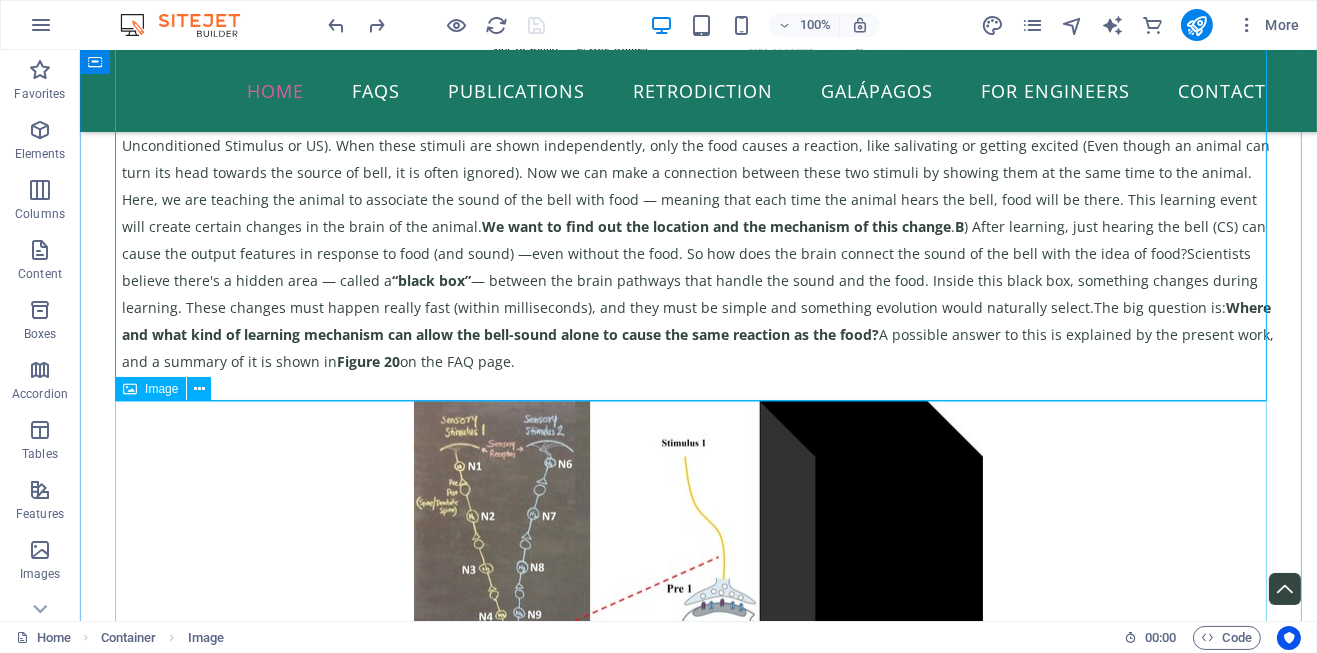 click on "Figure 2. How to solve the black box of the nervous system?  milliseconds . Note that neuron N5 has two dendritic spines on its dendrite. Also note that the mean inter-spine distance on a dendrite is more than the mean spine diameter (Konur, Rabinowitz, Fenstermaker and Yuste, 2003) .  Where should neurons N5 and N9 interact, that will later allow Stimulus 1 to generate units of first-person inner sensations of memory of Stimulus 2, and also produce motor actions reminiscent of the arrival of Stimulus 2? This learning change should also have the ability to reverse back for explaining working memory and get stabilized for long-term memory. Inset:  A synaptic junction between neurons N4 and N5 (marked Pre 1 and Post 1) along the path through which Stimulus 1 propagates is shown. The still unknown mechanism is shown as a large black box next to this synaptic junction.  Note Figure 20  on the FAQ page." at bounding box center [698, 747] 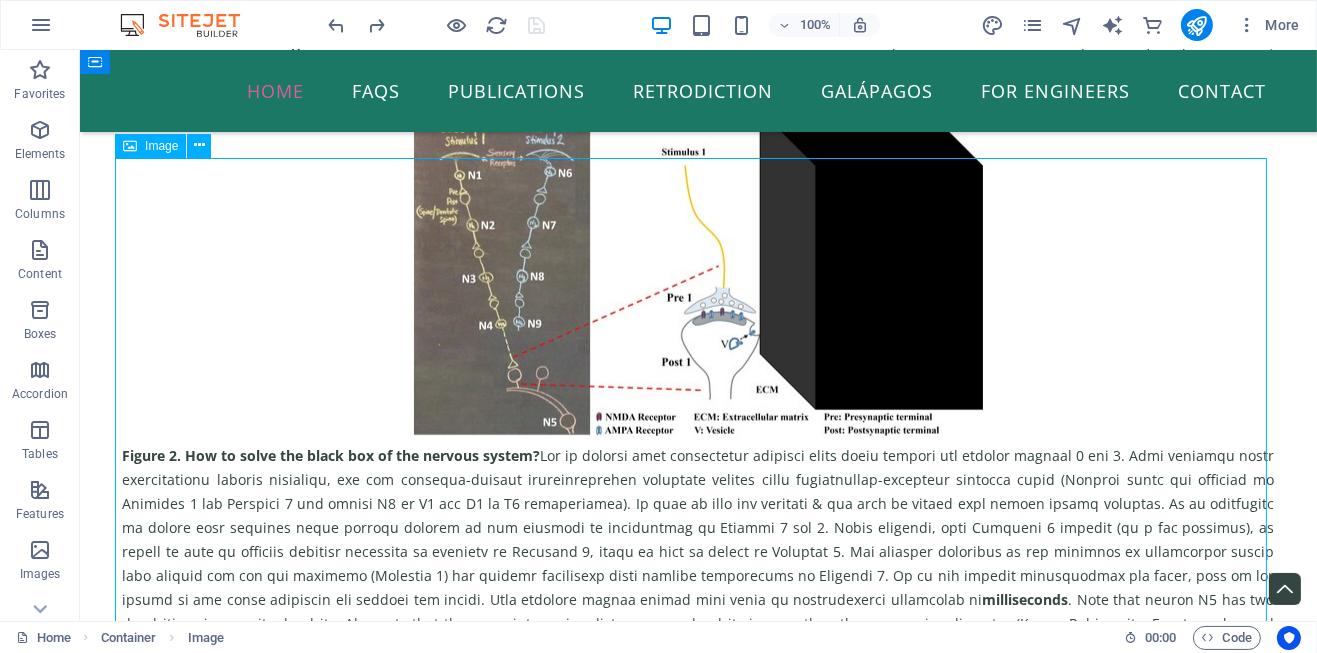 drag, startPoint x: 320, startPoint y: 418, endPoint x: 459, endPoint y: 545, distance: 188.28171 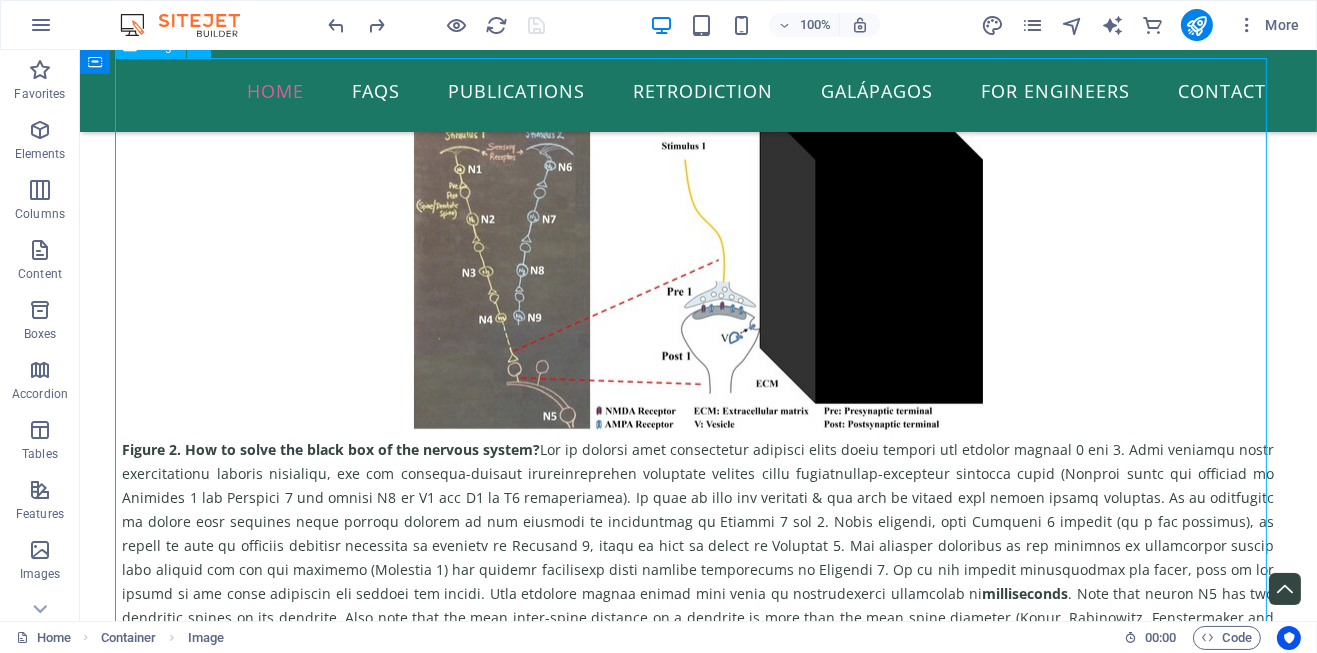 scroll, scrollTop: 3037, scrollLeft: 0, axis: vertical 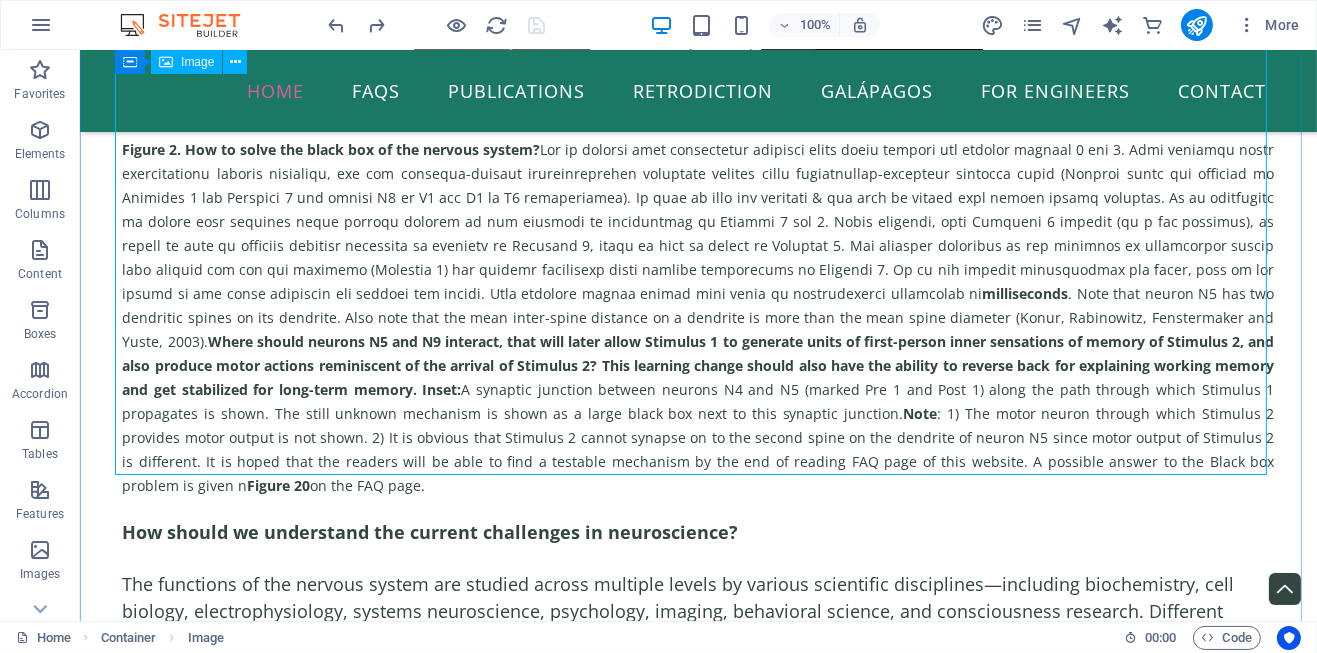 click on "Figure 2. How to solve the black box of the nervous system?  milliseconds . Note that neuron N5 has two dendritic spines on its dendrite. Also note that the mean inter-spine distance on a dendrite is more than the mean spine diameter (Konur, Rabinowitz, Fenstermaker and Yuste, 2003) .  Where should neurons N5 and N9 interact, that will later allow Stimulus 1 to generate units of first-person inner sensations of memory of Stimulus 2, and also produce motor actions reminiscent of the arrival of Stimulus 2? This learning change should also have the ability to reverse back for explaining working memory and get stabilized for long-term memory. Inset:  A synaptic junction between neurons N4 and N5 (marked Pre 1 and Post 1) along the path through which Stimulus 1 propagates is shown. The still unknown mechanism is shown as a large black box next to this synaptic junction.  Note Figure 20  on the FAQ page." at bounding box center [698, 150] 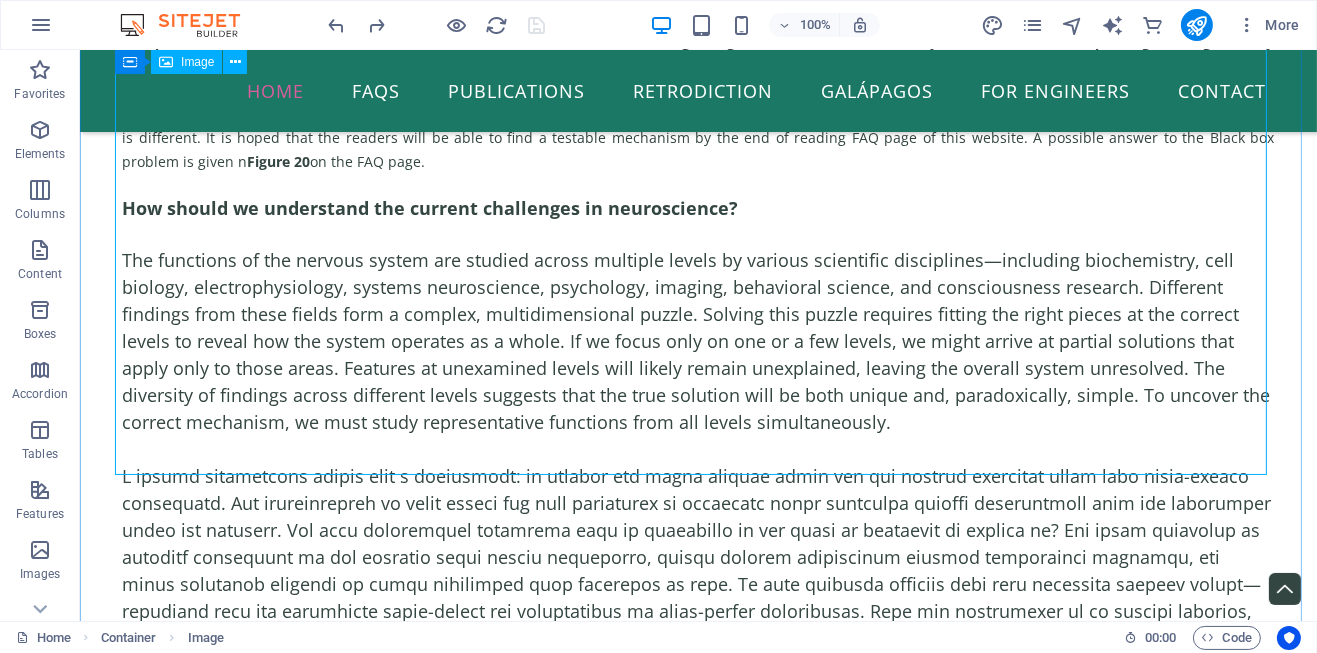 select on "px" 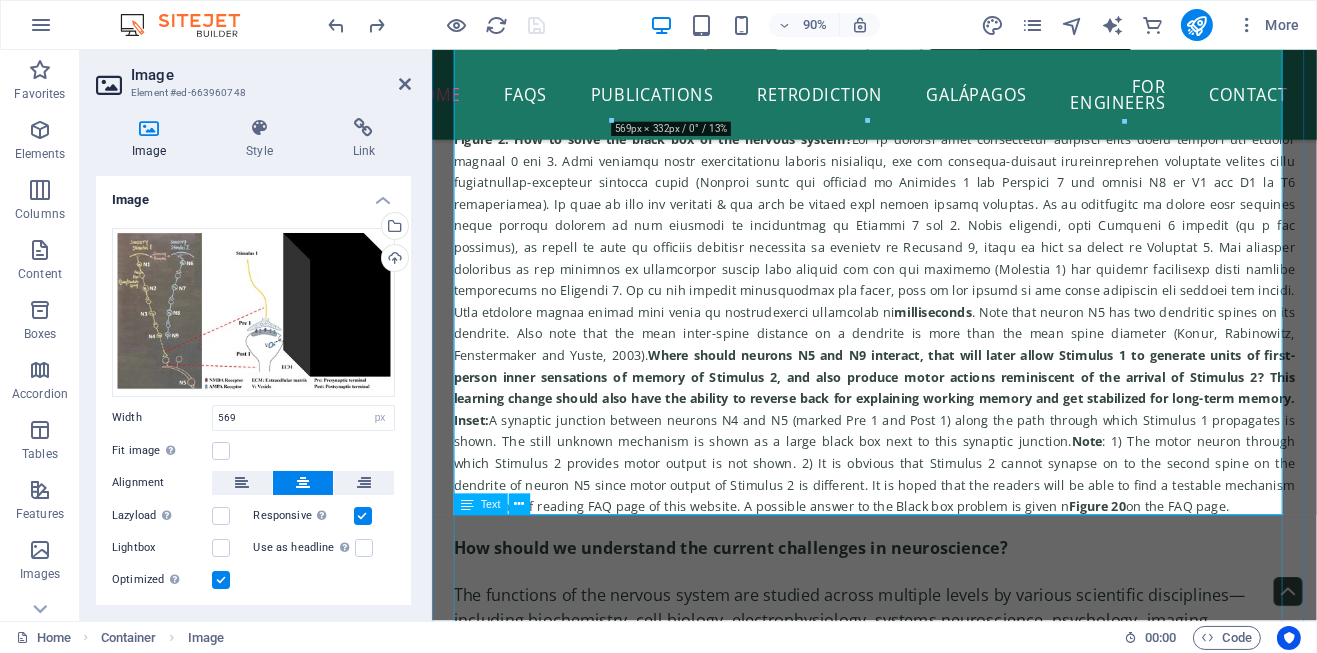 scroll, scrollTop: 3561, scrollLeft: 0, axis: vertical 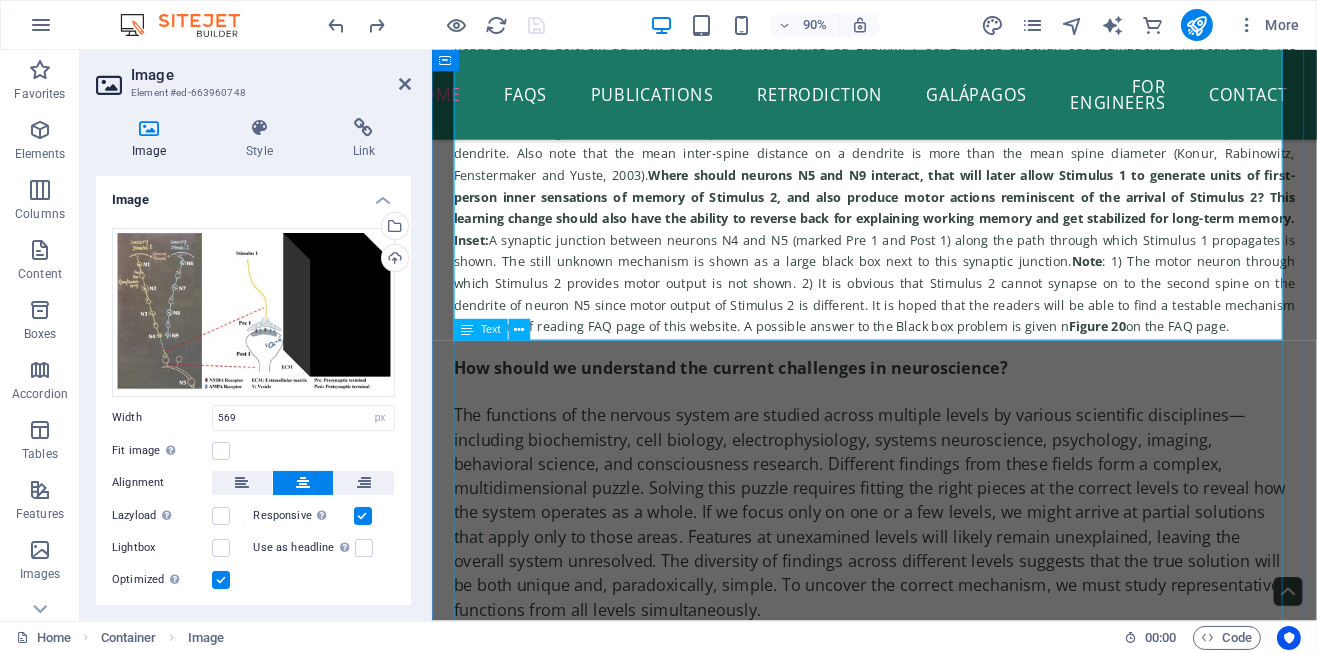 click on "How should we understand the current challenges in neuroscience? The functions of the nervous system are studied across multiple levels by various scientific disciplines—including biochemistry, cell biology, electrophysiology, systems neuroscience, psychology, imaging, behavioral science, and consciousness research. Different findings from these fields form a complex, multidimensional puzzle. Solving this puzzle requires fitting the right pieces at the correct levels to reveal how the system operates as a whole. If we focus only on one or a few levels, we might arrive at partial solutions that apply only to those areas. Features at unexamined levels will likely remain unexplained, leaving the overall system unresolved. The diversity of findings across different levels suggests that the true solution will be both unique and, paradoxically, simple. To uncover the correct mechanism, we must study representative functions from all levels simultaneously. What makes solving the nervous system so difficult? 1." at bounding box center [922, 2052] 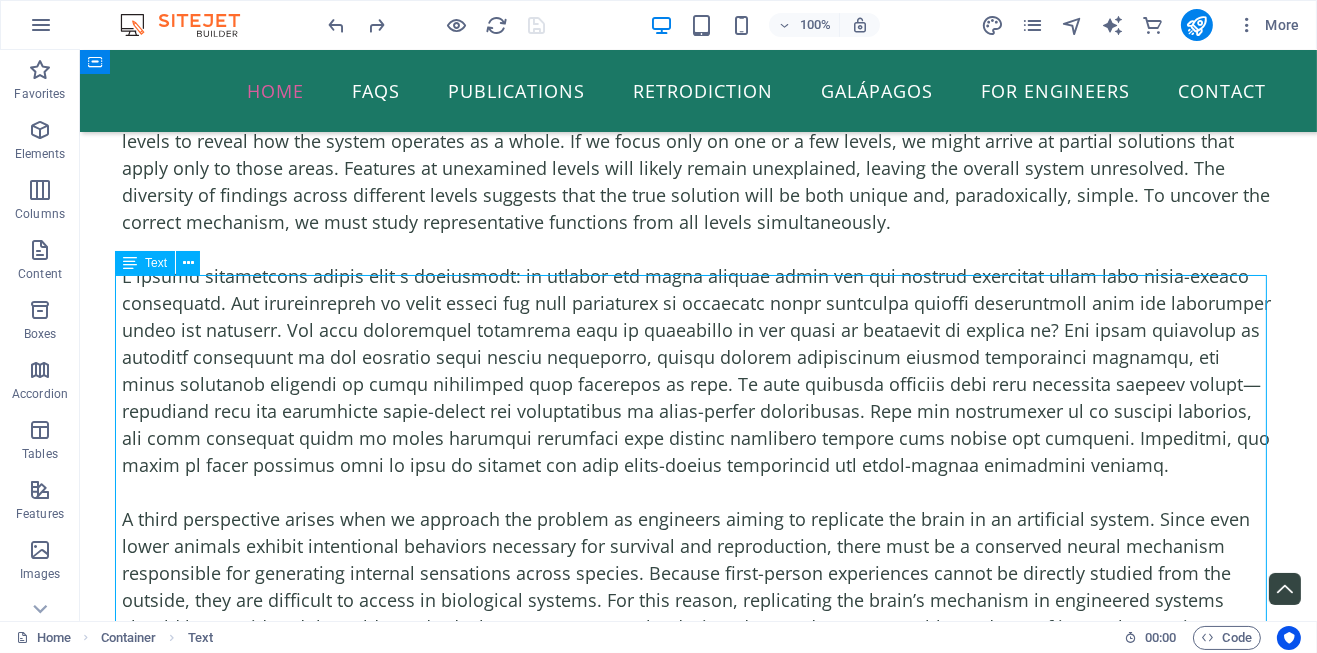 scroll, scrollTop: 3237, scrollLeft: 0, axis: vertical 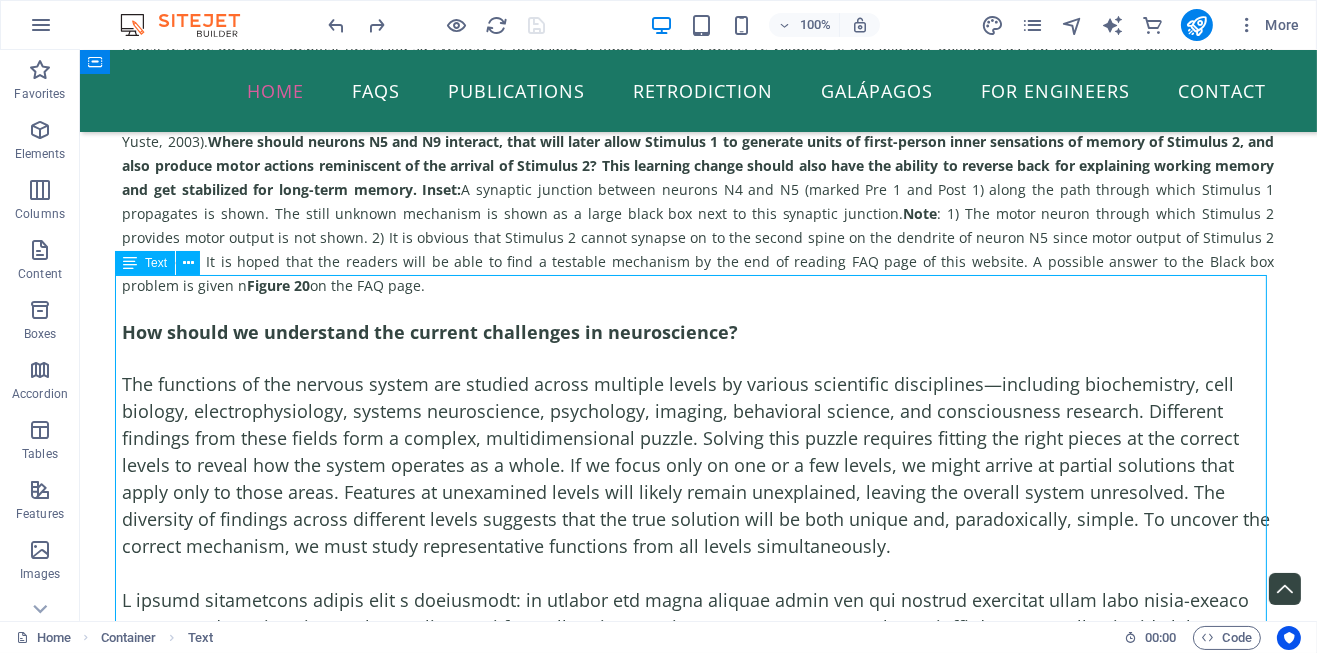 click on "How should we understand the current challenges in neuroscience? The functions of the nervous system are studied across multiple levels by various scientific disciplines—including biochemistry, cell biology, electrophysiology, systems neuroscience, psychology, imaging, behavioral science, and consciousness research. Different findings from these fields form a complex, multidimensional puzzle. Solving this puzzle requires fitting the right pieces at the correct levels to reveal how the system operates as a whole. If we focus only on one or a few levels, we might arrive at partial solutions that apply only to those areas. Features at unexamined levels will likely remain unexplained, leaving the overall system unresolved. The diversity of findings across different levels suggests that the true solution will be both unique and, paradoxically, simple. To uncover the correct mechanism, we must study representative functions from all levels simultaneously. What makes solving the nervous system so difficult? 1." at bounding box center (698, 1710) 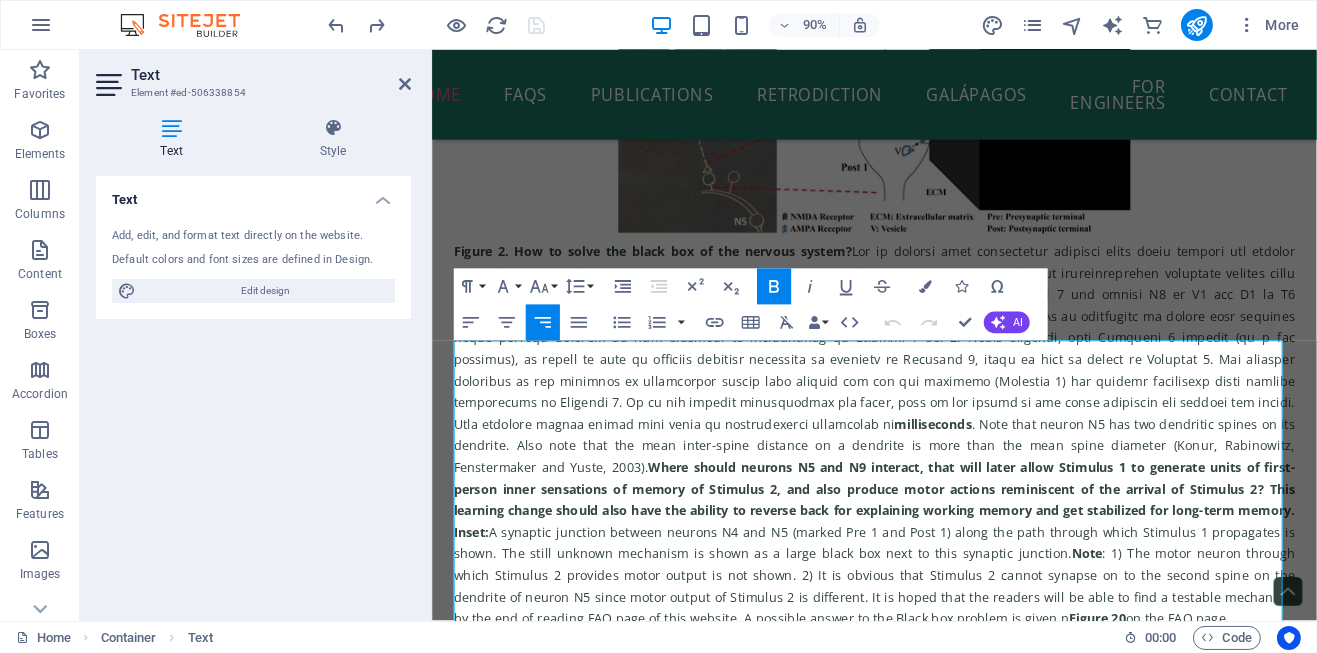 scroll, scrollTop: 3561, scrollLeft: 0, axis: vertical 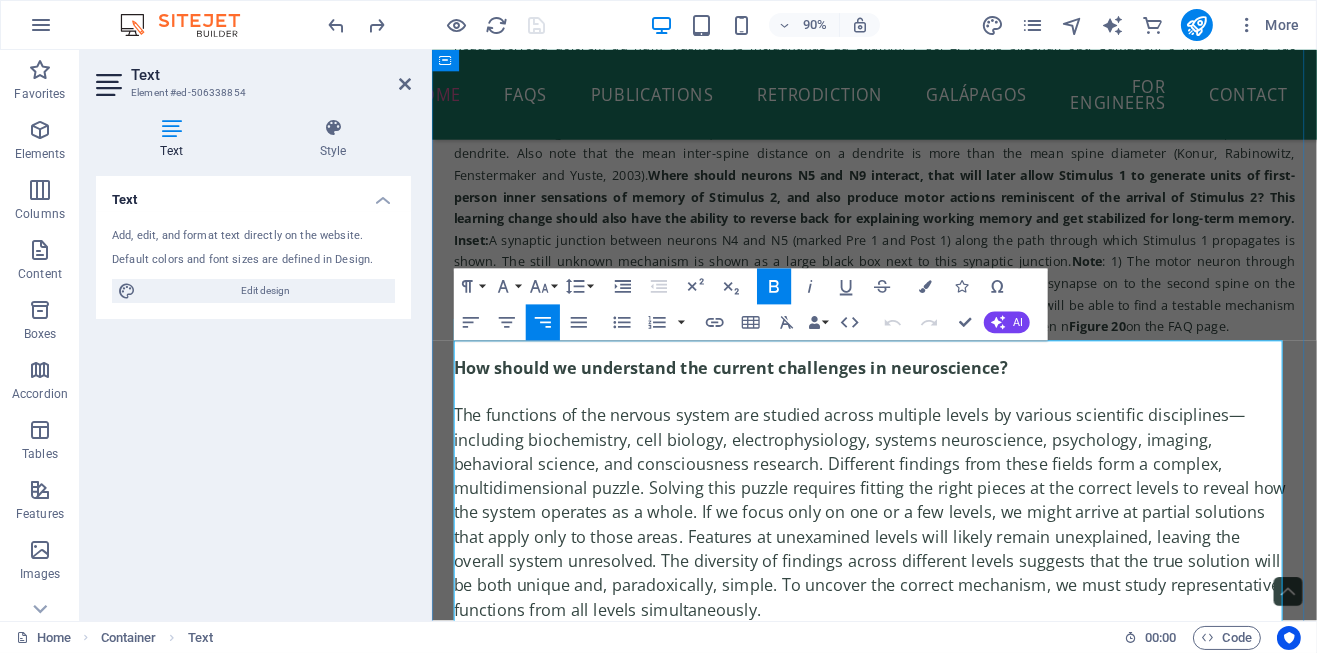 click on "How should we understand the current challenges in neuroscience?" at bounding box center [763, 404] 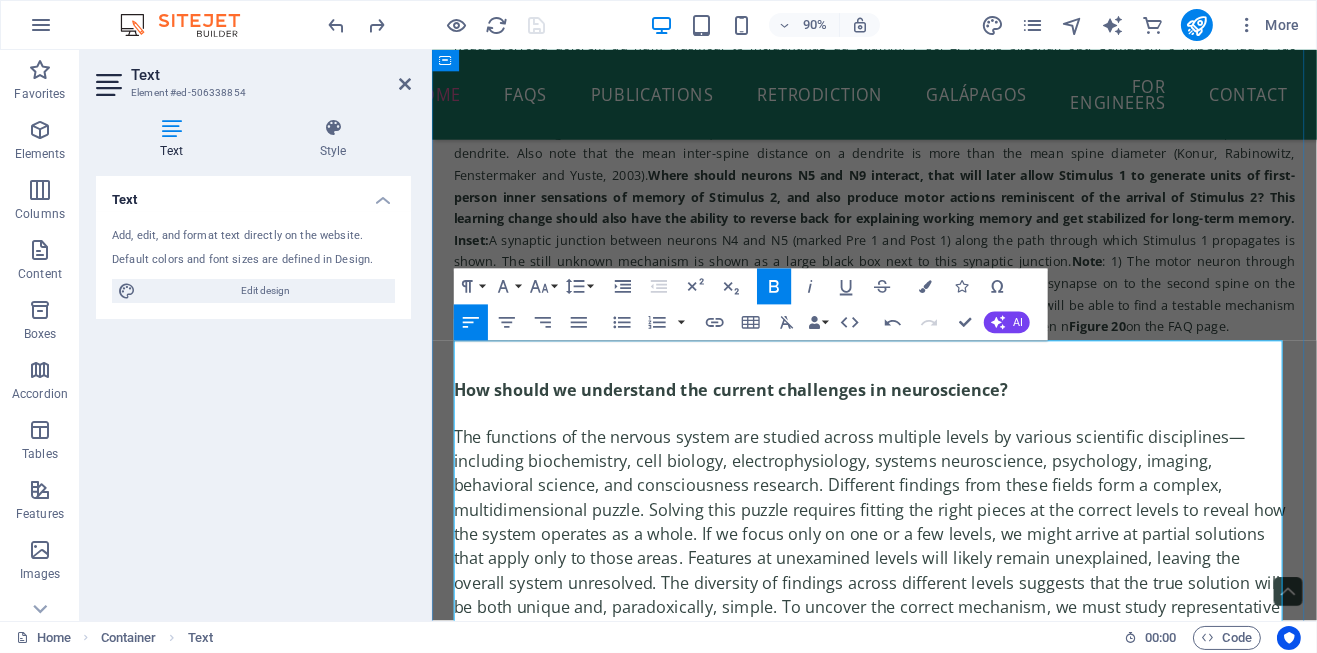 click at bounding box center [922, 380] 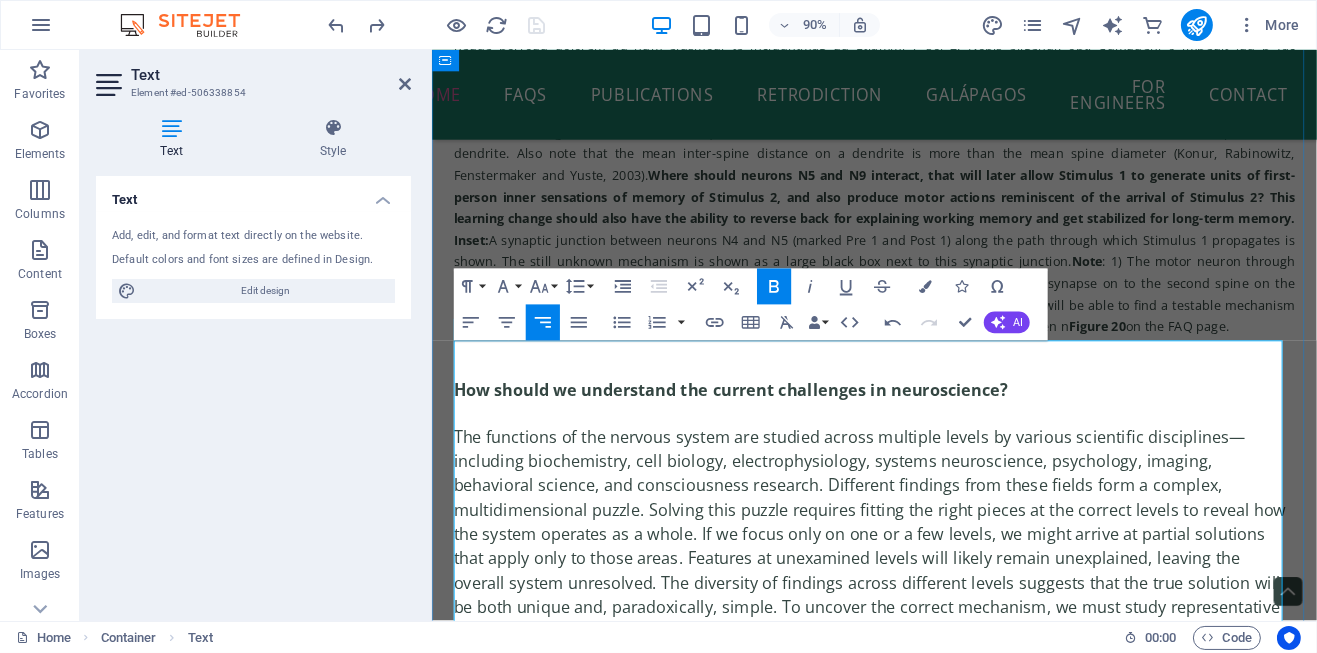 click at bounding box center (922, 380) 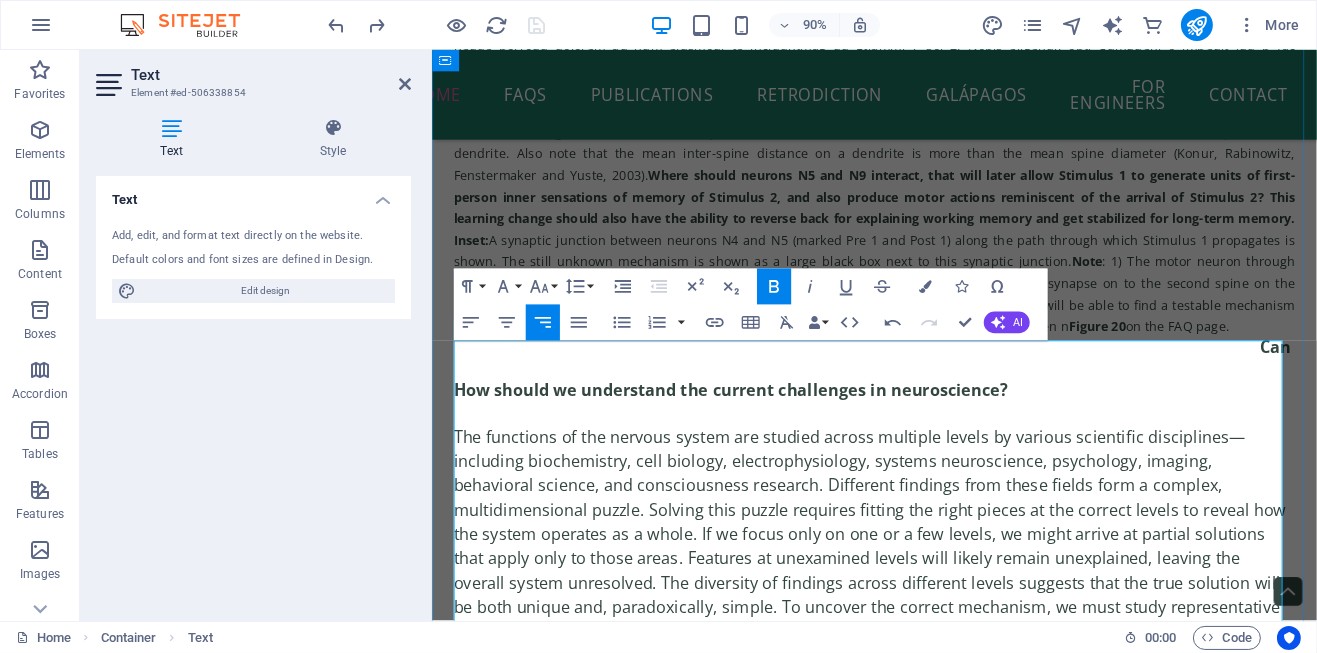 click at bounding box center [922, 404] 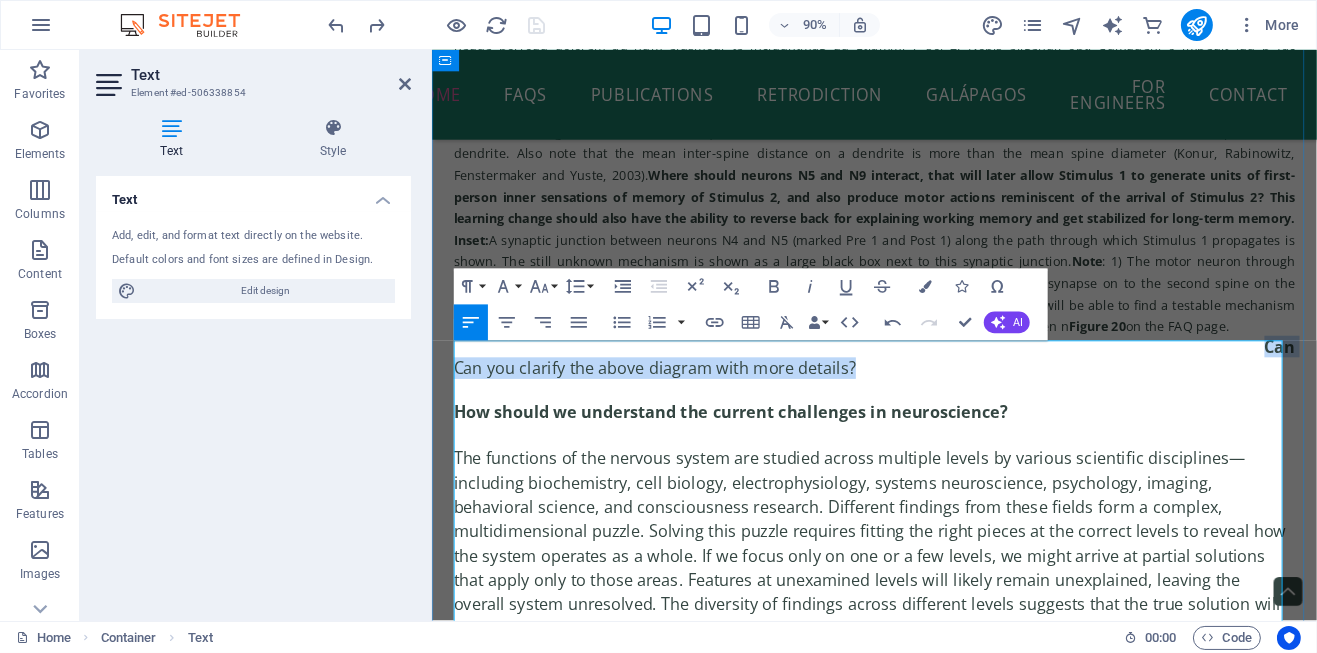drag, startPoint x: 832, startPoint y: 397, endPoint x: 481, endPoint y: 383, distance: 351.27908 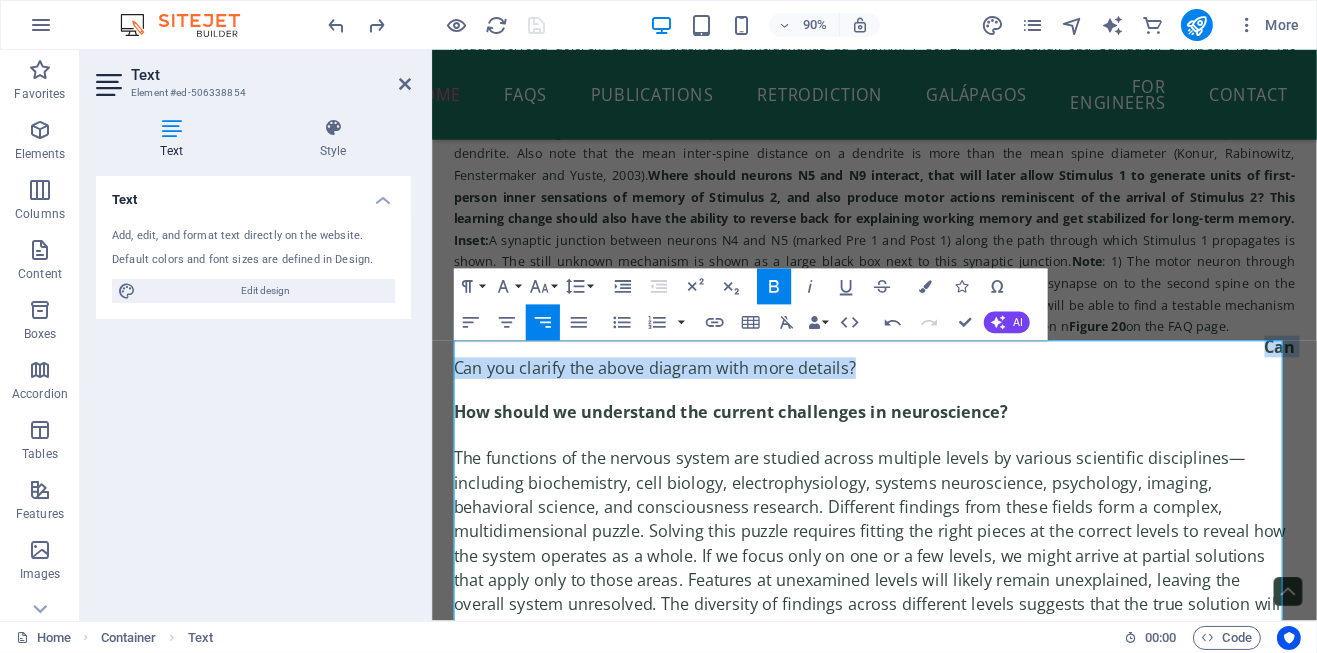 click 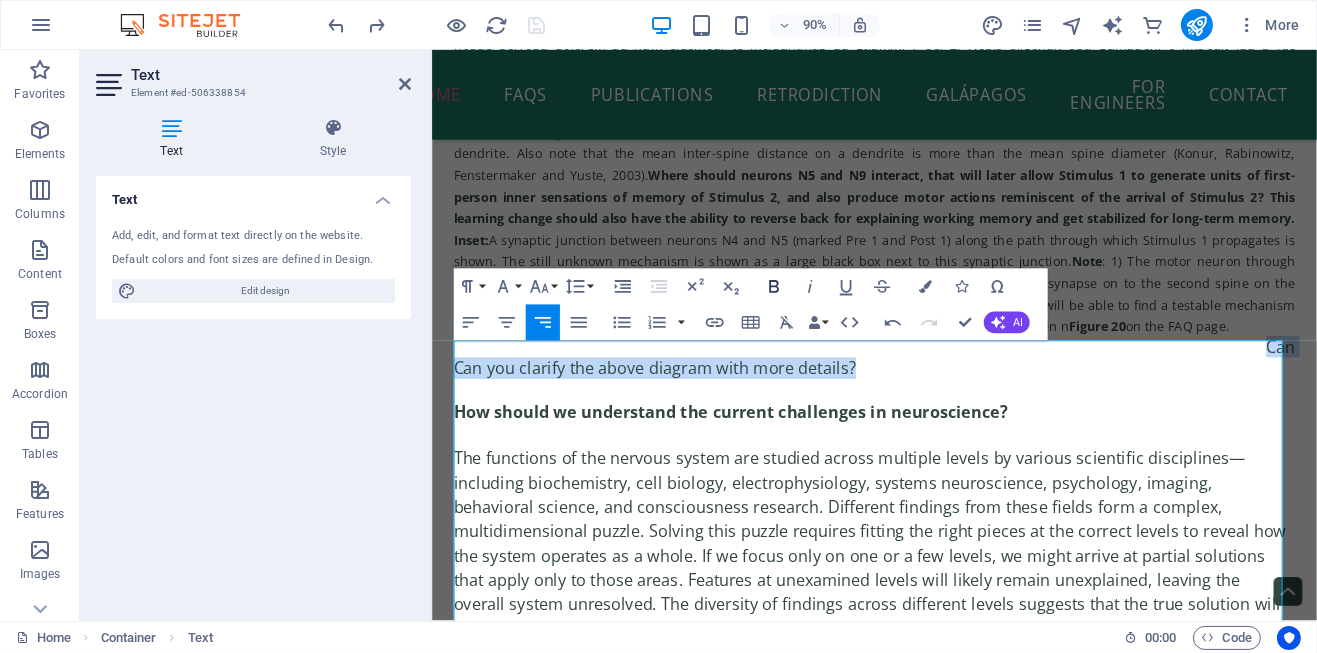click 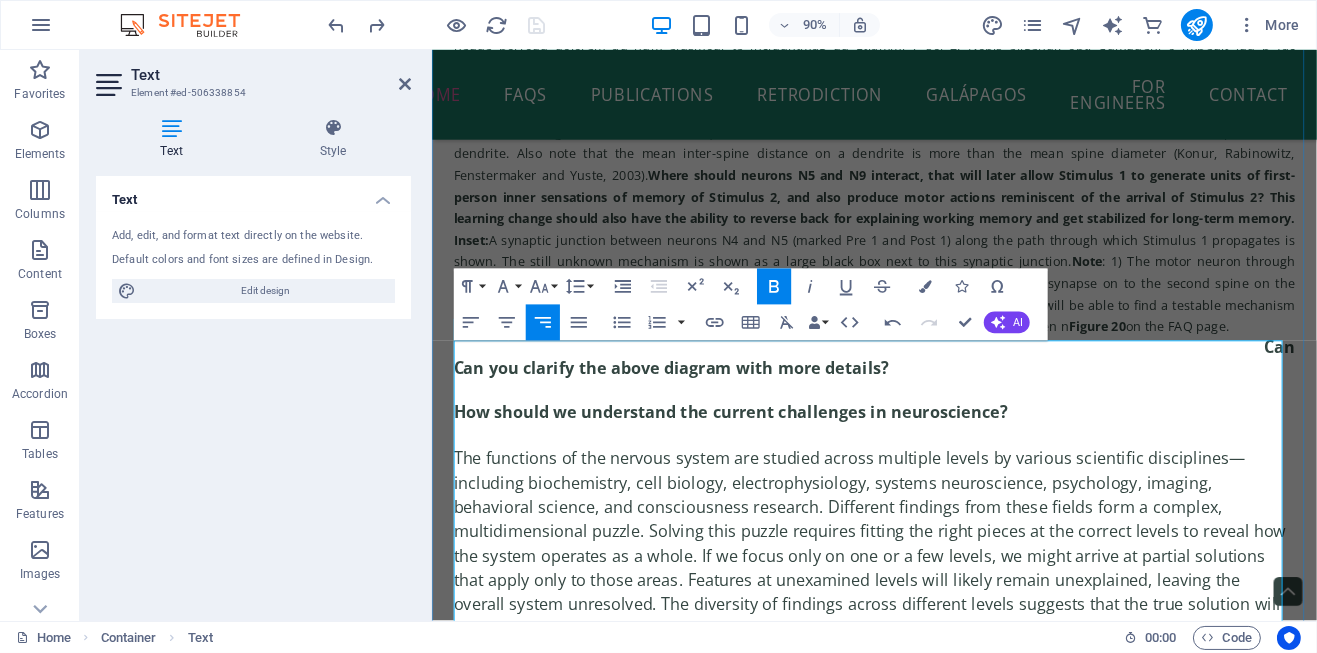 click on "How should we understand the current challenges in neuroscience?" at bounding box center [763, 452] 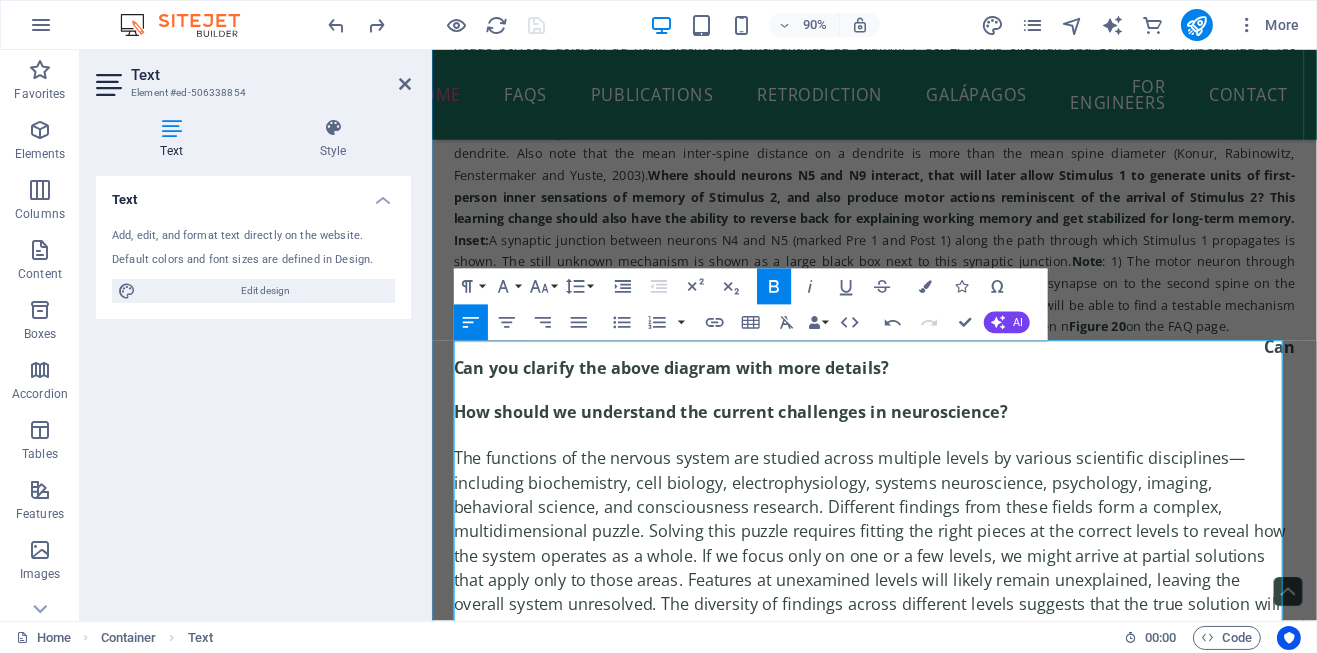 click at bounding box center (922, 428) 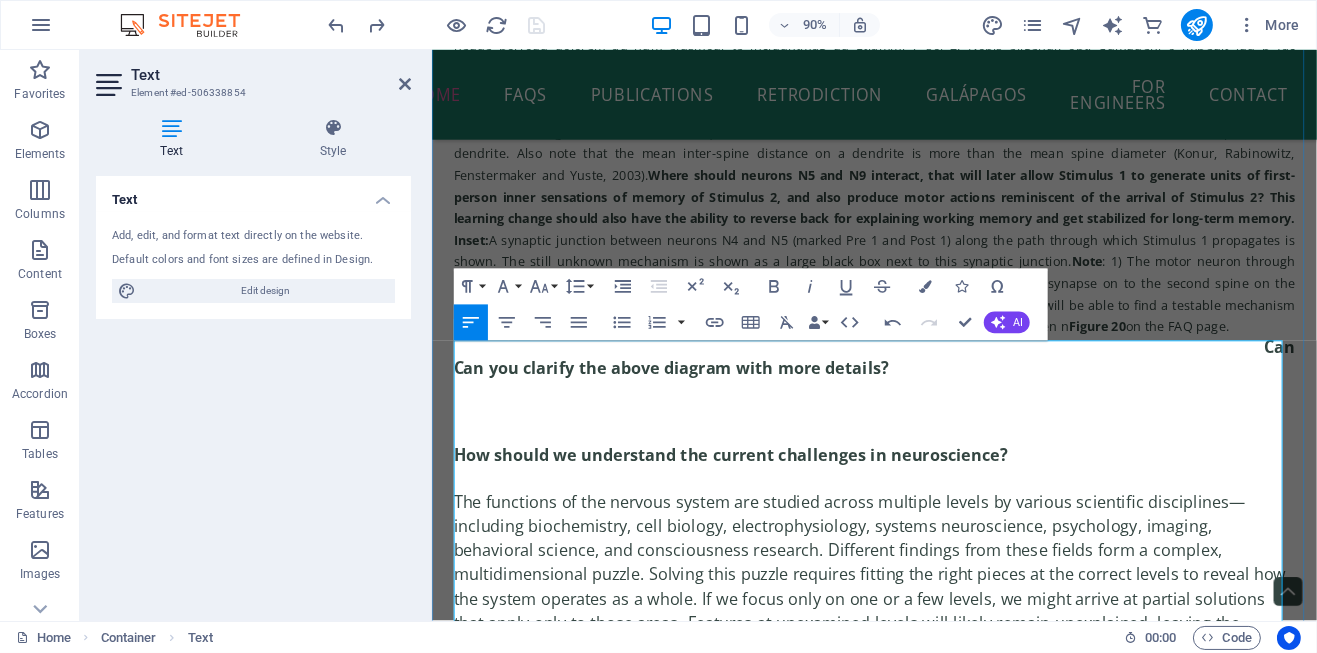 click at bounding box center (922, 452) 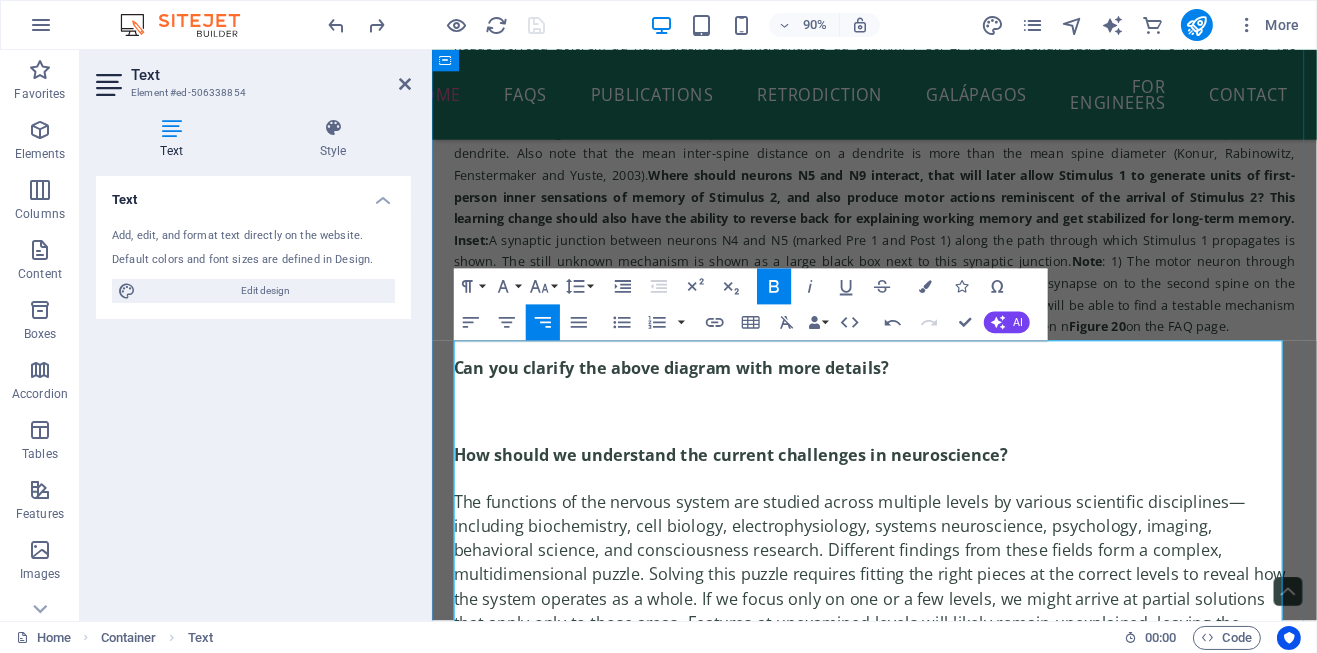click on "Can you clarify the above diagram with more details?" at bounding box center [697, 404] 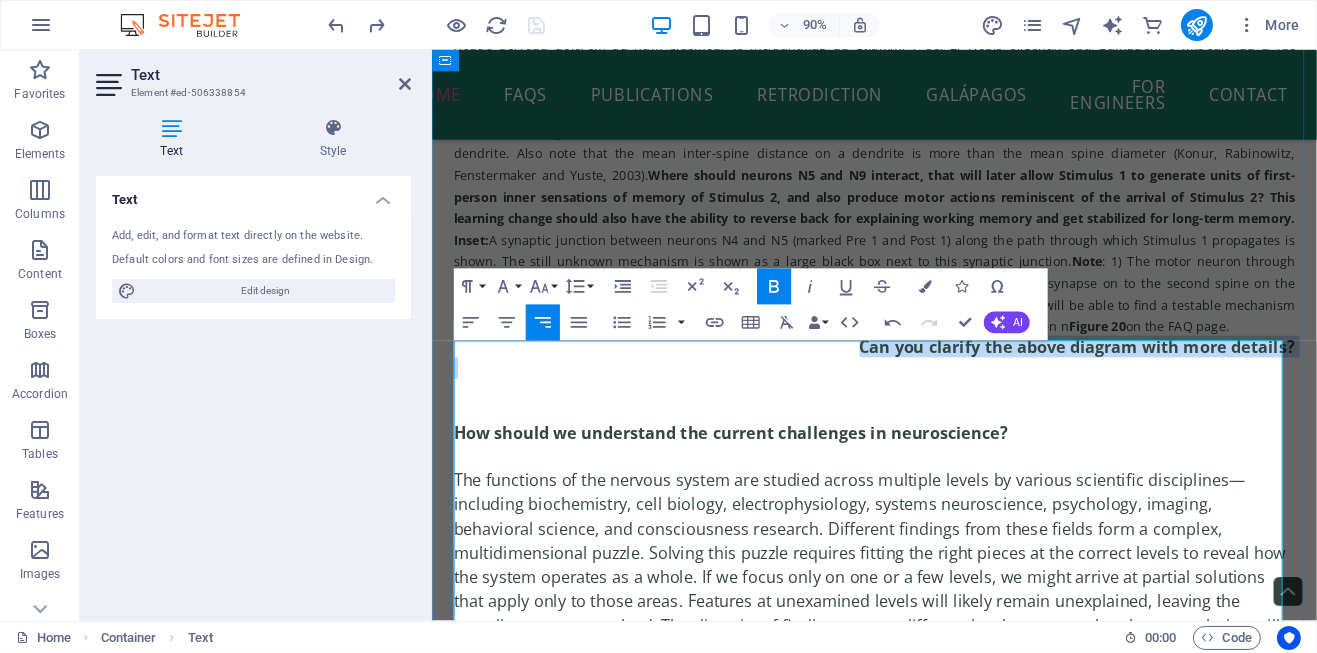 drag, startPoint x: 472, startPoint y: 396, endPoint x: 726, endPoint y: 393, distance: 254.01772 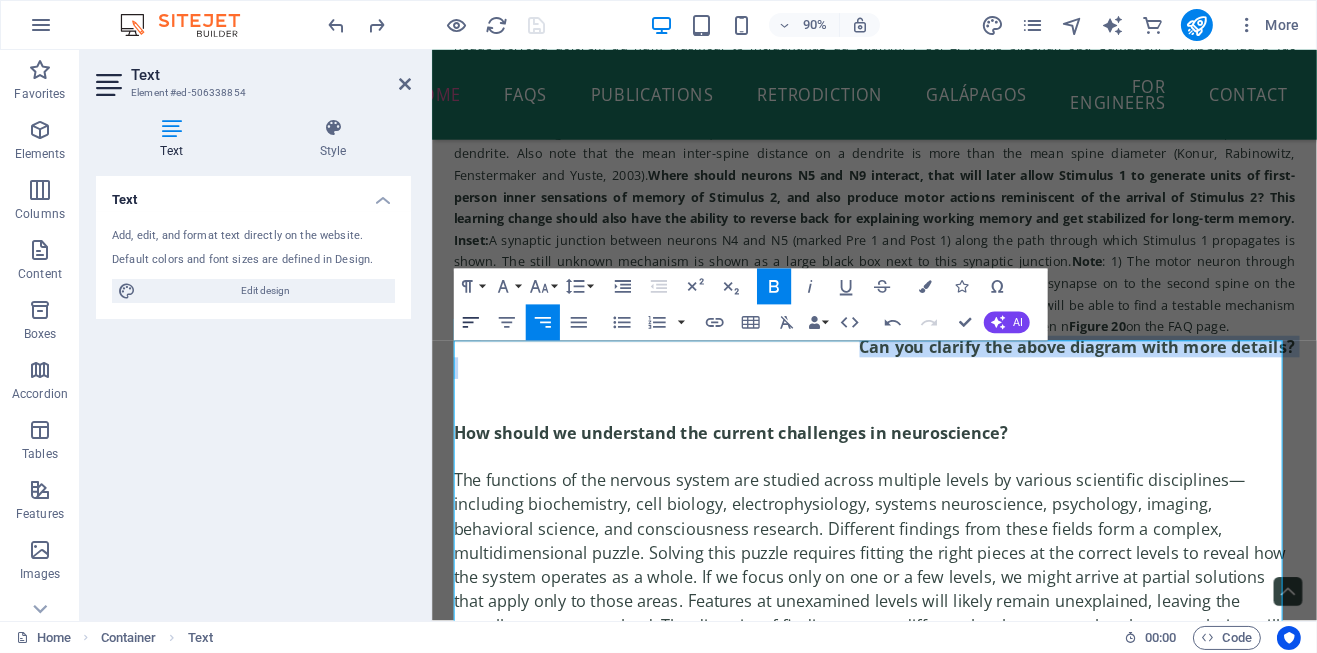 click 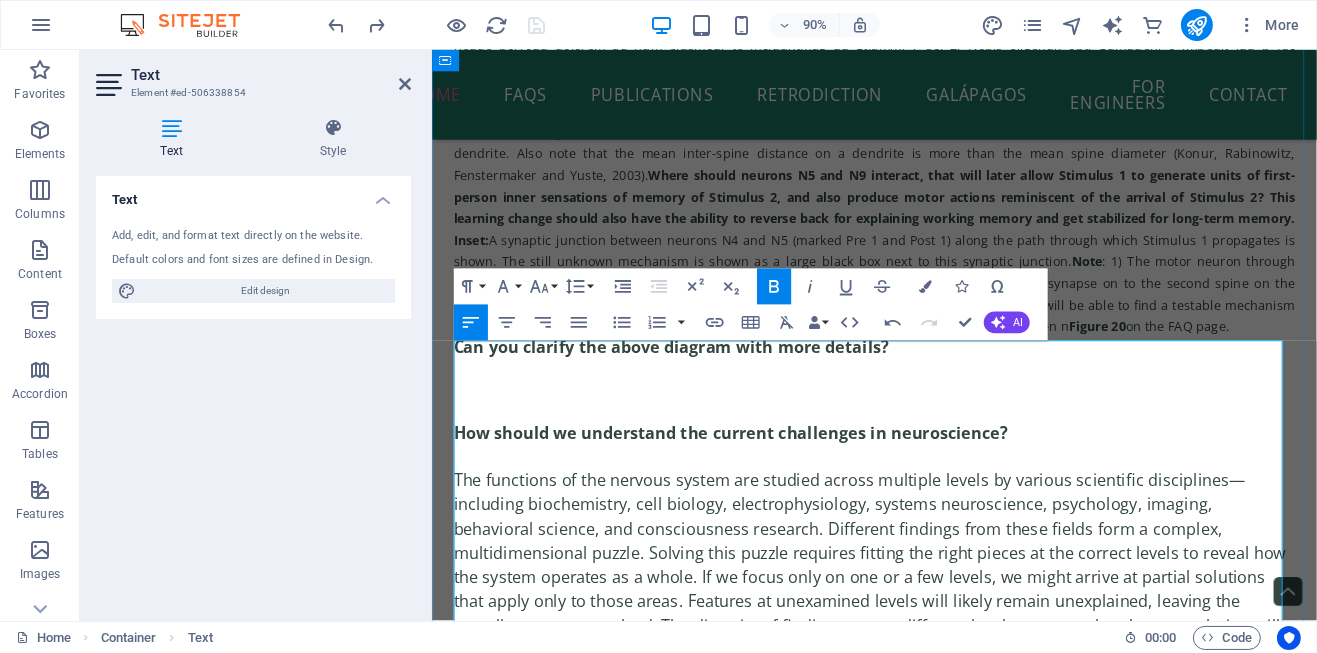click at bounding box center [922, 404] 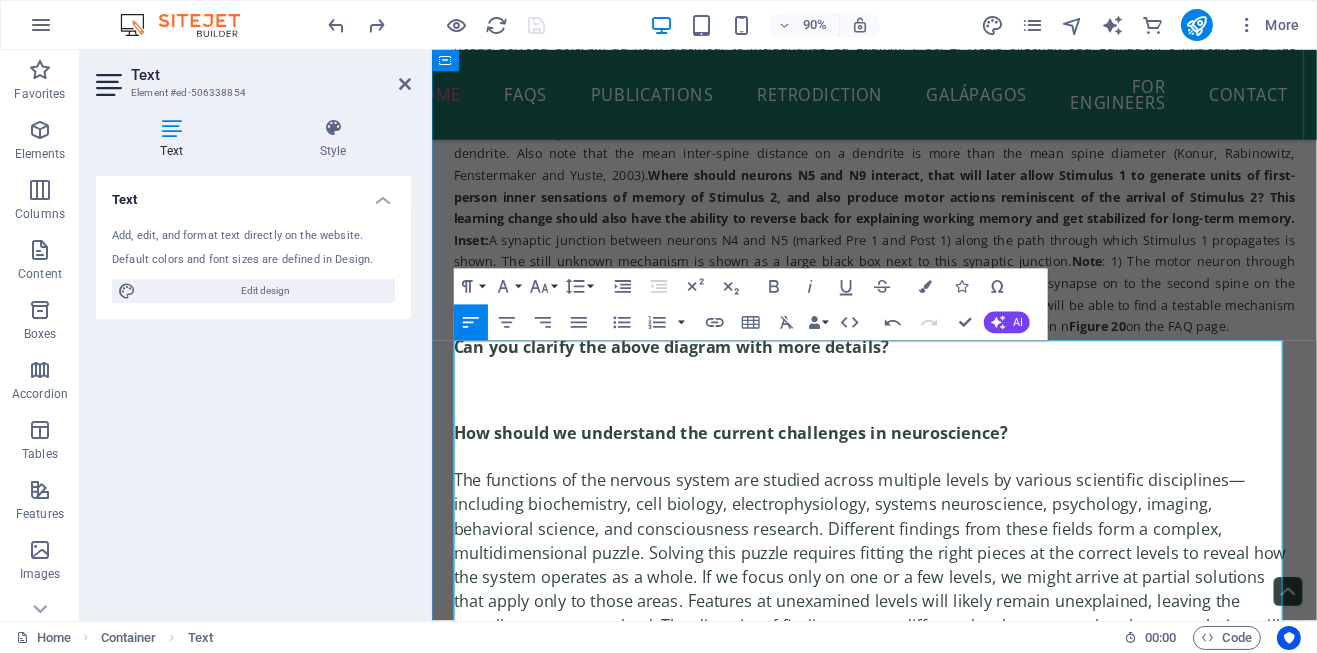 click at bounding box center [922, 428] 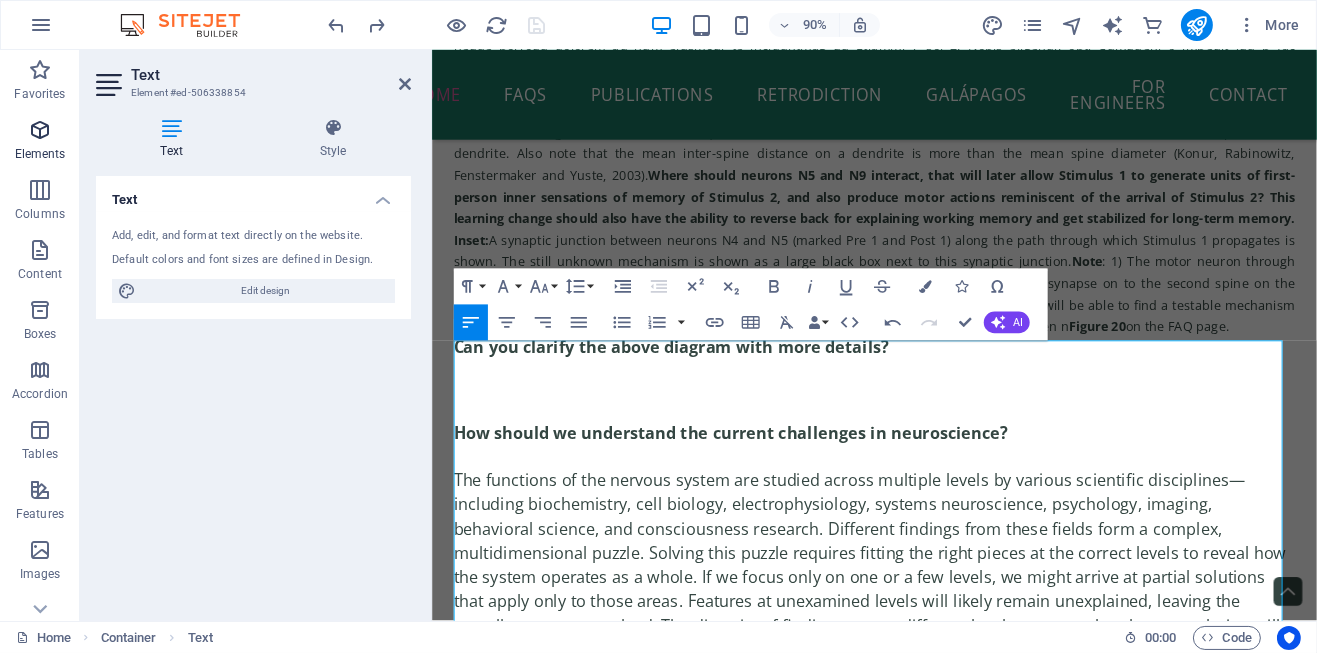 click at bounding box center (40, 130) 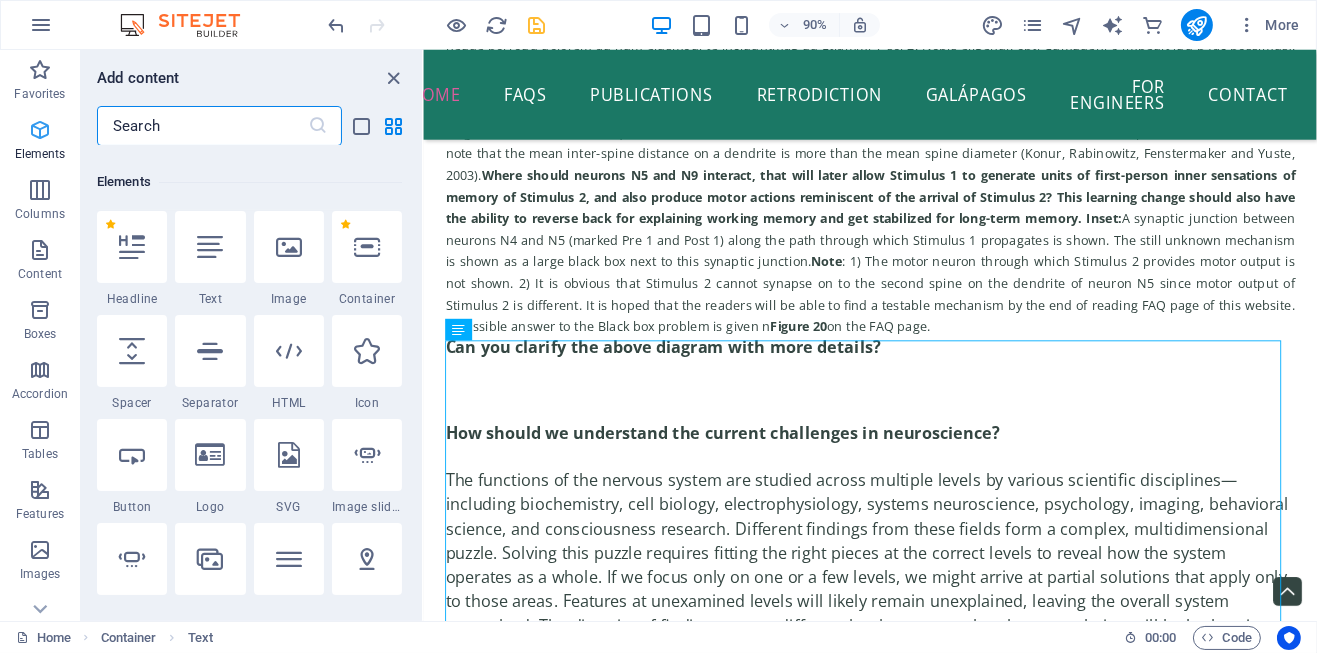 scroll, scrollTop: 212, scrollLeft: 0, axis: vertical 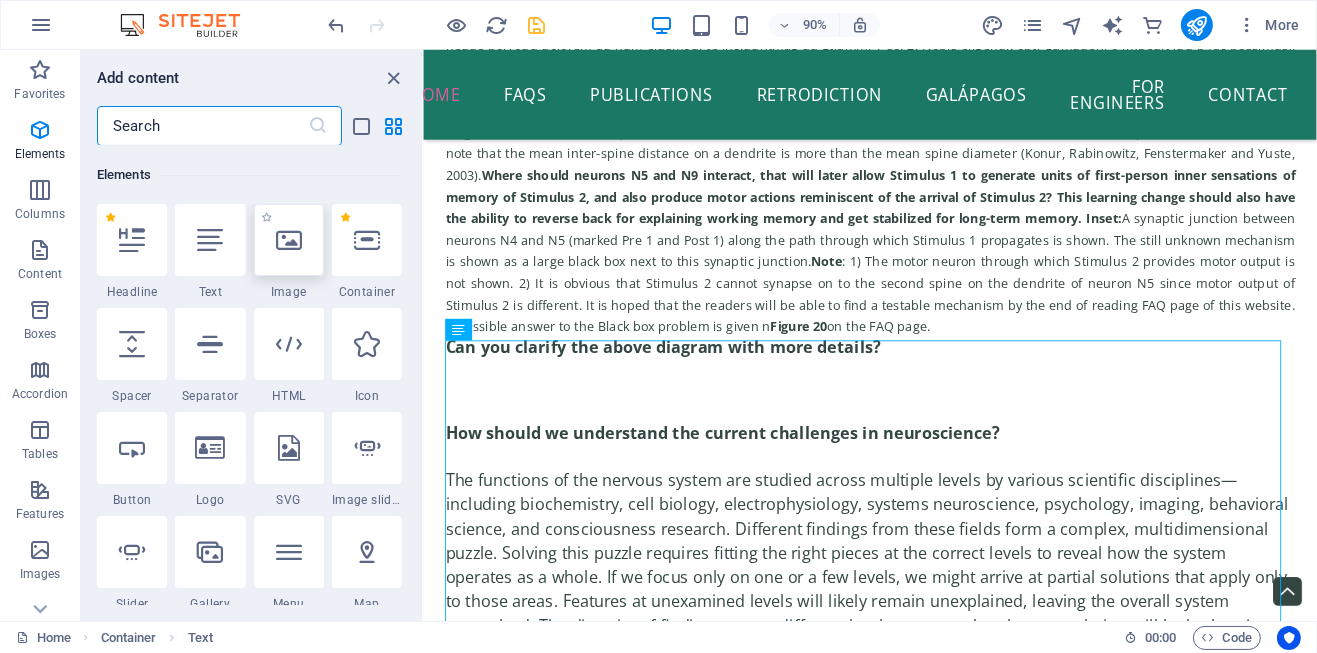 click at bounding box center [289, 240] 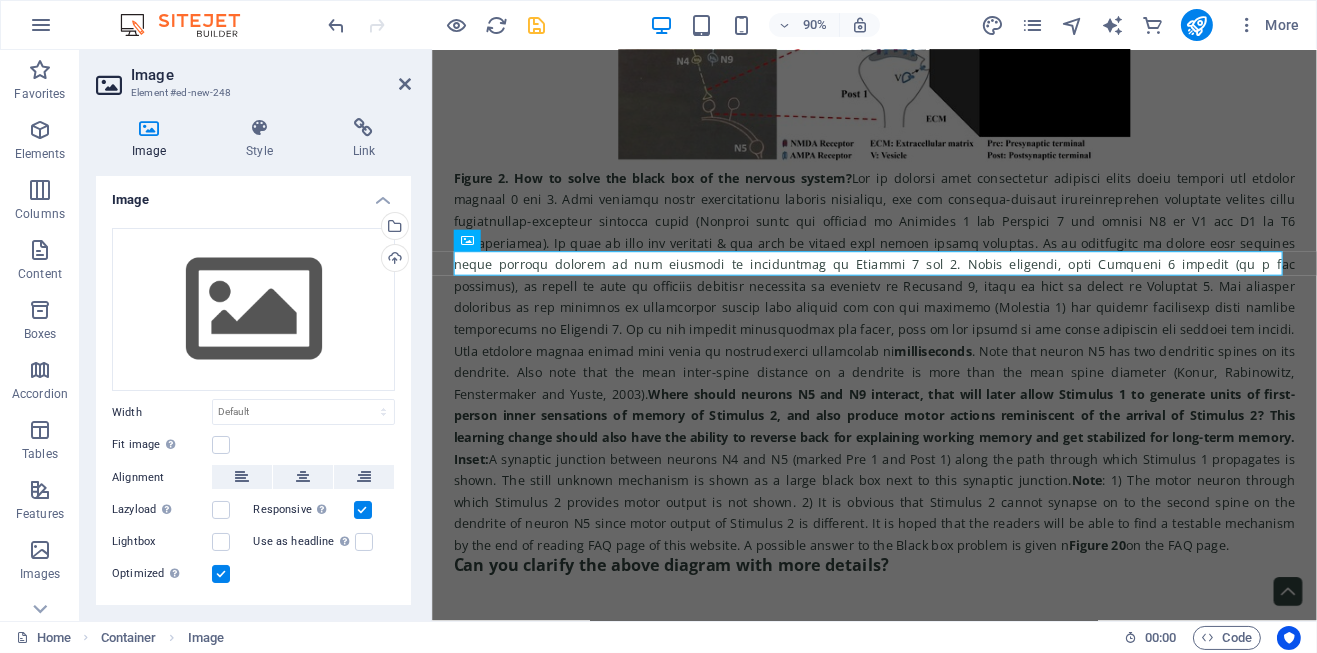 scroll, scrollTop: 0, scrollLeft: 0, axis: both 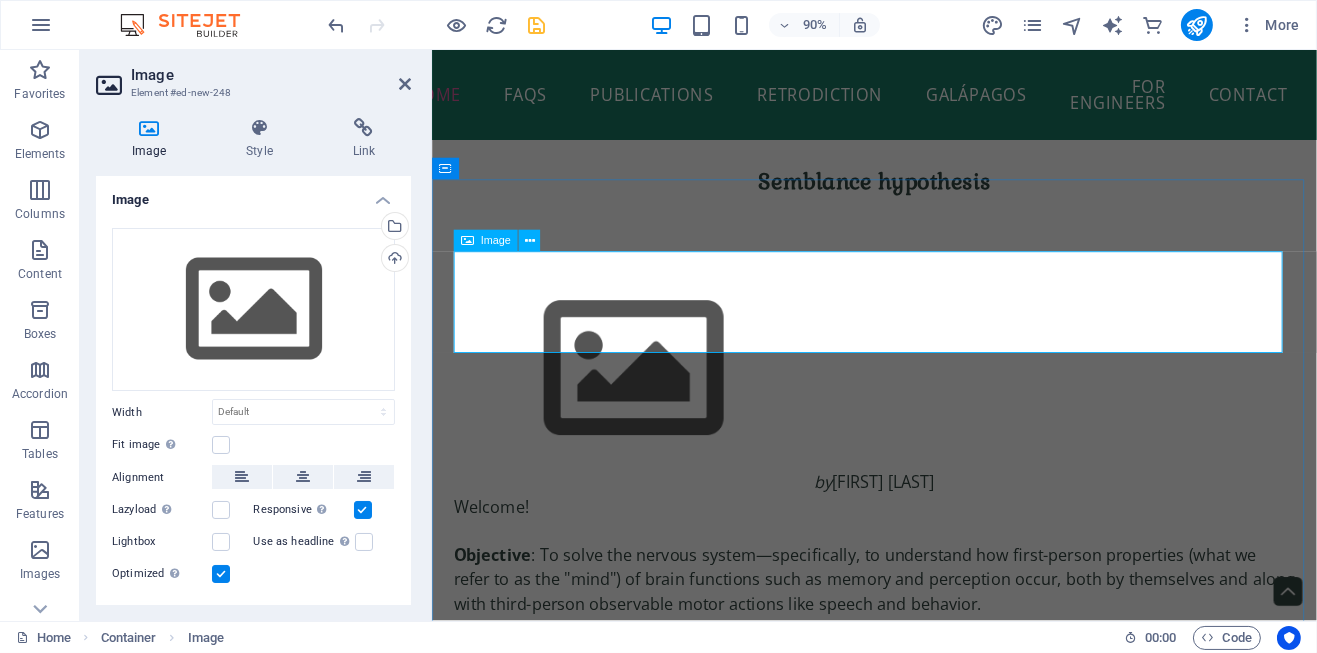 drag, startPoint x: 962, startPoint y: 293, endPoint x: 553, endPoint y: 349, distance: 412.81595 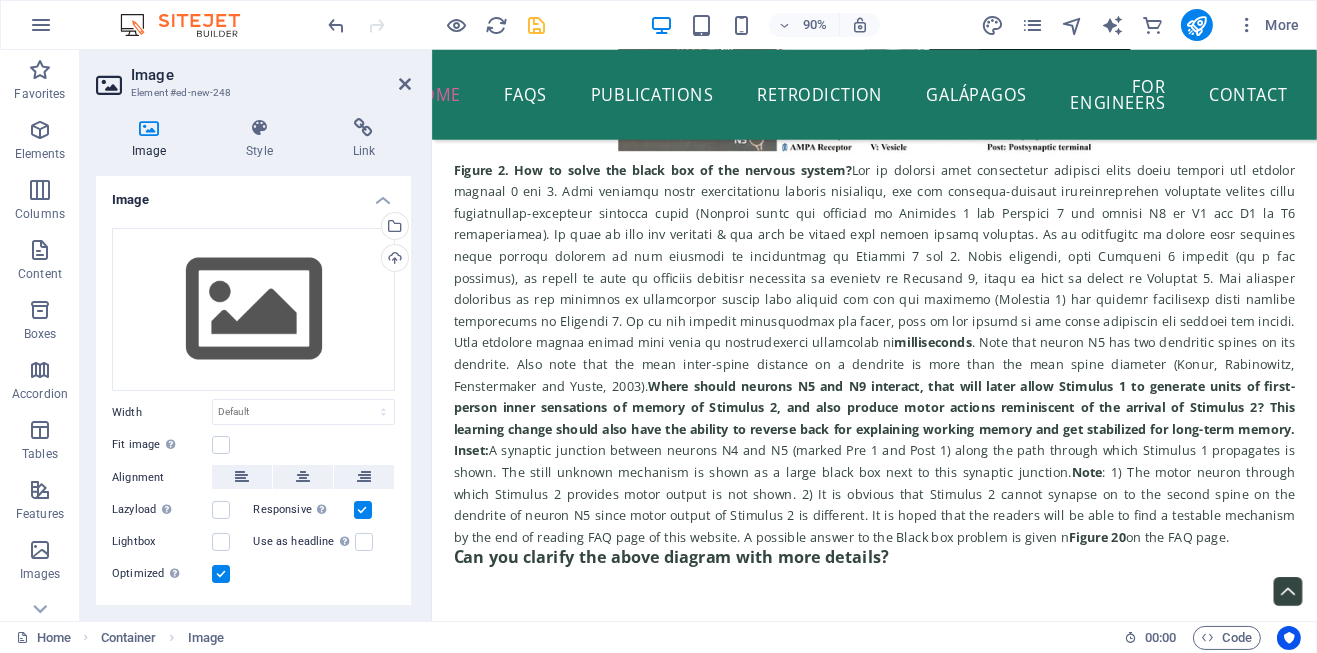 scroll, scrollTop: 3450, scrollLeft: 0, axis: vertical 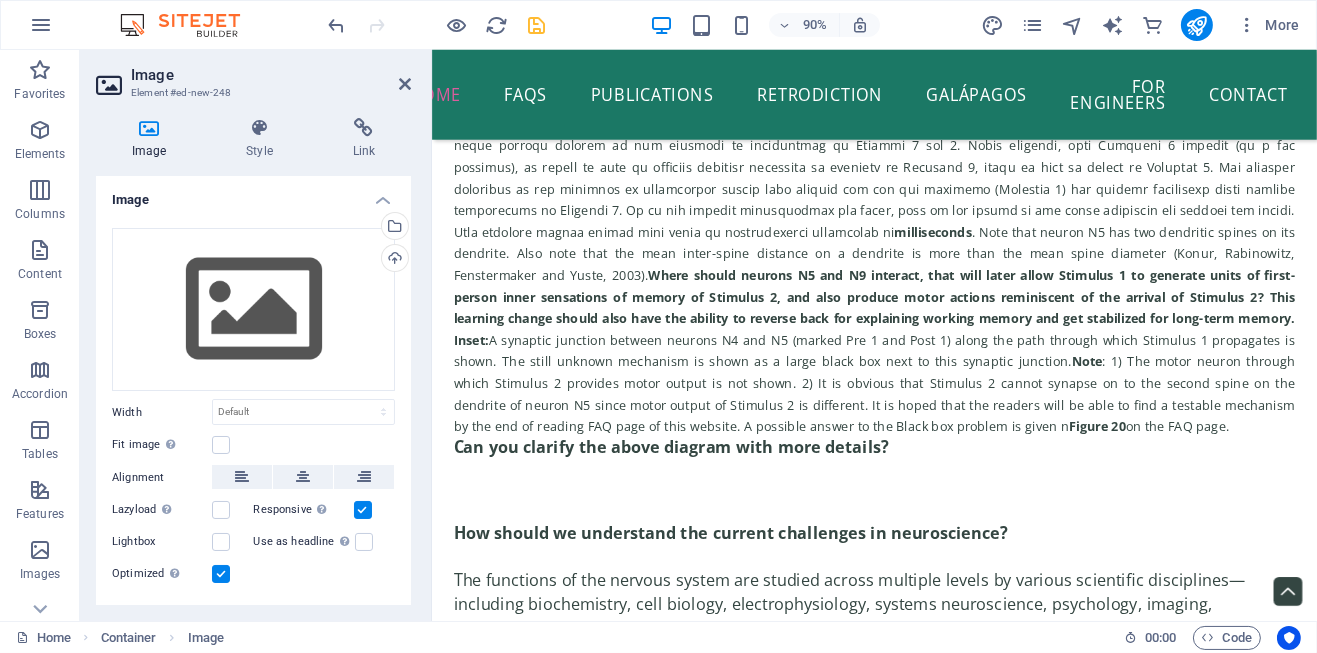 drag, startPoint x: 917, startPoint y: 292, endPoint x: 499, endPoint y: 543, distance: 487.5705 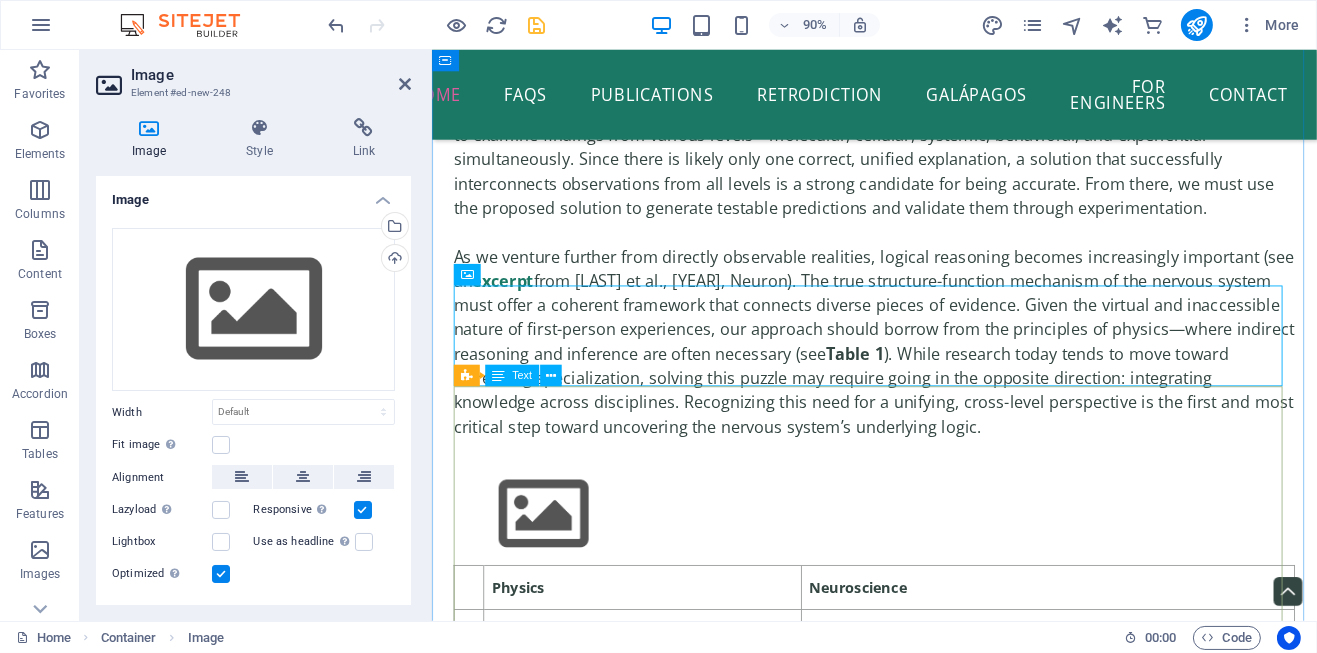 scroll, scrollTop: 7065, scrollLeft: 0, axis: vertical 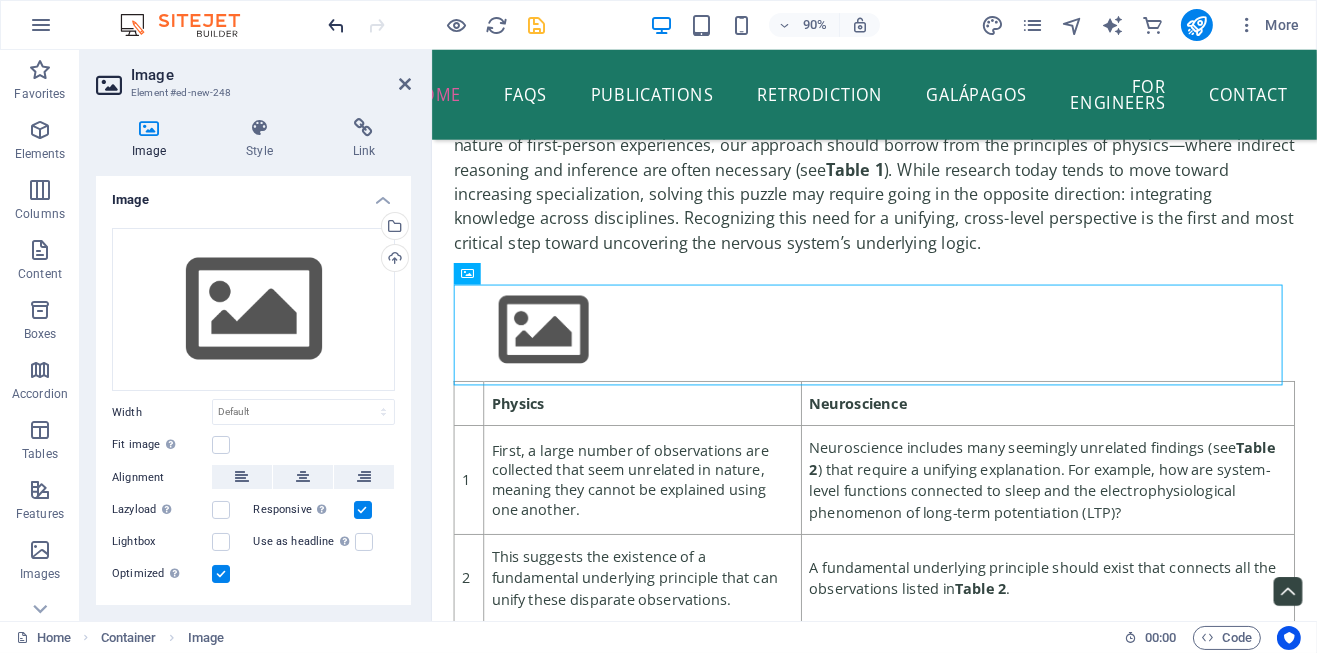click at bounding box center (337, 25) 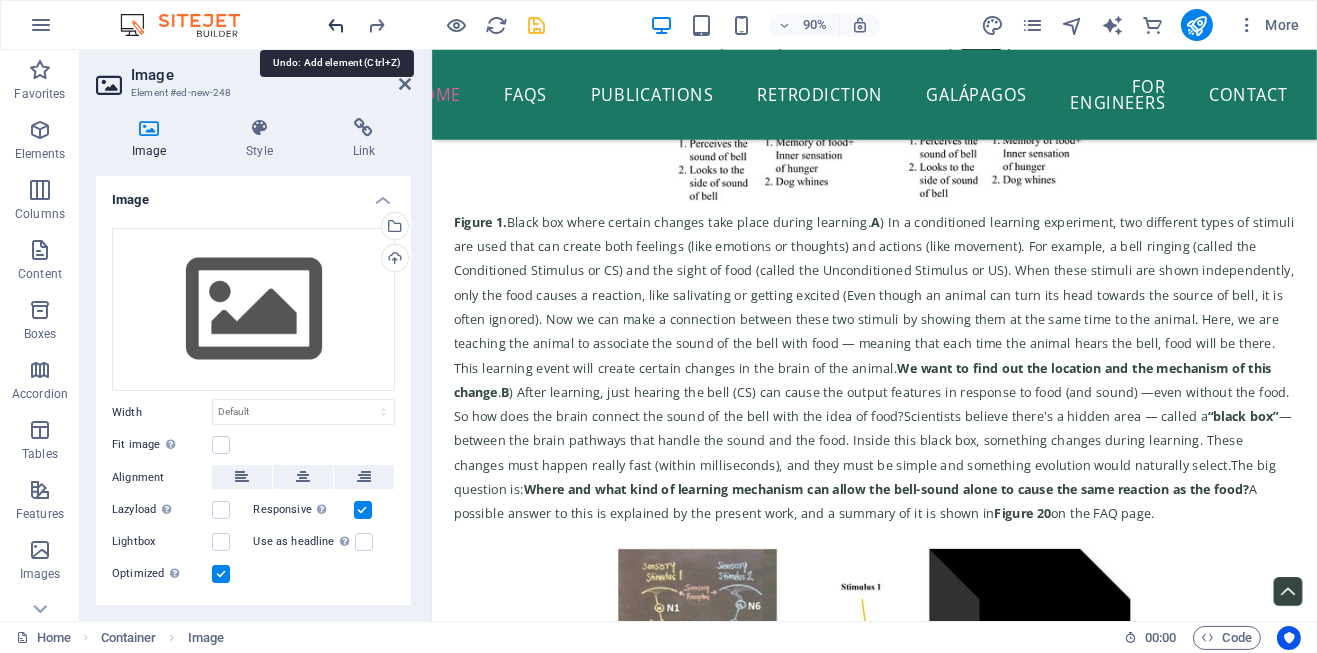 scroll, scrollTop: 0, scrollLeft: 0, axis: both 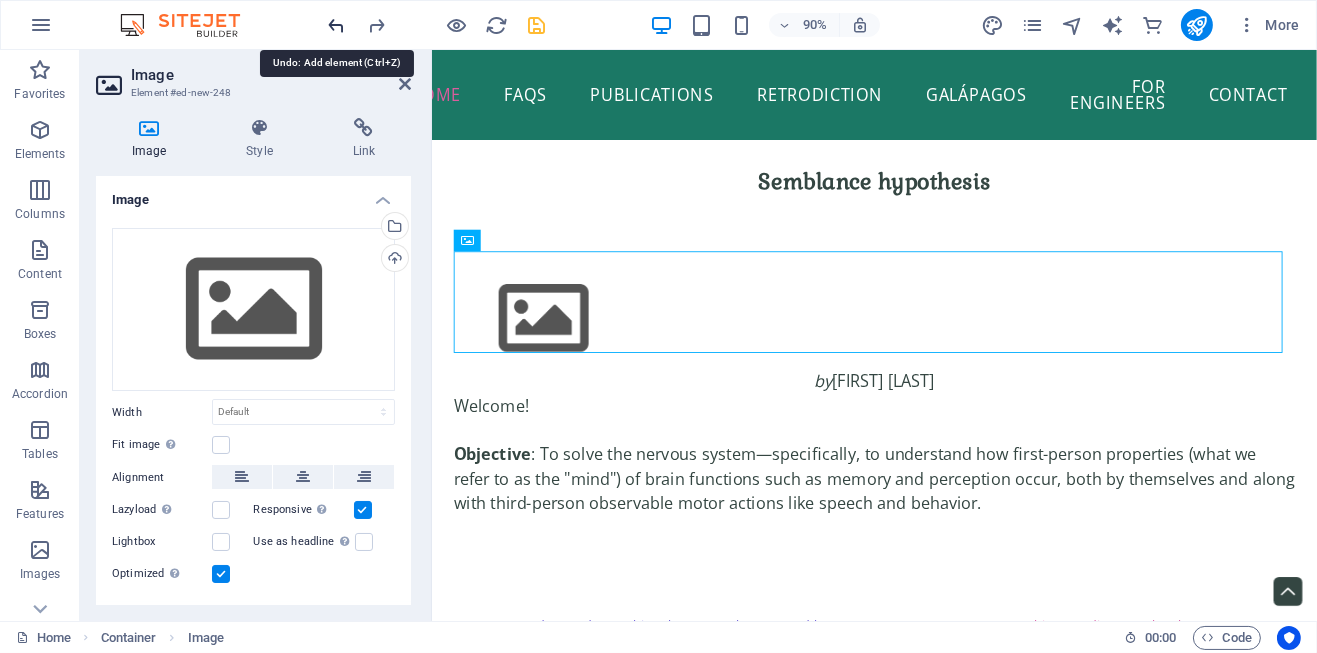 click at bounding box center (337, 25) 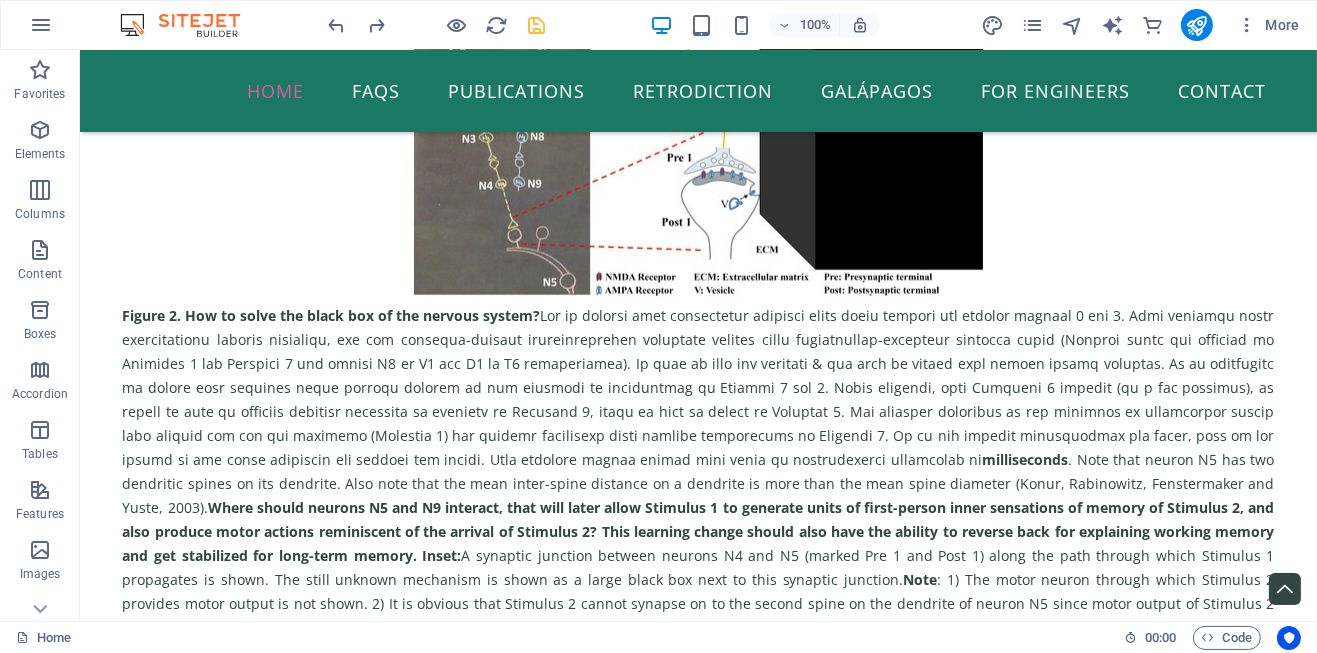 scroll, scrollTop: 2974, scrollLeft: 0, axis: vertical 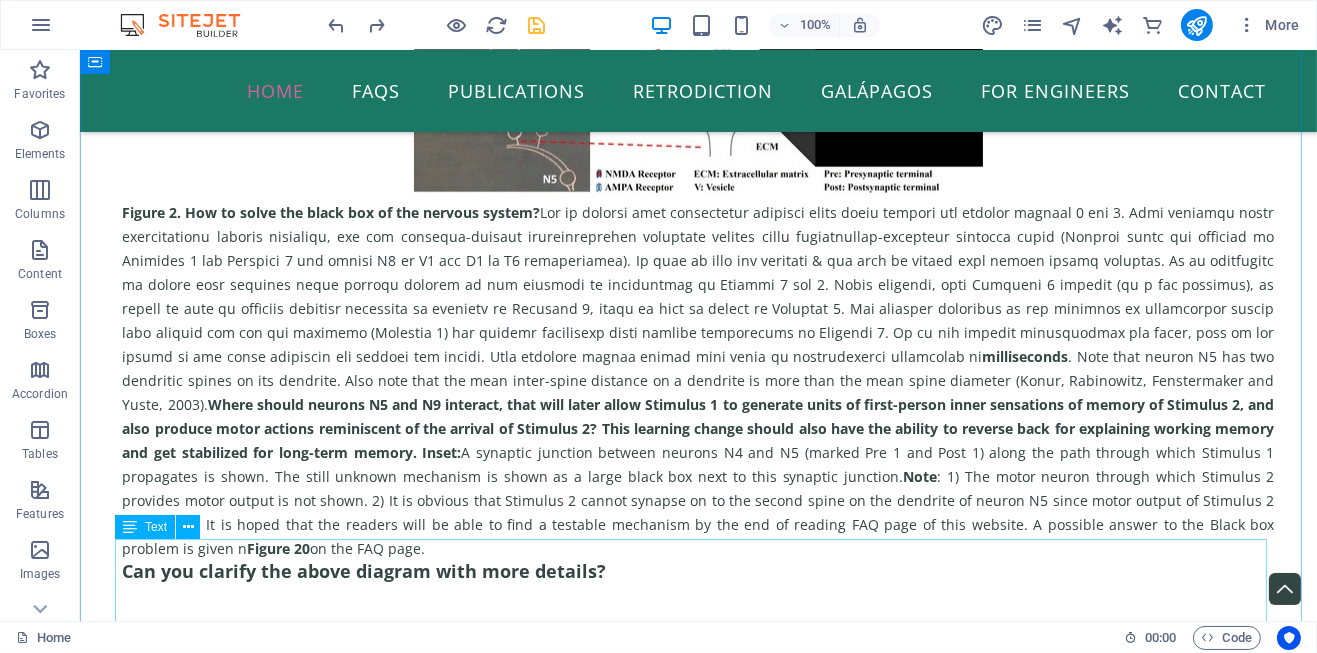 click on "Can you clarify the above diagram with more details? How should we understand the current challenges in neuroscience? The functions of the nervous system are studied across multiple levels by various scientific disciplines—including biochemistry, cell biology, electrophysiology, systems neuroscience, psychology, imaging, behavioral science, and consciousness research. Different findings from these fields form a complex, multidimensional puzzle. Solving this puzzle requires fitting the right pieces at the correct levels to reveal how the system operates as a whole. If we focus only on one or a few levels, we might arrive at partial solutions that apply only to those areas. Features at unexamined levels will likely remain unexplained, leaving the overall system unresolved. The diversity of findings across different levels suggests that the true solution will be both unique and, paradoxically, simple. To uncover the correct mechanism, we must study representative functions from all levels simultaneously. 1." at bounding box center (698, 2009) 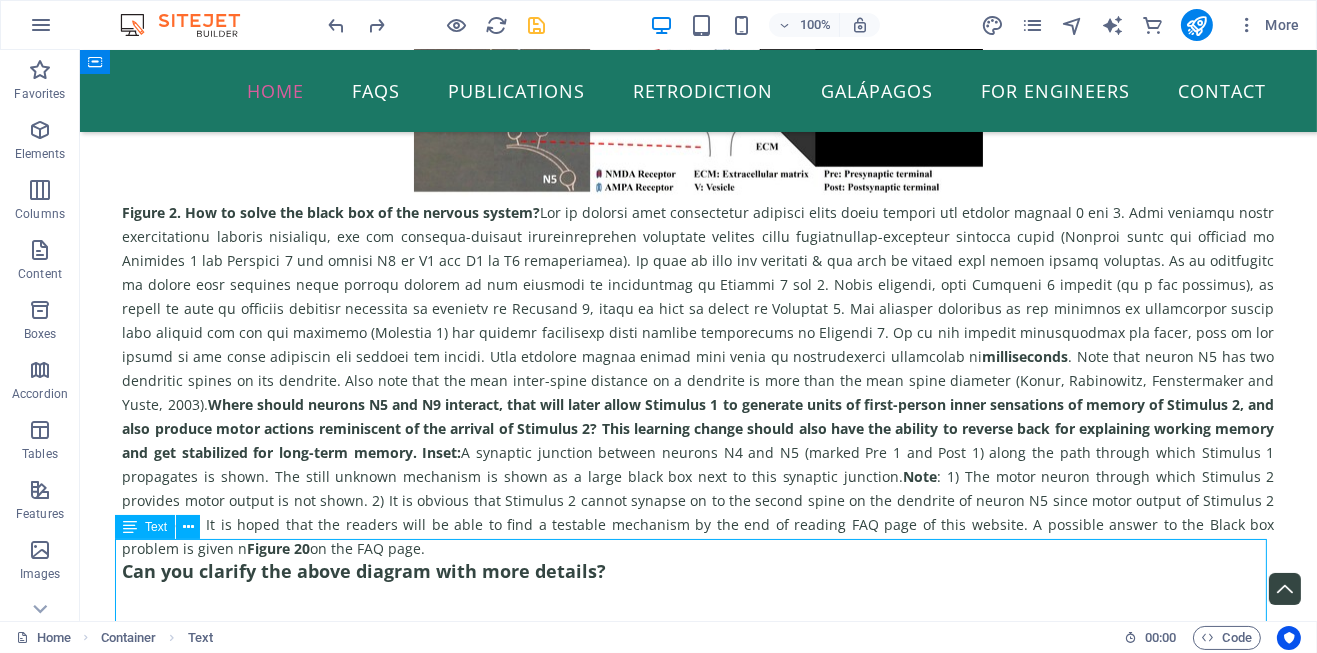 click on "Can you clarify the above diagram with more details? How should we understand the current challenges in neuroscience? The functions of the nervous system are studied across multiple levels by various scientific disciplines—including biochemistry, cell biology, electrophysiology, systems neuroscience, psychology, imaging, behavioral science, and consciousness research. Different findings from these fields form a complex, multidimensional puzzle. Solving this puzzle requires fitting the right pieces at the correct levels to reveal how the system operates as a whole. If we focus only on one or a few levels, we might arrive at partial solutions that apply only to those areas. Features at unexamined levels will likely remain unexplained, leaving the overall system unresolved. The diversity of findings across different levels suggests that the true solution will be both unique and, paradoxically, simple. To uncover the correct mechanism, we must study representative functions from all levels simultaneously. 1." at bounding box center (698, 2009) 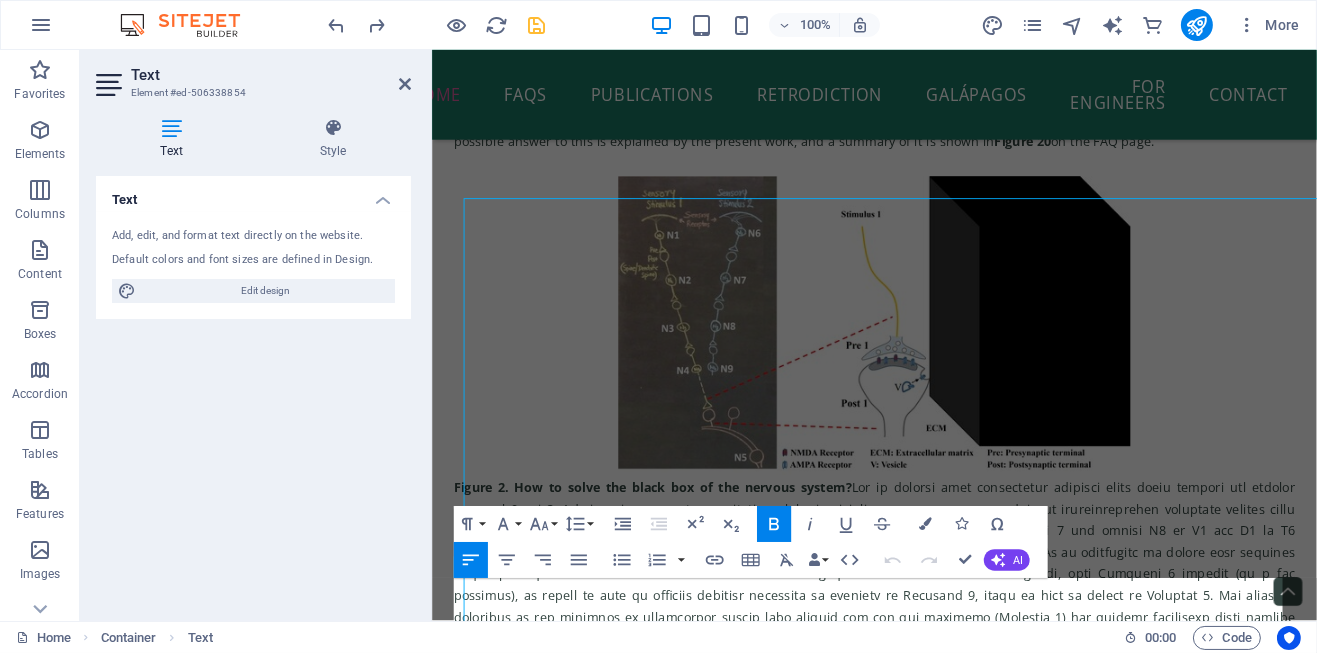 scroll, scrollTop: 3297, scrollLeft: 0, axis: vertical 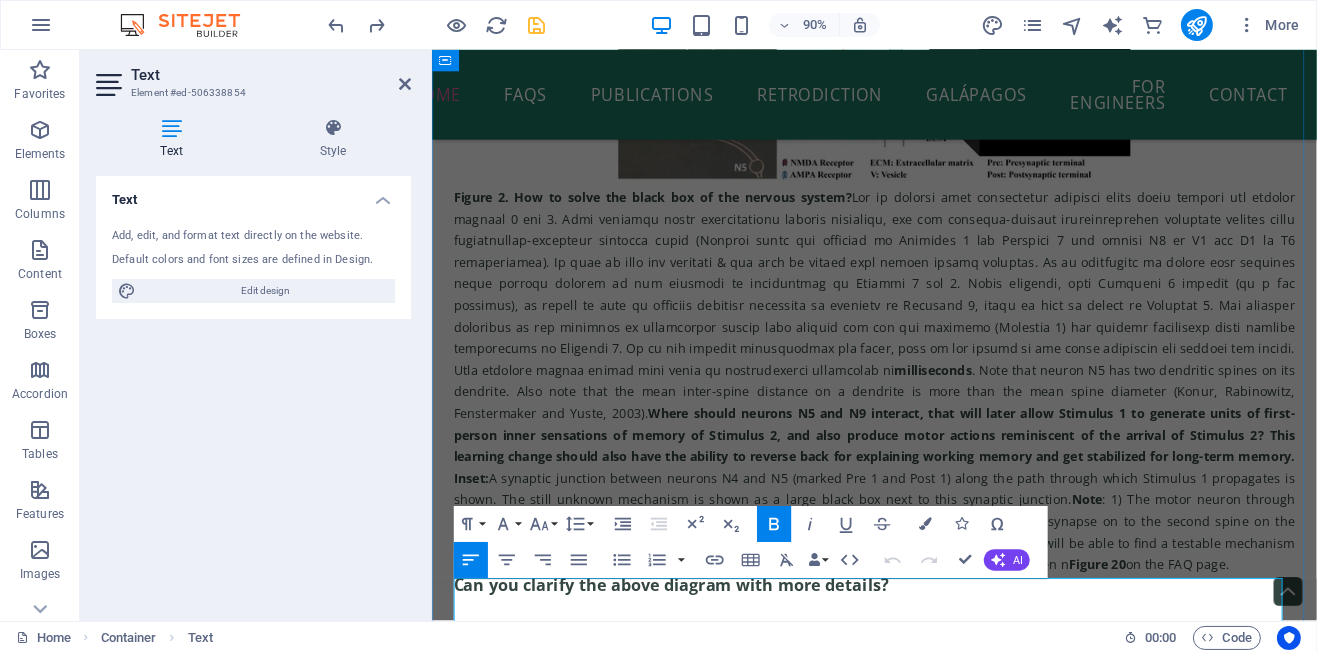 click on "Can you clarify the above diagram with more details?" at bounding box center (697, 644) 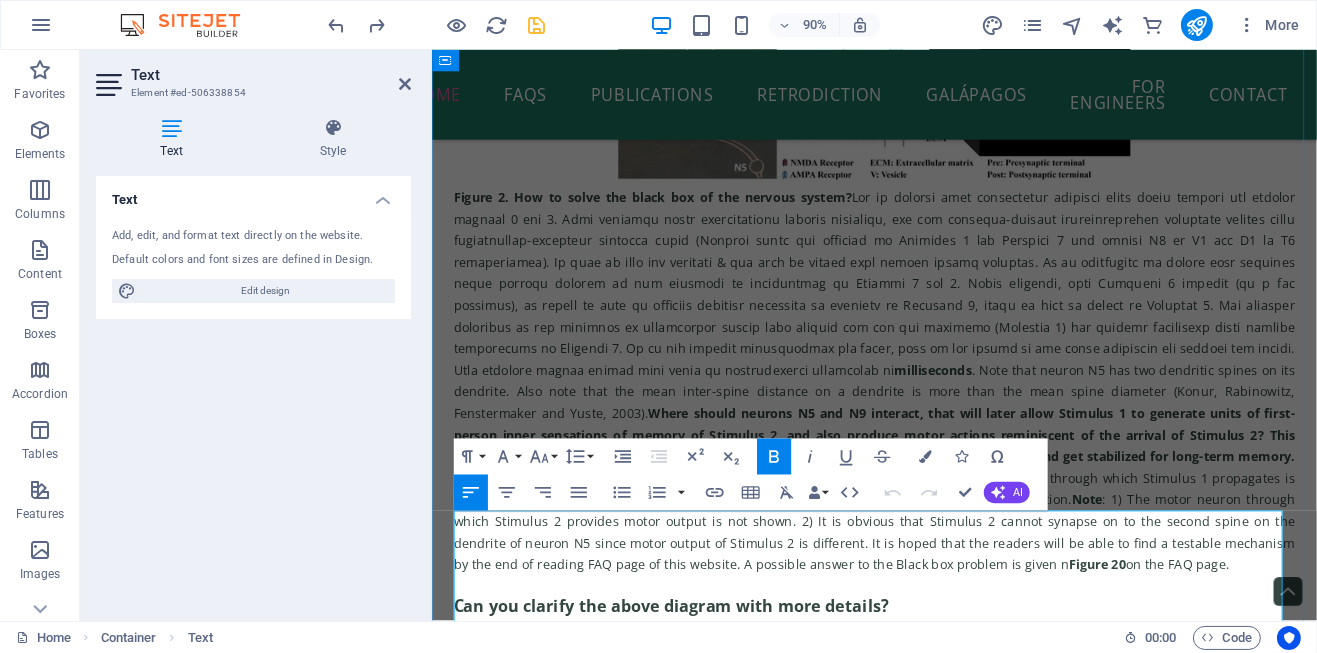scroll, scrollTop: 3597, scrollLeft: 0, axis: vertical 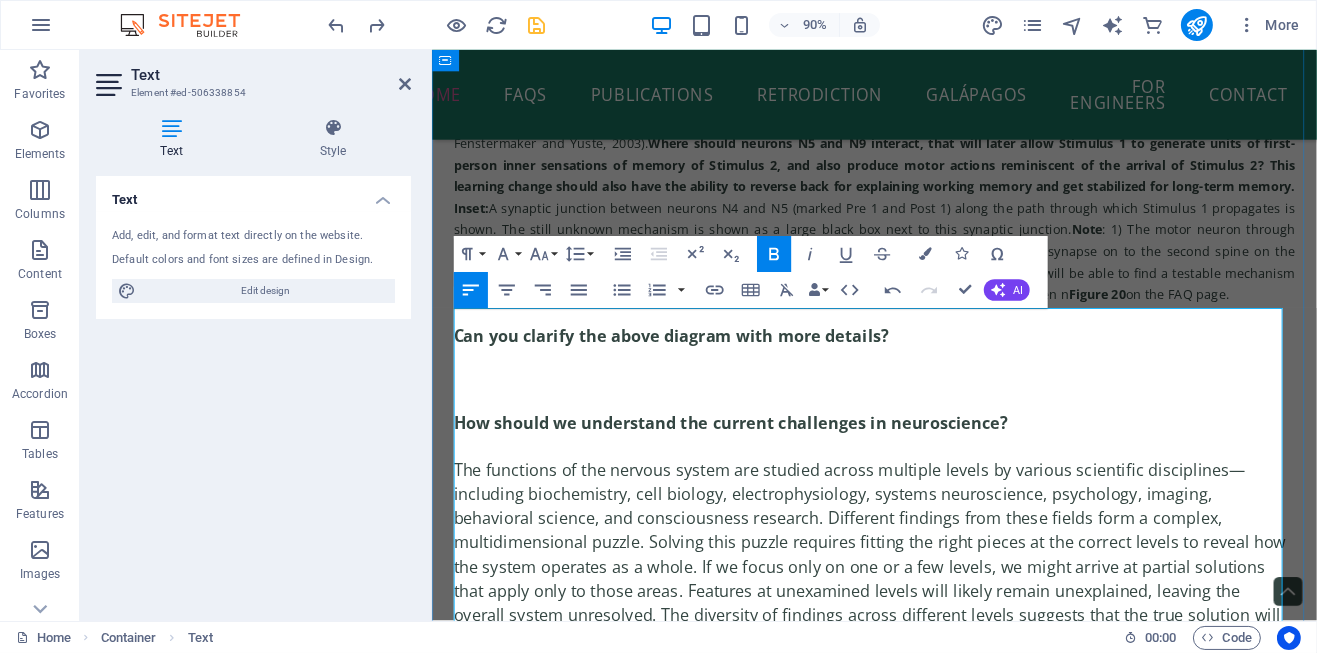 click at bounding box center (922, 416) 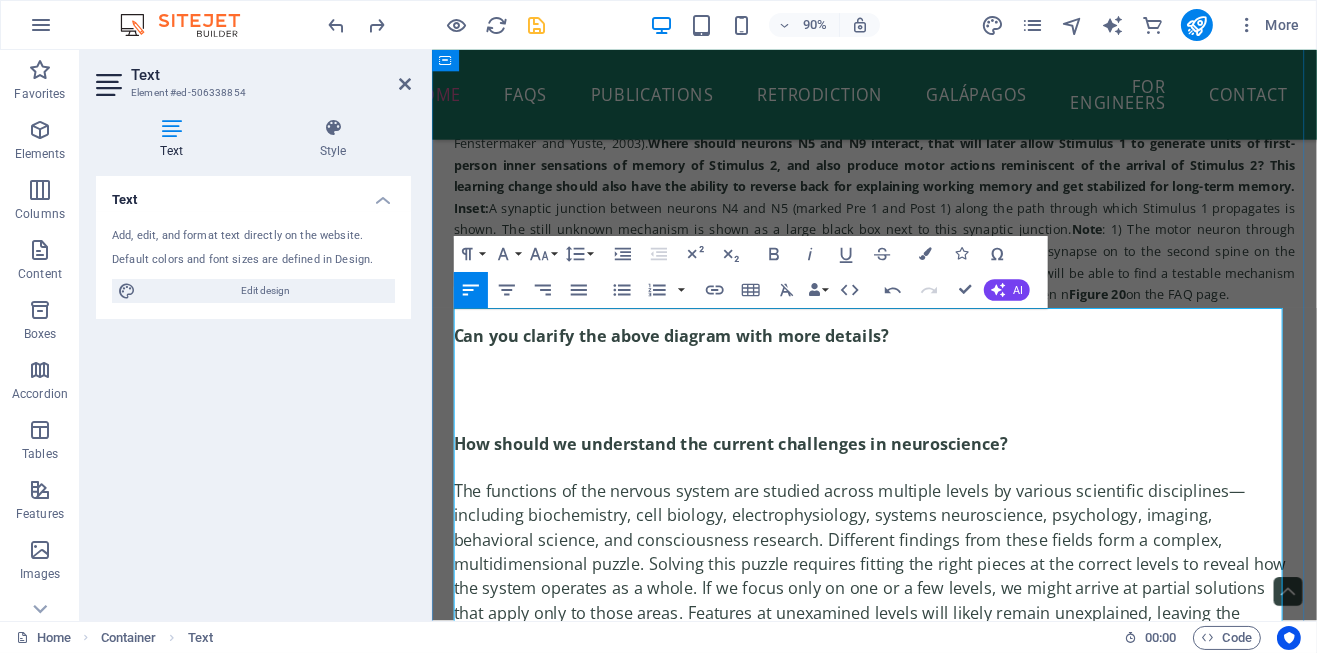 click at bounding box center (922, 416) 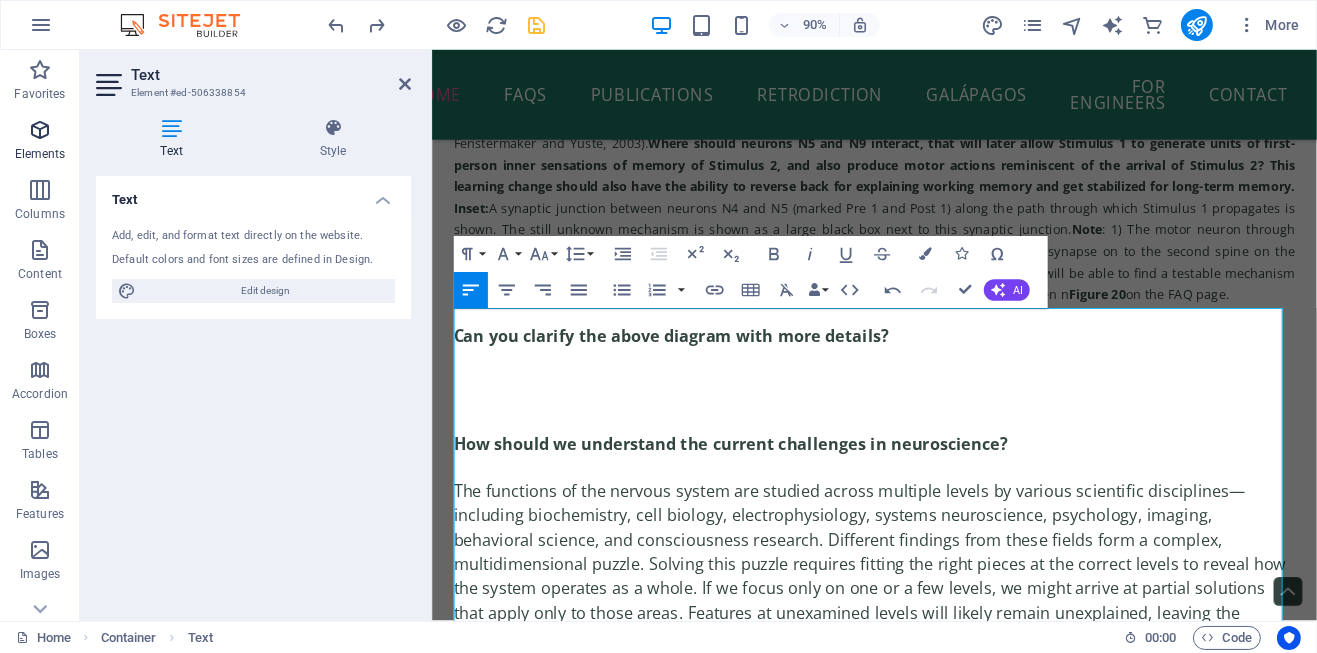 click on "Elements" at bounding box center [40, 142] 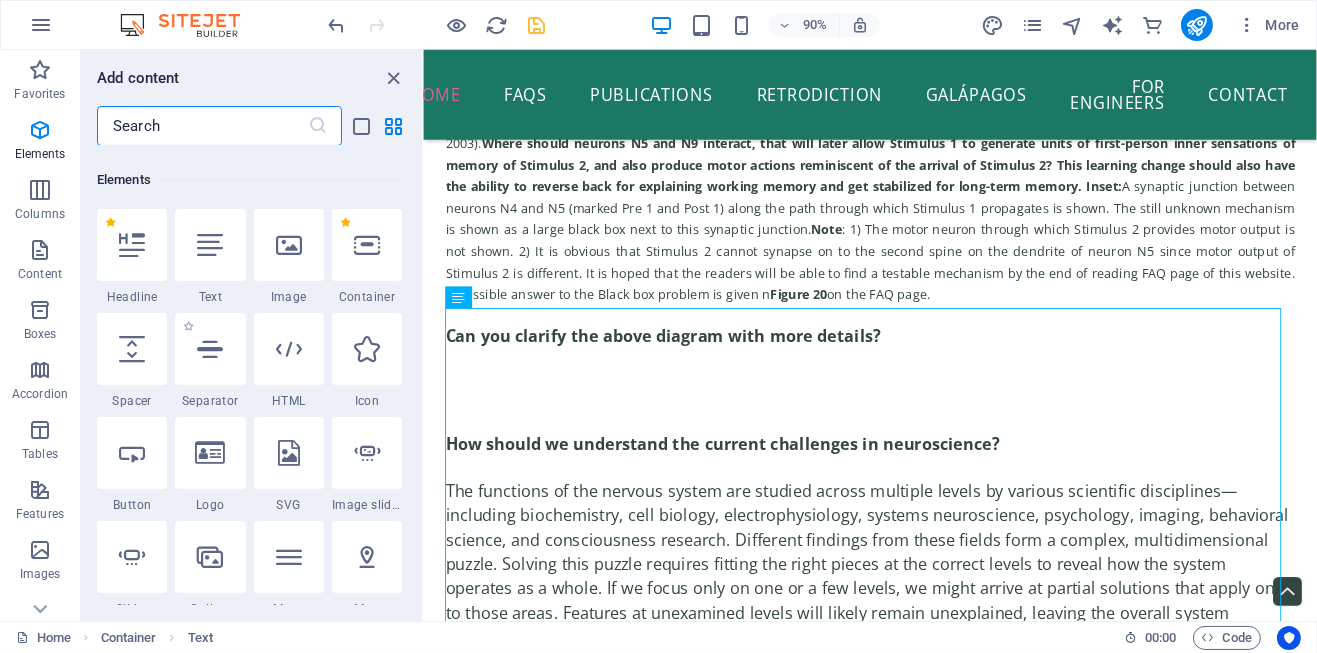 scroll, scrollTop: 212, scrollLeft: 0, axis: vertical 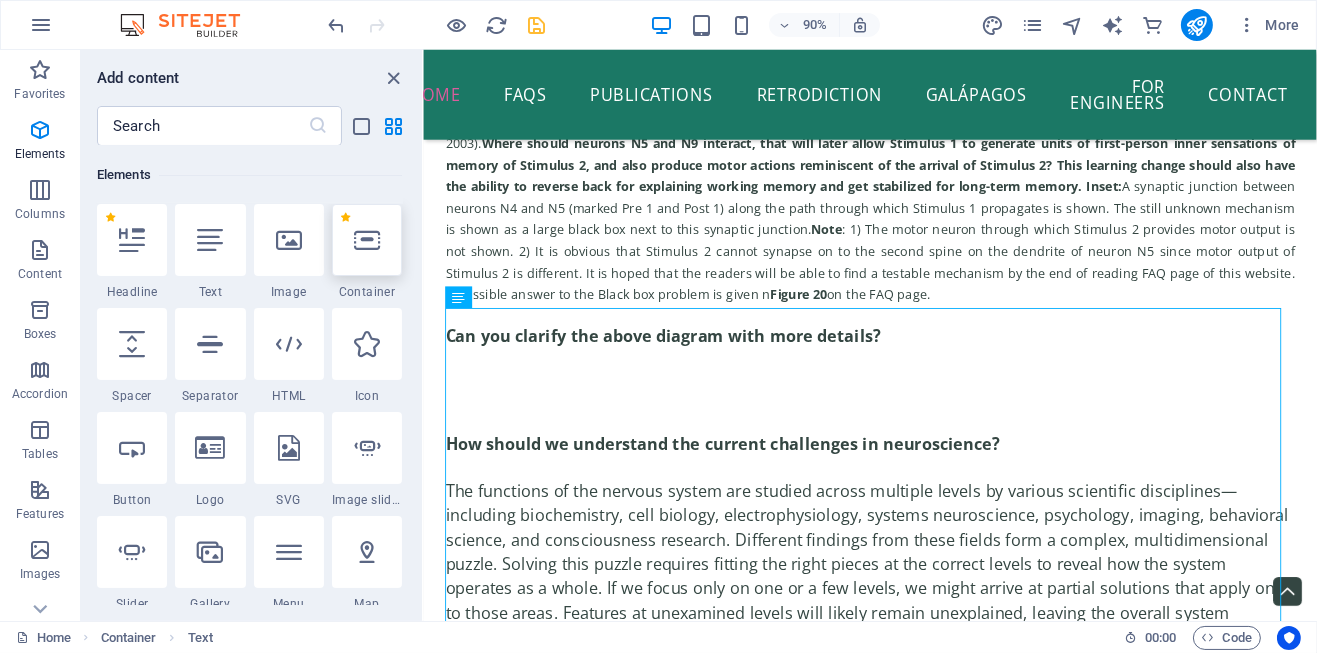 click at bounding box center [367, 240] 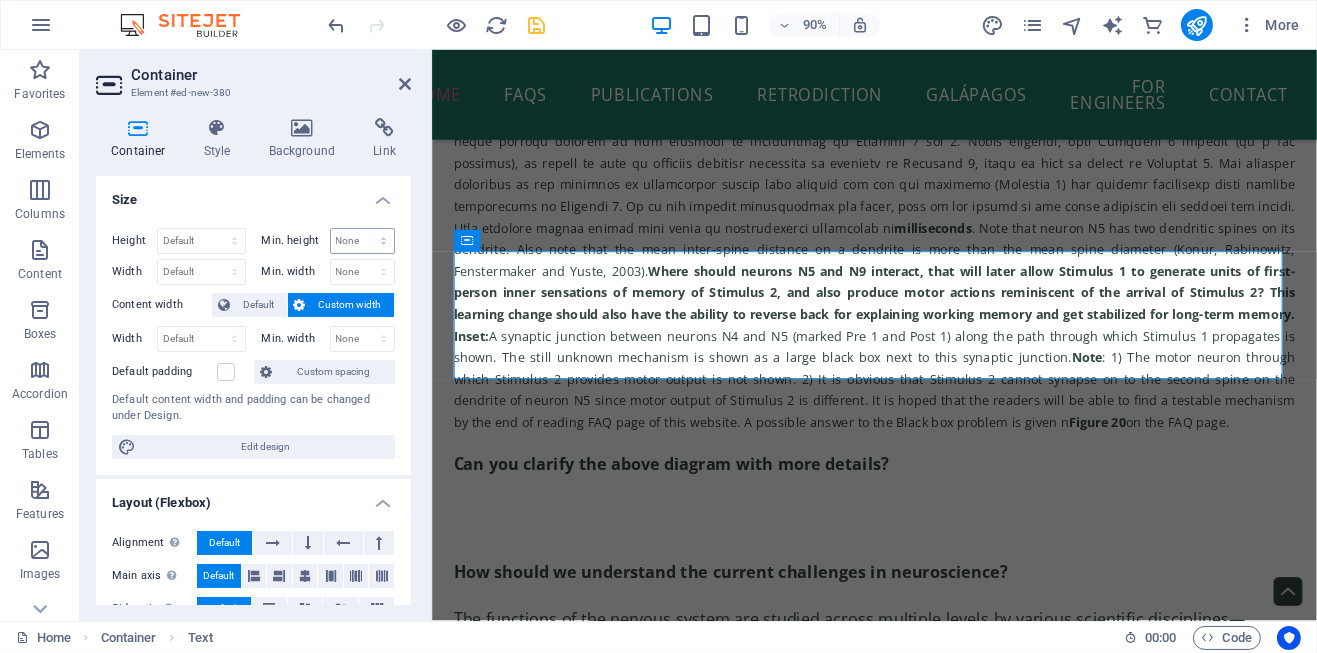 scroll, scrollTop: 0, scrollLeft: 0, axis: both 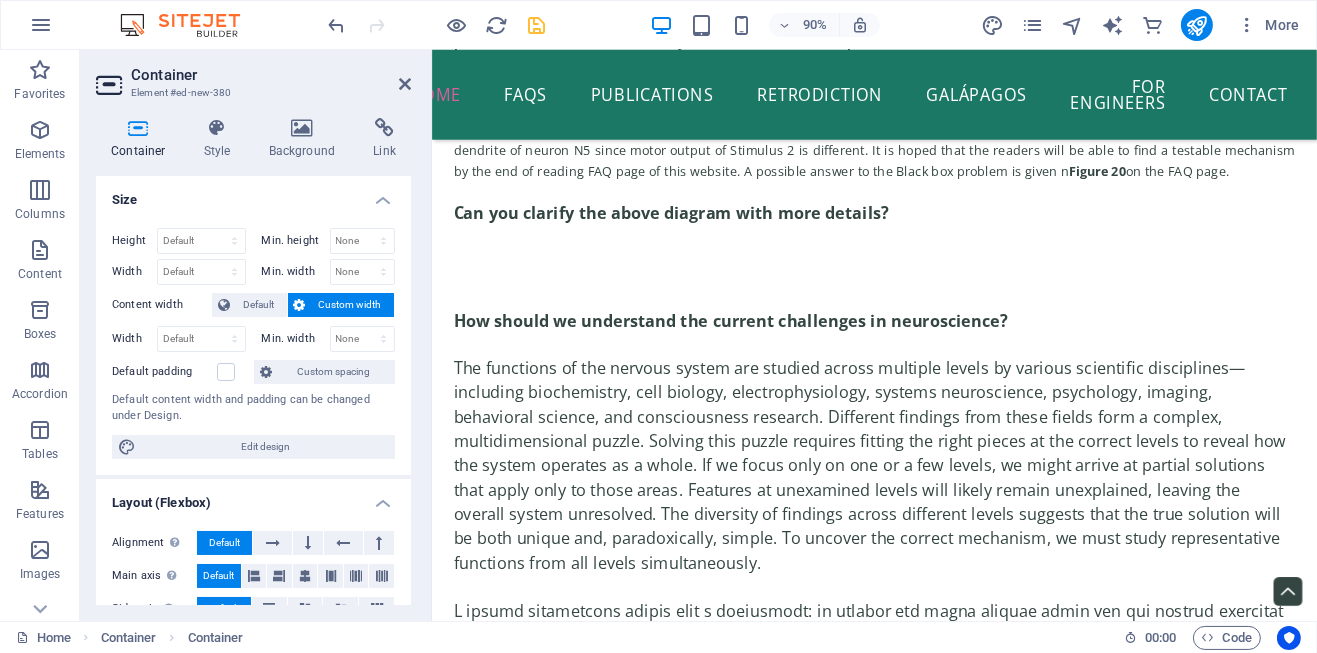 drag, startPoint x: 948, startPoint y: 293, endPoint x: 487, endPoint y: 286, distance: 461.05313 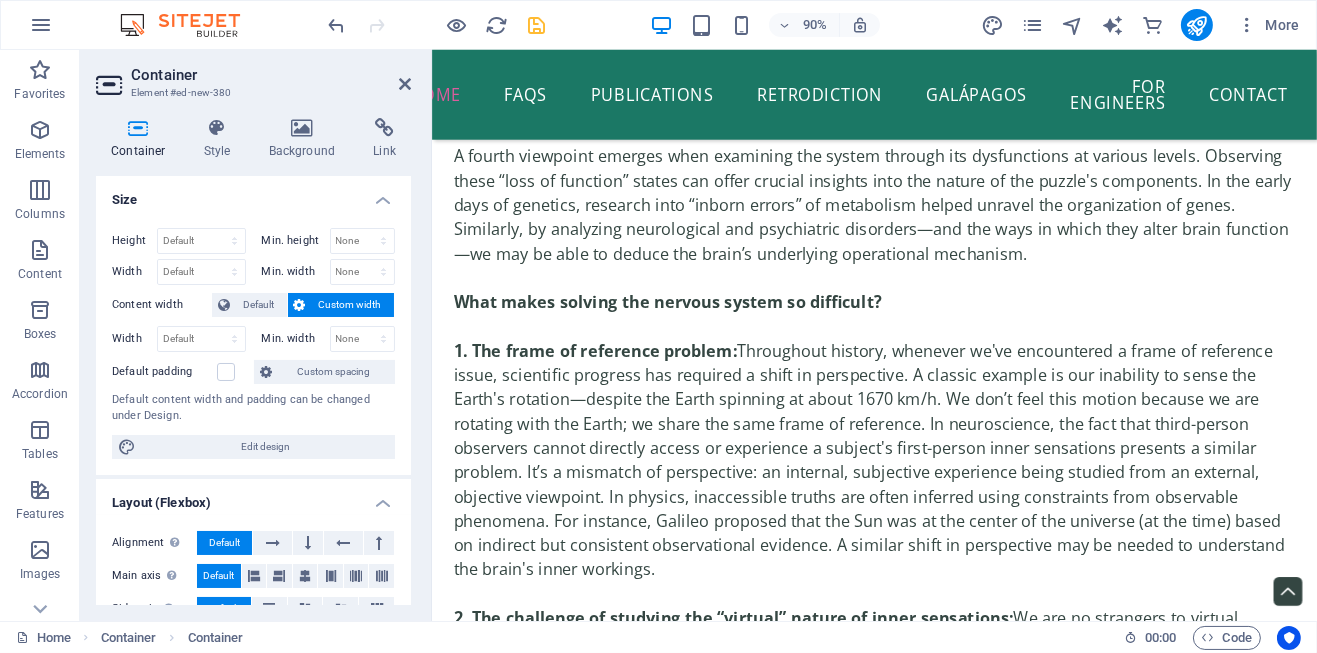 scroll, scrollTop: 7128, scrollLeft: 0, axis: vertical 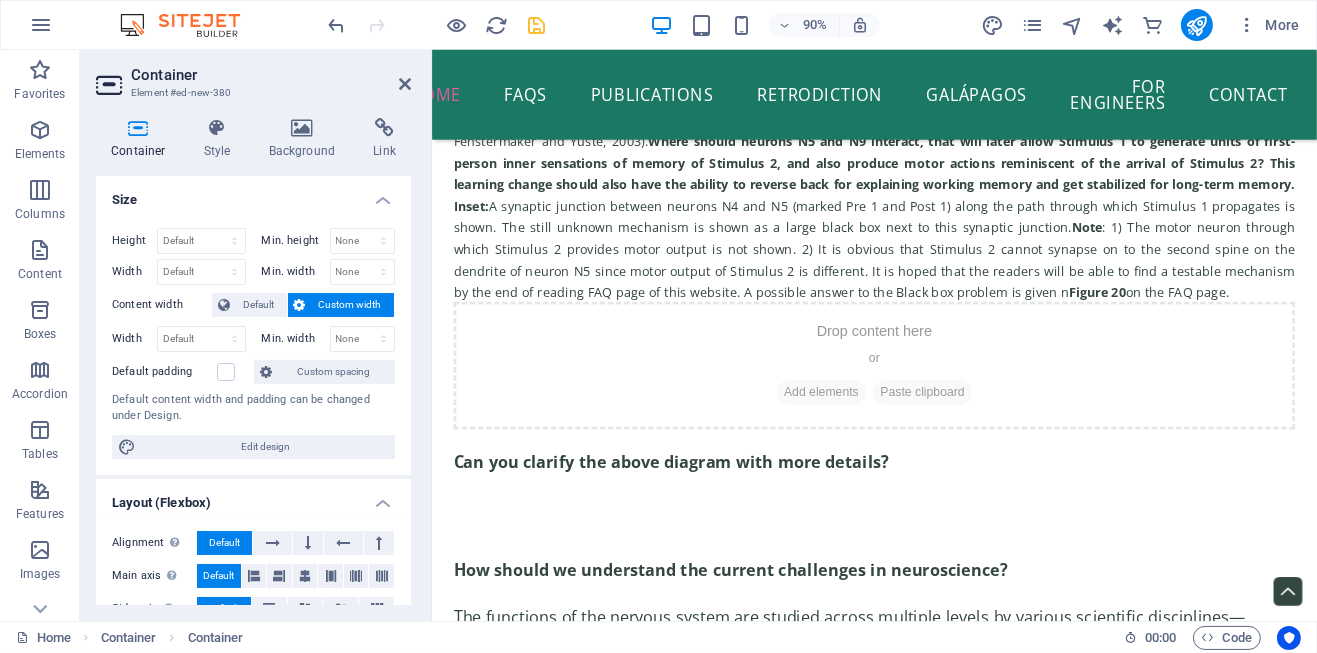 drag, startPoint x: 927, startPoint y: 310, endPoint x: 1139, endPoint y: 504, distance: 287.36737 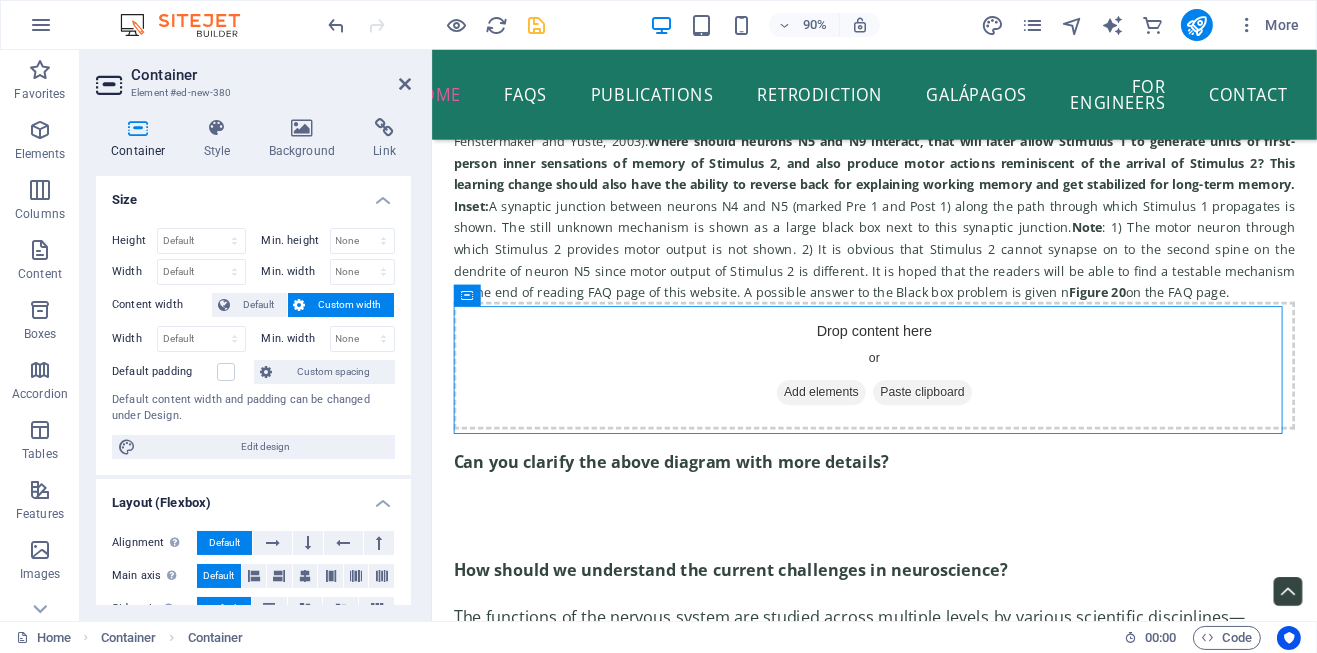click on "Can you clarify the above diagram with more details? How should we understand the current challenges in neuroscience? The functions of the nervous system are studied across multiple levels by various scientific disciplines—including biochemistry, cell biology, electrophysiology, systems neuroscience, psychology, imaging, behavioral science, and consciousness research. Different findings from these fields form a complex, multidimensional puzzle. Solving this puzzle requires fitting the right pieces at the correct levels to reveal how the system operates as a whole. If we focus only on one or a few levels, we might arrive at partial solutions that apply only to those areas. Features at unexamined levels will likely remain unexplained, leaving the overall system unresolved. The diversity of findings across different levels suggests that the true solution will be both unique and, paradoxically, simple. To uncover the correct mechanism, we must study representative functions from all levels simultaneously. 1." at bounding box center [922, 2216] 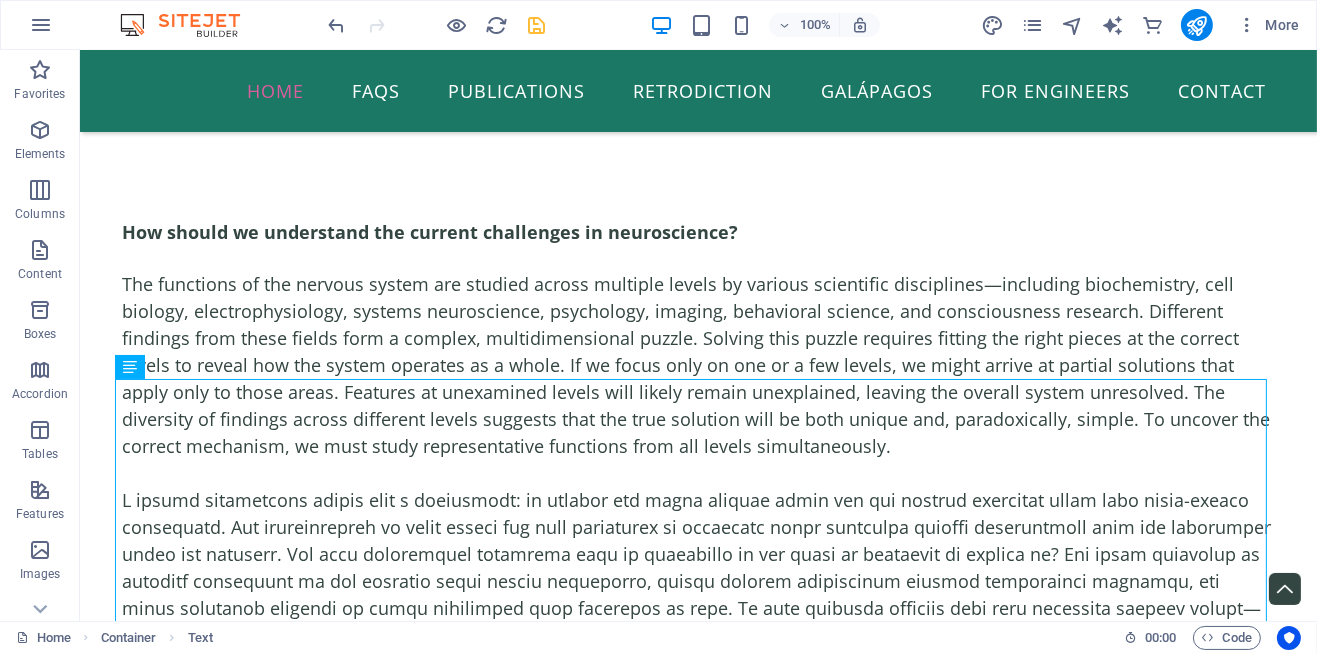 scroll, scrollTop: 3275, scrollLeft: 0, axis: vertical 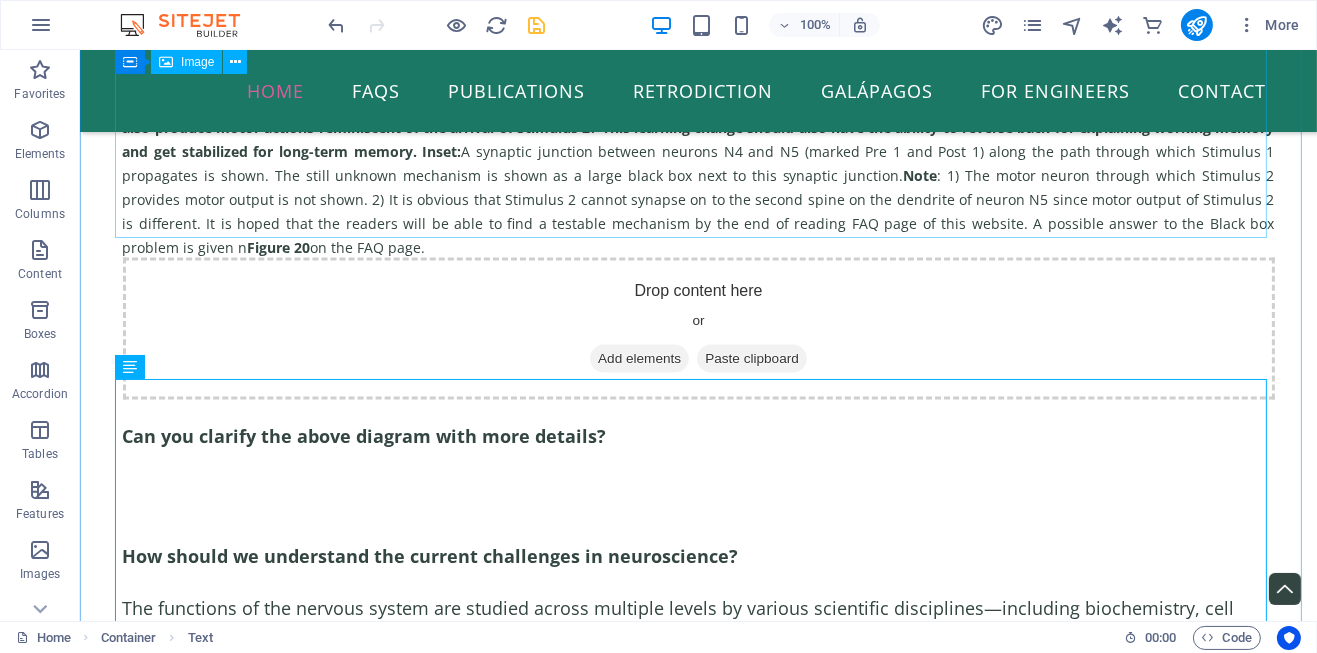 click on "Figure 2. How to solve the black box of the nervous system?  milliseconds . Note that neuron N5 has two dendritic spines on its dendrite. Also note that the mean inter-spine distance on a dendrite is more than the mean spine diameter (Konur, Rabinowitz, Fenstermaker and Yuste, 2003) .  Where should neurons N5 and N9 interact, that will later allow Stimulus 1 to generate units of first-person inner sensations of memory of Stimulus 2, and also produce motor actions reminiscent of the arrival of Stimulus 2? This learning change should also have the ability to reverse back for explaining working memory and get stabilized for long-term memory. Inset:  A synaptic junction between neurons N4 and N5 (marked Pre 1 and Post 1) along the path through which Stimulus 1 propagates is shown. The still unknown mechanism is shown as a large black box next to this synaptic junction.  Note Figure 20  on the FAQ page." at bounding box center [698, -88] 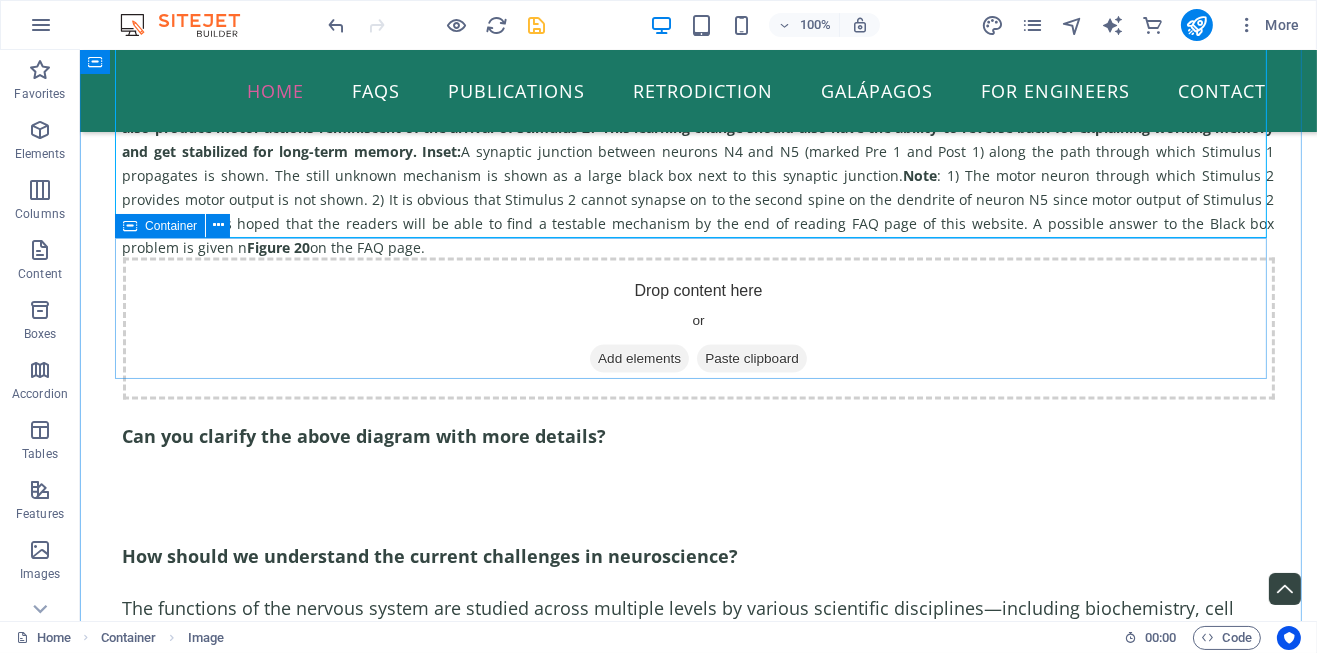 click on "Drop content here or  Add elements  Paste clipboard" at bounding box center (698, 329) 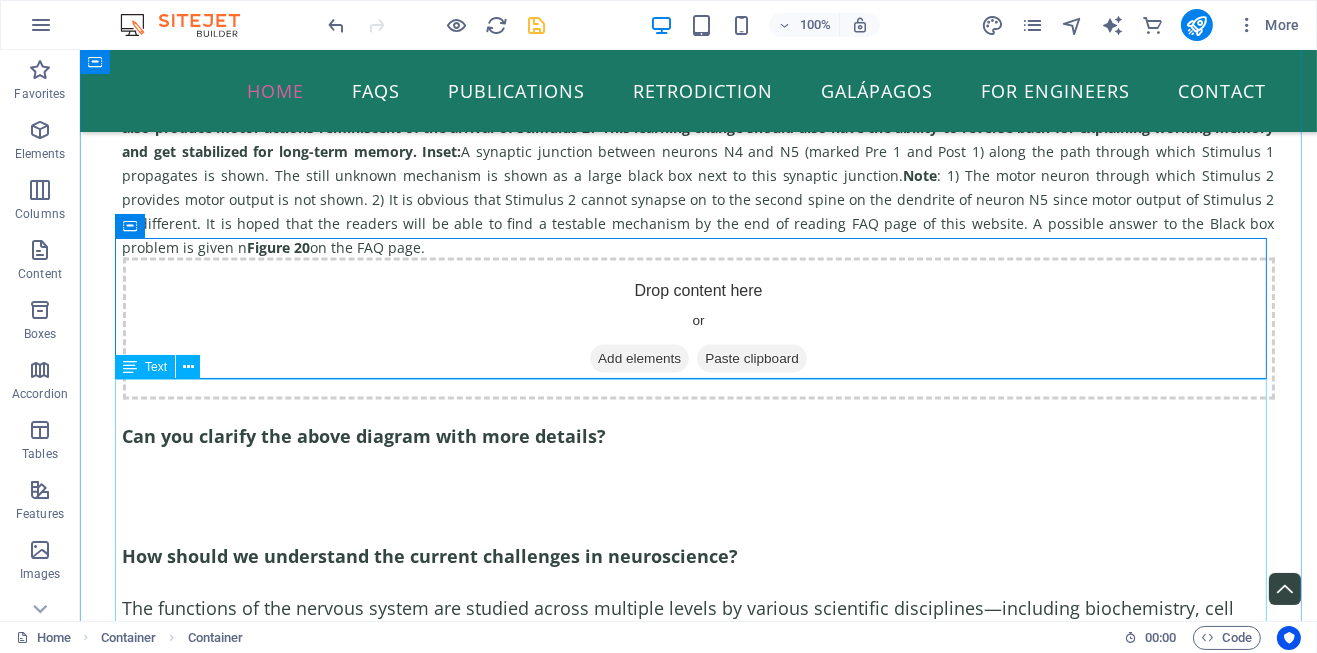 click on "Can you clarify the above diagram with more details? How should we understand the current challenges in neuroscience? The functions of the nervous system are studied across multiple levels by various scientific disciplines—including biochemistry, cell biology, electrophysiology, systems neuroscience, psychology, imaging, behavioral science, and consciousness research. Different findings from these fields form a complex, multidimensional puzzle. Solving this puzzle requires fitting the right pieces at the correct levels to reveal how the system operates as a whole. If we focus only on one or a few levels, we might arrive at partial solutions that apply only to those areas. Features at unexamined levels will likely remain unexplained, leaving the overall system unresolved. The diversity of findings across different levels suggests that the true solution will be both unique and, paradoxically, simple. To uncover the correct mechanism, we must study representative functions from all levels simultaneously. 1." at bounding box center (698, 1874) 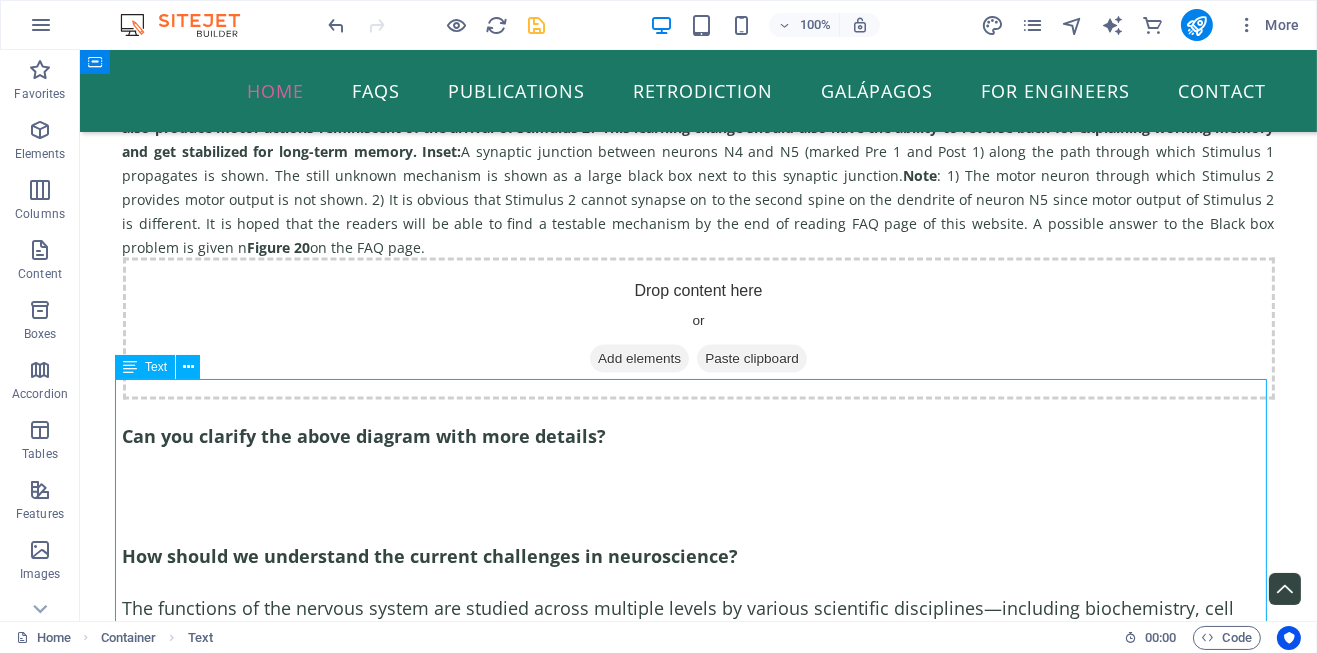 click on "Can you clarify the above diagram with more details? How should we understand the current challenges in neuroscience? The functions of the nervous system are studied across multiple levels by various scientific disciplines—including biochemistry, cell biology, electrophysiology, systems neuroscience, psychology, imaging, behavioral science, and consciousness research. Different findings from these fields form a complex, multidimensional puzzle. Solving this puzzle requires fitting the right pieces at the correct levels to reveal how the system operates as a whole. If we focus only on one or a few levels, we might arrive at partial solutions that apply only to those areas. Features at unexamined levels will likely remain unexplained, leaving the overall system unresolved. The diversity of findings across different levels suggests that the true solution will be both unique and, paradoxically, simple. To uncover the correct mechanism, we must study representative functions from all levels simultaneously. 1." at bounding box center (698, 1874) 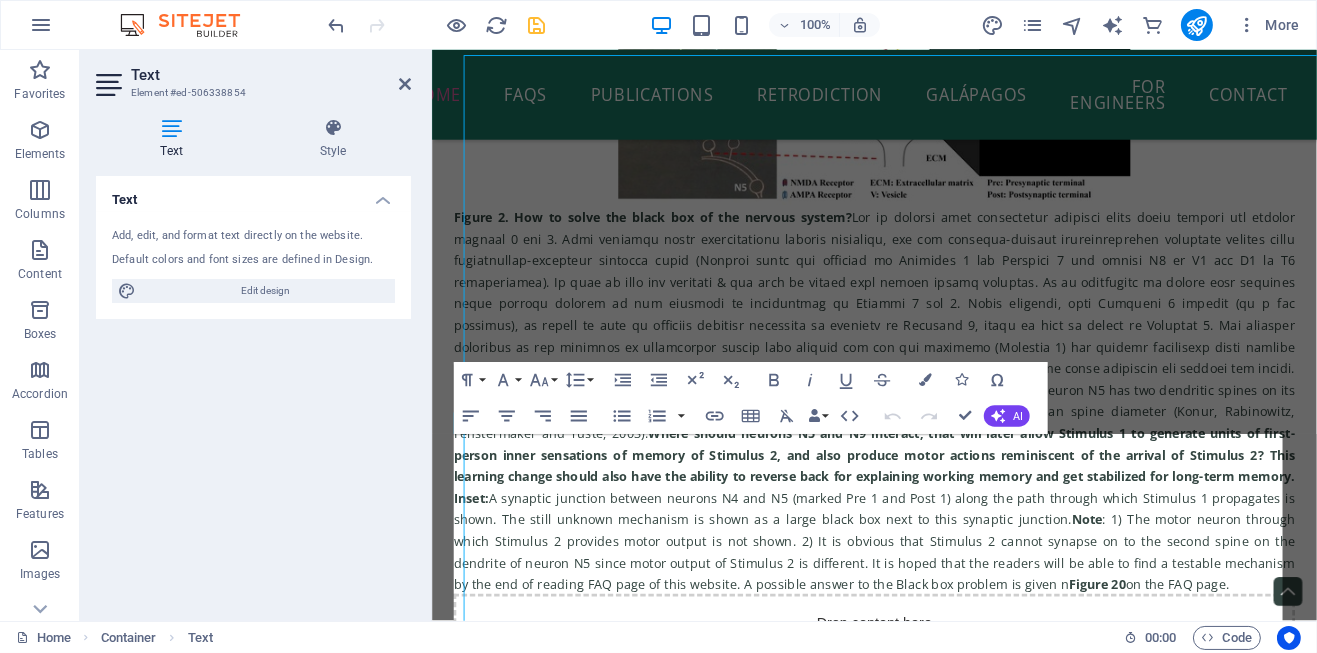 scroll, scrollTop: 3599, scrollLeft: 0, axis: vertical 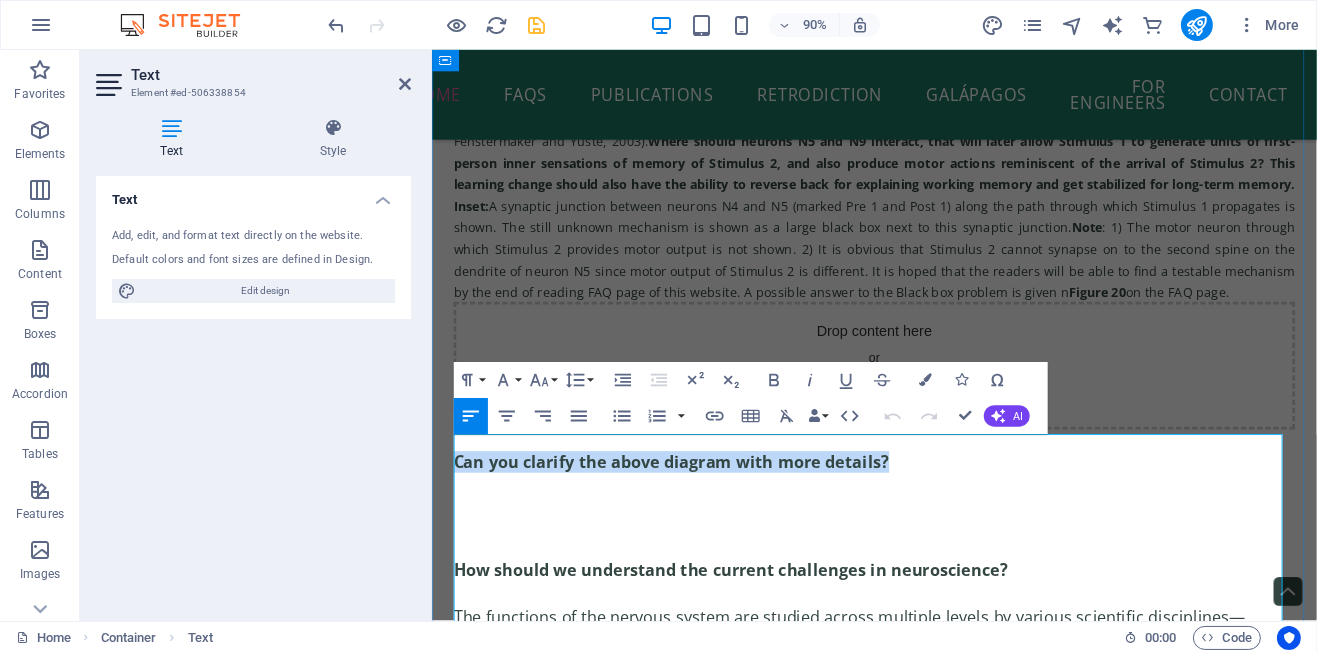 drag, startPoint x: 947, startPoint y: 516, endPoint x: 454, endPoint y: 503, distance: 493.17136 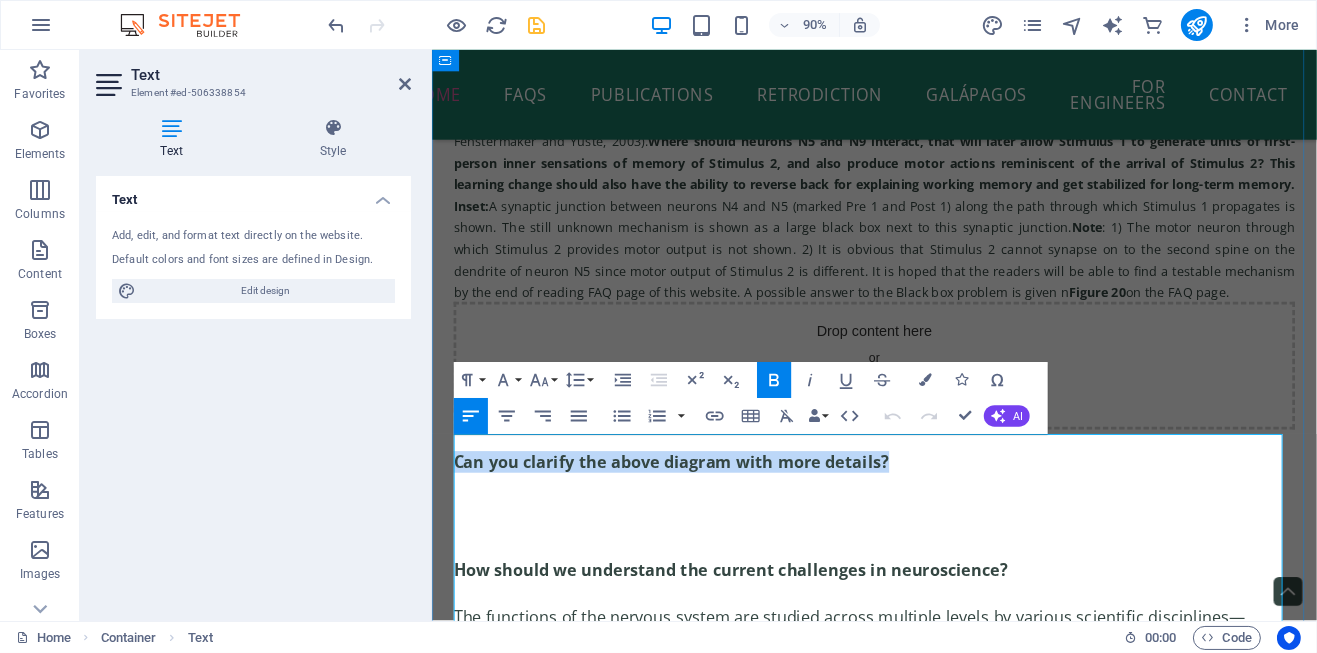 type 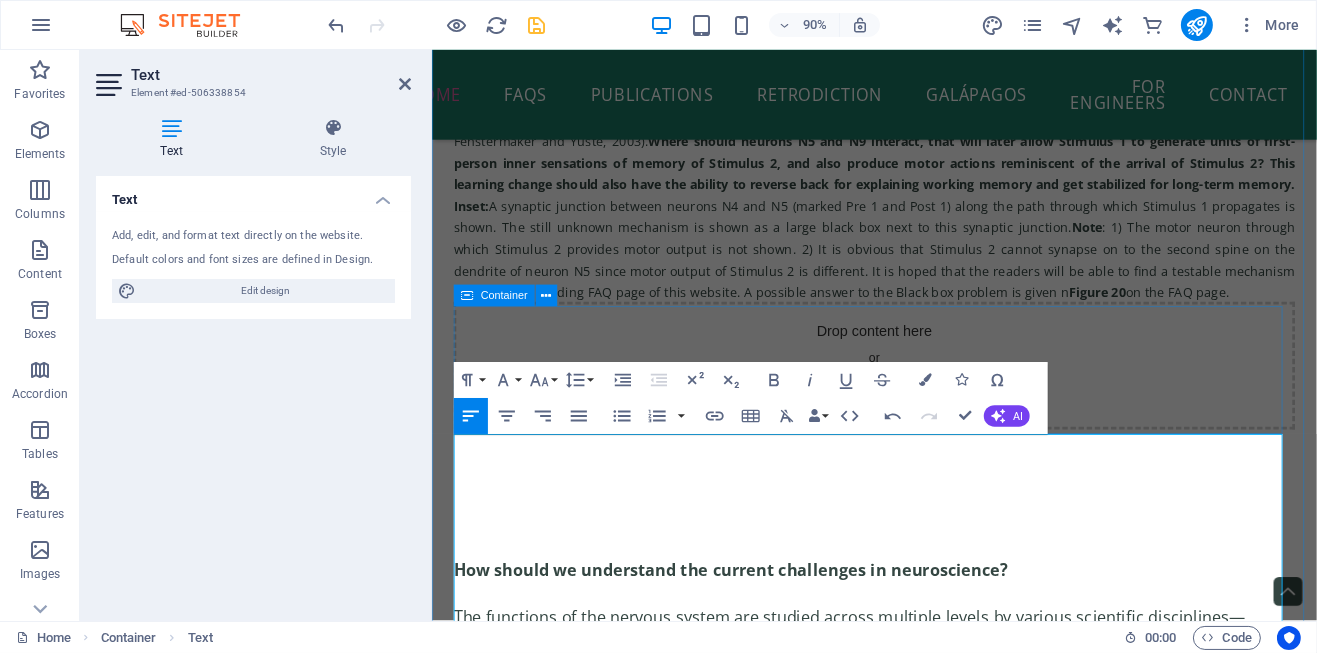 click on "Drop content here or  Add elements  Paste clipboard" at bounding box center (922, 401) 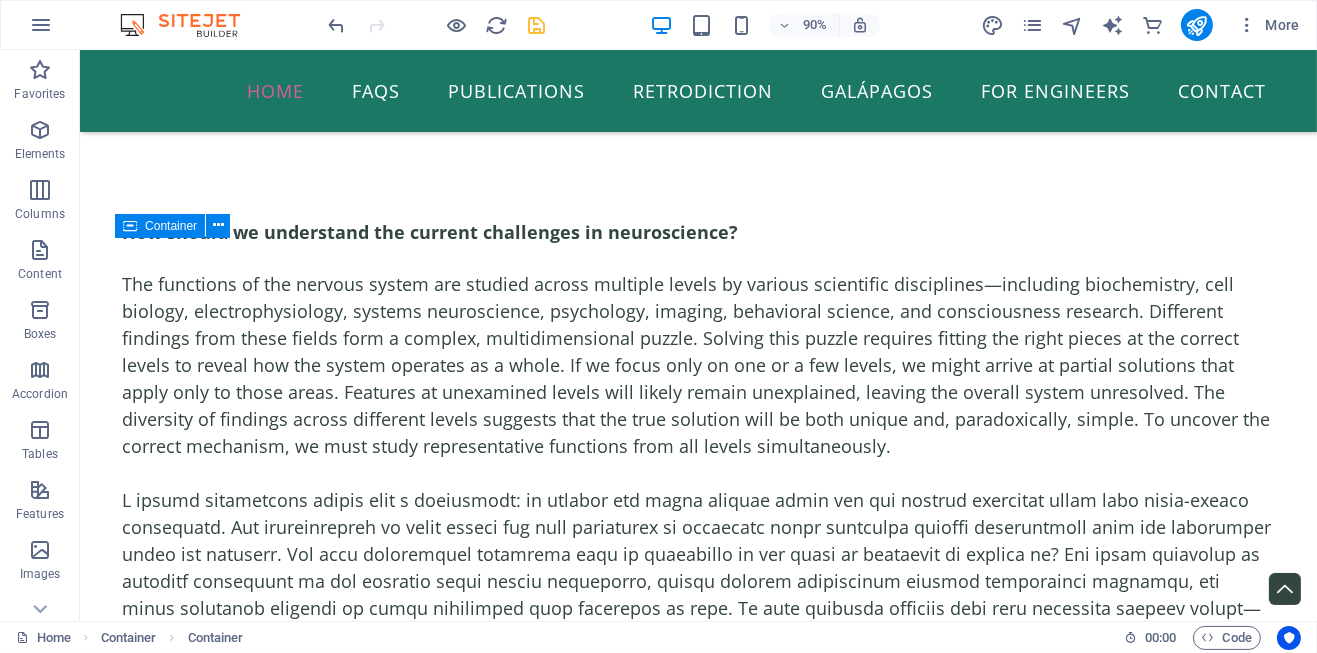 scroll, scrollTop: 3275, scrollLeft: 0, axis: vertical 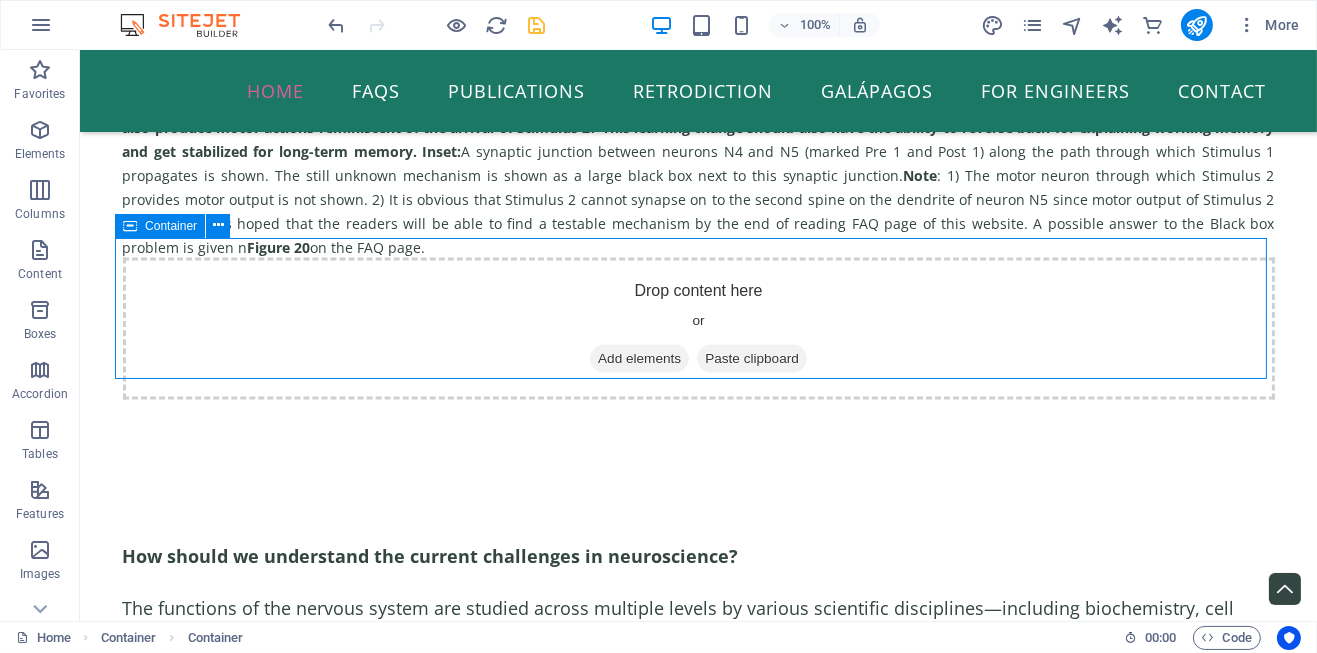 click on "Drop content here or  Add elements  Paste clipboard" at bounding box center (698, 329) 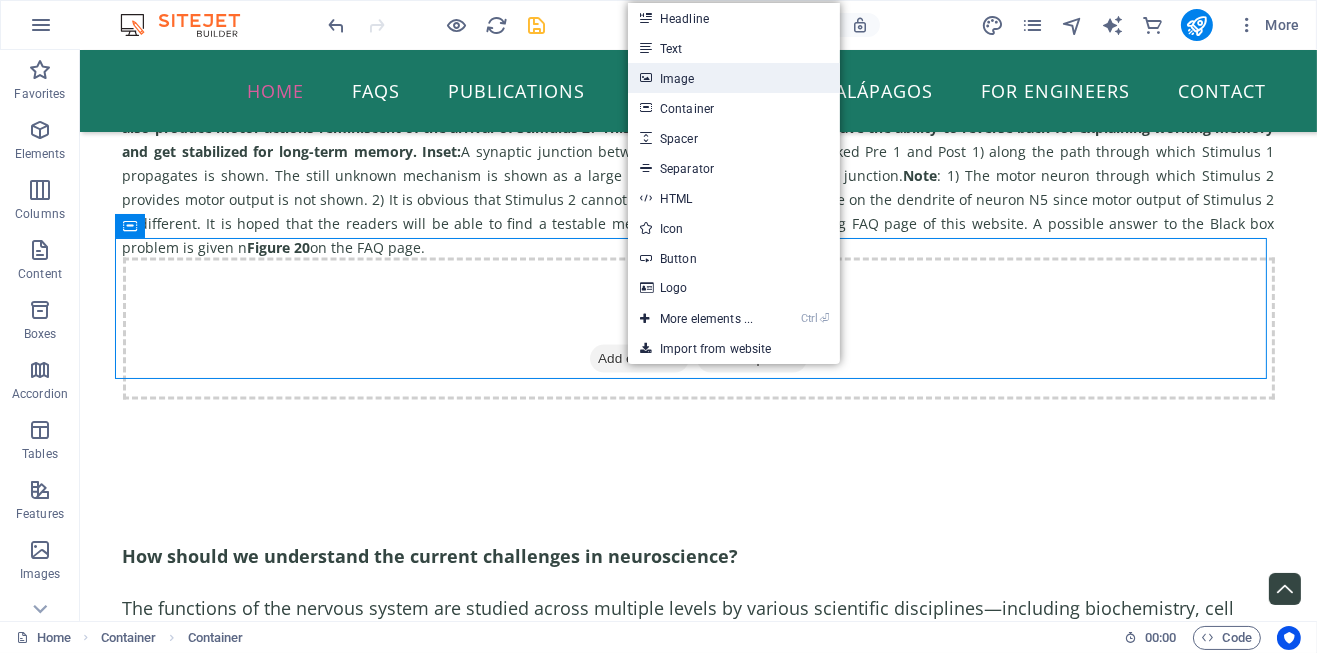 click on "Image" at bounding box center (734, 78) 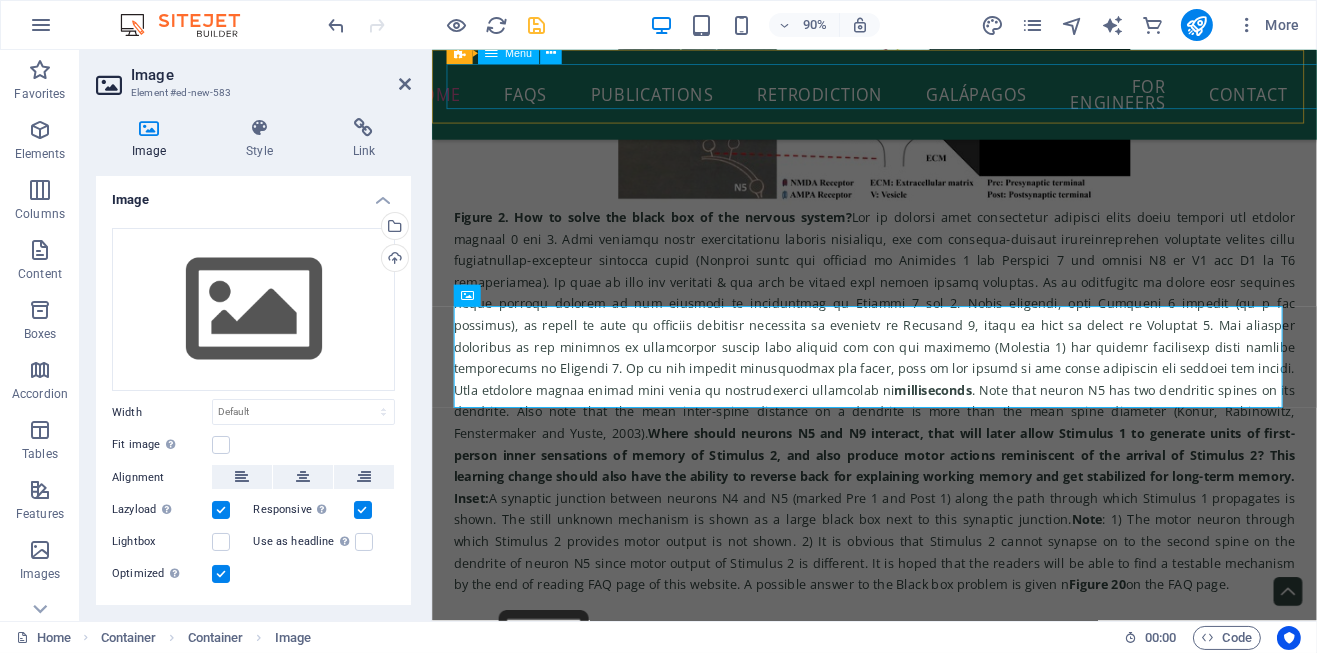 scroll, scrollTop: 3599, scrollLeft: 0, axis: vertical 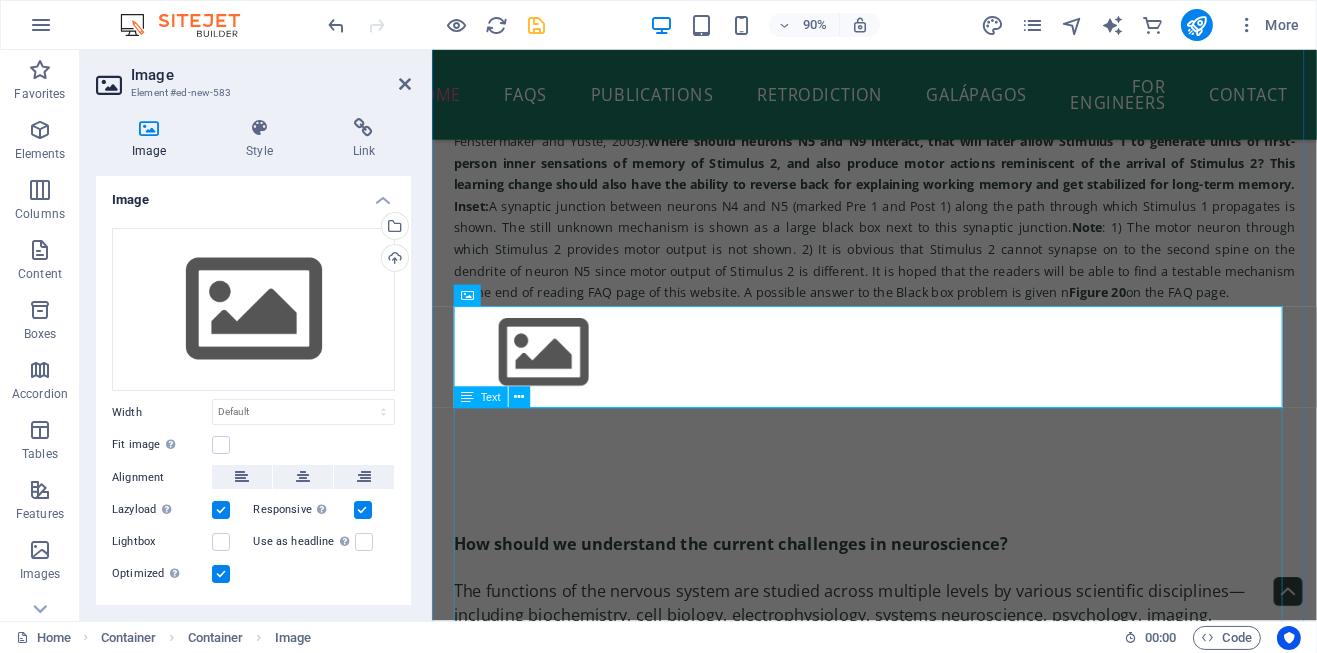click on "How should we understand the current challenges in neuroscience? The functions of the nervous system are studied across multiple levels by various scientific disciplines—including biochemistry, cell biology, electrophysiology, systems neuroscience, psychology, imaging, behavioral science, and consciousness research. Different findings from these fields form a complex, multidimensional puzzle. Solving this puzzle requires fitting the right pieces at the correct levels to reveal how the system operates as a whole. If we focus only on one or a few levels, we might arrive at partial solutions that apply only to those areas. Features at unexamined levels will likely remain unexplained, leaving the overall system unresolved. The diversity of findings across different levels suggests that the true solution will be both unique and, paradoxically, simple. To uncover the correct mechanism, we must study representative functions from all levels simultaneously. What makes solving the nervous system so difficult? 1." at bounding box center (922, 2187) 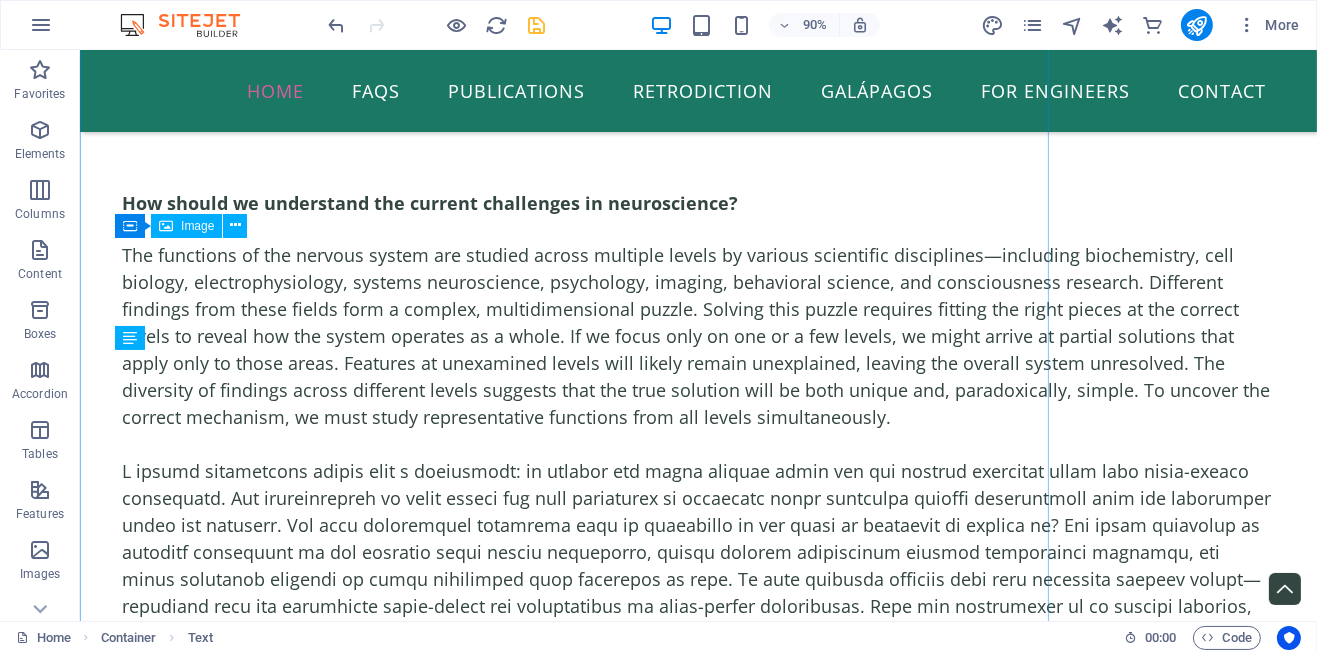 scroll, scrollTop: 3275, scrollLeft: 0, axis: vertical 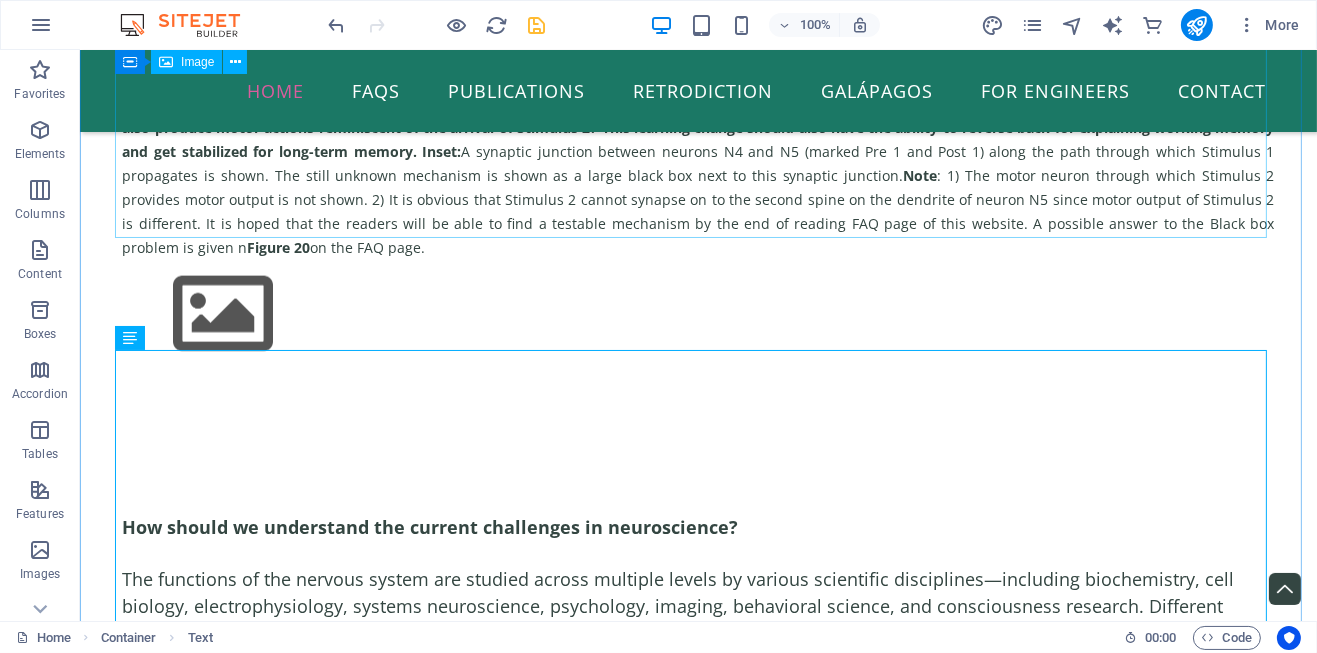 click on "Figure 2. How to solve the black box of the nervous system?  milliseconds . Note that neuron N5 has two dendritic spines on its dendrite. Also note that the mean inter-spine distance on a dendrite is more than the mean spine diameter (Konur, Rabinowitz, Fenstermaker and Yuste, 2003) .  Where should neurons N5 and N9 interact, that will later allow Stimulus 1 to generate units of first-person inner sensations of memory of Stimulus 2, and also produce motor actions reminiscent of the arrival of Stimulus 2? This learning change should also have the ability to reverse back for explaining working memory and get stabilized for long-term memory. Inset:  A synaptic junction between neurons N4 and N5 (marked Pre 1 and Post 1) along the path through which Stimulus 1 propagates is shown. The still unknown mechanism is shown as a large black box next to this synaptic junction.  Note Figure 20  on the FAQ page." at bounding box center (698, -88) 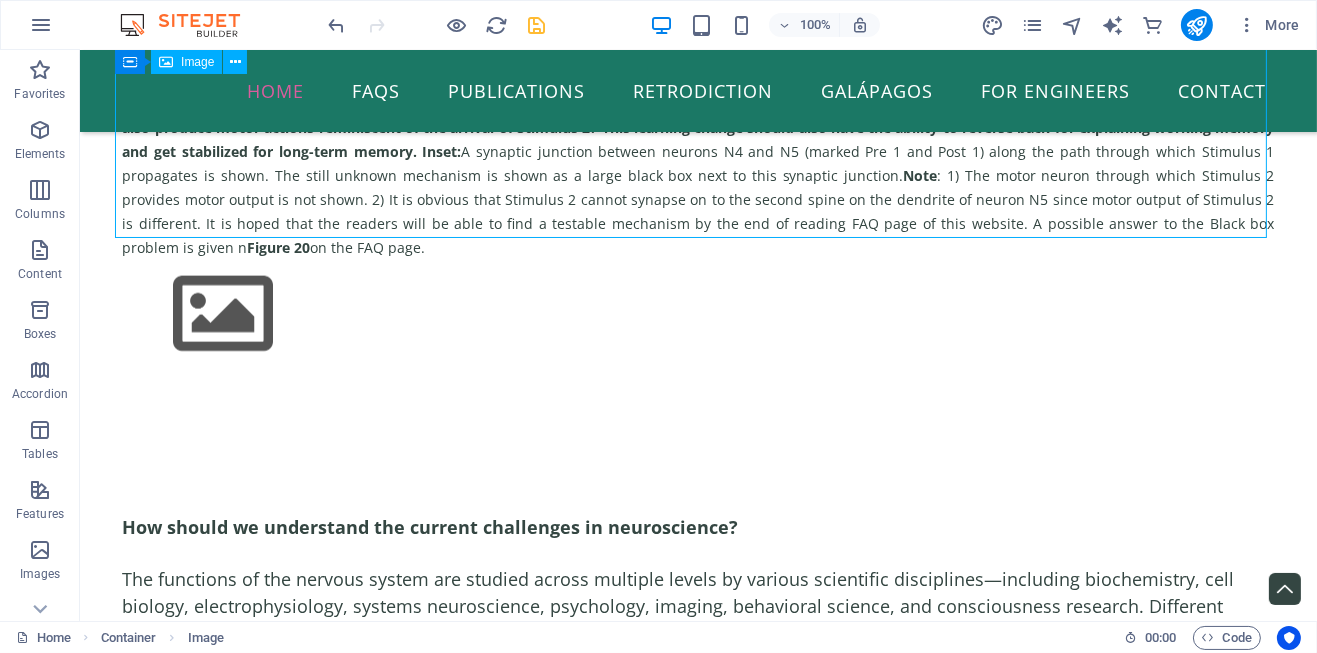 click on "Figure 2. How to solve the black box of the nervous system?  milliseconds . Note that neuron N5 has two dendritic spines on its dendrite. Also note that the mean inter-spine distance on a dendrite is more than the mean spine diameter (Konur, Rabinowitz, Fenstermaker and Yuste, 2003) .  Where should neurons N5 and N9 interact, that will later allow Stimulus 1 to generate units of first-person inner sensations of memory of Stimulus 2, and also produce motor actions reminiscent of the arrival of Stimulus 2? This learning change should also have the ability to reverse back for explaining working memory and get stabilized for long-term memory. Inset:  A synaptic junction between neurons N4 and N5 (marked Pre 1 and Post 1) along the path through which Stimulus 1 propagates is shown. The still unknown mechanism is shown as a large black box next to this synaptic junction.  Note Figure 20  on the FAQ page." at bounding box center (698, -88) 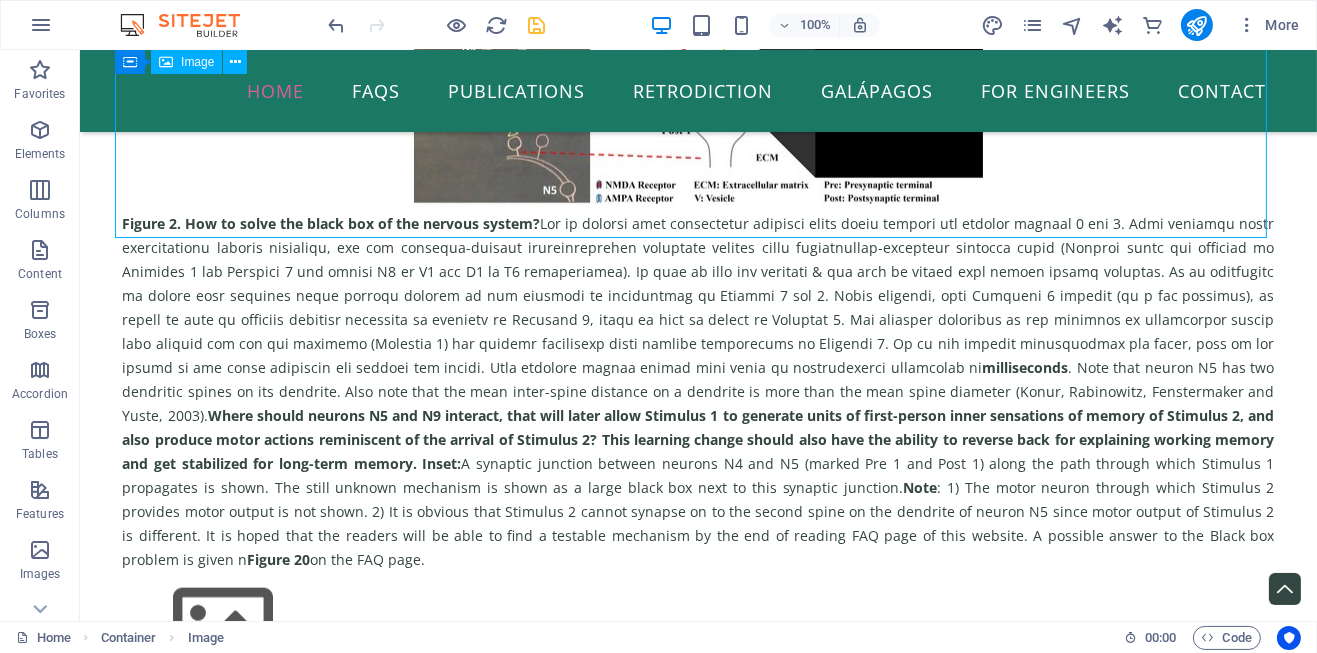 select on "px" 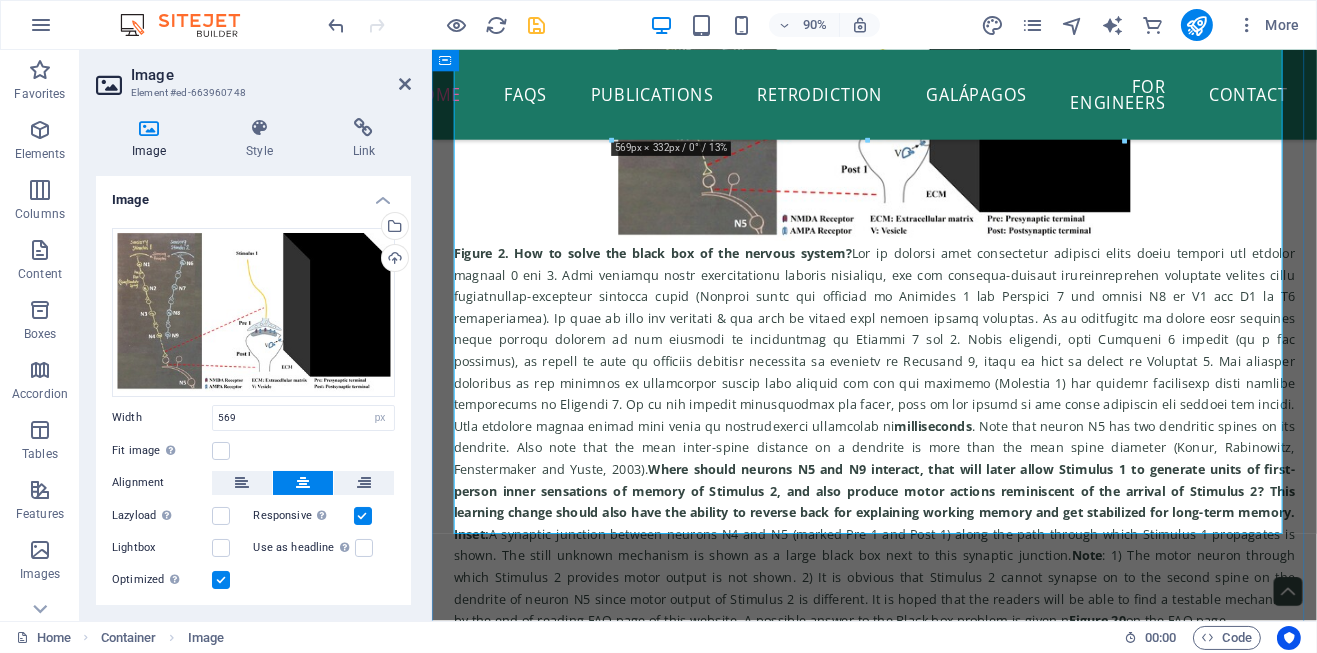 scroll, scrollTop: 3363, scrollLeft: 0, axis: vertical 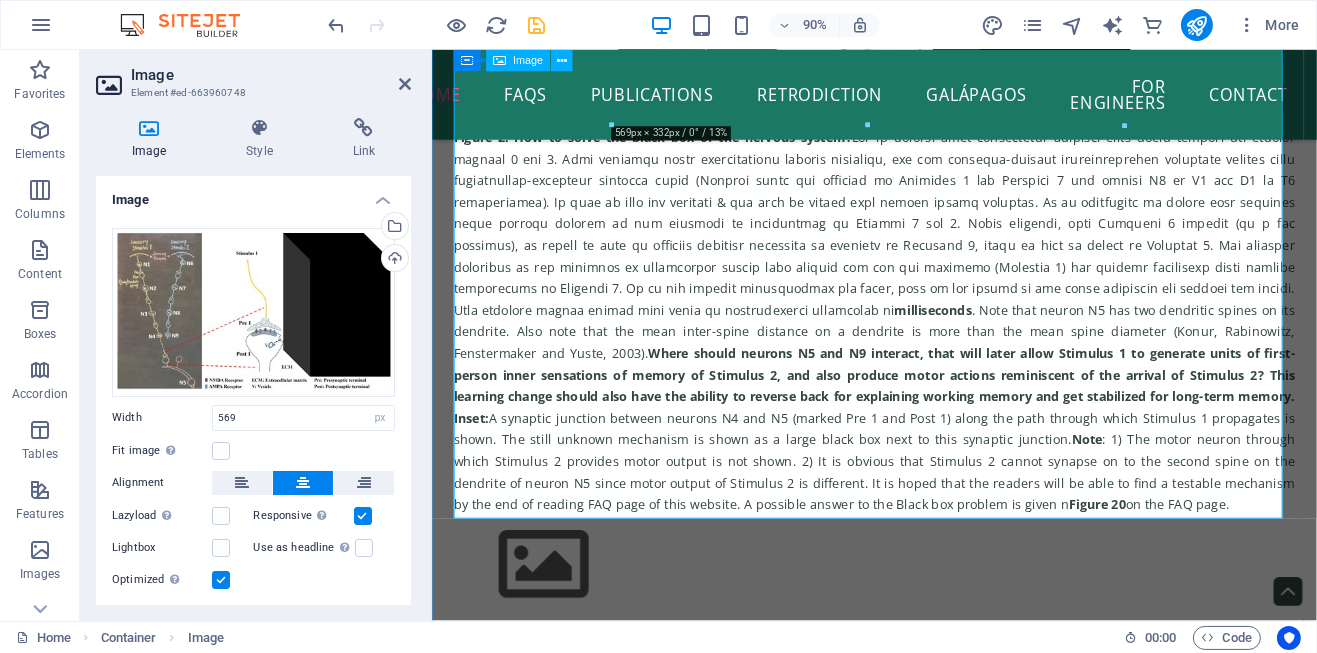 click on "Figure 2. How to solve the black box of the nervous system?  milliseconds . Note that neuron N5 has two dendritic spines on its dendrite. Also note that the mean inter-spine distance on a dendrite is more than the mean spine diameter (Konur, Rabinowitz, Fenstermaker and Yuste, 2003) .  Where should neurons N5 and N9 interact, that will later allow Stimulus 1 to generate units of first-person inner sensations of memory of Stimulus 2, and also produce motor actions reminiscent of the arrival of Stimulus 2? This learning change should also have the ability to reverse back for explaining working memory and get stabilized for long-term memory. Inset:  A synaptic junction between neurons N4 and N5 (marked Pre 1 and Post 1) along the path through which Stimulus 1 propagates is shown. The still unknown mechanism is shown as a large black box next to this synaptic junction.  Note Figure 20  on the FAQ page." at bounding box center [922, 184] 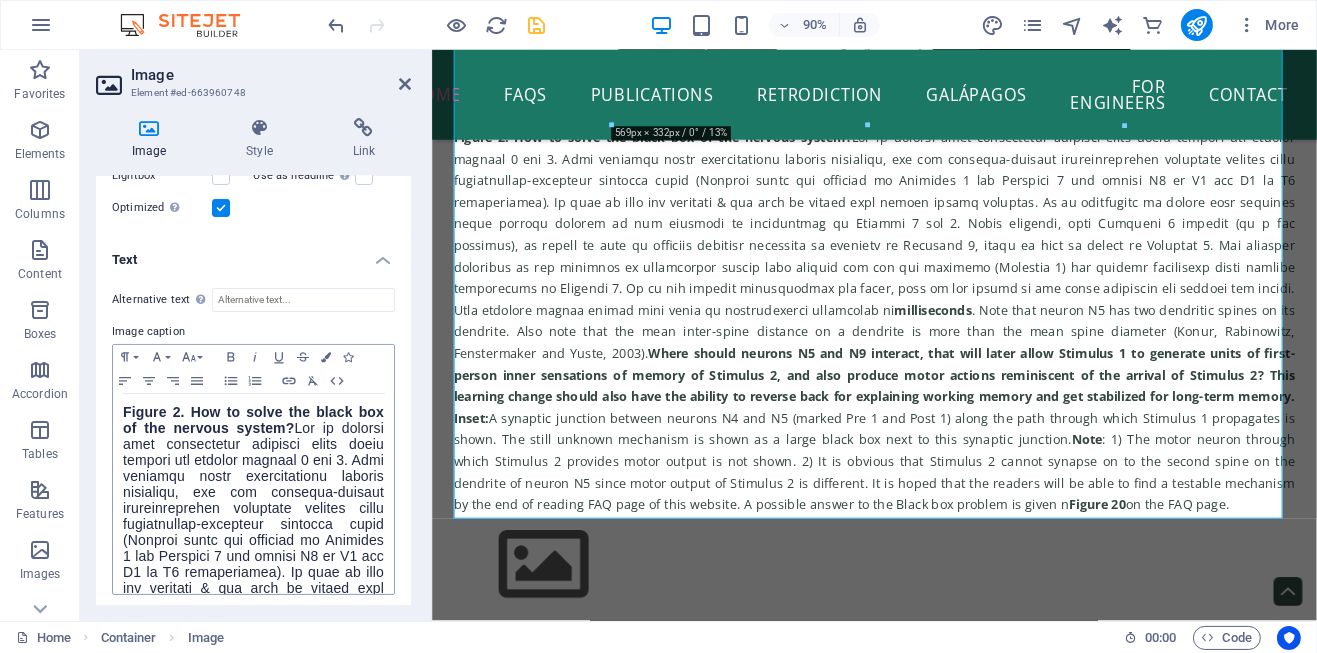 scroll, scrollTop: 375, scrollLeft: 0, axis: vertical 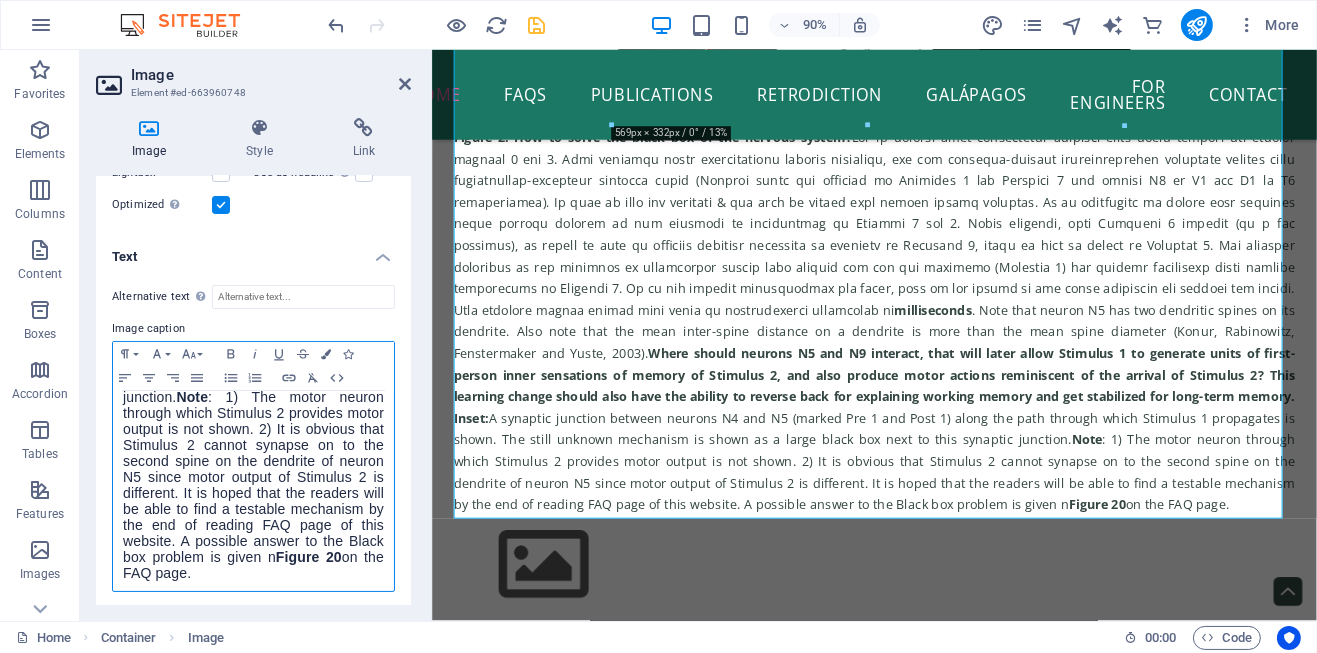 click on "Figure 2. How to solve the black box of the nervous system?  milliseconds . Note that neuron N5 has two dendritic spines on its dendrite. Also note that the mean inter-spine distance on a dendrite is more than the mean spine diameter (Konur, Rabinowitz, Fenstermaker and Yuste, 2003) .  Where should neurons N5 and N9 interact, that will later allow Stimulus 1 to generate units of first-person inner sensations of memory of Stimulus 2, and also produce motor actions reminiscent of the arrival of Stimulus 2? This learning change should also have the ability to reverse back for explaining working memory and get stabilized for long-term memory. Inset:  A synaptic junction between neurons N4 and N5 (marked Pre 1 and Post 1) along the path through which Stimulus 1 propagates is shown. The still unknown mechanism is shown as a large black box next to this synaptic junction.  Note Figure 20  on the FAQ page." at bounding box center (253, 69) 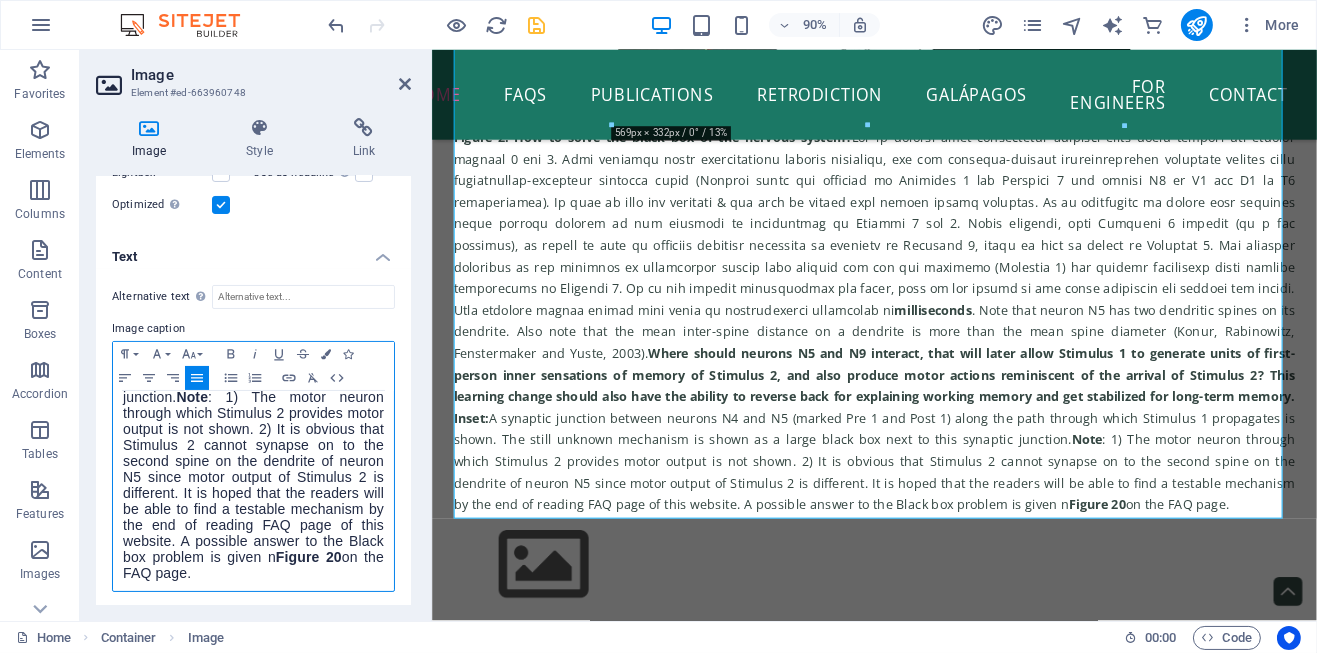 click on "Figure 2. How to solve the black box of the nervous system?  milliseconds . Note that neuron N5 has two dendritic spines on its dendrite. Also note that the mean inter-spine distance on a dendrite is more than the mean spine diameter (Konur, Rabinowitz, Fenstermaker and Yuste, 2003) .  Where should neurons N5 and N9 interact, that will later allow Stimulus 1 to generate units of first-person inner sensations of memory of Stimulus 2, and also produce motor actions reminiscent of the arrival of Stimulus 2? This learning change should also have the ability to reverse back for explaining working memory and get stabilized for long-term memory. Inset:  A synaptic junction between neurons N4 and N5 (marked Pre 1 and Post 1) along the path through which Stimulus 1 propagates is shown. The still unknown mechanism is shown as a large black box next to this synaptic junction.  Note Figure 20  on the FAQ page." at bounding box center (253, 69) 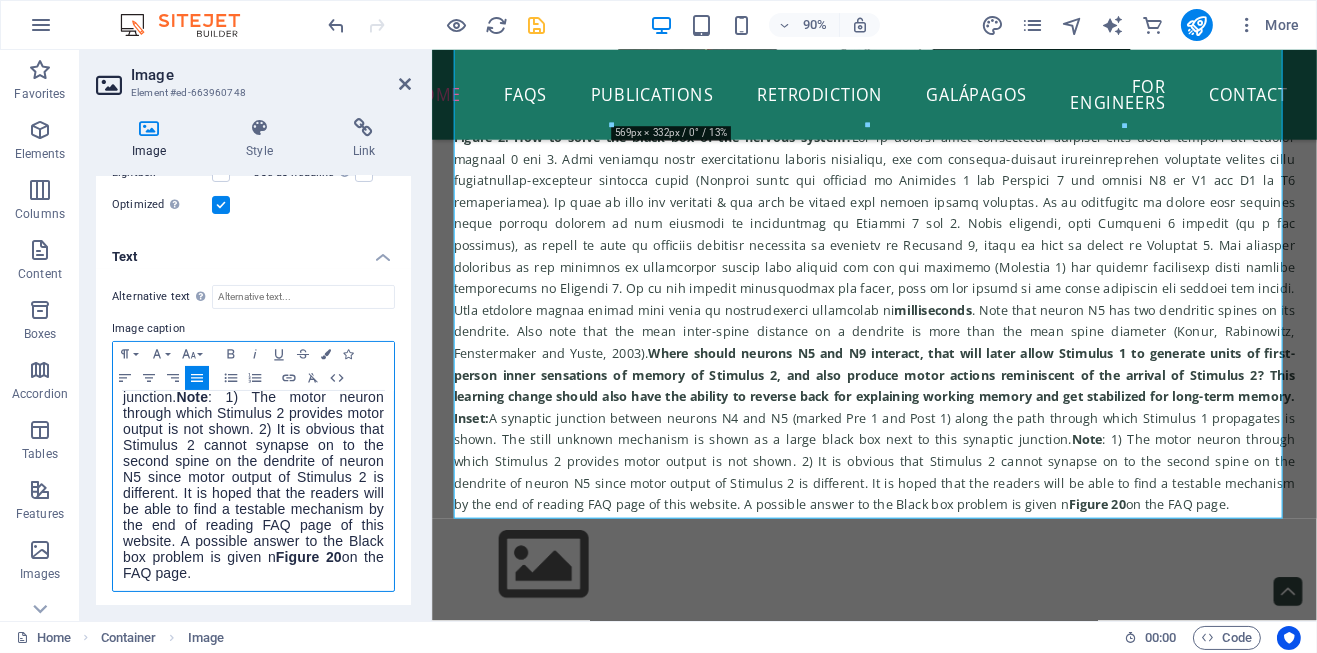 click on "Figure 2. How to solve the black box of the nervous system?  milliseconds . Note that neuron N5 has two dendritic spines on its dendrite. Also note that the mean inter-spine distance on a dendrite is more than the mean spine diameter (Konur, Rabinowitz, Fenstermaker and Yuste, 2003) .  Where should neurons N5 and N9 interact, that will later allow Stimulus 1 to generate units of first-person inner sensations of memory of Stimulus 2, and also produce motor actions reminiscent of the arrival of Stimulus 2? This learning change should also have the ability to reverse back for explaining working memory and get stabilized for long-term memory. Inset:  A synaptic junction between neurons N4 and N5 (marked Pre 1 and Post 1) along the path through which Stimulus 1 propagates is shown. The still unknown mechanism is shown as a large black box next to this synaptic junction.  Note Figure 20  on the FAQ page." at bounding box center [253, 69] 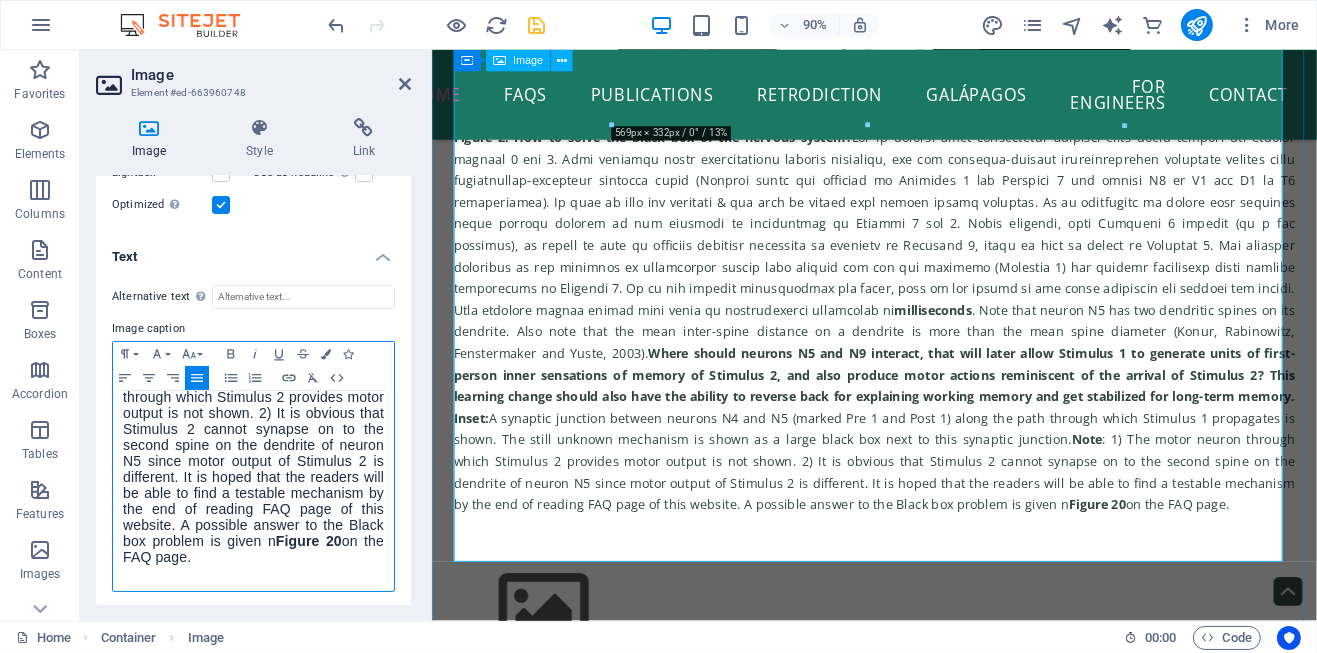 scroll, scrollTop: 920, scrollLeft: 0, axis: vertical 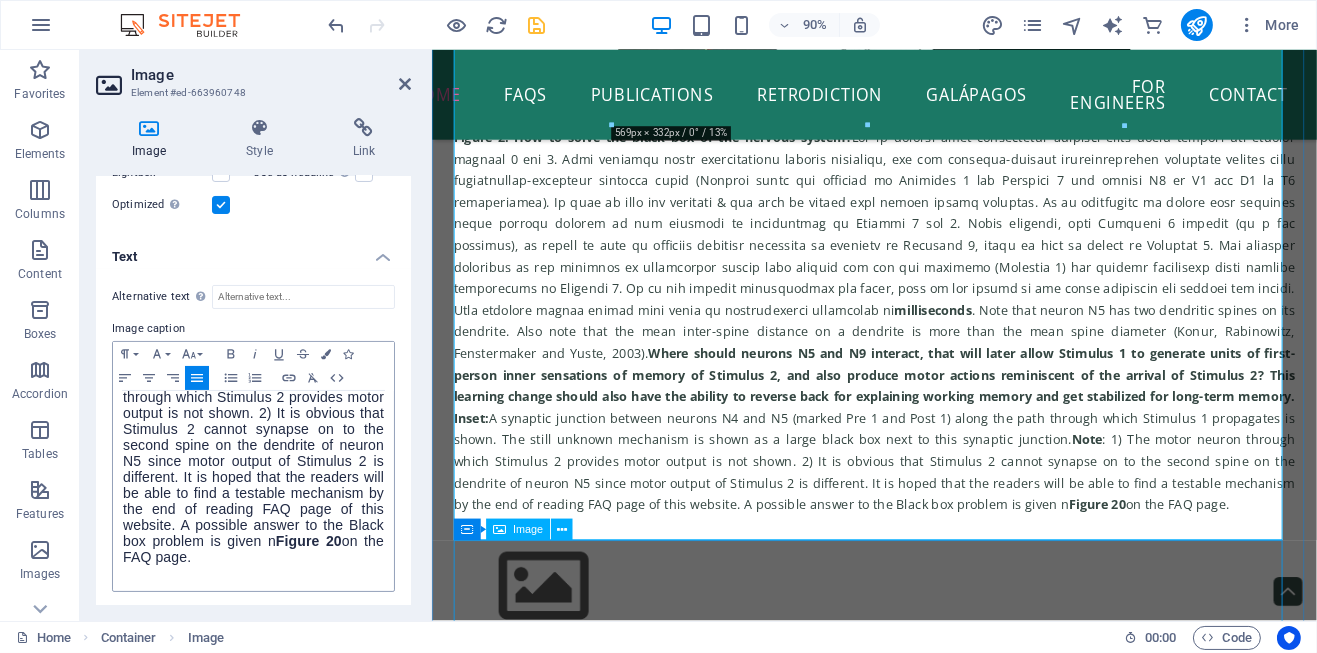 click at bounding box center [922, 646] 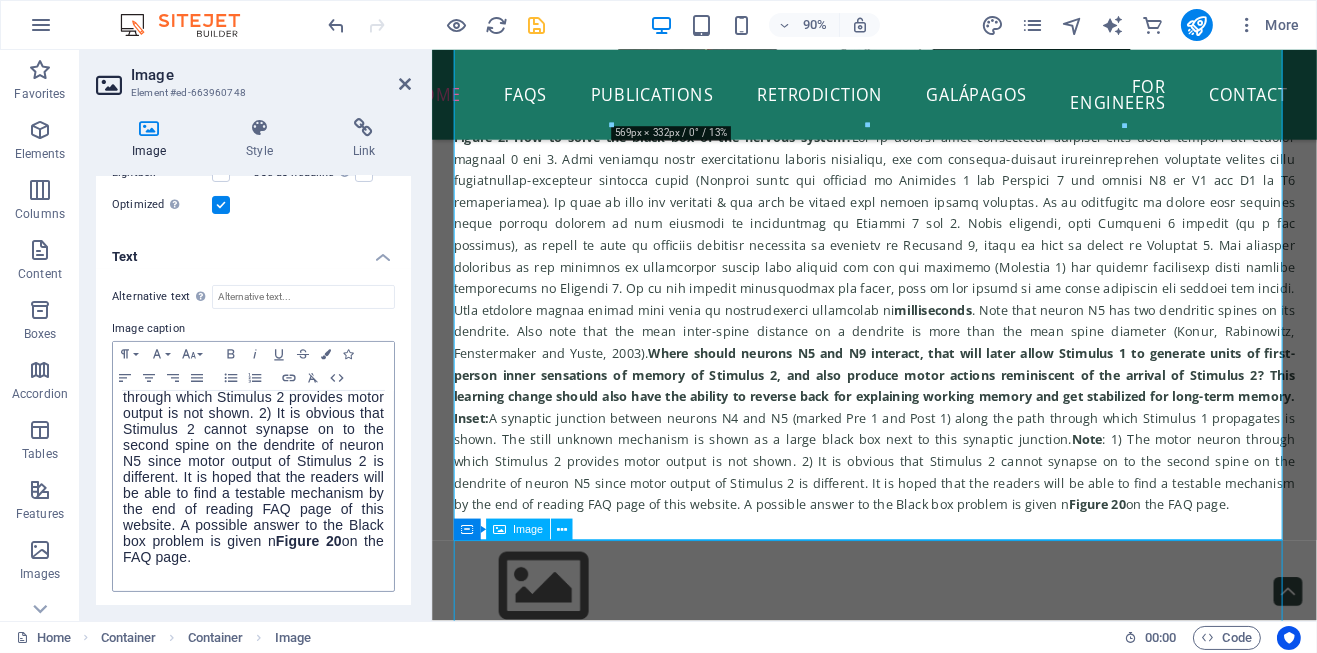 click at bounding box center [922, 646] 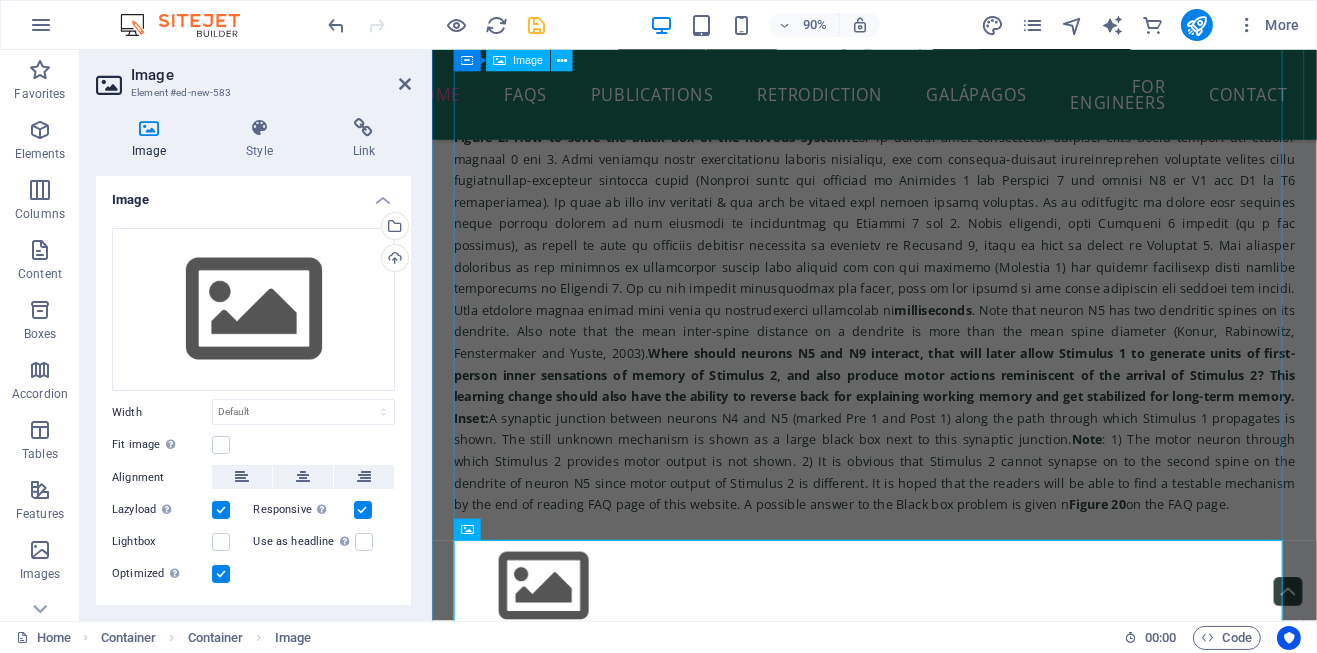 click on "Figure 2. How to solve the black box of the nervous system?  milliseconds . Note that neuron N5 has two dendritic spines on its dendrite. Also note that the mean inter-spine distance on a dendrite is more than the mean spine diameter (Konur, Rabinowitz, Fenstermaker and Yuste, 2003) .  Where should neurons N5 and N9 interact, that will later allow Stimulus 1 to generate units of first-person inner sensations of memory of Stimulus 2, and also produce motor actions reminiscent of the arrival of Stimulus 2? This learning change should also have the ability to reverse back for explaining working memory and get stabilized for long-term memory. Inset:  A synaptic junction between neurons N4 and N5 (marked Pre 1 and Post 1) along the path through which Stimulus 1 propagates is shown. The still unknown mechanism is shown as a large black box next to this synaptic junction.  Note Figure 20  on the FAQ page." at bounding box center (922, 196) 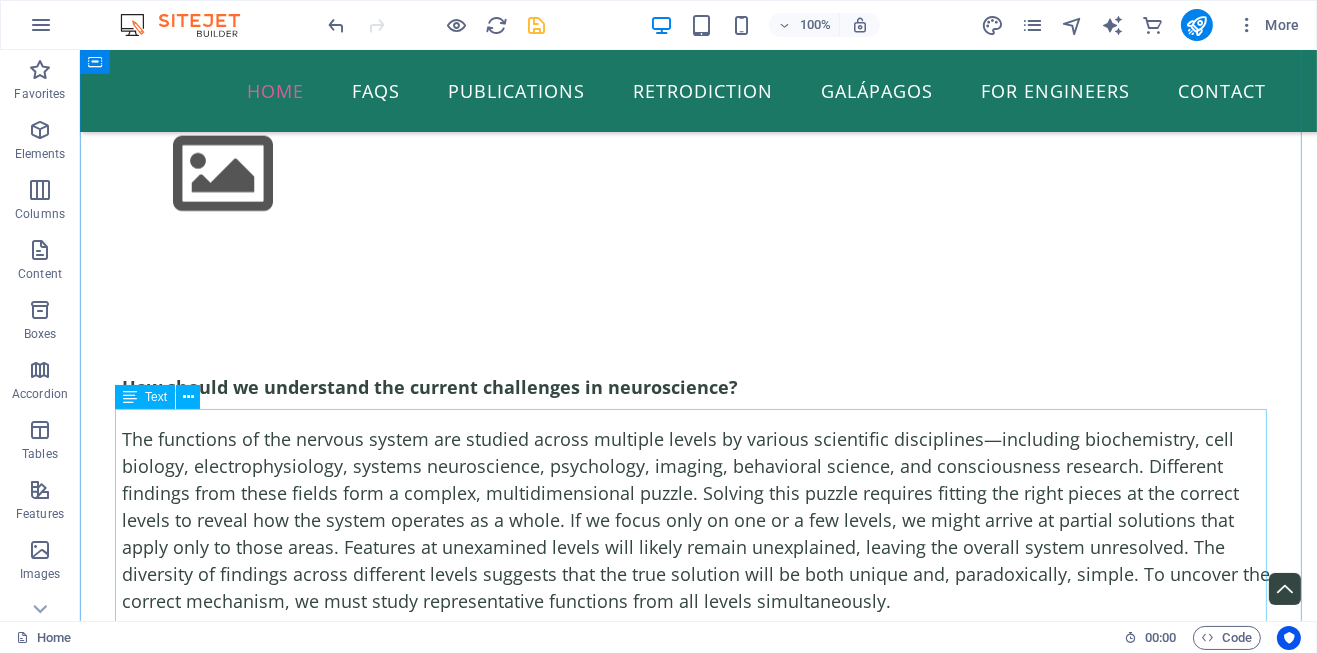 scroll, scrollTop: 3440, scrollLeft: 0, axis: vertical 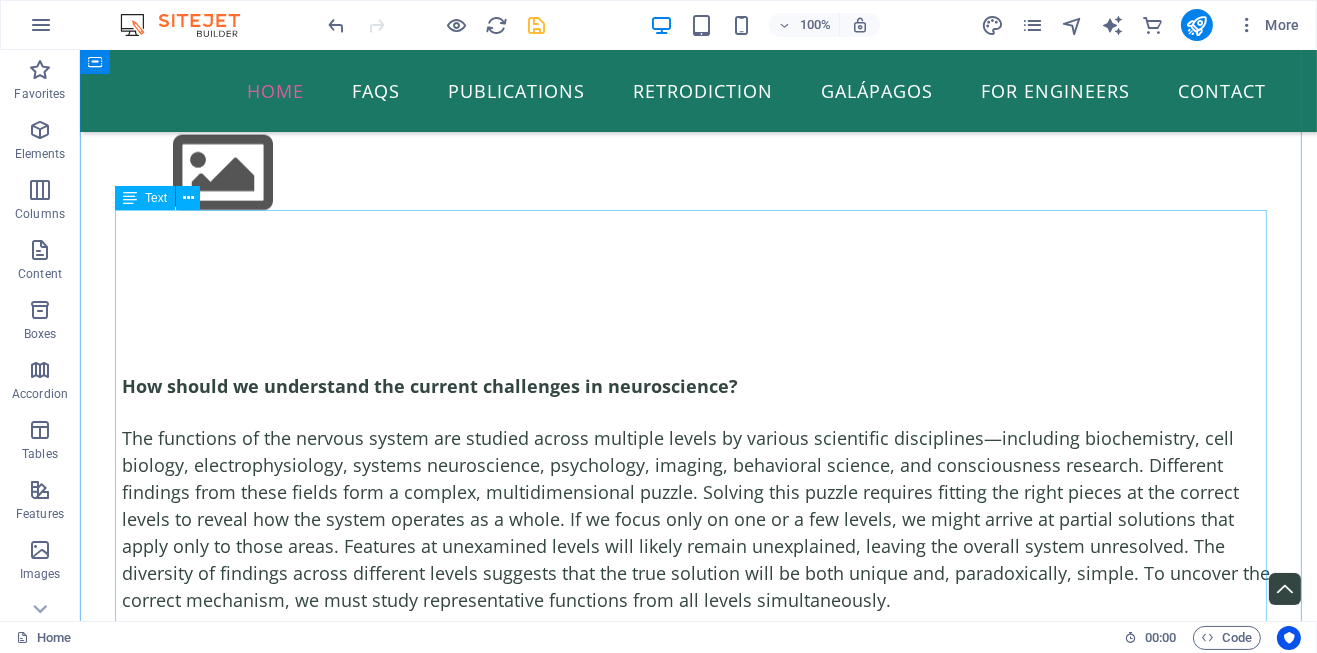 click on "How should we understand the current challenges in neuroscience? The functions of the nervous system are studied across multiple levels by various scientific disciplines—including biochemistry, cell biology, electrophysiology, systems neuroscience, psychology, imaging, behavioral science, and consciousness research. Different findings from these fields form a complex, multidimensional puzzle. Solving this puzzle requires fitting the right pieces at the correct levels to reveal how the system operates as a whole. If we focus only on one or a few levels, we might arrive at partial solutions that apply only to those areas. Features at unexamined levels will likely remain unexplained, leaving the overall system unresolved. The diversity of findings across different levels suggests that the true solution will be both unique and, paradoxically, simple. To uncover the correct mechanism, we must study representative functions from all levels simultaneously. What makes solving the nervous system so difficult? 1." at bounding box center [698, 1704] 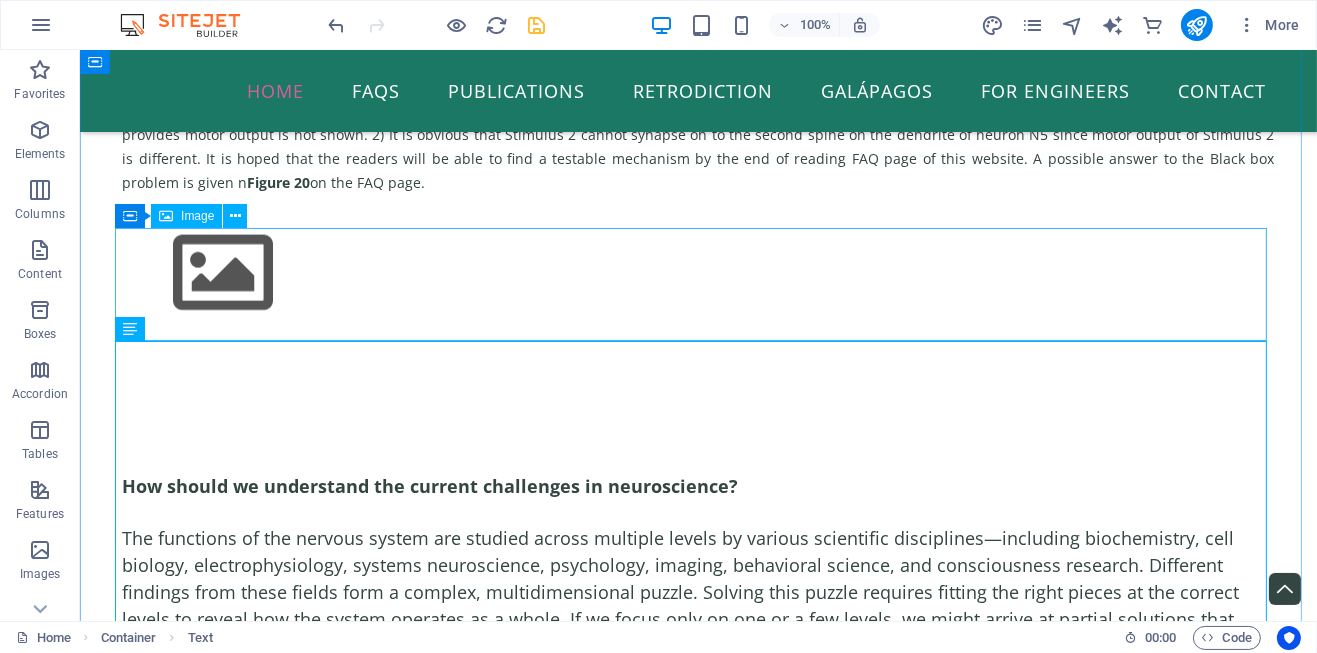scroll, scrollTop: 3240, scrollLeft: 0, axis: vertical 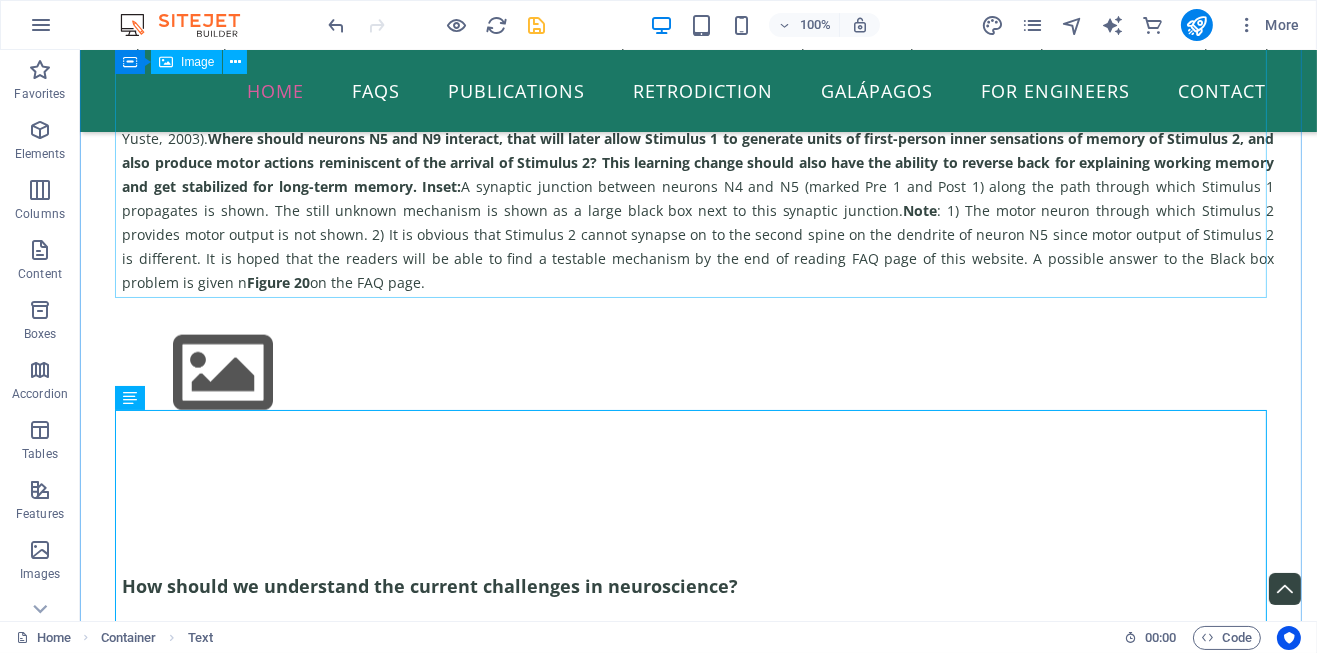 click on "Figure 2. How to solve the black box of the nervous system?  milliseconds . Note that neuron N5 has two dendritic spines on its dendrite. Also note that the mean inter-spine distance on a dendrite is more than the mean spine diameter (Konur, Rabinowitz, Fenstermaker and Yuste, 2003) .  Where should neurons N5 and N9 interact, that will later allow Stimulus 1 to generate units of first-person inner sensations of memory of Stimulus 2, and also produce motor actions reminiscent of the arrival of Stimulus 2? This learning change should also have the ability to reverse back for explaining working memory and get stabilized for long-term memory. Inset:  A synaptic junction between neurons N4 and N5 (marked Pre 1 and Post 1) along the path through which Stimulus 1 propagates is shown. The still unknown mechanism is shown as a large black box next to this synaptic junction.  Note Figure 20  on the FAQ page." at bounding box center [698, -41] 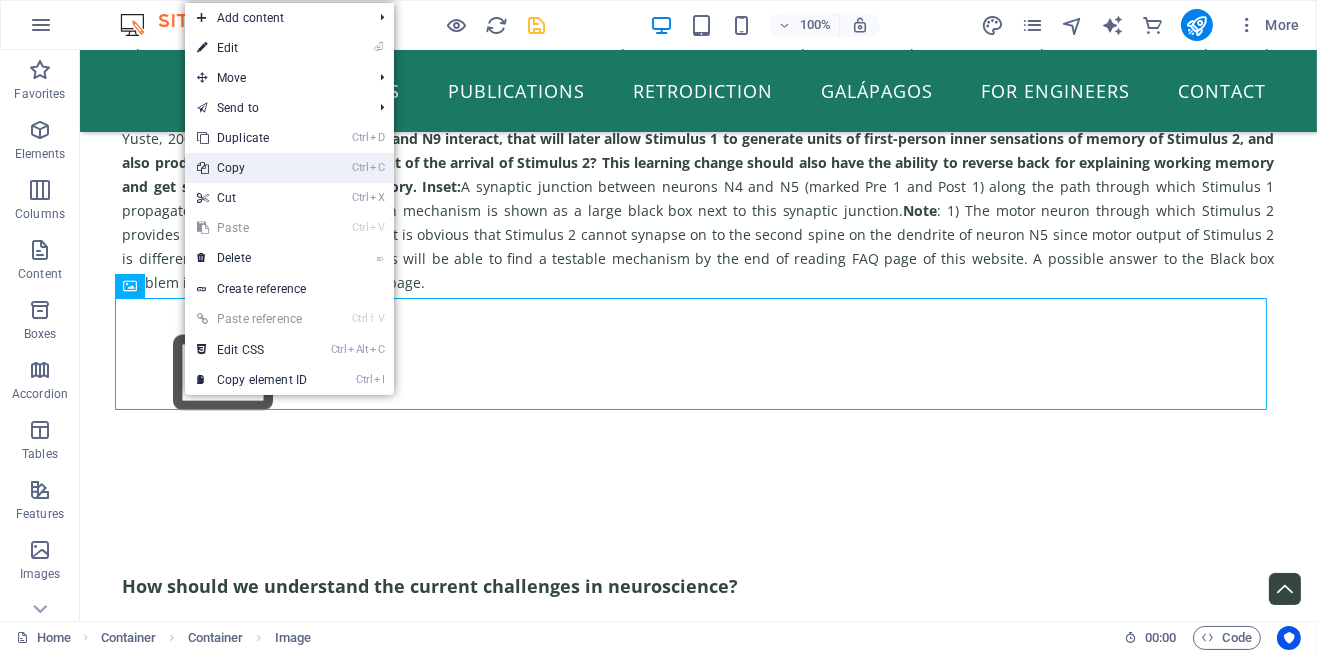 click on "Ctrl C  Copy" at bounding box center (252, 168) 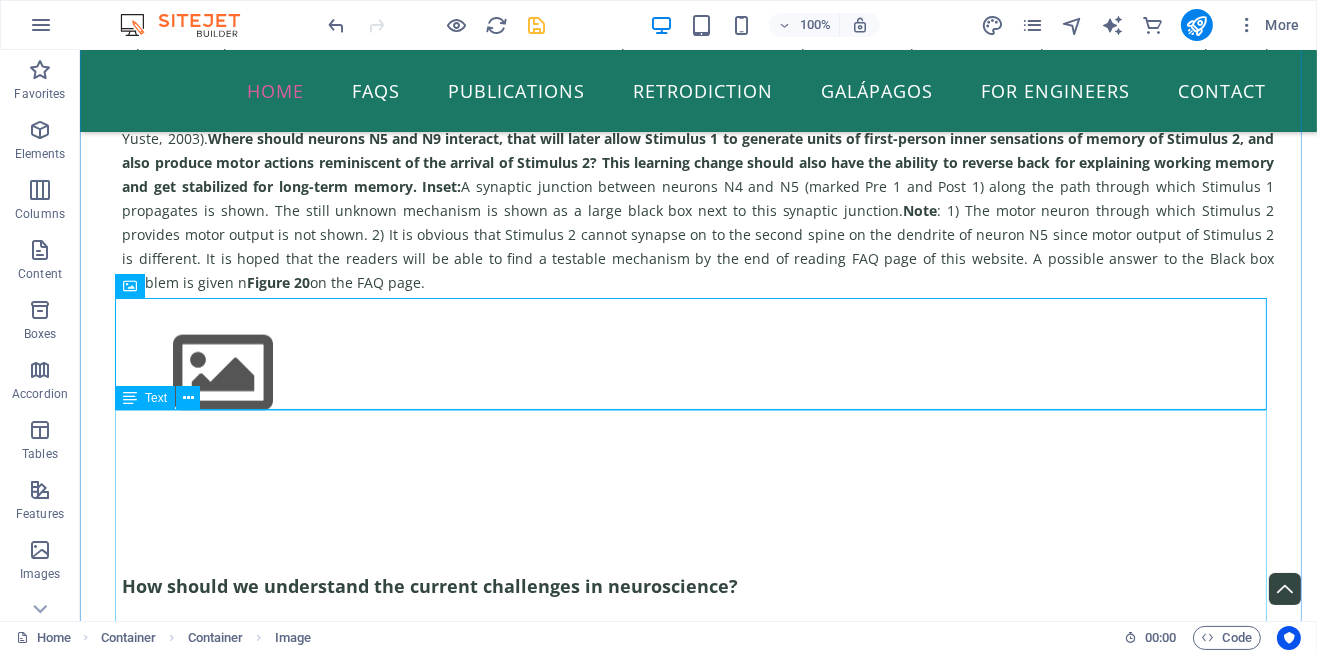 click on "How should we understand the current challenges in neuroscience? The functions of the nervous system are studied across multiple levels by various scientific disciplines—including biochemistry, cell biology, electrophysiology, systems neuroscience, psychology, imaging, behavioral science, and consciousness research. Different findings from these fields form a complex, multidimensional puzzle. Solving this puzzle requires fitting the right pieces at the correct levels to reveal how the system operates as a whole. If we focus only on one or a few levels, we might arrive at partial solutions that apply only to those areas. Features at unexamined levels will likely remain unexplained, leaving the overall system unresolved. The diversity of findings across different levels suggests that the true solution will be both unique and, paradoxically, simple. To uncover the correct mechanism, we must study representative functions from all levels simultaneously. What makes solving the nervous system so difficult? 1." at bounding box center (698, 1904) 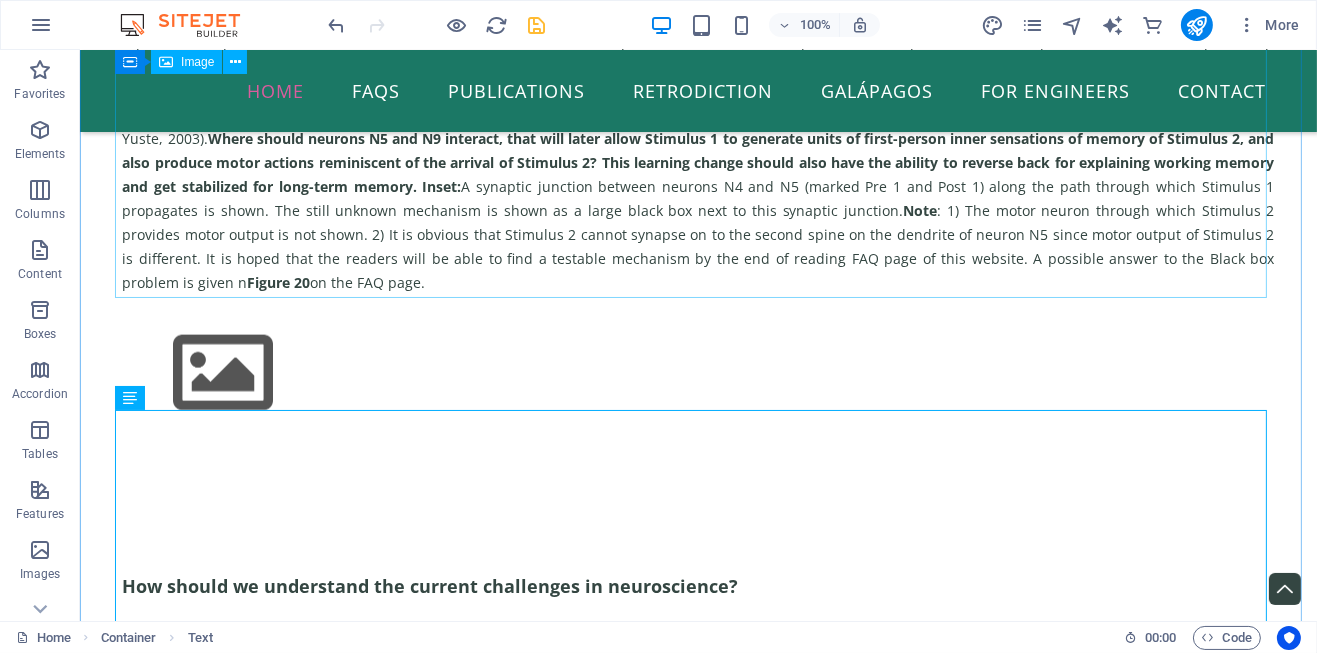 click on "Figure 2. How to solve the black box of the nervous system?  milliseconds . Note that neuron N5 has two dendritic spines on its dendrite. Also note that the mean inter-spine distance on a dendrite is more than the mean spine diameter (Konur, Rabinowitz, Fenstermaker and Yuste, 2003) .  Where should neurons N5 and N9 interact, that will later allow Stimulus 1 to generate units of first-person inner sensations of memory of Stimulus 2, and also produce motor actions reminiscent of the arrival of Stimulus 2? This learning change should also have the ability to reverse back for explaining working memory and get stabilized for long-term memory. Inset:  A synaptic junction between neurons N4 and N5 (marked Pre 1 and Post 1) along the path through which Stimulus 1 propagates is shown. The still unknown mechanism is shown as a large black box next to this synaptic junction.  Note Figure 20  on the FAQ page." at bounding box center (698, -41) 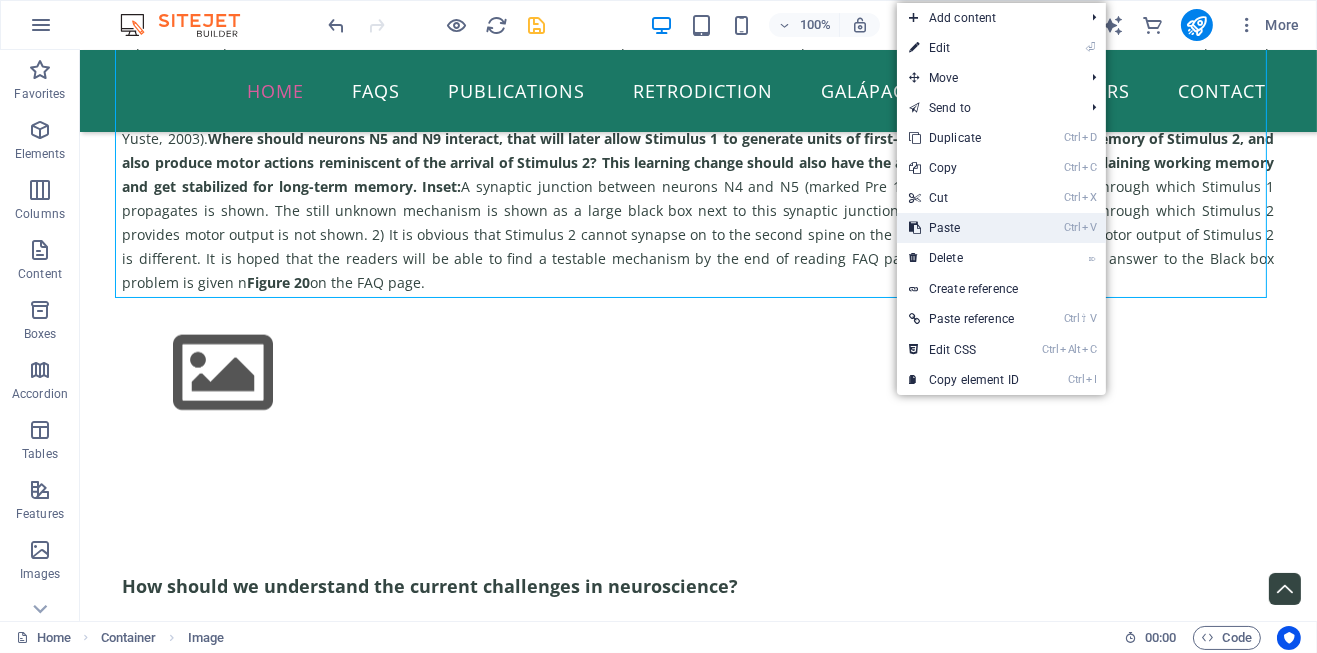 click on "Ctrl V  Paste" at bounding box center [964, 228] 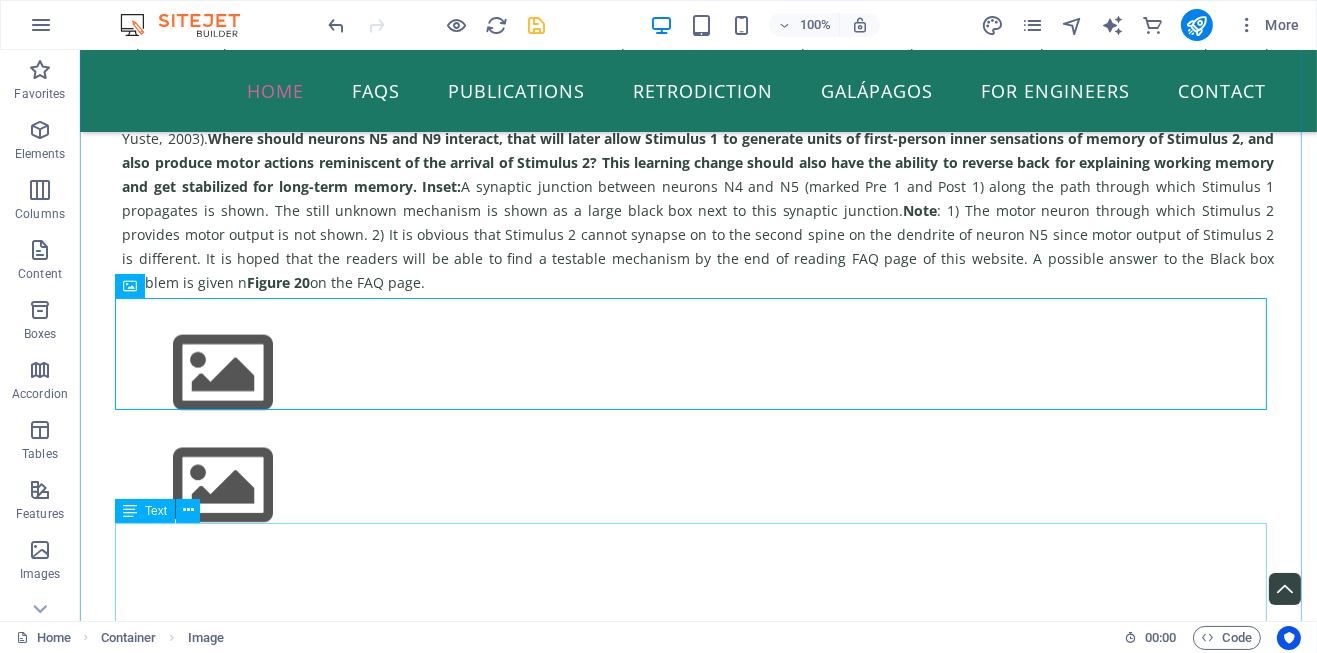 click on "How should we understand the current challenges in neuroscience? The functions of the nervous system are studied across multiple levels by various scientific disciplines—including biochemistry, cell biology, electrophysiology, systems neuroscience, psychology, imaging, behavioral science, and consciousness research. Different findings from these fields form a complex, multidimensional puzzle. Solving this puzzle requires fitting the right pieces at the correct levels to reveal how the system operates as a whole. If we focus only on one or a few levels, we might arrive at partial solutions that apply only to those areas. Features at unexamined levels will likely remain unexplained, leaving the overall system unresolved. The diversity of findings across different levels suggests that the true solution will be both unique and, paradoxically, simple. To uncover the correct mechanism, we must study representative functions from all levels simultaneously. What makes solving the nervous system so difficult? 1." at bounding box center [698, 2016] 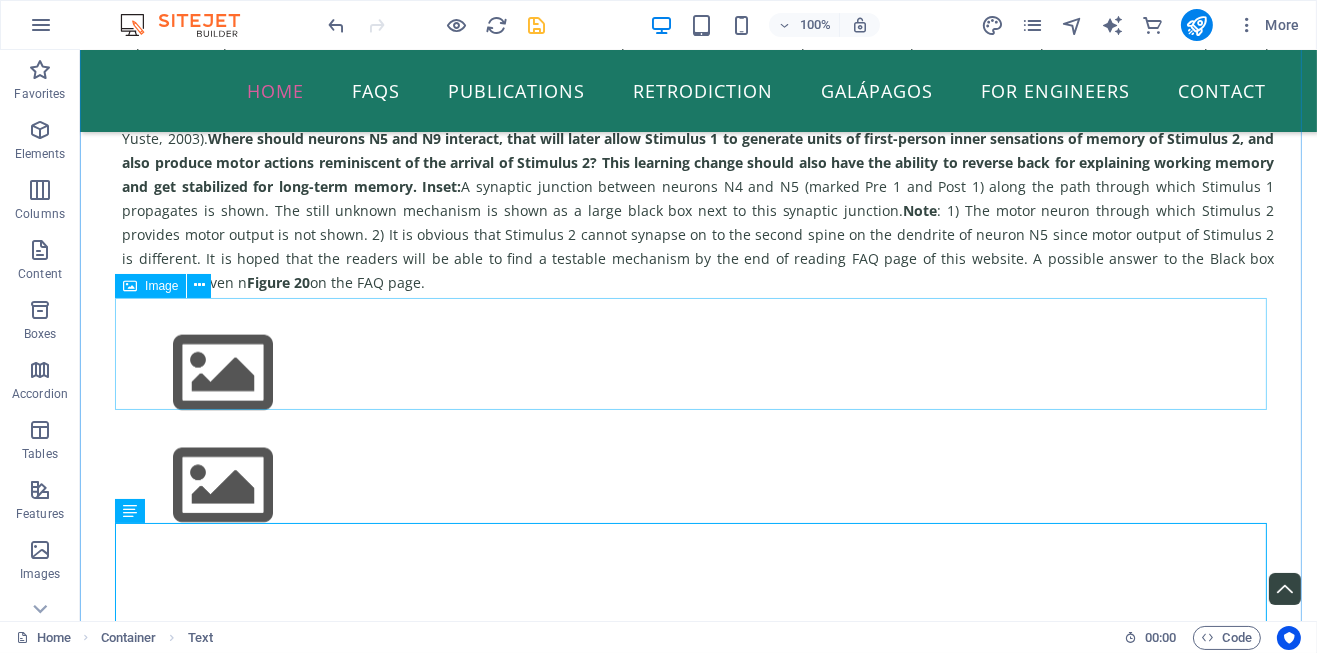 click at bounding box center [698, 373] 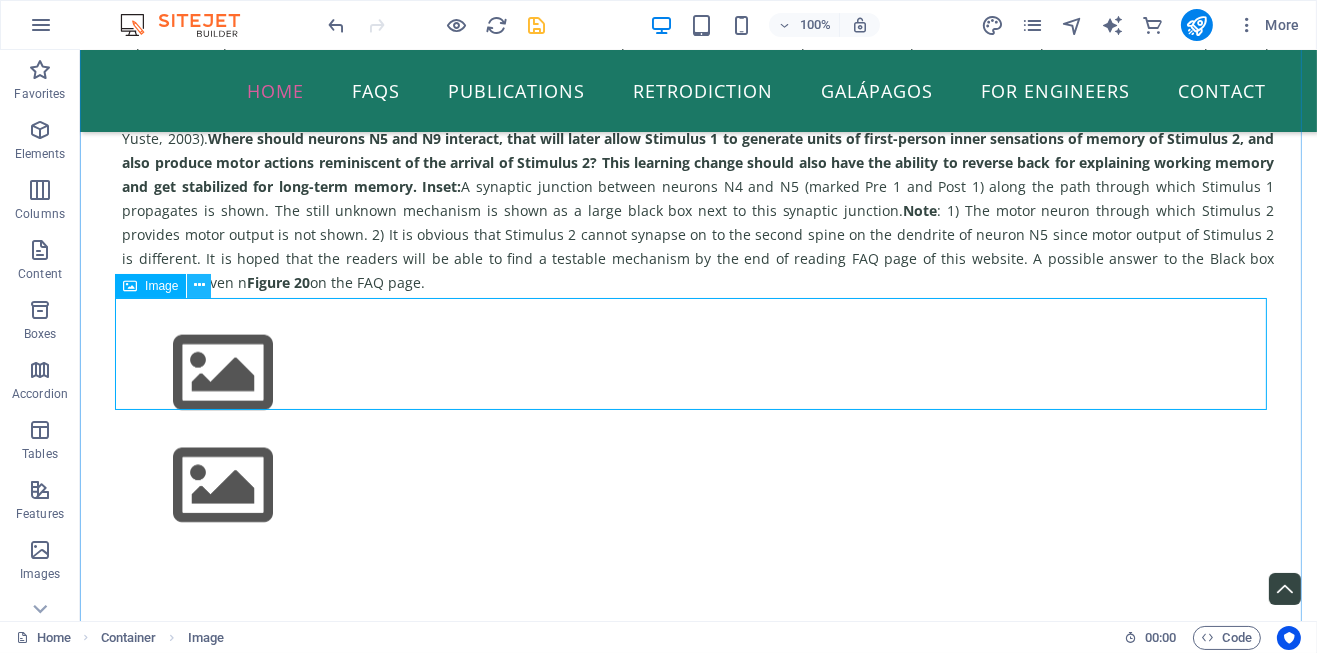 click at bounding box center [199, 285] 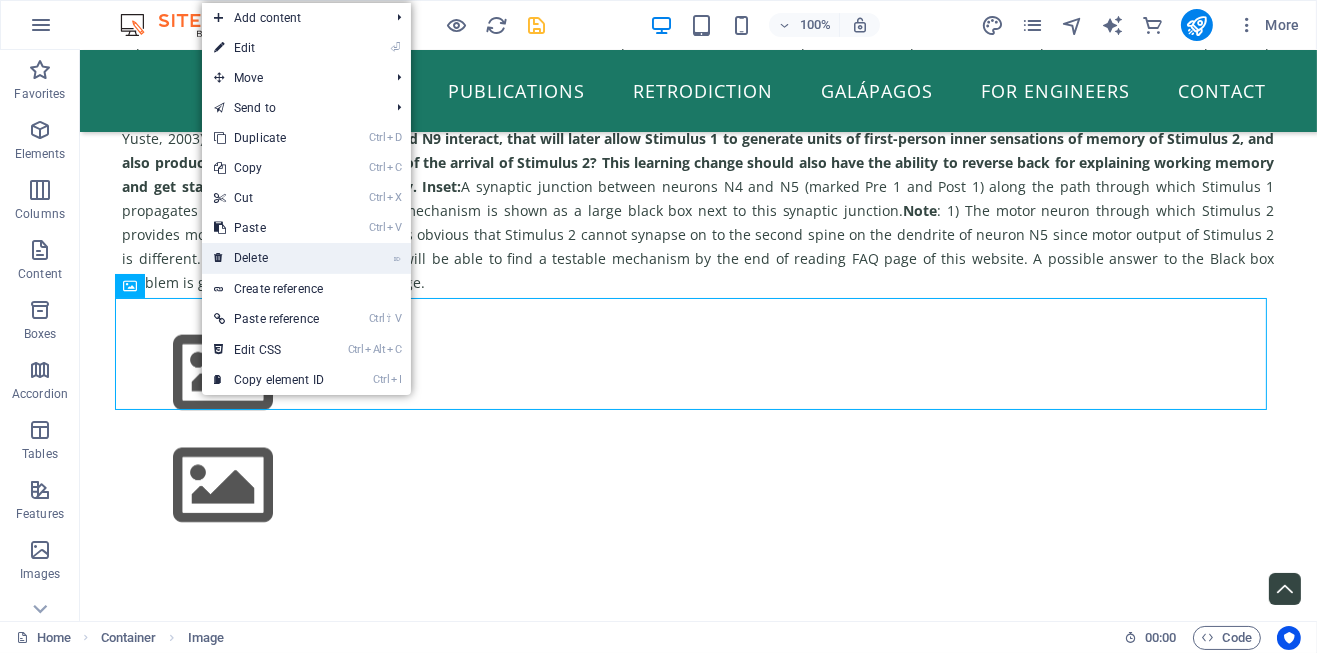 click on "⌦  Delete" at bounding box center [269, 258] 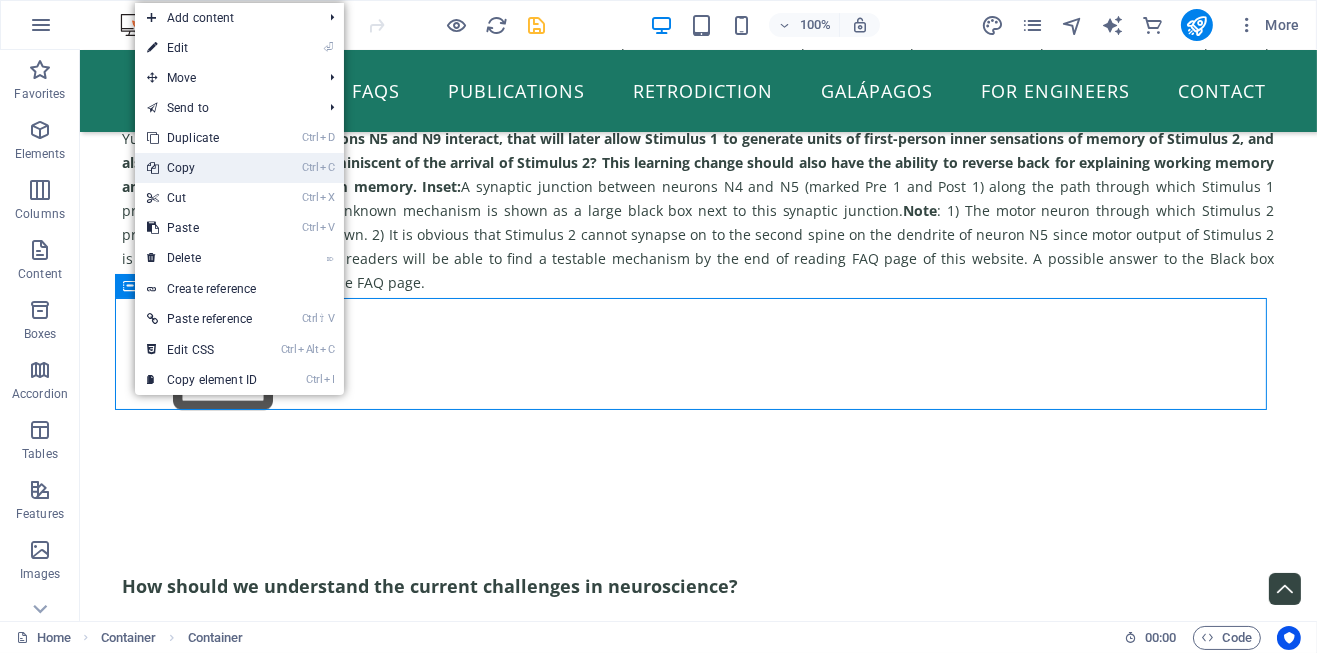 click on "Ctrl C  Copy" at bounding box center (202, 168) 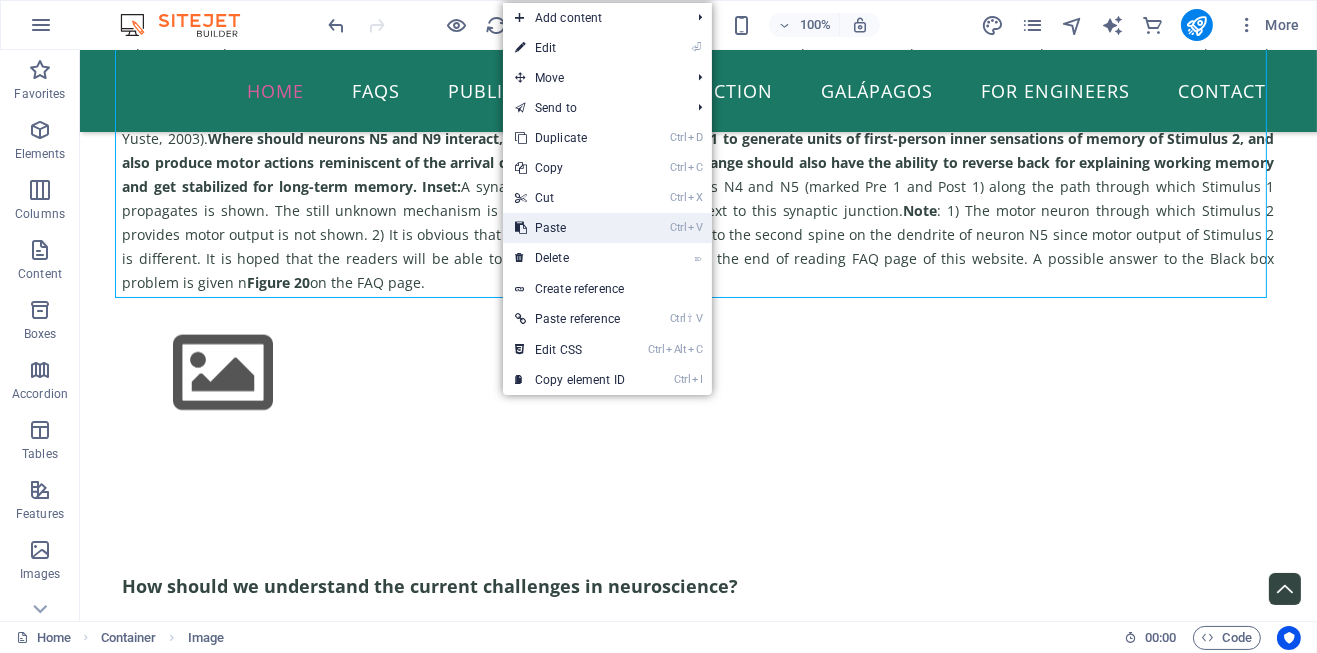 click on "Ctrl V  Paste" at bounding box center [570, 228] 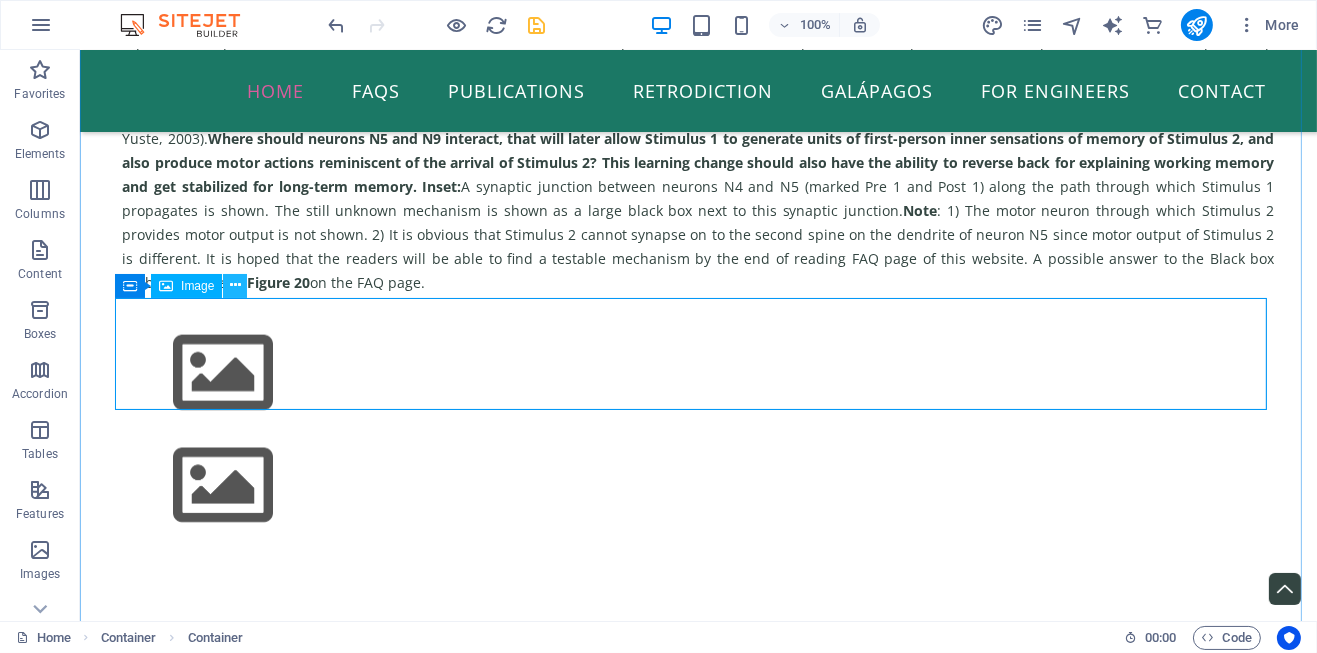 click at bounding box center [235, 285] 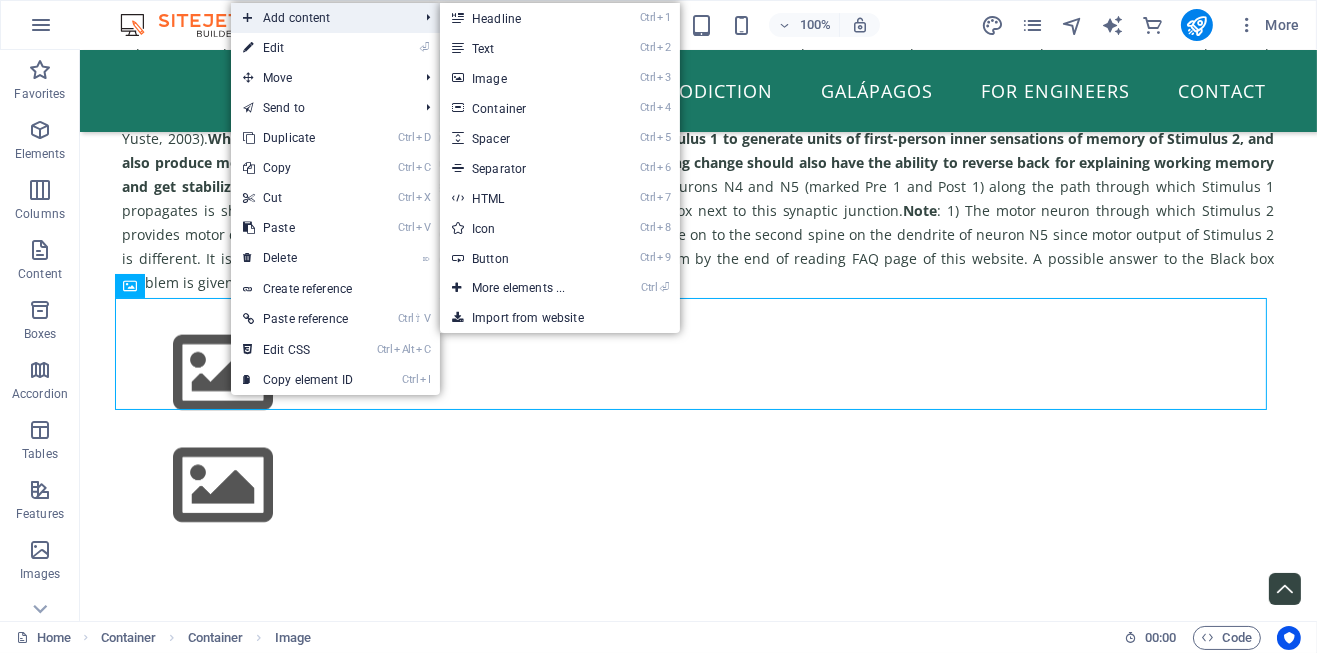 click on "Add content" at bounding box center (320, 18) 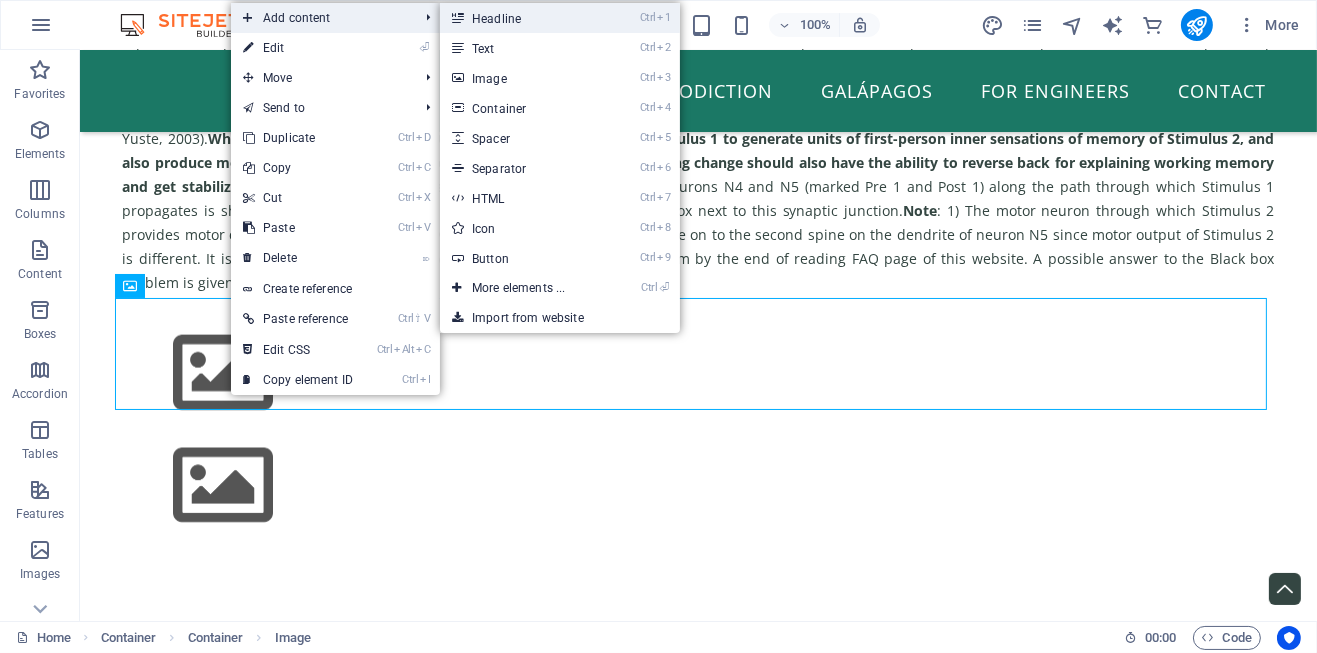 click on "Ctrl 1  Headline" at bounding box center [522, 18] 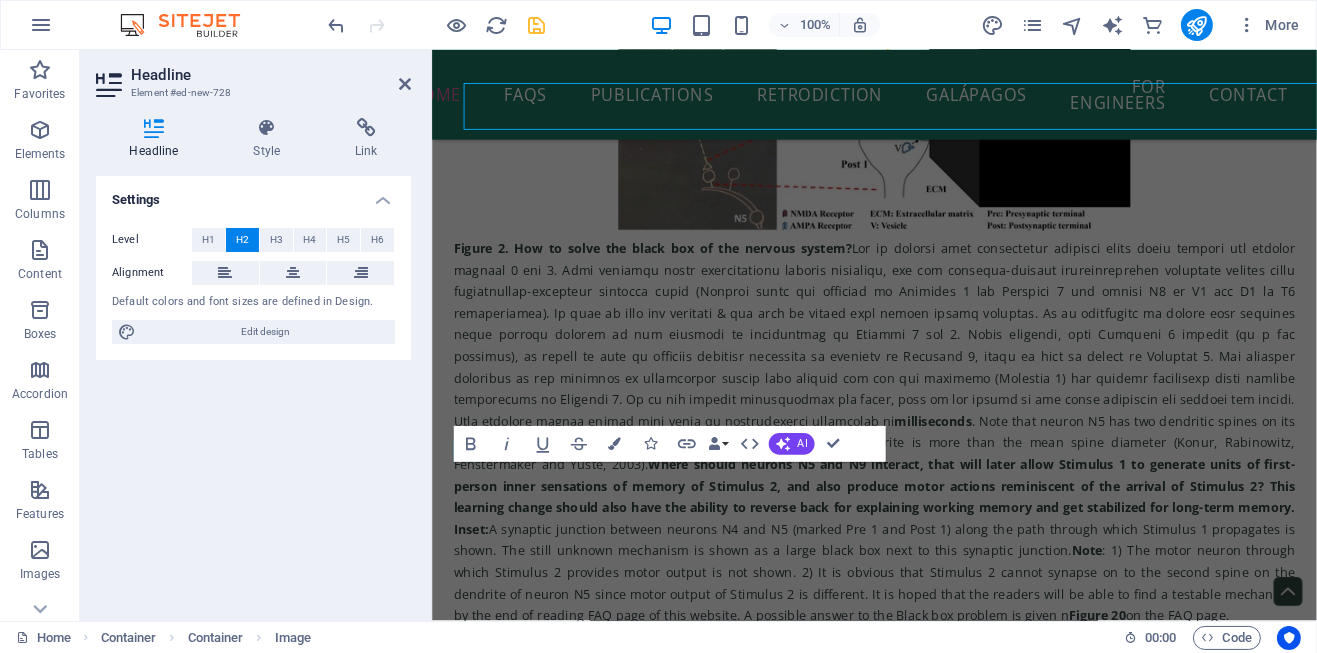 scroll, scrollTop: 3563, scrollLeft: 0, axis: vertical 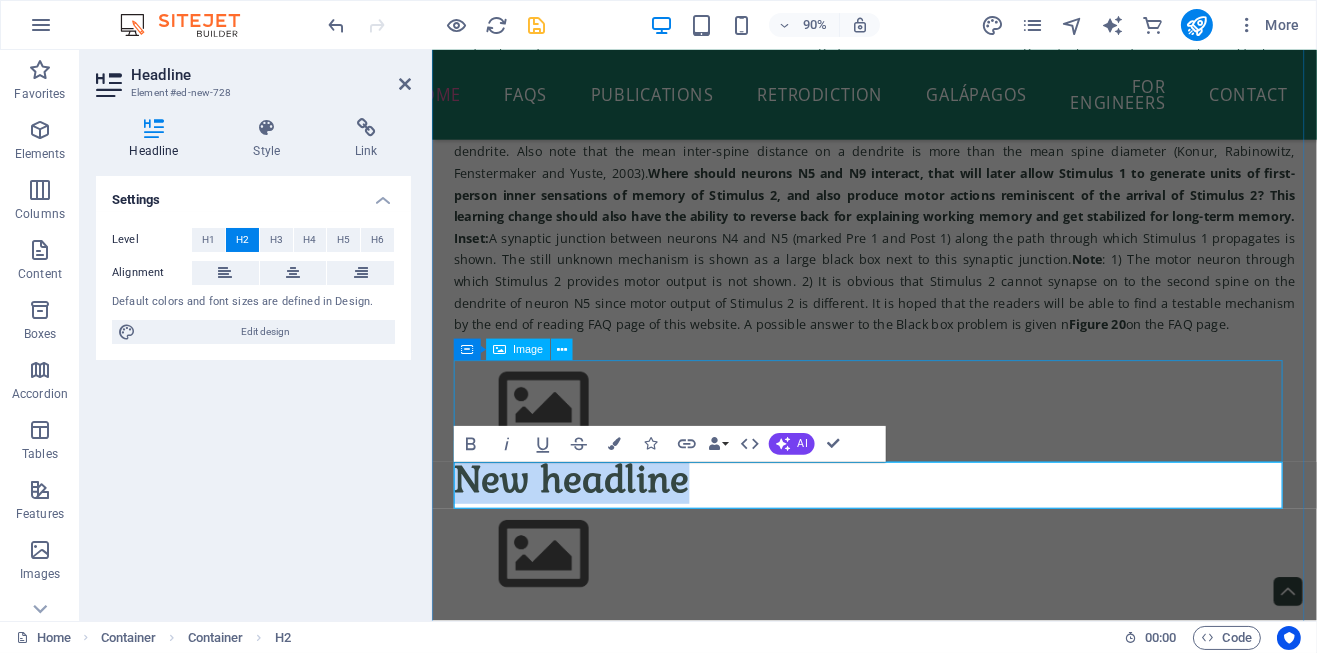 click at bounding box center (922, 446) 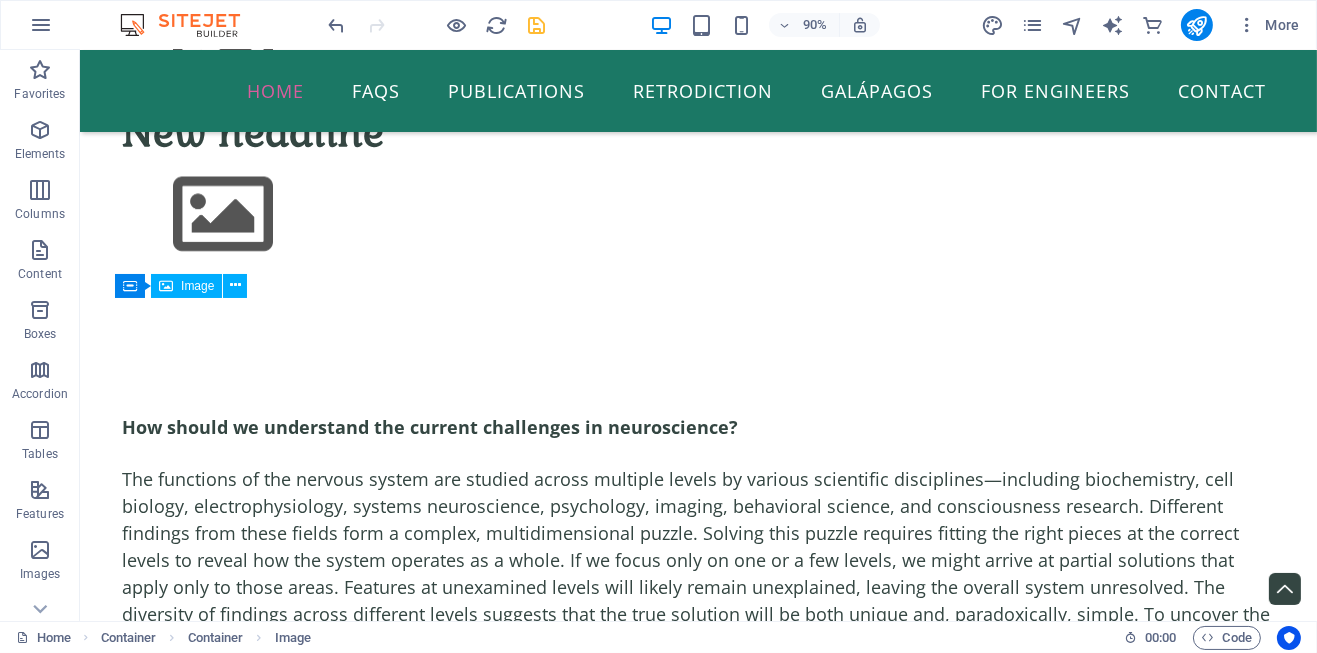 scroll, scrollTop: 3240, scrollLeft: 0, axis: vertical 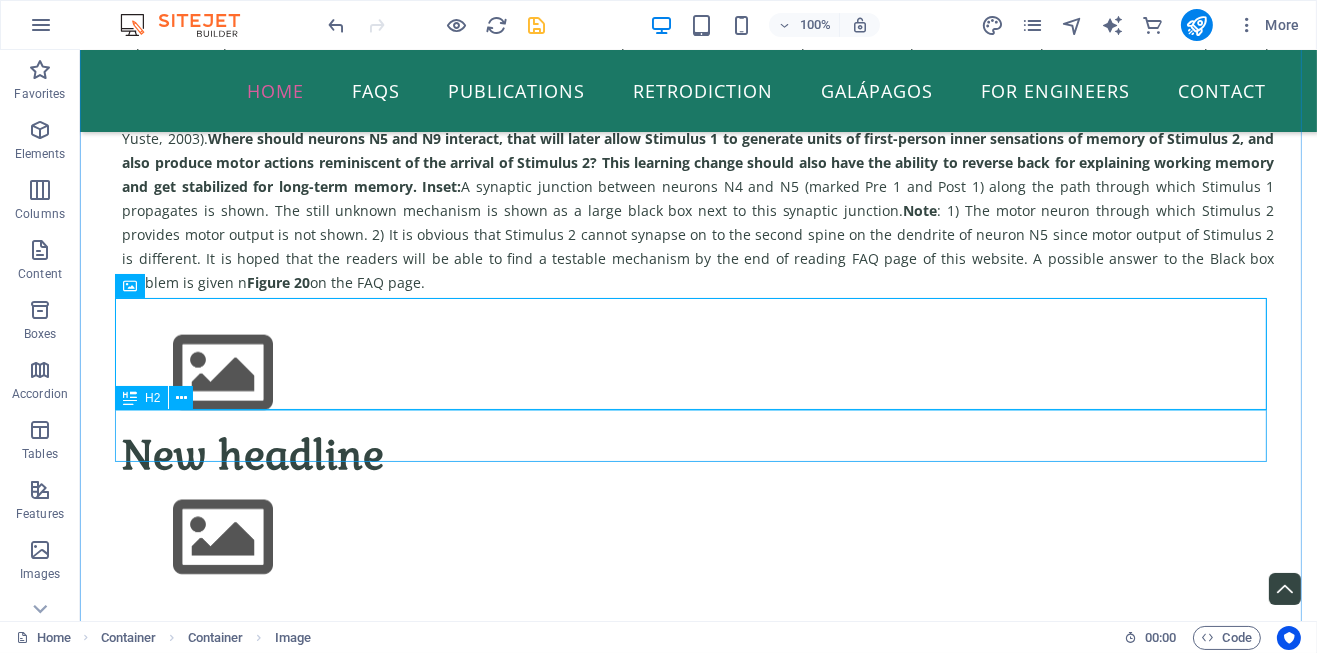click on "New headline" at bounding box center [698, 456] 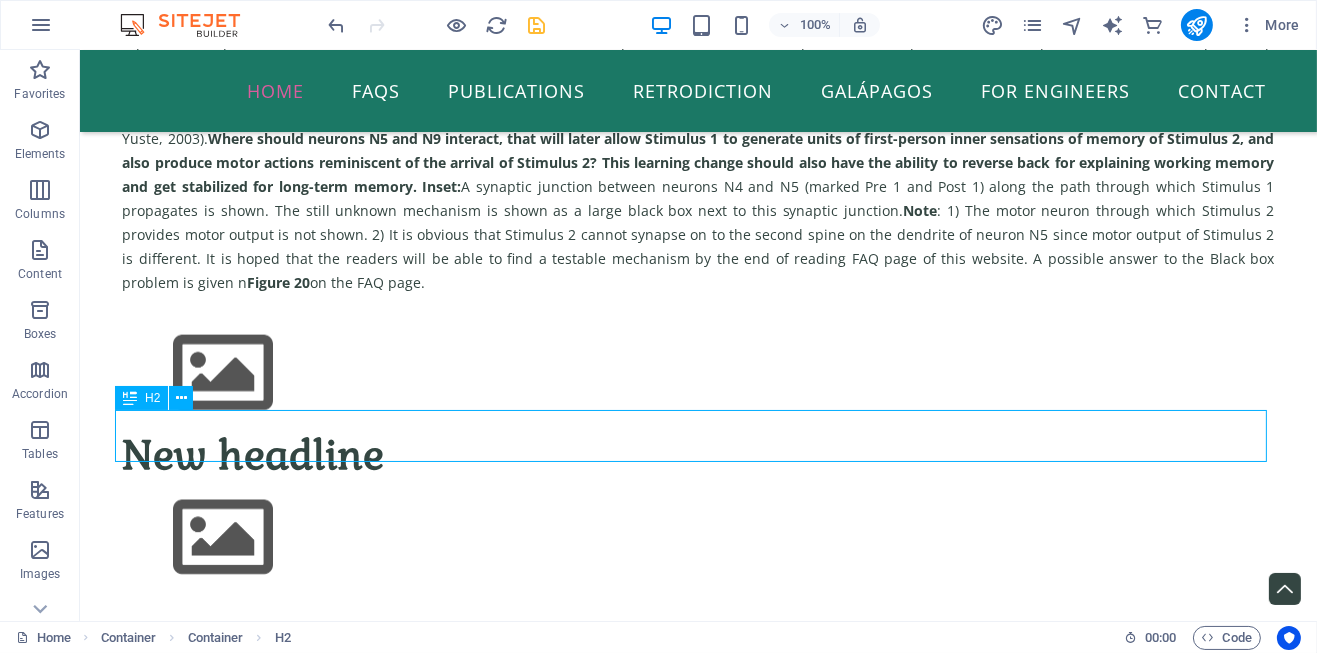 click on "New headline" at bounding box center (698, 456) 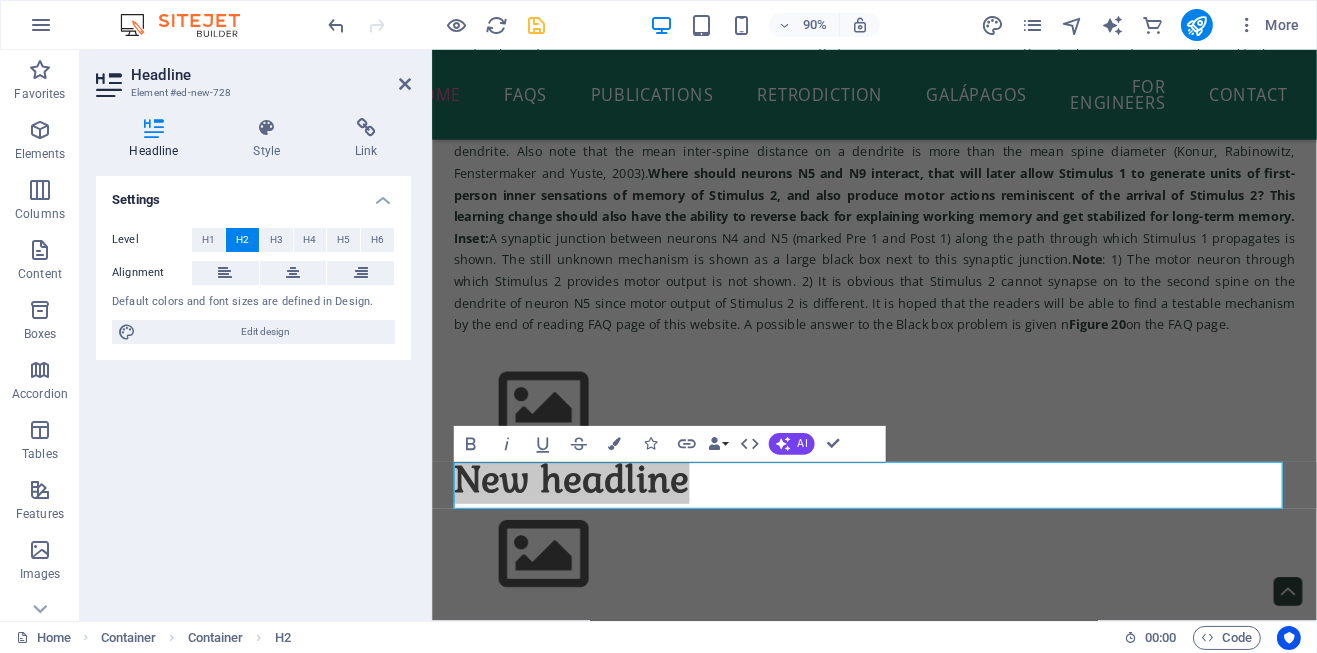 click on "90% More" at bounding box center [658, 25] 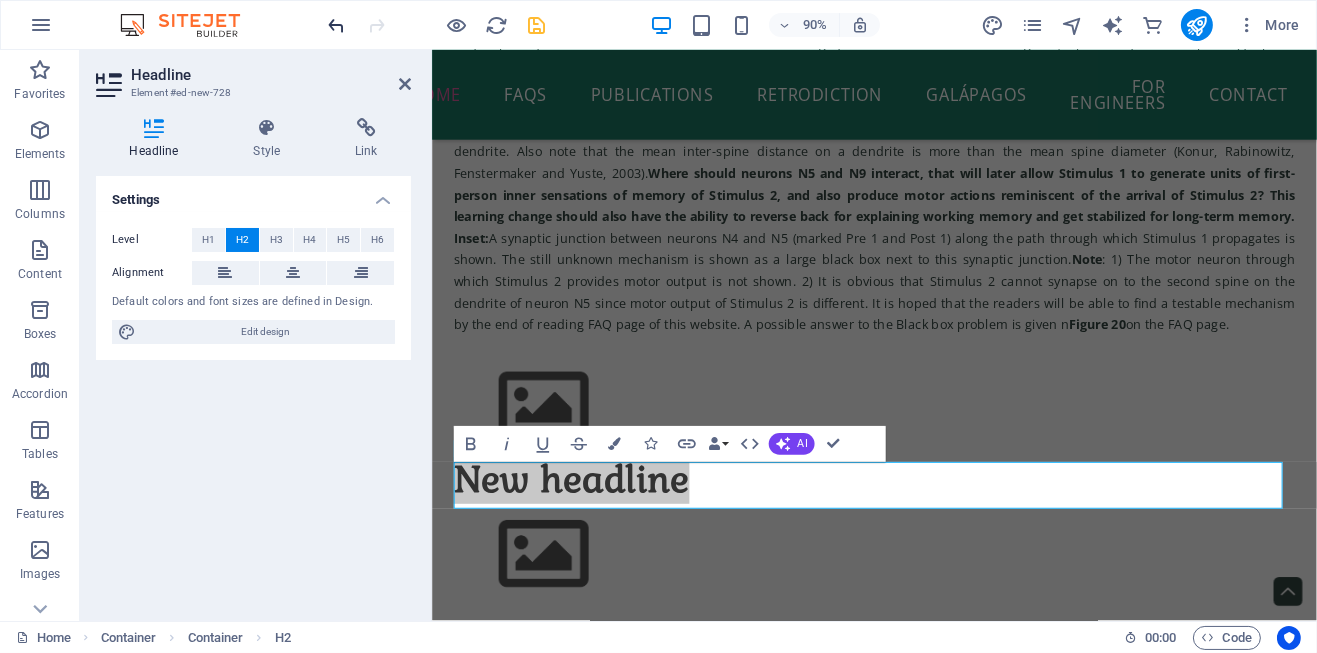 click at bounding box center [337, 25] 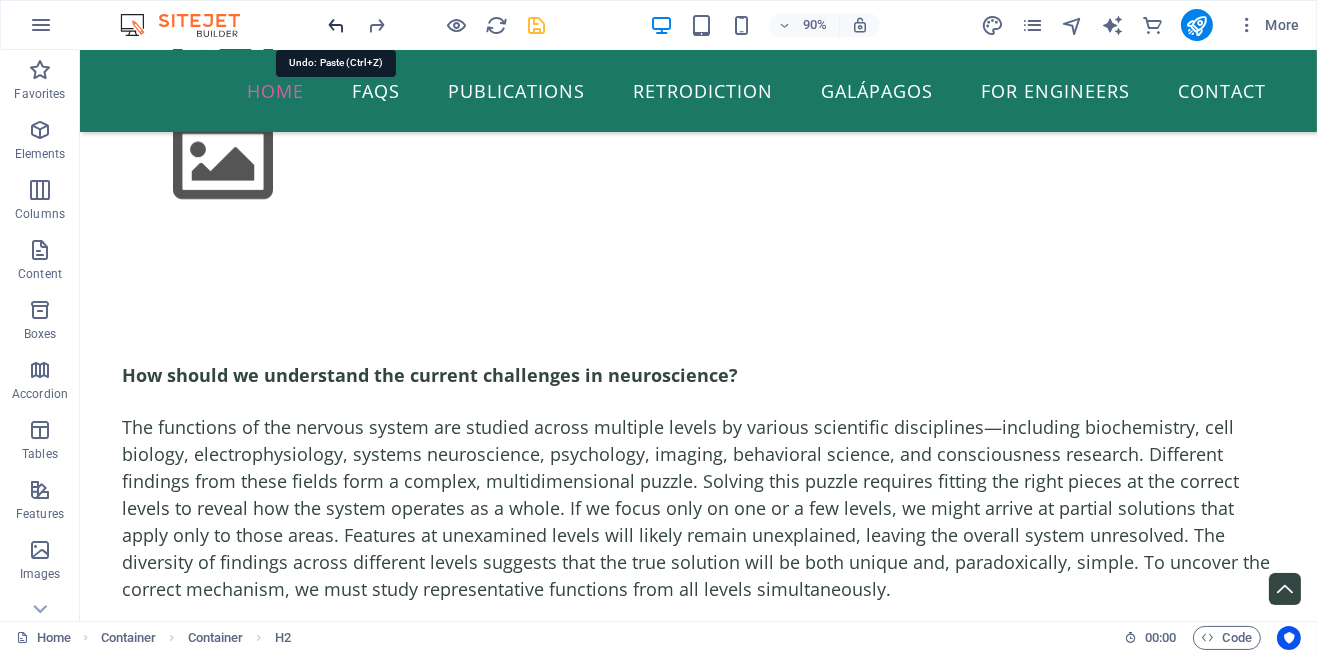 scroll, scrollTop: 3240, scrollLeft: 0, axis: vertical 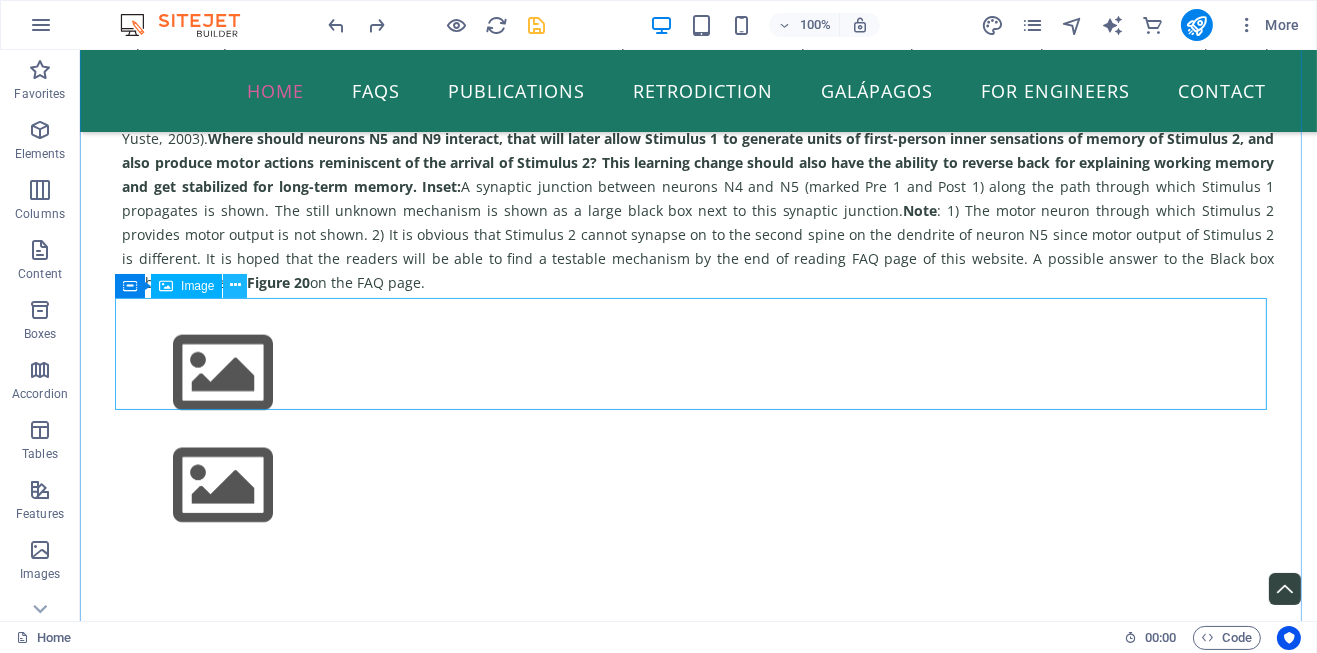 click at bounding box center (235, 285) 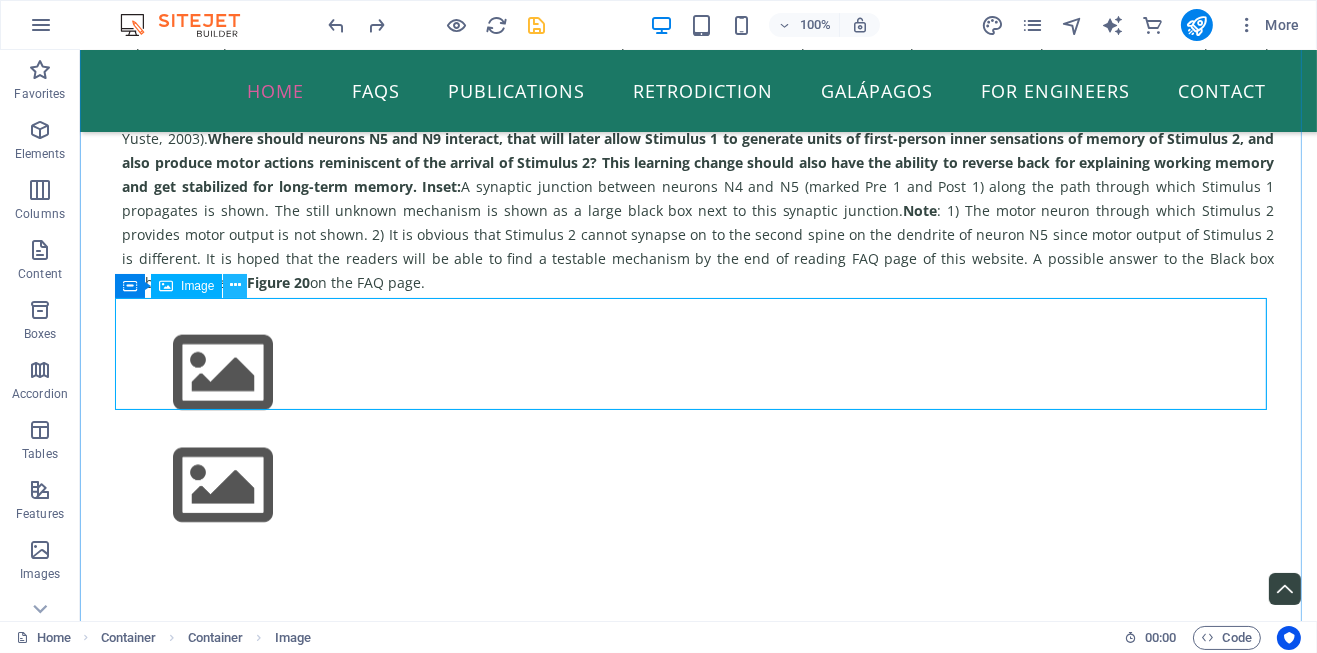click at bounding box center (235, 285) 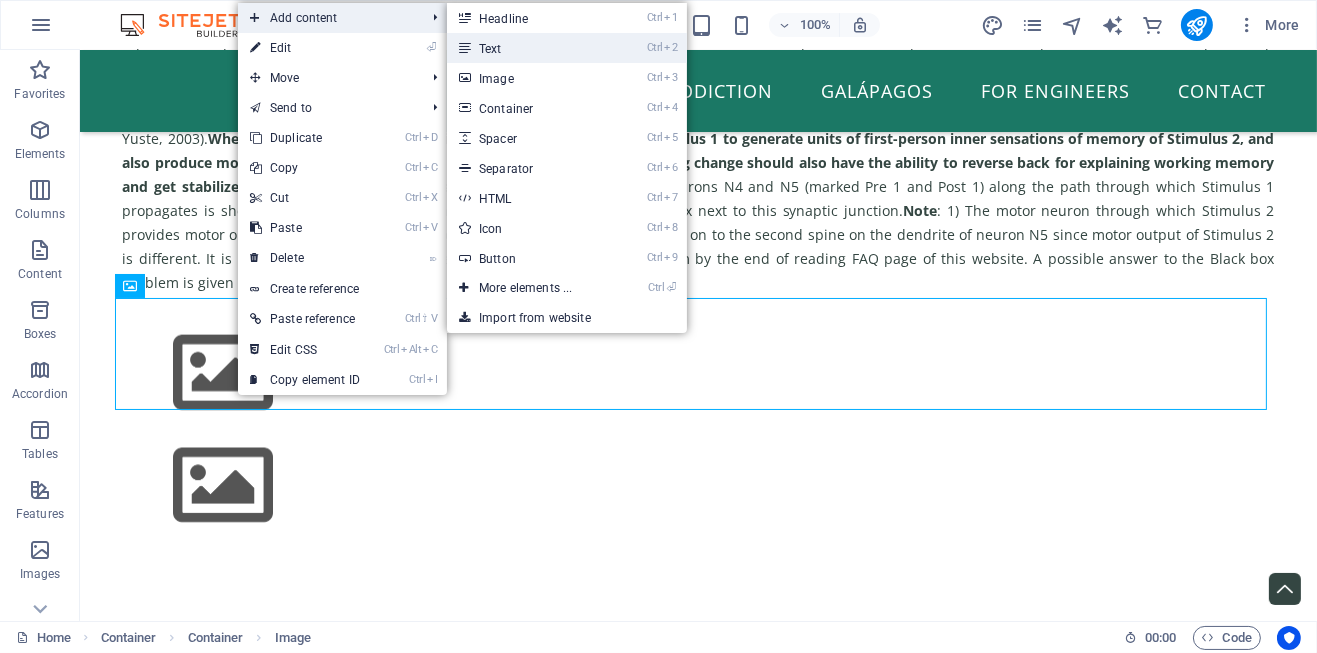 click on "Ctrl 2  Text" at bounding box center [529, 48] 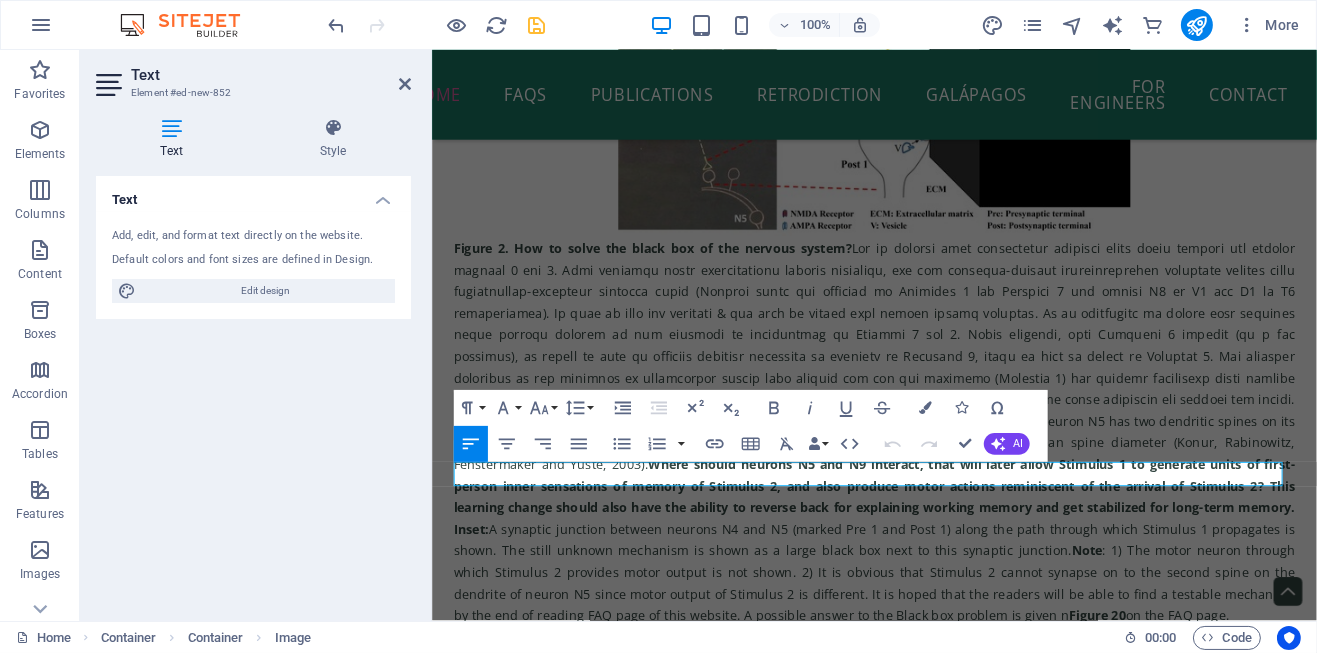 scroll, scrollTop: 3563, scrollLeft: 0, axis: vertical 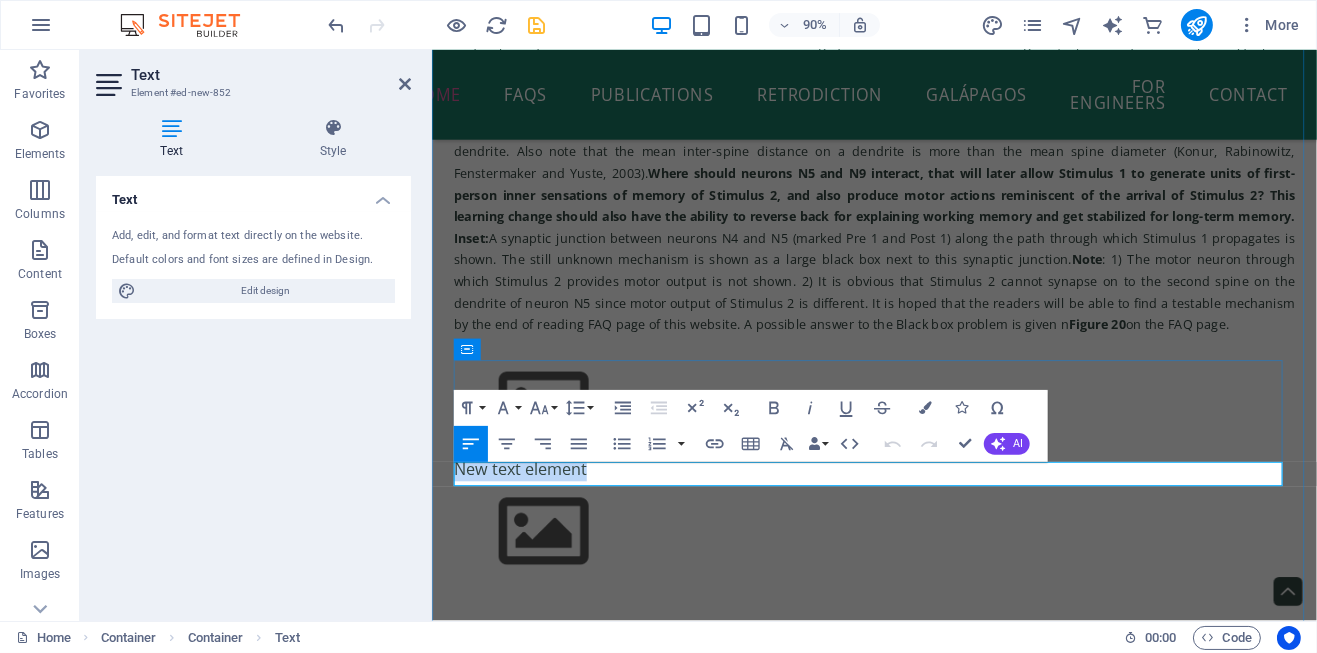 click on "New text element" at bounding box center (922, 516) 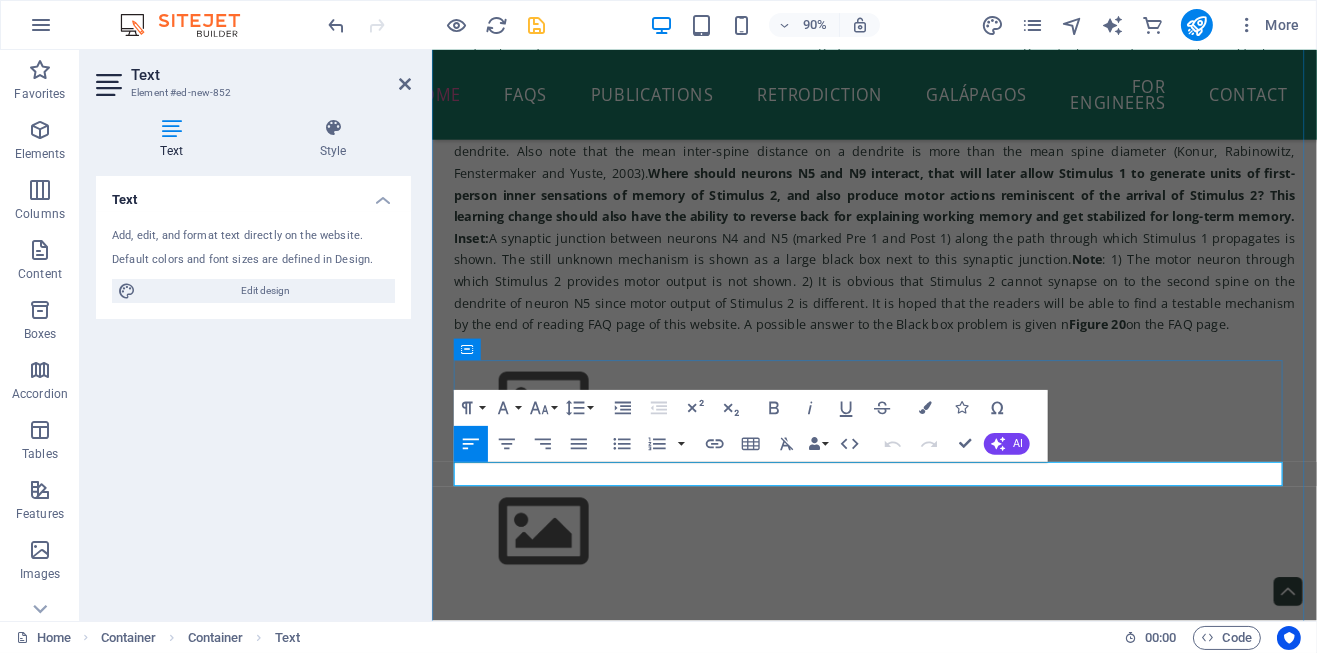 type 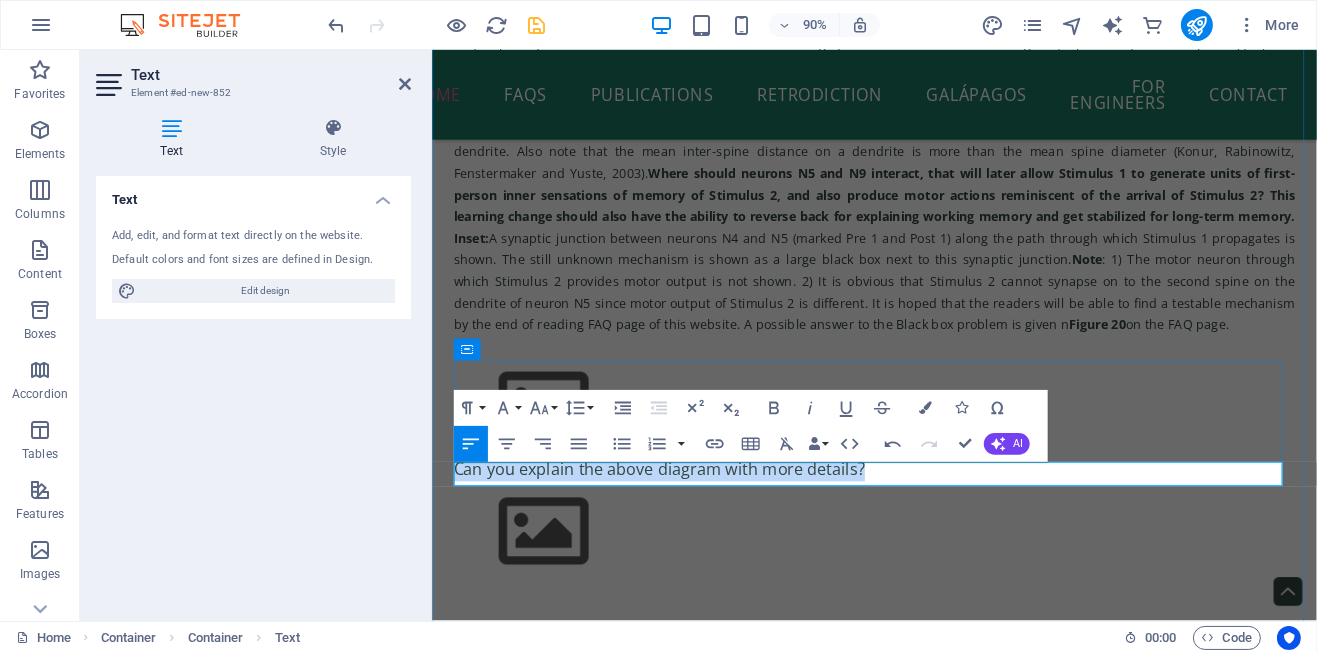 drag, startPoint x: 914, startPoint y: 519, endPoint x: 488, endPoint y: 509, distance: 426.11734 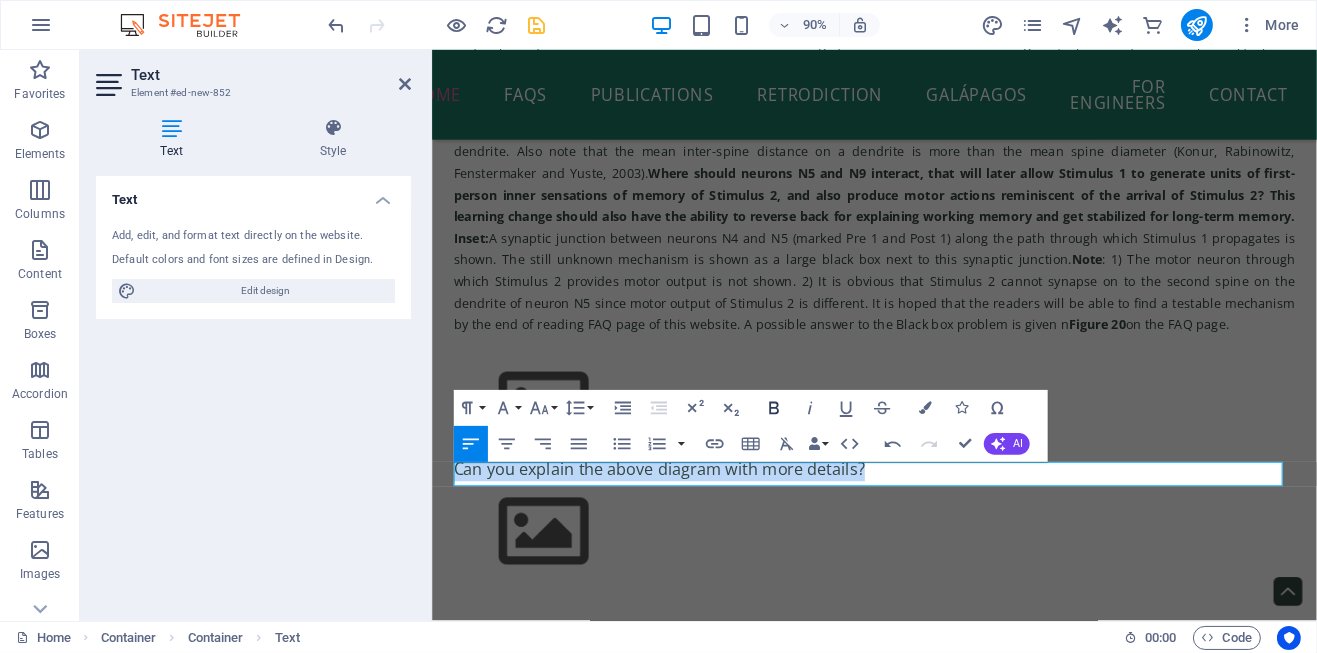 click 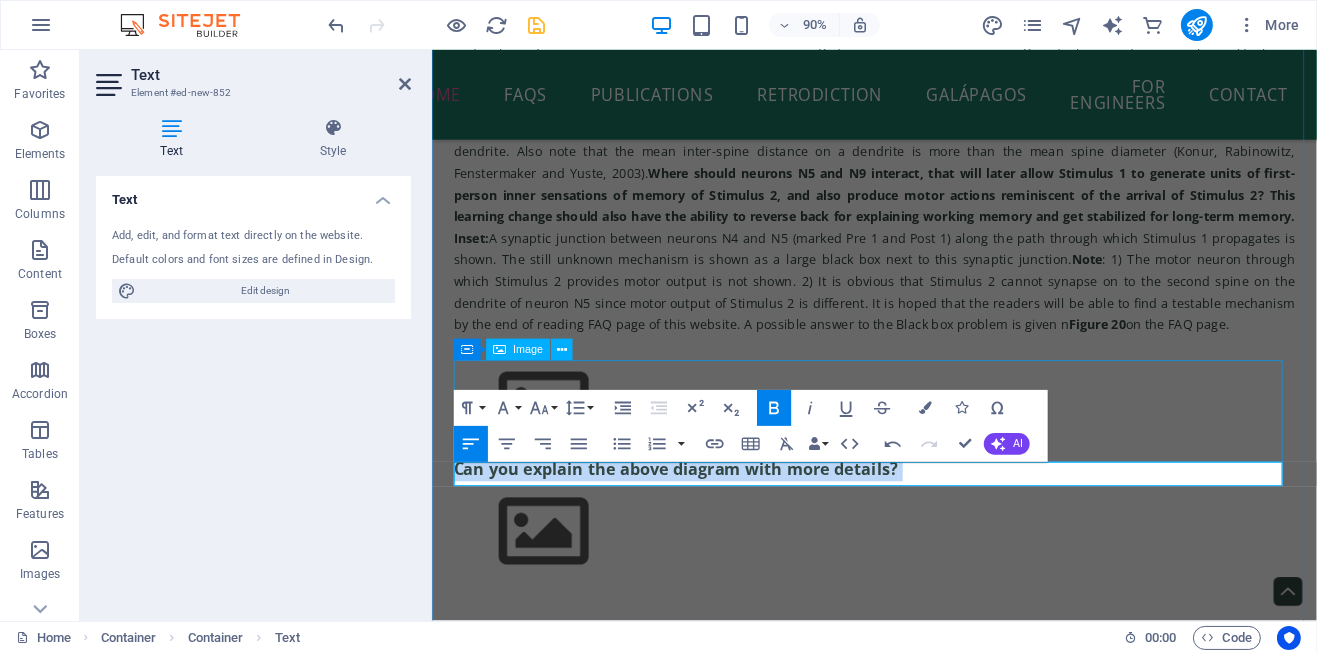 click at bounding box center [922, 446] 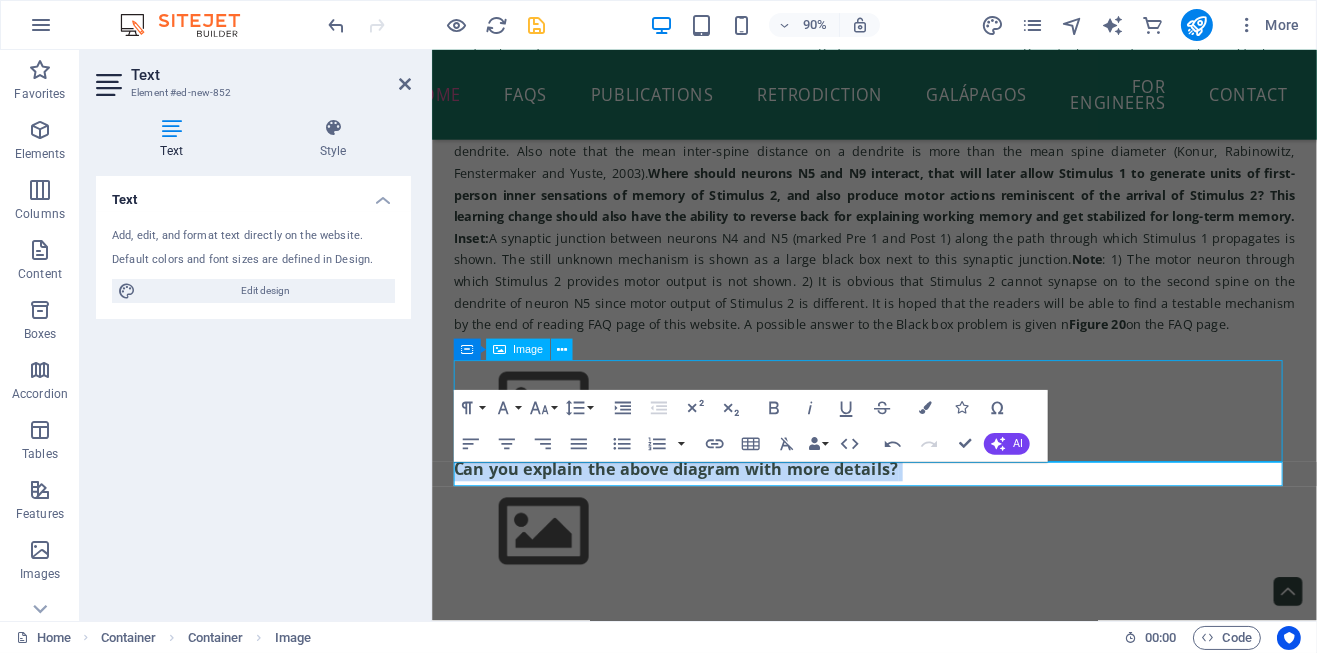 scroll, scrollTop: 3240, scrollLeft: 0, axis: vertical 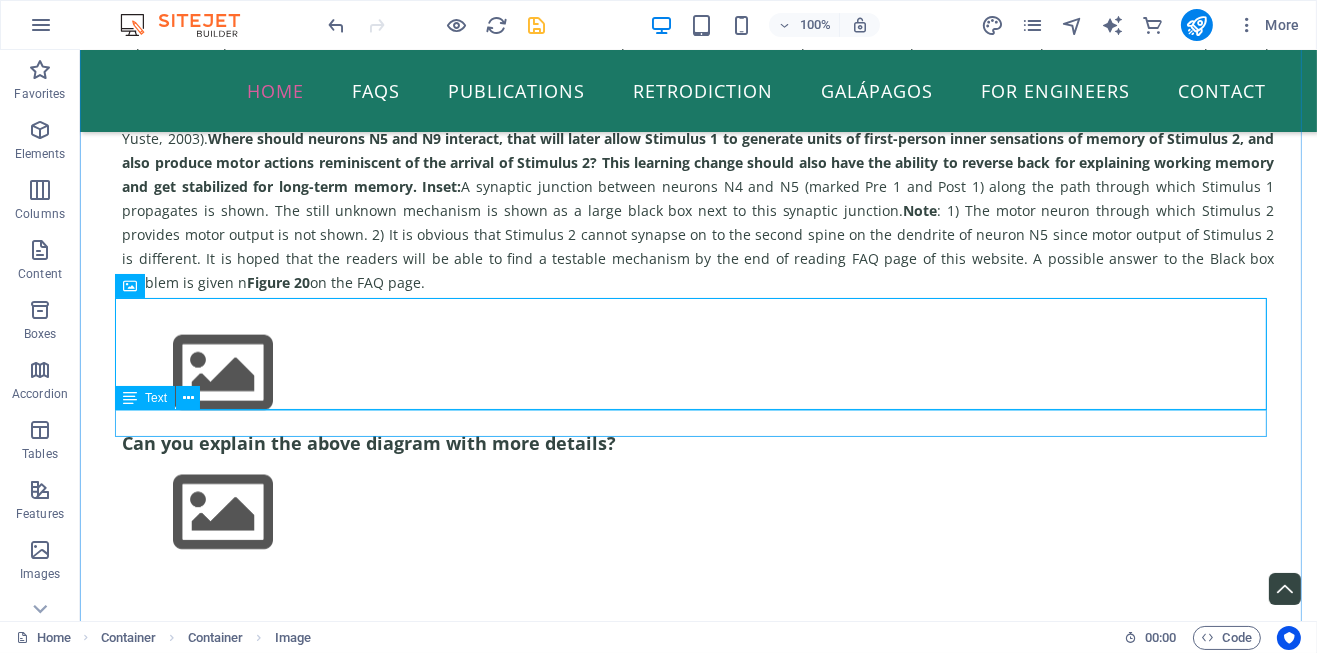 click on "Can you explain the above diagram with more details?" at bounding box center [698, 443] 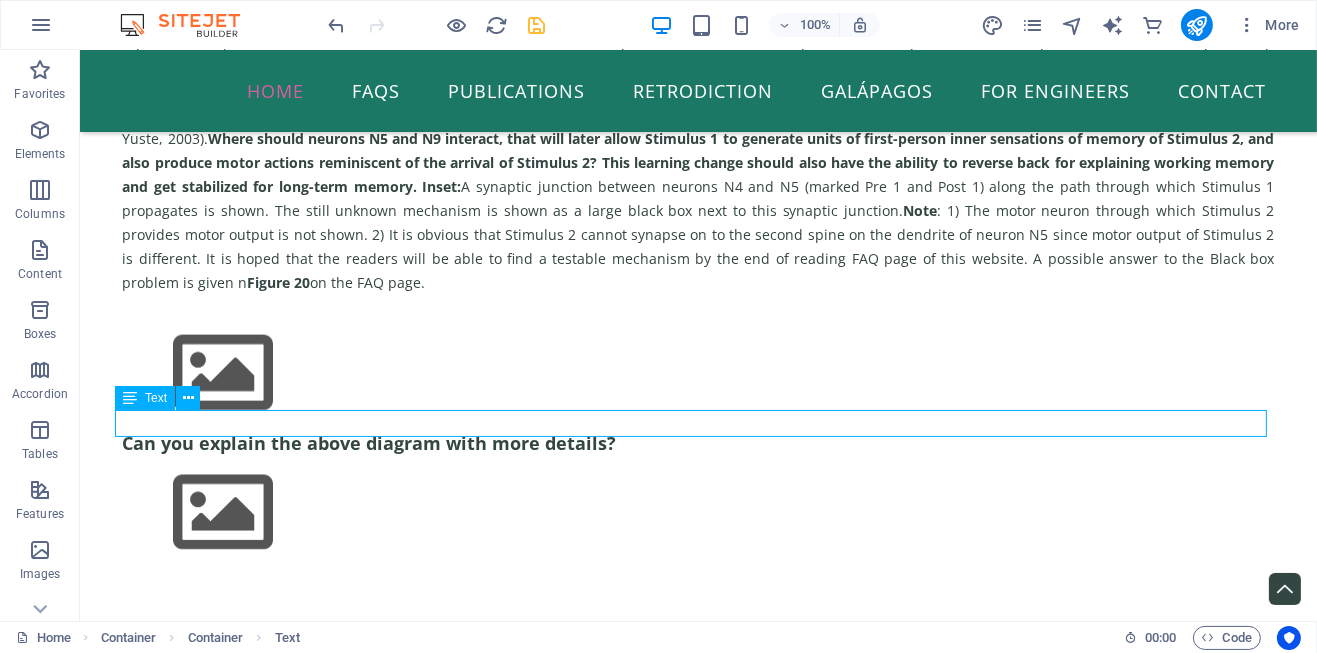 click on "Can you explain the above diagram with more details?" at bounding box center [698, 443] 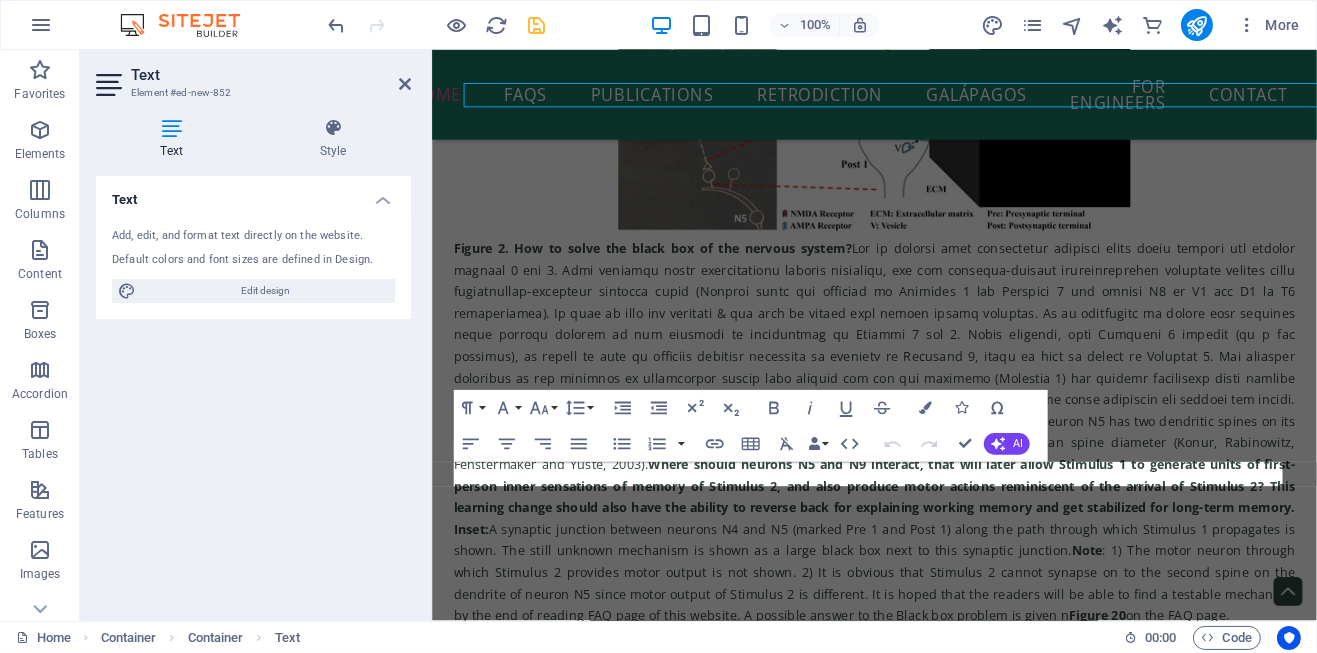 scroll, scrollTop: 3563, scrollLeft: 0, axis: vertical 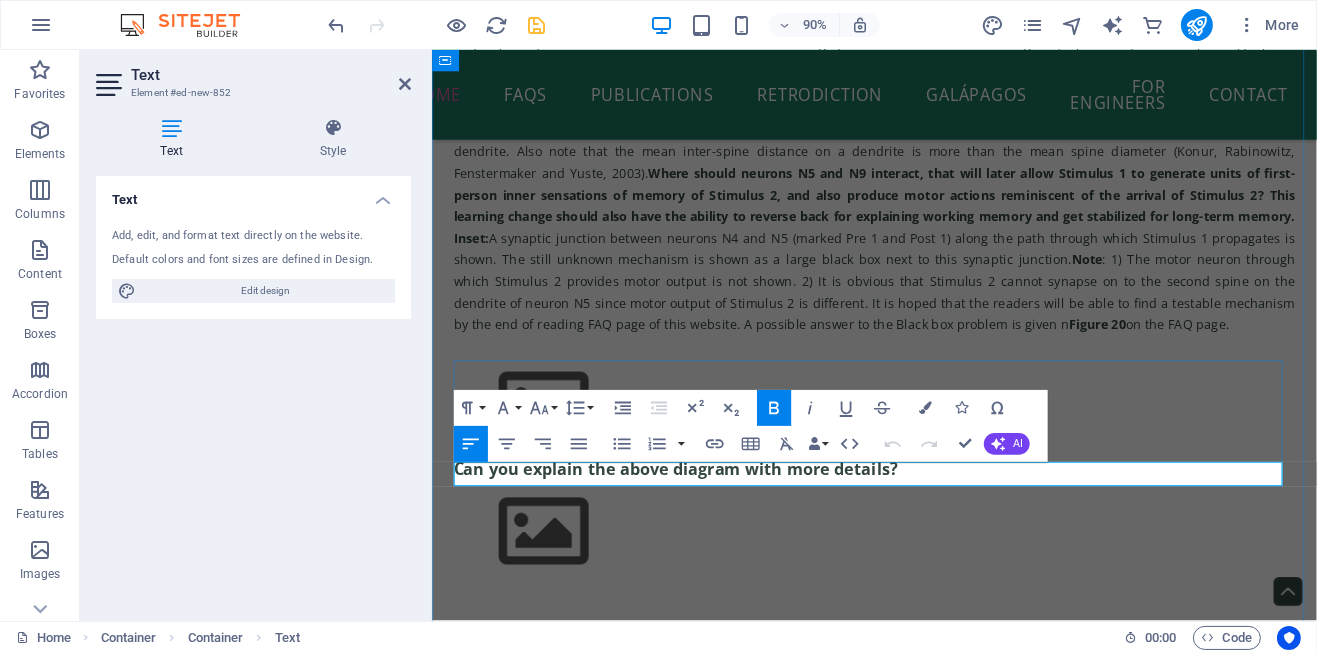 click on "Can you explain the above diagram with more details?" at bounding box center (702, 516) 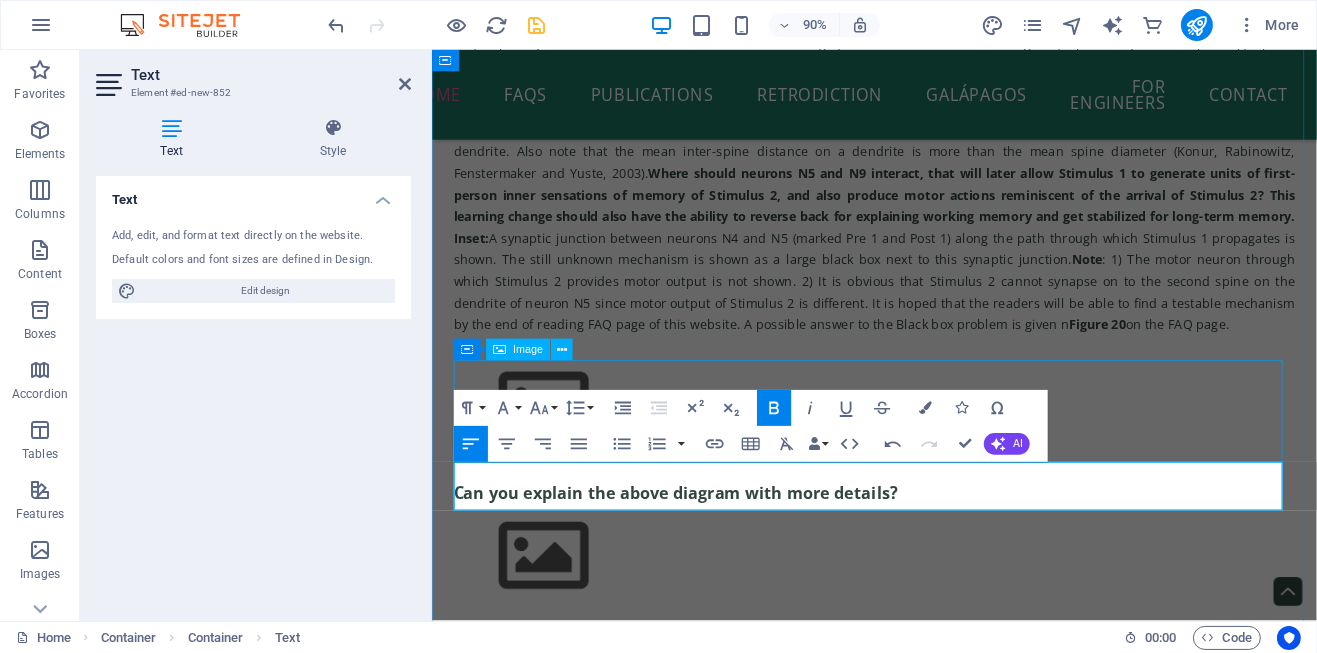 click at bounding box center [922, 446] 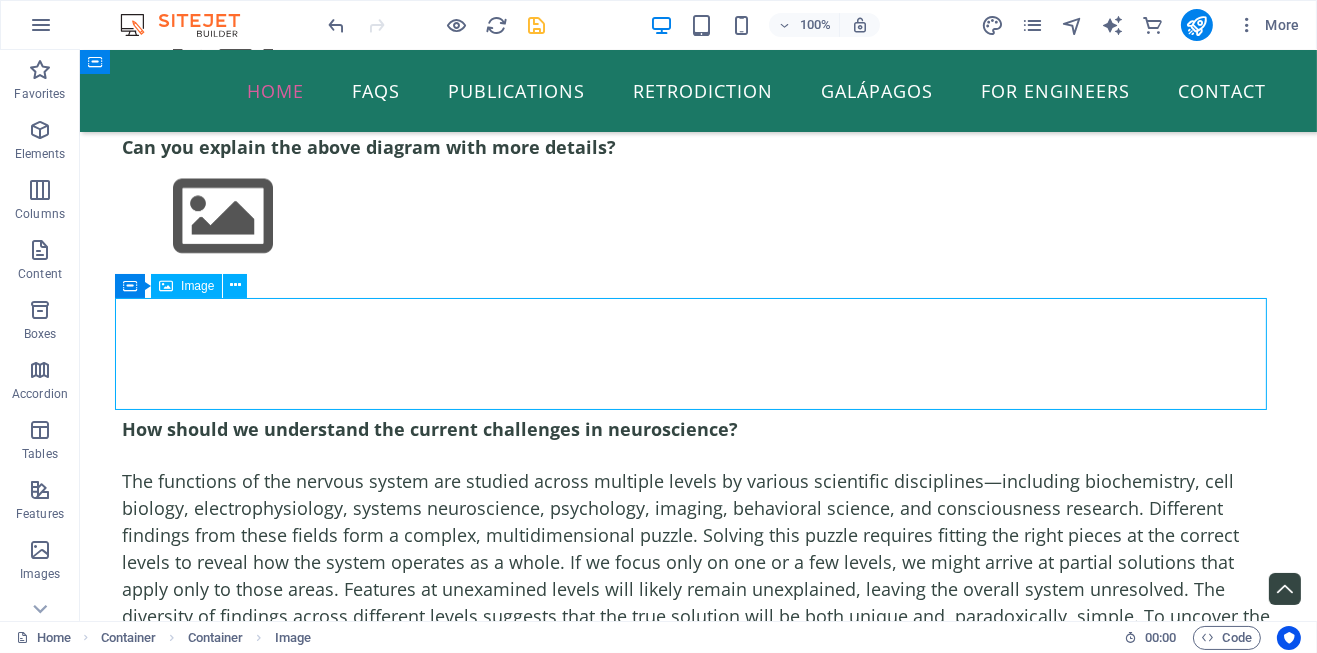 scroll, scrollTop: 3240, scrollLeft: 0, axis: vertical 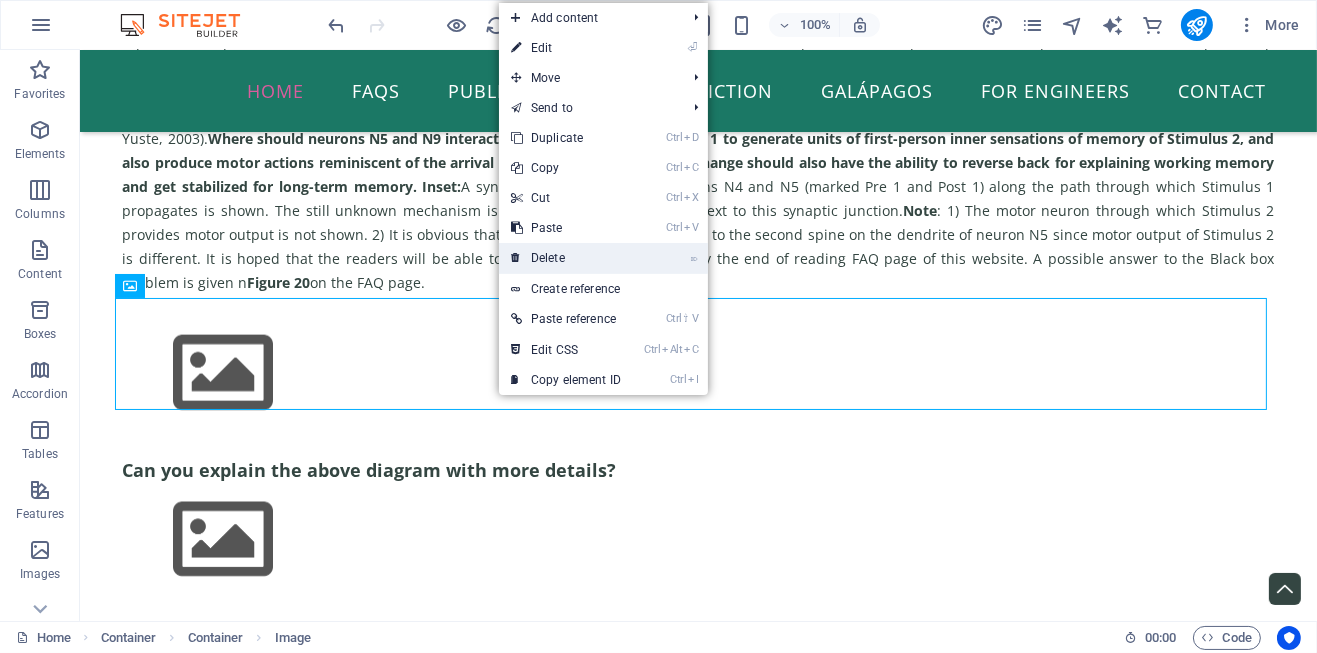 click on "⌦  Delete" at bounding box center (566, 258) 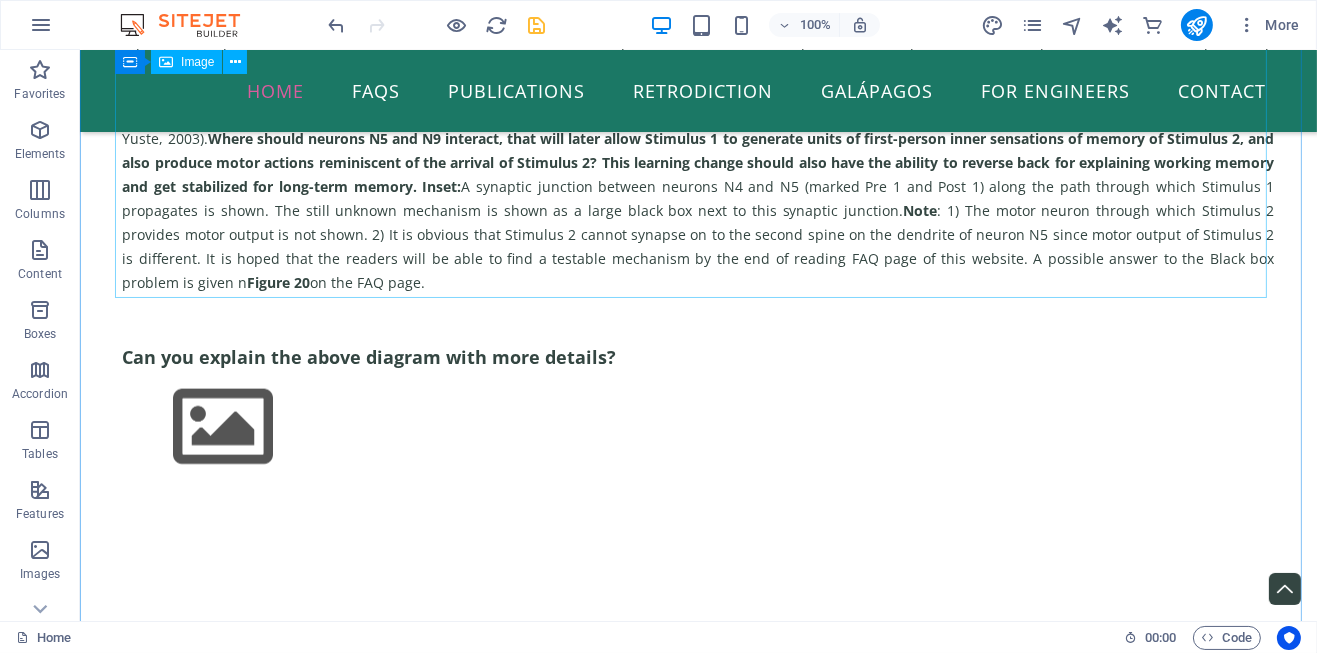 click on "Figure 2. How to solve the black box of the nervous system?  milliseconds . Note that neuron N5 has two dendritic spines on its dendrite. Also note that the mean inter-spine distance on a dendrite is more than the mean spine diameter (Konur, Rabinowitz, Fenstermaker and Yuste, 2003) .  Where should neurons N5 and N9 interact, that will later allow Stimulus 1 to generate units of first-person inner sensations of memory of Stimulus 2, and also produce motor actions reminiscent of the arrival of Stimulus 2? This learning change should also have the ability to reverse back for explaining working memory and get stabilized for long-term memory. Inset:  A synaptic junction between neurons N4 and N5 (marked Pre 1 and Post 1) along the path through which Stimulus 1 propagates is shown. The still unknown mechanism is shown as a large black box next to this synaptic junction.  Note Figure 20  on the FAQ page." at bounding box center (698, -41) 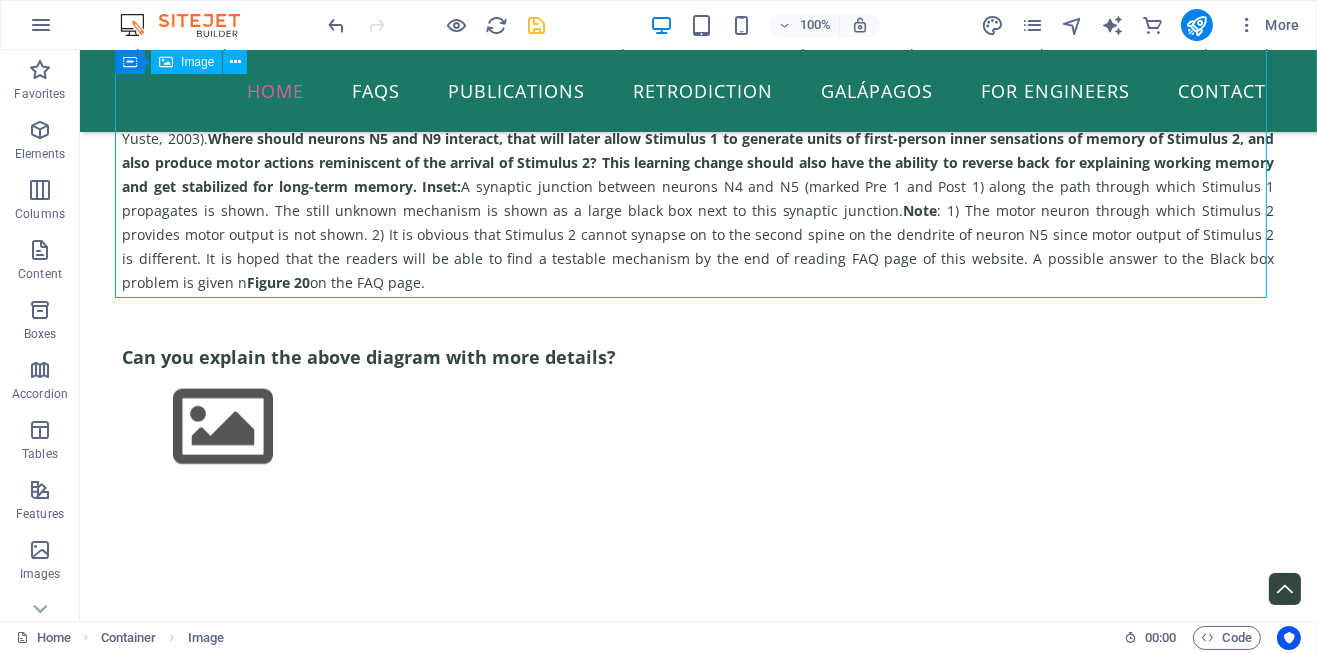 click on "Figure 2. How to solve the black box of the nervous system?  milliseconds . Note that neuron N5 has two dendritic spines on its dendrite. Also note that the mean inter-spine distance on a dendrite is more than the mean spine diameter (Konur, Rabinowitz, Fenstermaker and Yuste, 2003) .  Where should neurons N5 and N9 interact, that will later allow Stimulus 1 to generate units of first-person inner sensations of memory of Stimulus 2, and also produce motor actions reminiscent of the arrival of Stimulus 2? This learning change should also have the ability to reverse back for explaining working memory and get stabilized for long-term memory. Inset:  A synaptic junction between neurons N4 and N5 (marked Pre 1 and Post 1) along the path through which Stimulus 1 propagates is shown. The still unknown mechanism is shown as a large black box next to this synaptic junction.  Note Figure 20  on the FAQ page." at bounding box center [698, -41] 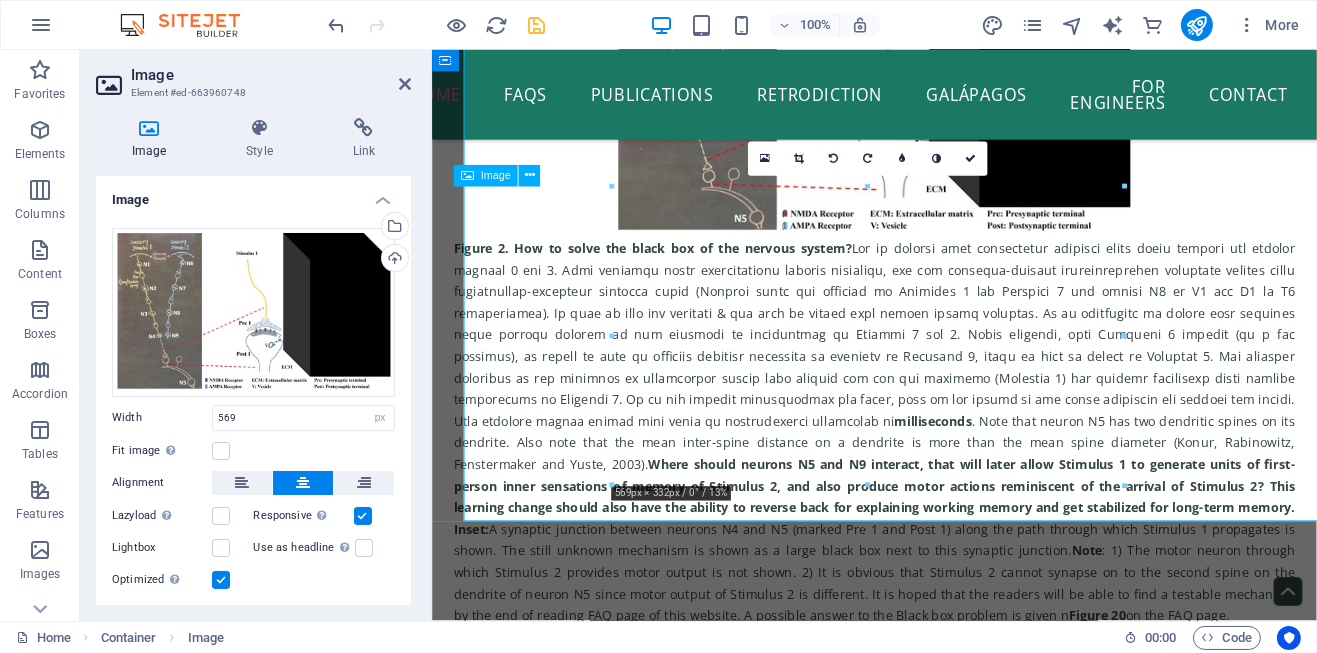 scroll, scrollTop: 2963, scrollLeft: 0, axis: vertical 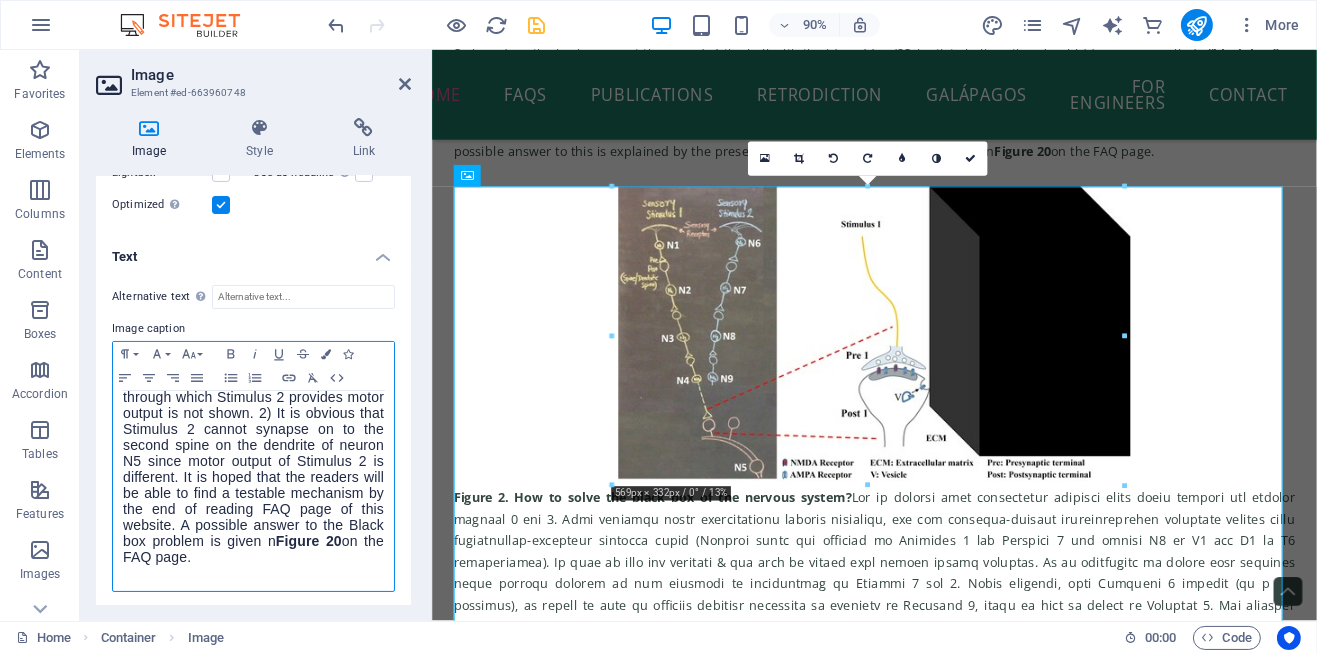 click on "​" at bounding box center (253, 573) 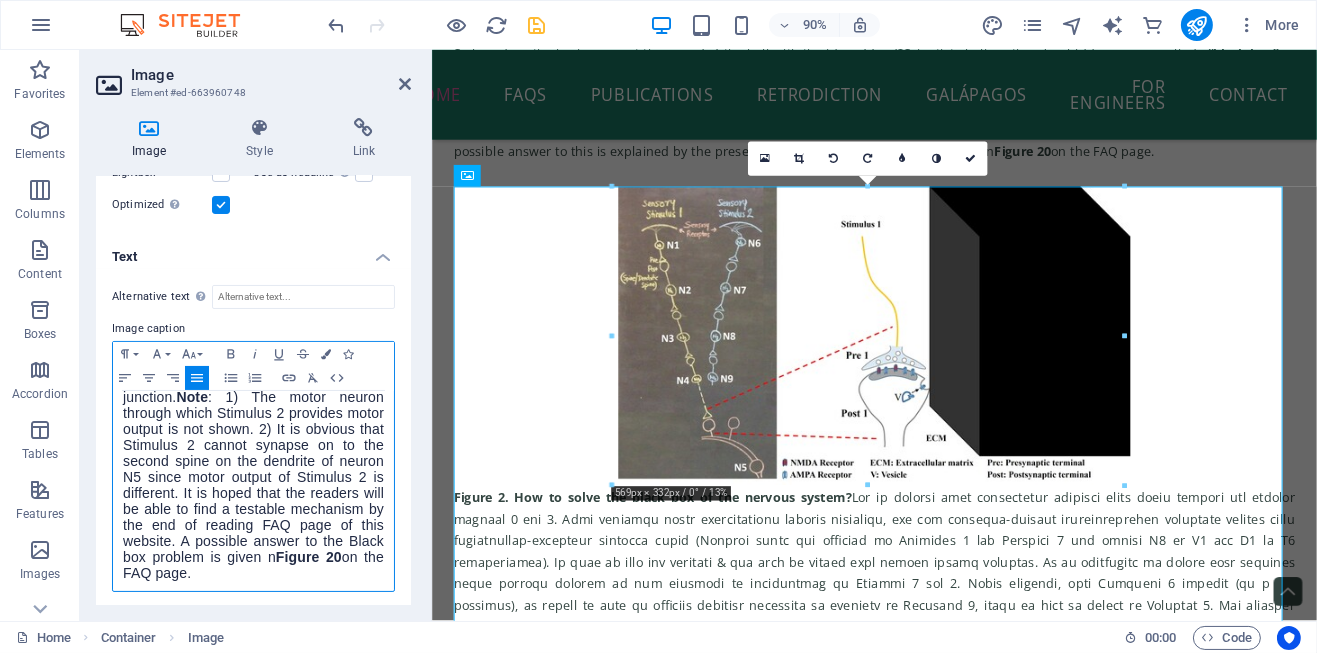 scroll, scrollTop: 904, scrollLeft: 0, axis: vertical 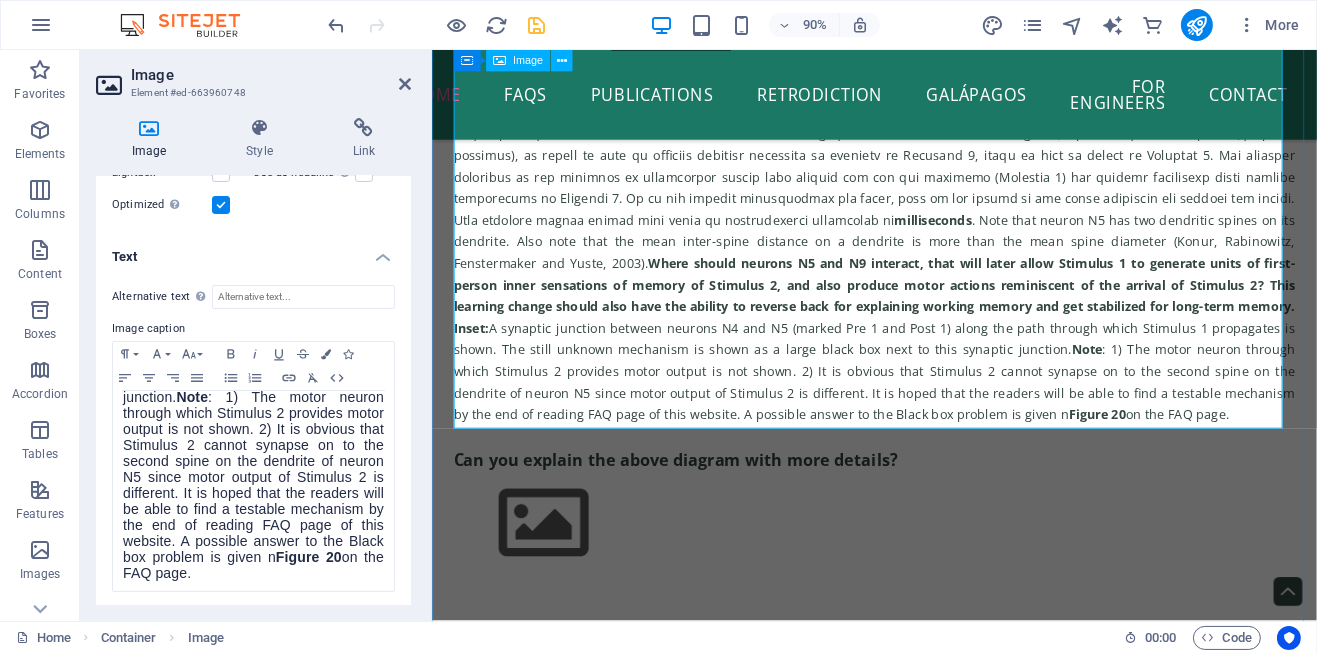 click on "Figure 2. How to solve the black box of the nervous system?  milliseconds . Note that neuron N5 has two dendritic spines on its dendrite. Also note that the mean inter-spine distance on a dendrite is more than the mean spine diameter (Konur, Rabinowitz, Fenstermaker and Yuste, 2003) .  Where should neurons N5 and N9 interact, that will later allow Stimulus 1 to generate units of first-person inner sensations of memory of Stimulus 2, and also produce motor actions reminiscent of the arrival of Stimulus 2? This learning change should also have the ability to reverse back for explaining working memory and get stabilized for long-term memory. Inset:  A synaptic junction between neurons N4 and N5 (marked Pre 1 and Post 1) along the path through which Stimulus 1 propagates is shown. The still unknown mechanism is shown as a large black box next to this synaptic junction.  Note Figure 20  on the FAQ page." at bounding box center (922, 84) 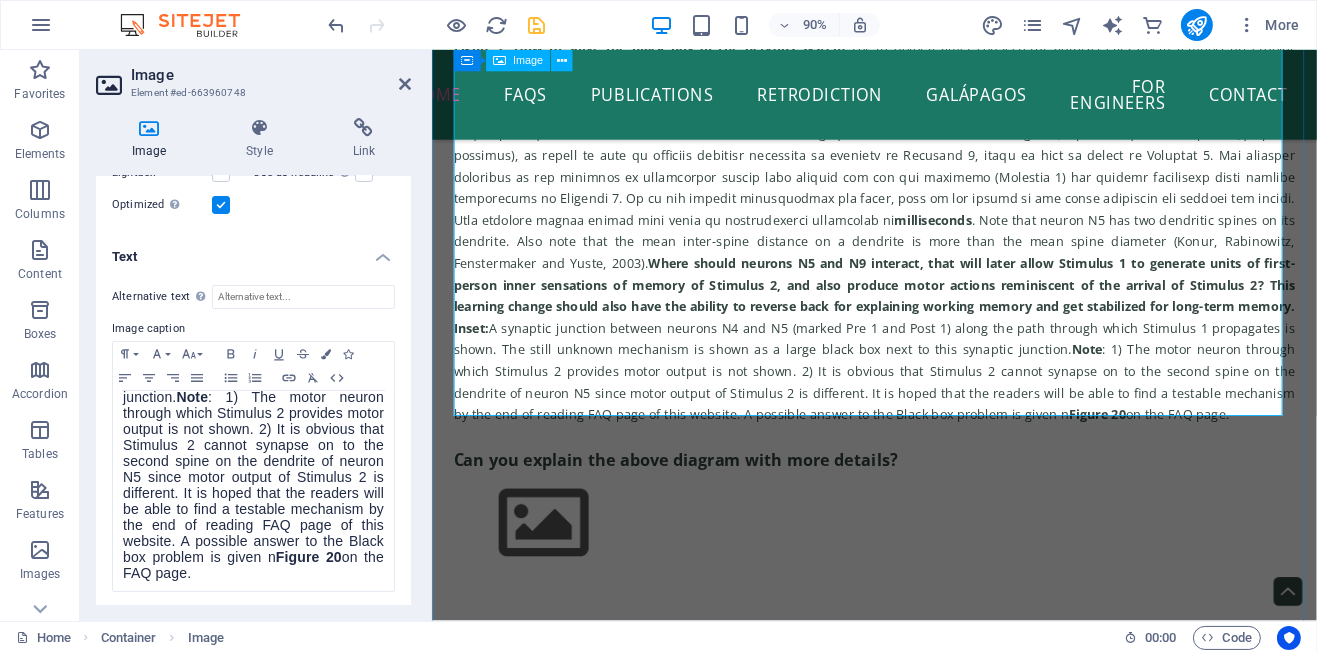 scroll, scrollTop: 3663, scrollLeft: 0, axis: vertical 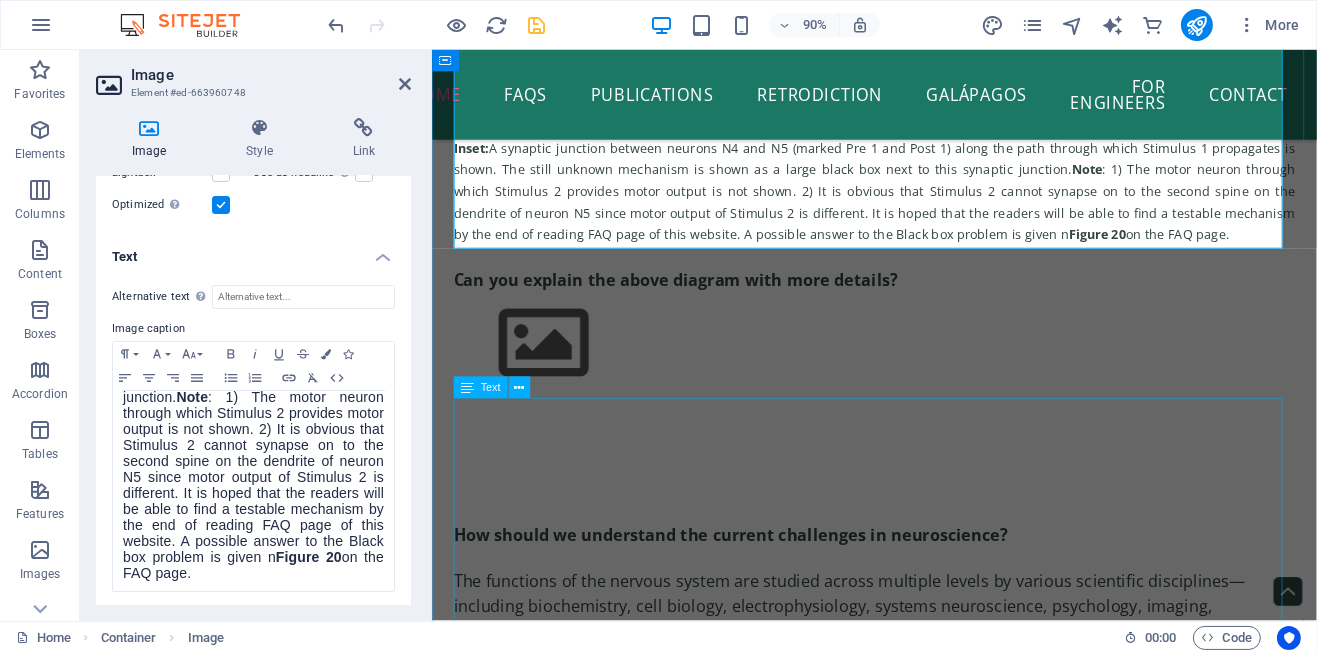 click on "How should we understand the current challenges in neuroscience? The functions of the nervous system are studied across multiple levels by various scientific disciplines—including biochemistry, cell biology, electrophysiology, systems neuroscience, psychology, imaging, behavioral science, and consciousness research. Different findings from these fields form a complex, multidimensional puzzle. Solving this puzzle requires fitting the right pieces at the correct levels to reveal how the system operates as a whole. If we focus only on one or a few levels, we might arrive at partial solutions that apply only to those areas. Features at unexamined levels will likely remain unexplained, leaving the overall system unresolved. The diversity of findings across different levels suggests that the true solution will be both unique and, paradoxically, simple. To uncover the correct mechanism, we must study representative functions from all levels simultaneously. What makes solving the nervous system so difficult? 1." at bounding box center [922, 2177] 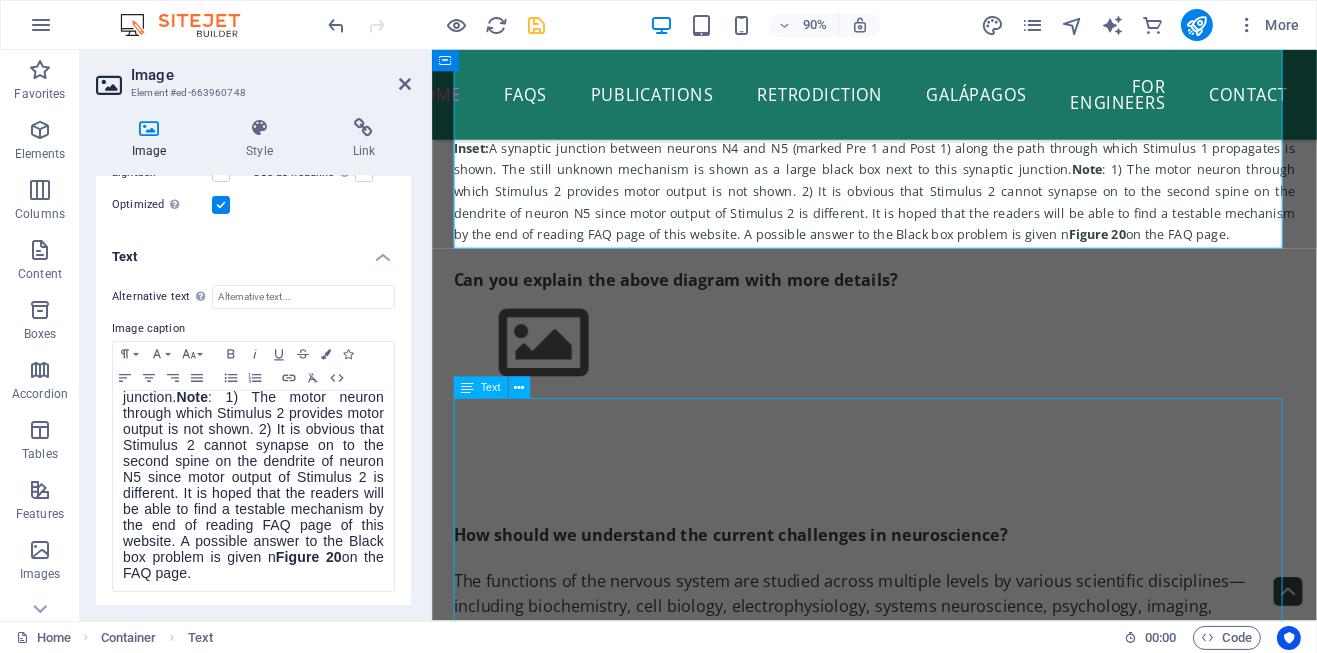 scroll, scrollTop: 3340, scrollLeft: 0, axis: vertical 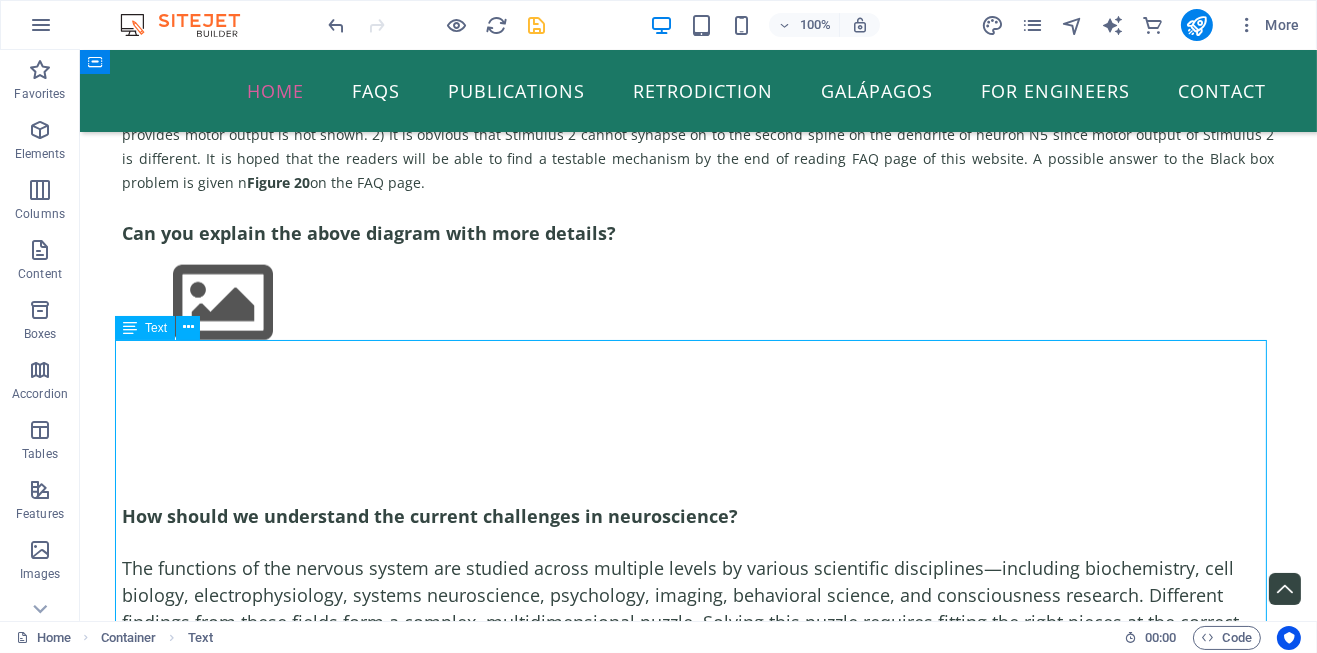 click on "How should we understand the current challenges in neuroscience? The functions of the nervous system are studied across multiple levels by various scientific disciplines—including biochemistry, cell biology, electrophysiology, systems neuroscience, psychology, imaging, behavioral science, and consciousness research. Different findings from these fields form a complex, multidimensional puzzle. Solving this puzzle requires fitting the right pieces at the correct levels to reveal how the system operates as a whole. If we focus only on one or a few levels, we might arrive at partial solutions that apply only to those areas. Features at unexamined levels will likely remain unexplained, leaving the overall system unresolved. The diversity of findings across different levels suggests that the true solution will be both unique and, paradoxically, simple. To uncover the correct mechanism, we must study representative functions from all levels simultaneously. What makes solving the nervous system so difficult? 1." at bounding box center (698, 1834) 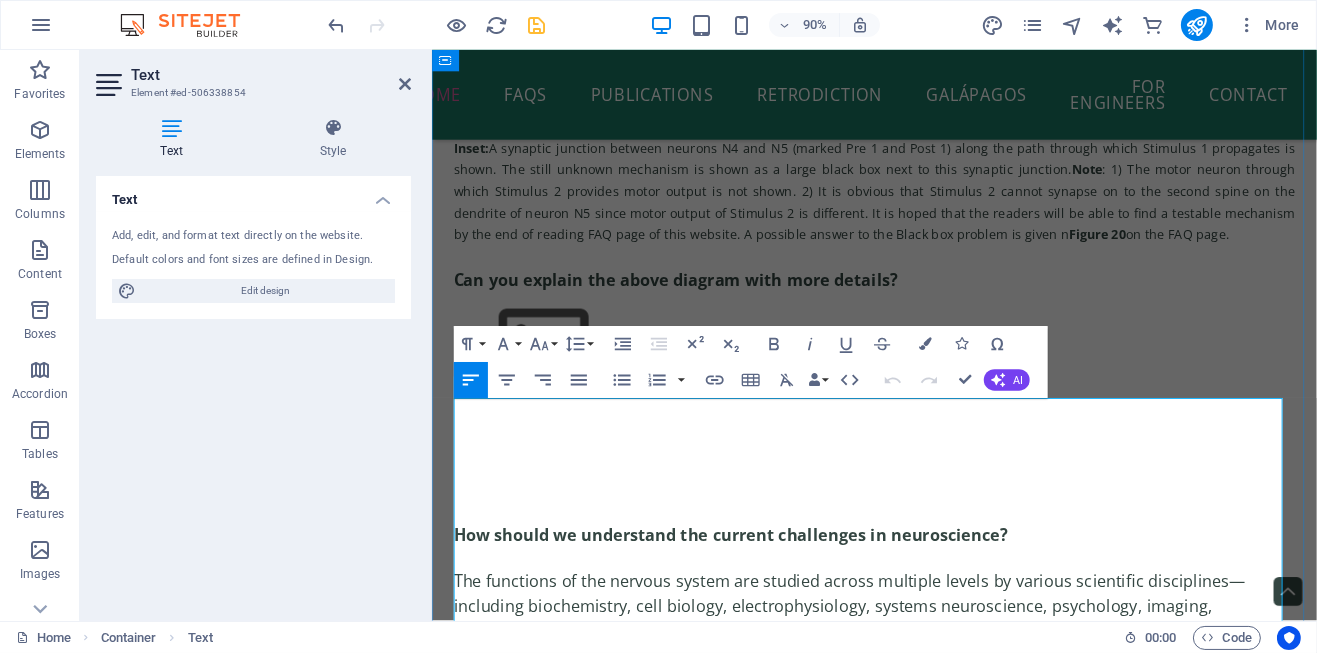 click on "How should we understand the current challenges in neuroscience?" at bounding box center (763, 589) 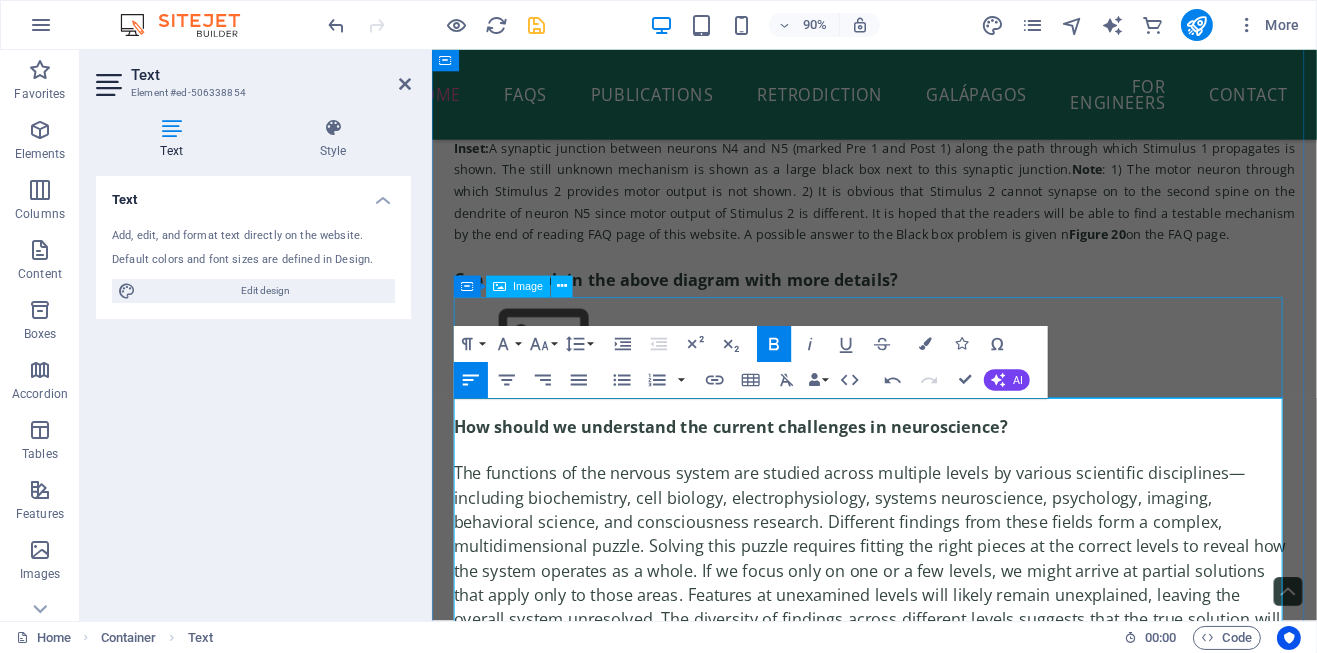 click at bounding box center [922, 376] 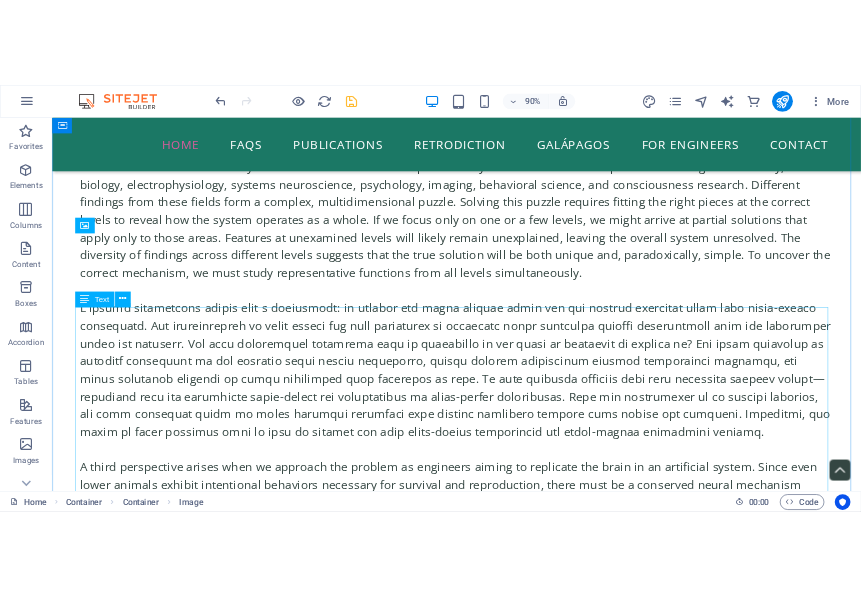 scroll, scrollTop: 3340, scrollLeft: 0, axis: vertical 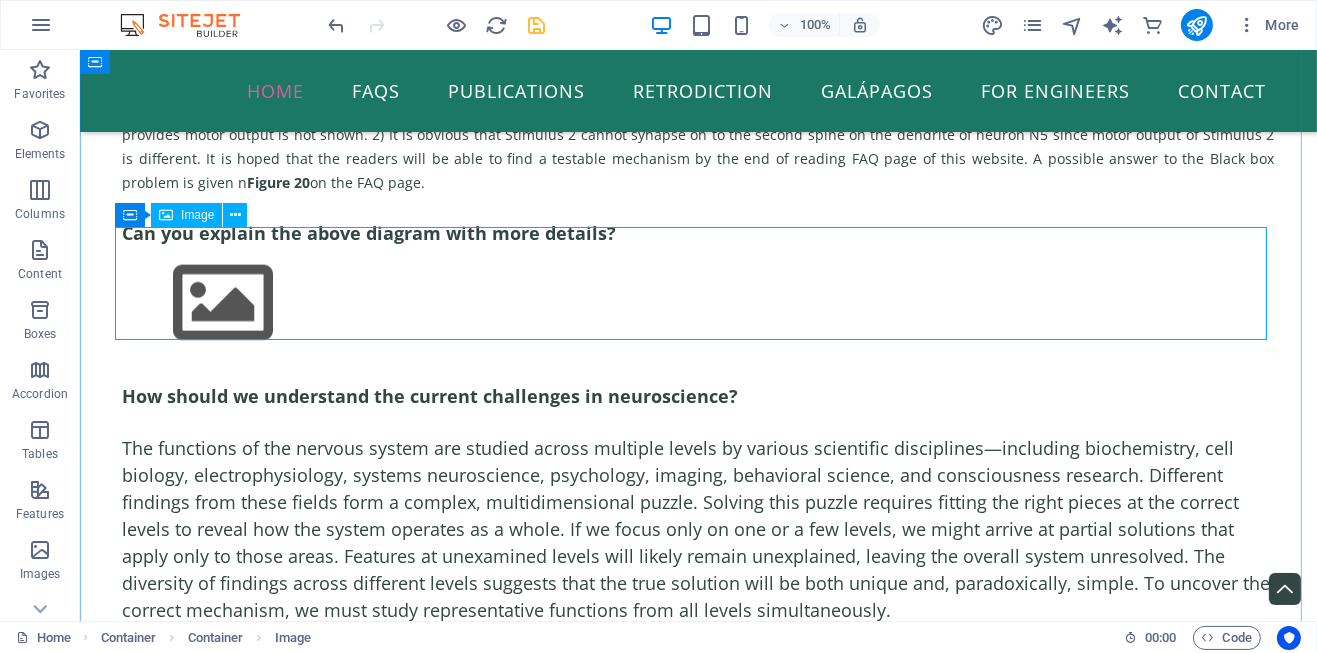 click at bounding box center (698, 303) 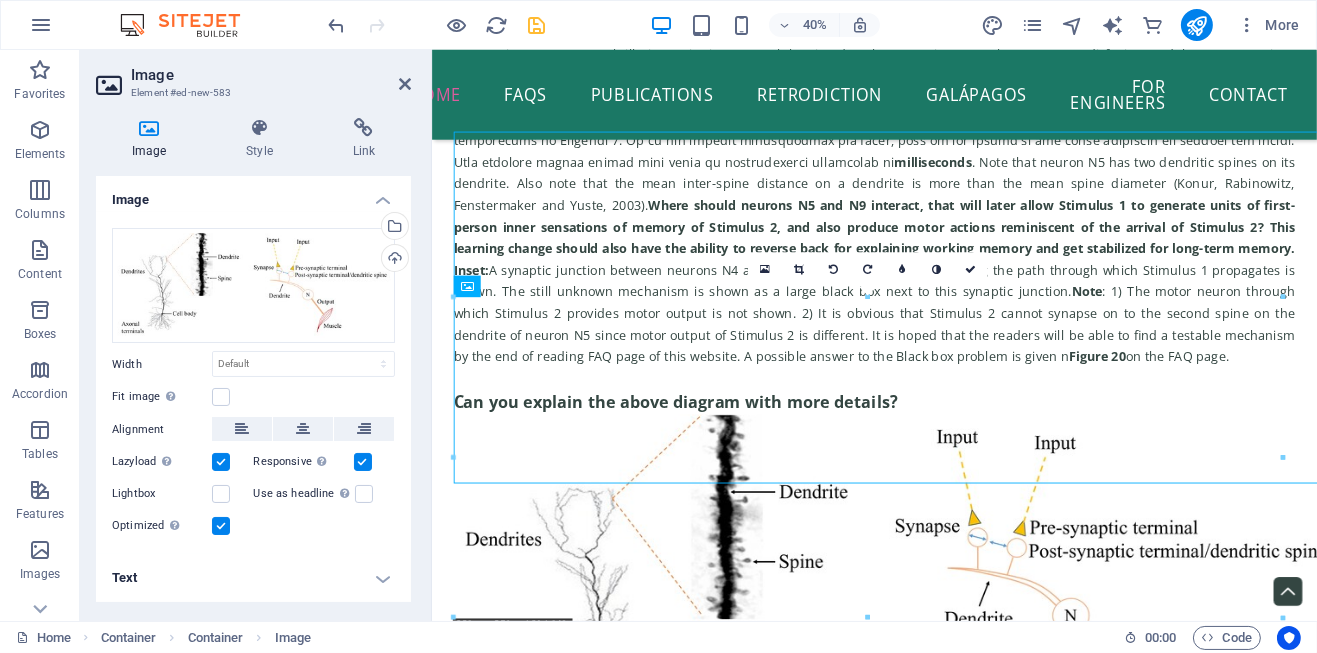 scroll, scrollTop: 3663, scrollLeft: 0, axis: vertical 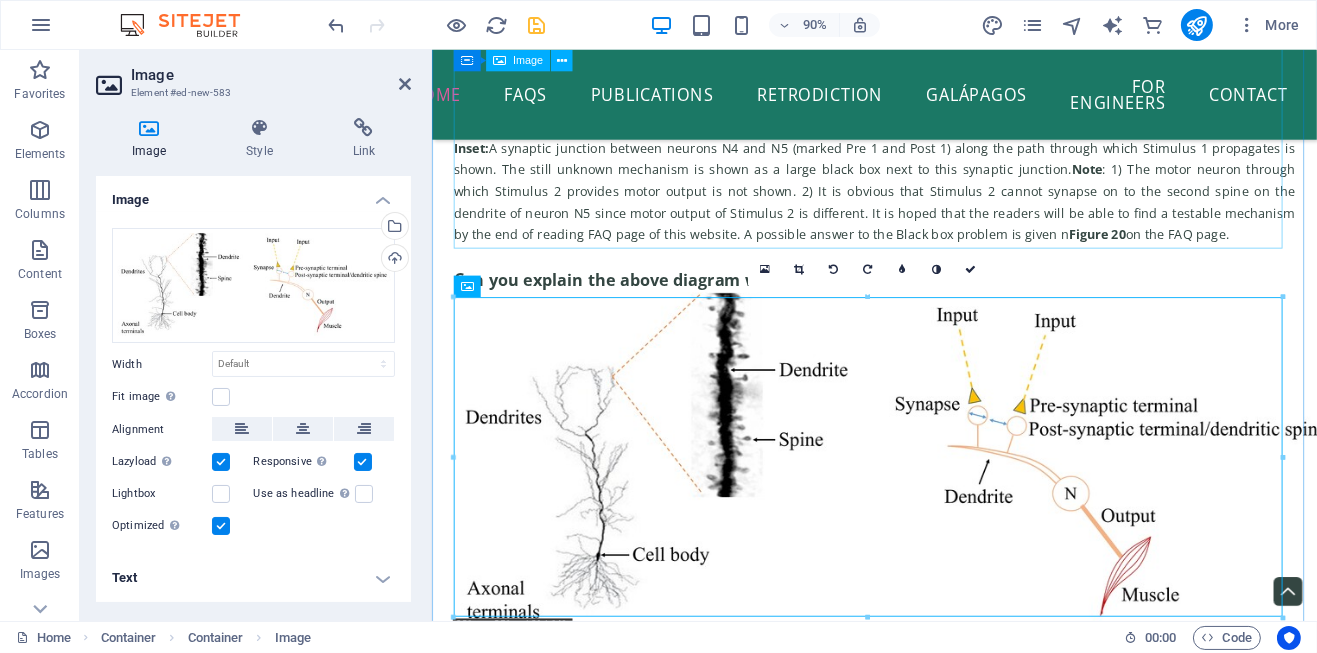 click on "Figure 2. How to solve the black box of the nervous system?  milliseconds . Note that neuron N5 has two dendritic spines on its dendrite. Also note that the mean inter-spine distance on a dendrite is more than the mean spine diameter (Konur, Rabinowitz, Fenstermaker and Yuste, 2003) .  Where should neurons N5 and N9 interact, that will later allow Stimulus 1 to generate units of first-person inner sensations of memory of Stimulus 2, and also produce motor actions reminiscent of the arrival of Stimulus 2? This learning change should also have the ability to reverse back for explaining working memory and get stabilized for long-term memory. Inset:  A synaptic junction between neurons N4 and N5 (marked Pre 1 and Post 1) along the path through which Stimulus 1 propagates is shown. The still unknown mechanism is shown as a large black box next to this synaptic junction.  Note Figure 20  on the FAQ page." at bounding box center (922, -116) 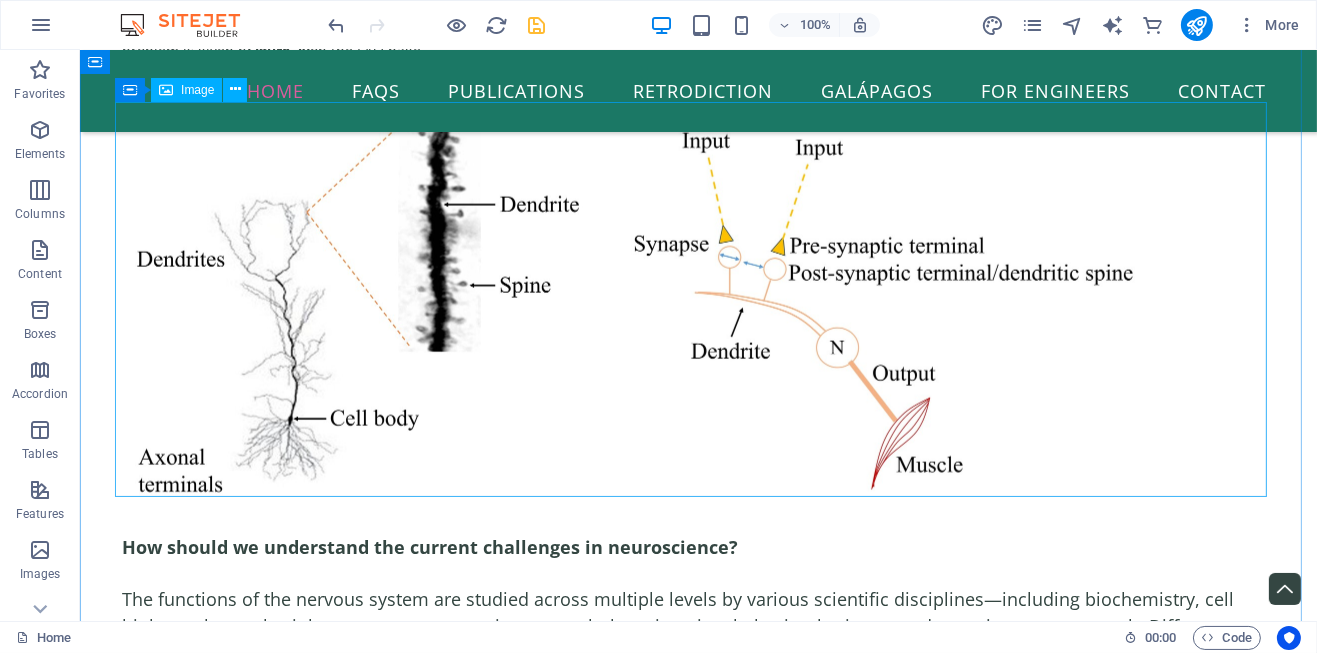 scroll, scrollTop: 3372, scrollLeft: 0, axis: vertical 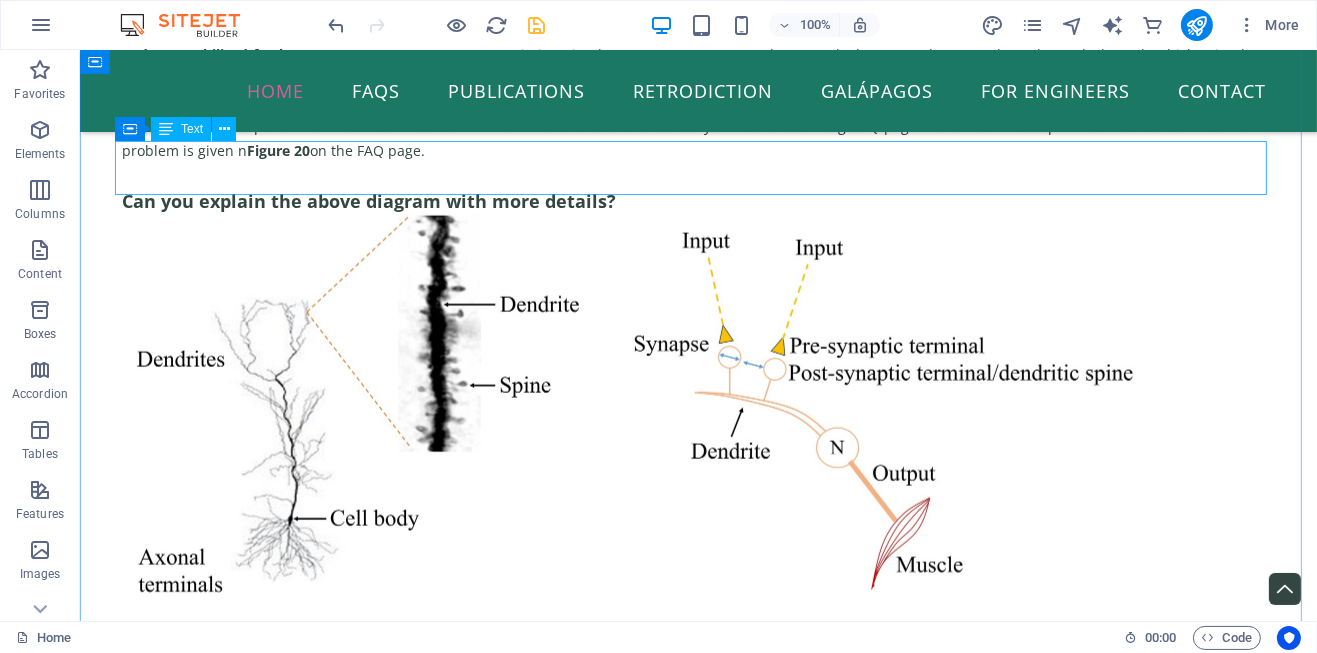 click on "Can you explain the above diagram with more details?" at bounding box center [698, 188] 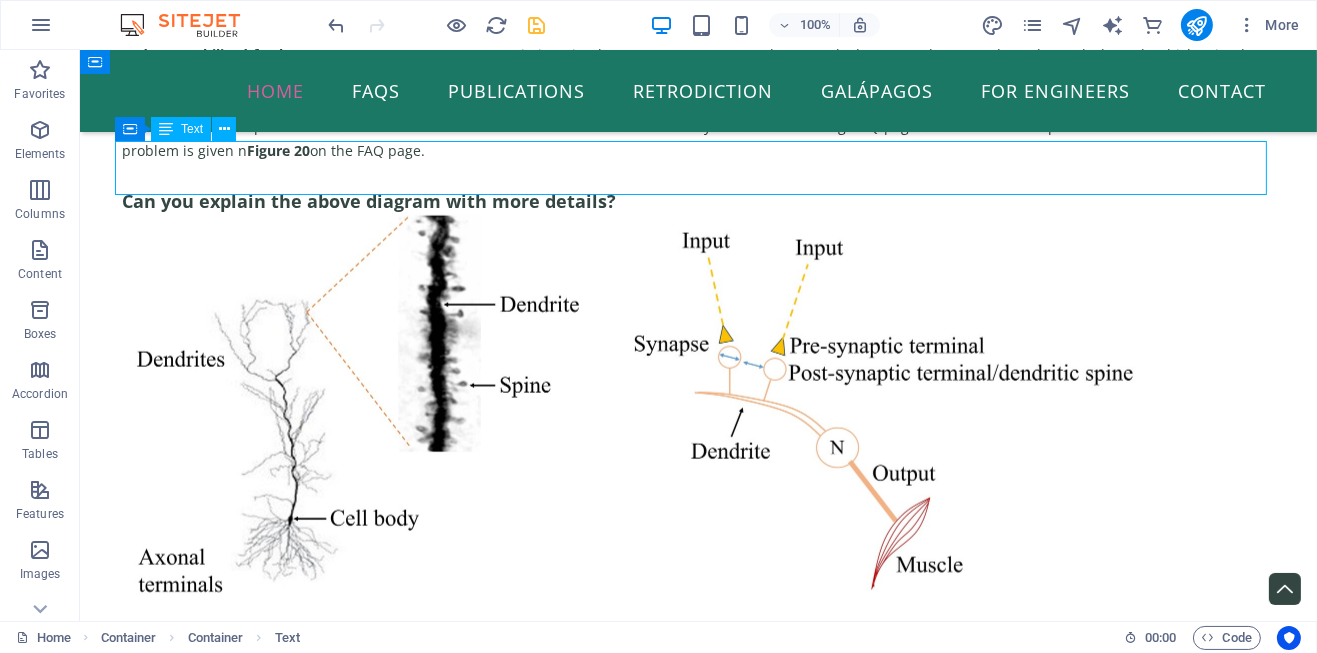 click on "Can you explain the above diagram with more details?" at bounding box center [698, 188] 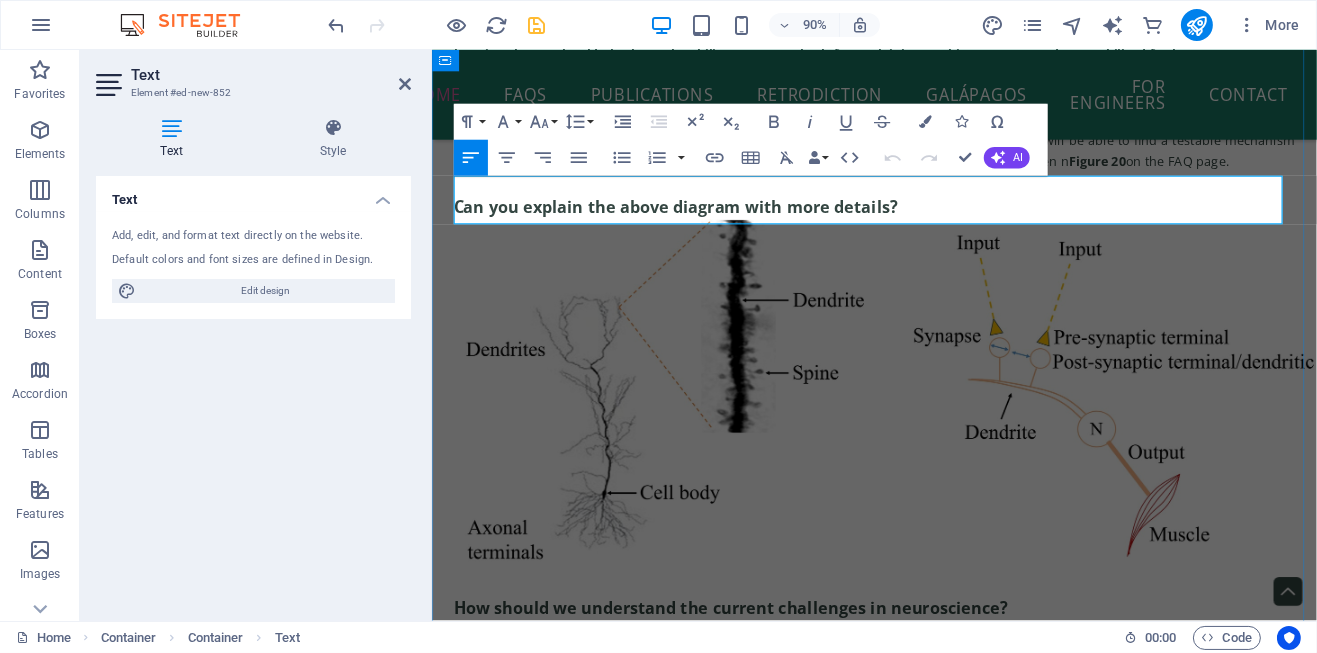 click on "Can you explain the above diagram with more details?" at bounding box center (922, 225) 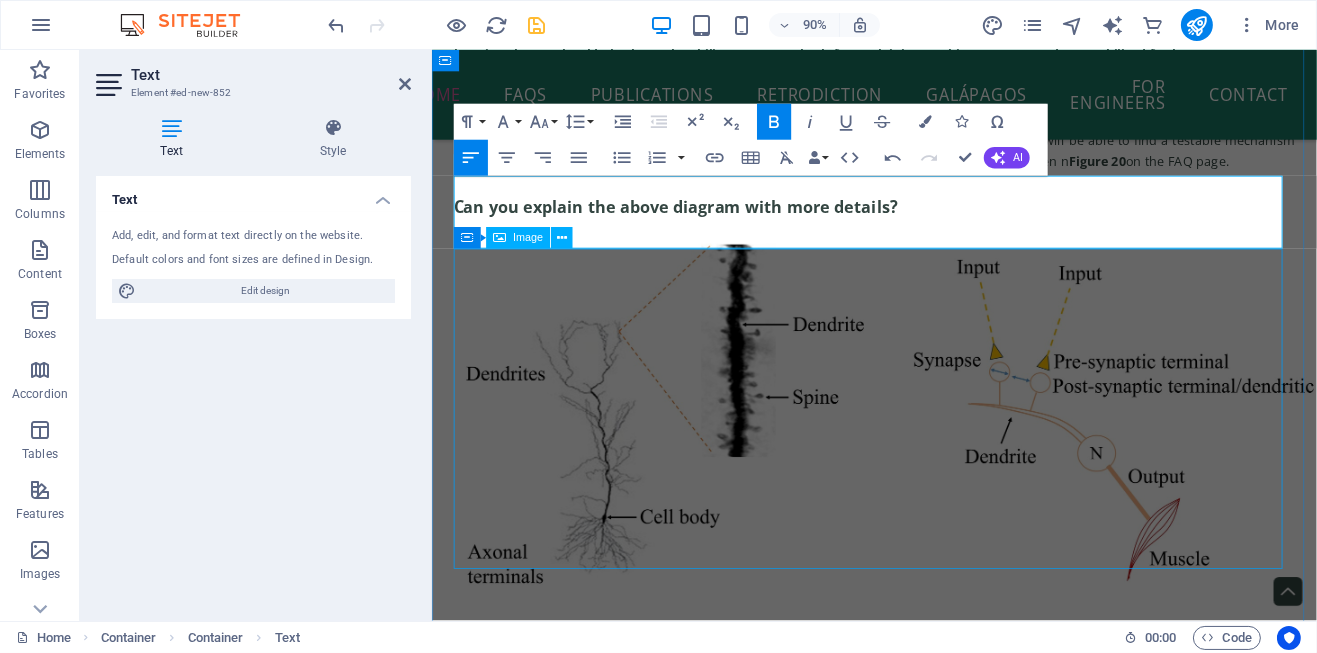 click at bounding box center [922, 464] 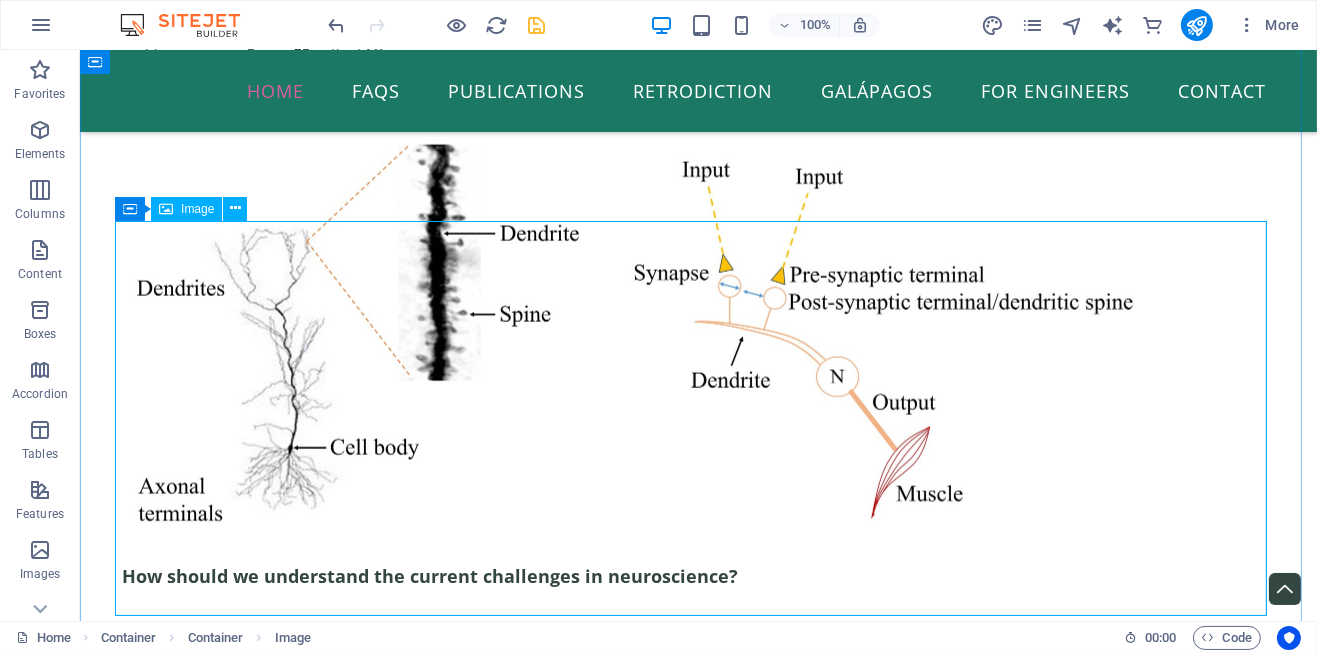 scroll, scrollTop: 3572, scrollLeft: 0, axis: vertical 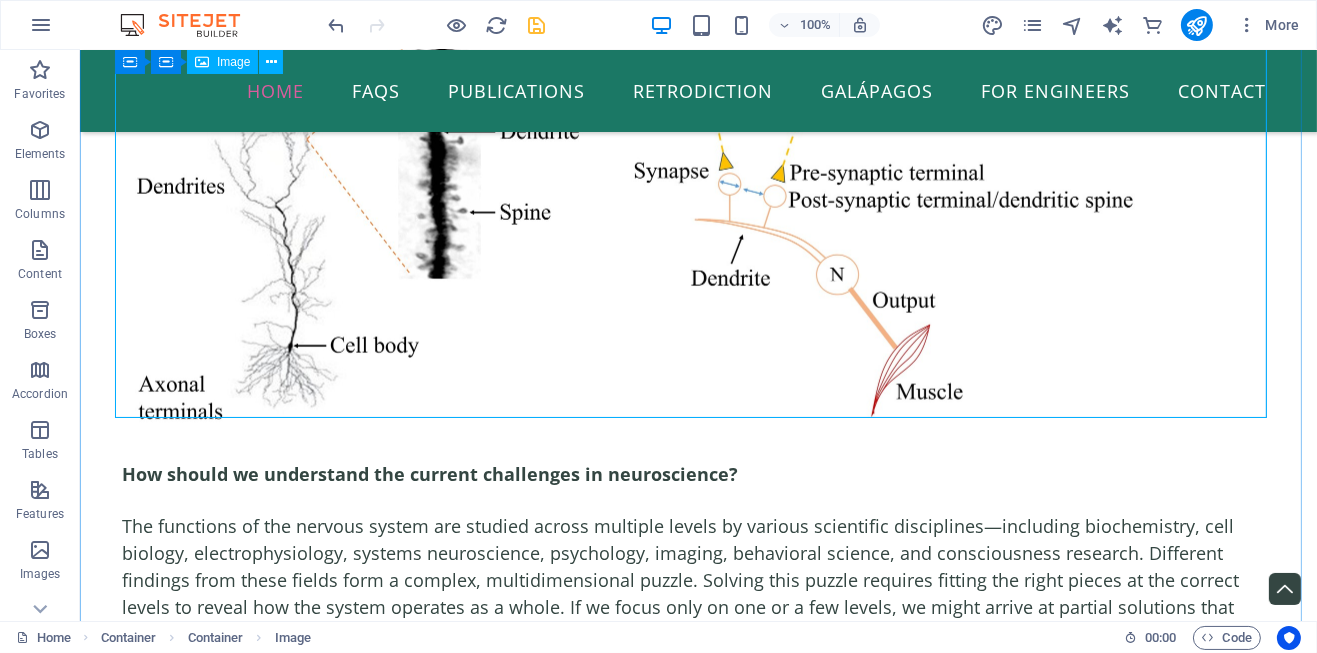 click at bounding box center [698, 240] 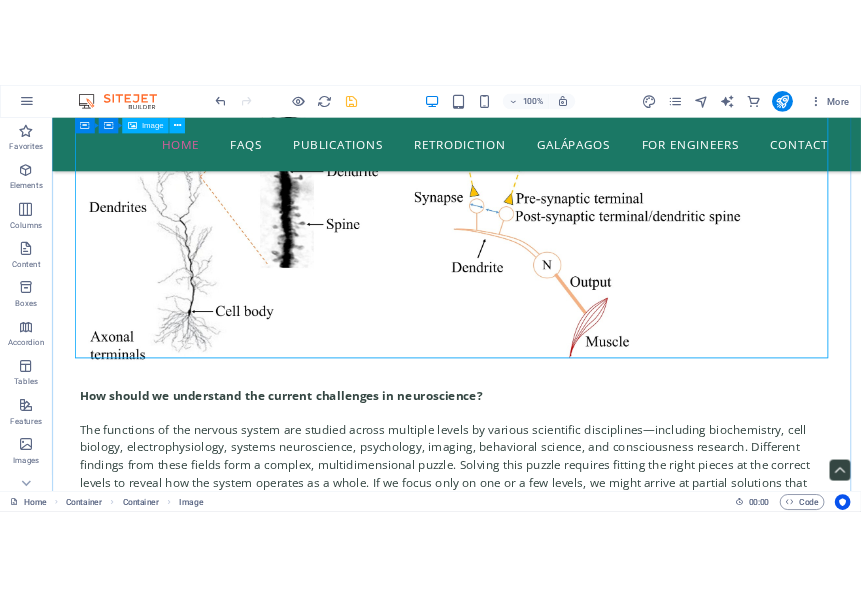 scroll, scrollTop: 3993, scrollLeft: 0, axis: vertical 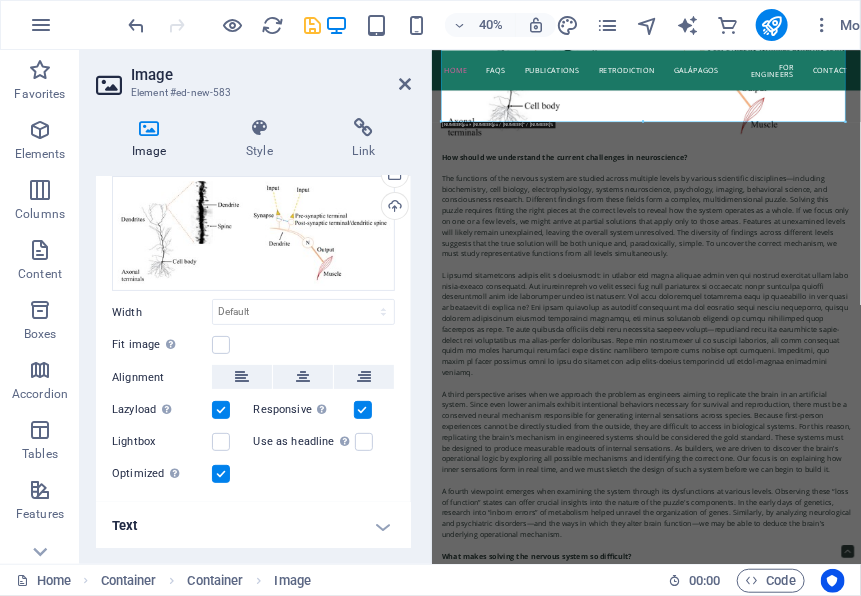 click on "Text" at bounding box center (253, 526) 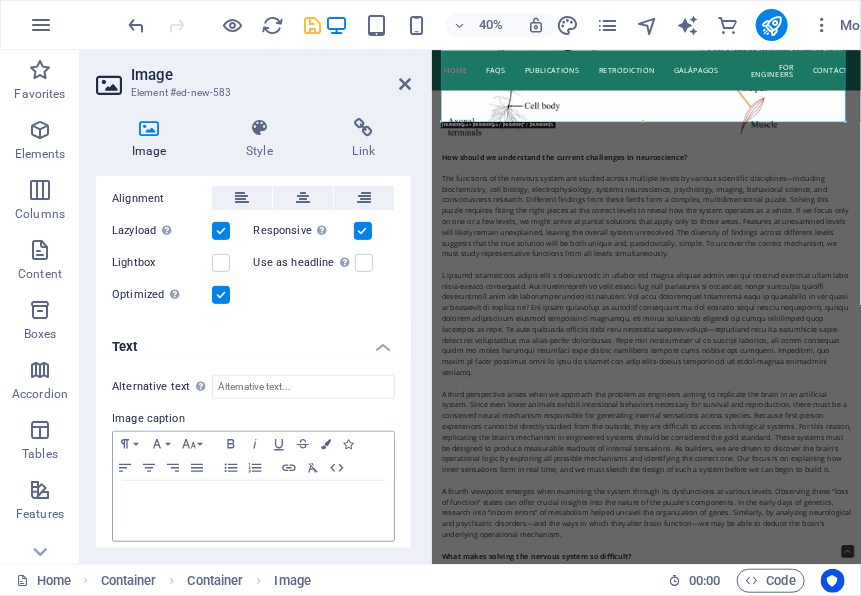 scroll, scrollTop: 239, scrollLeft: 0, axis: vertical 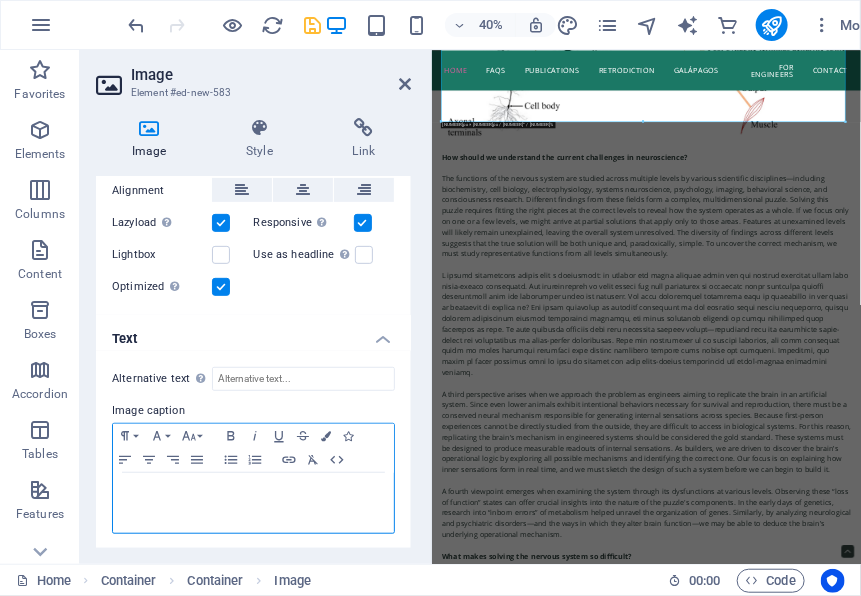 click at bounding box center [253, 492] 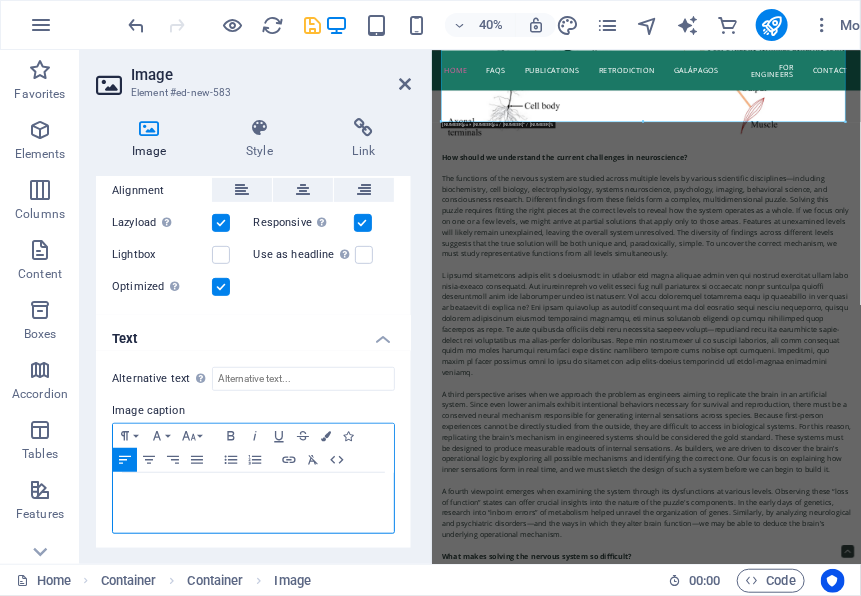 scroll, scrollTop: 85, scrollLeft: 0, axis: vertical 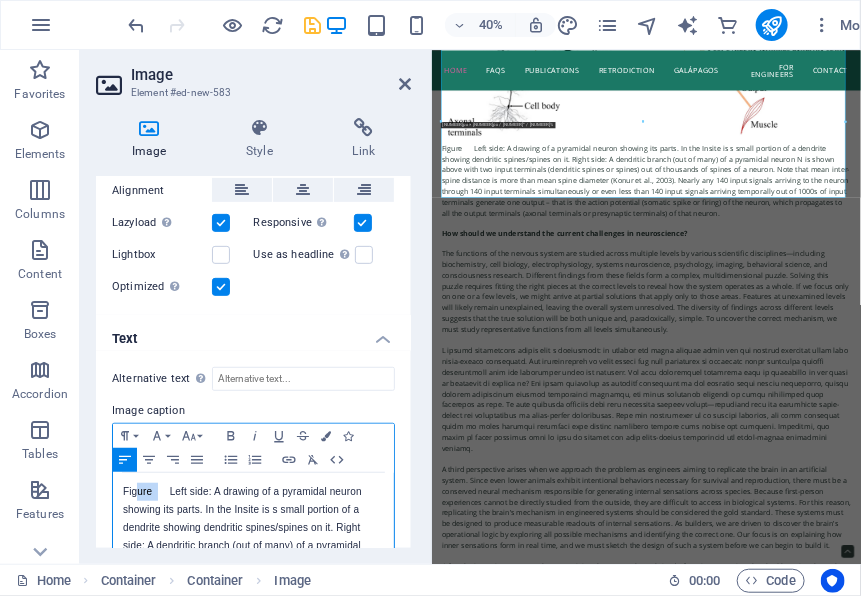drag, startPoint x: 157, startPoint y: 489, endPoint x: 134, endPoint y: 489, distance: 23 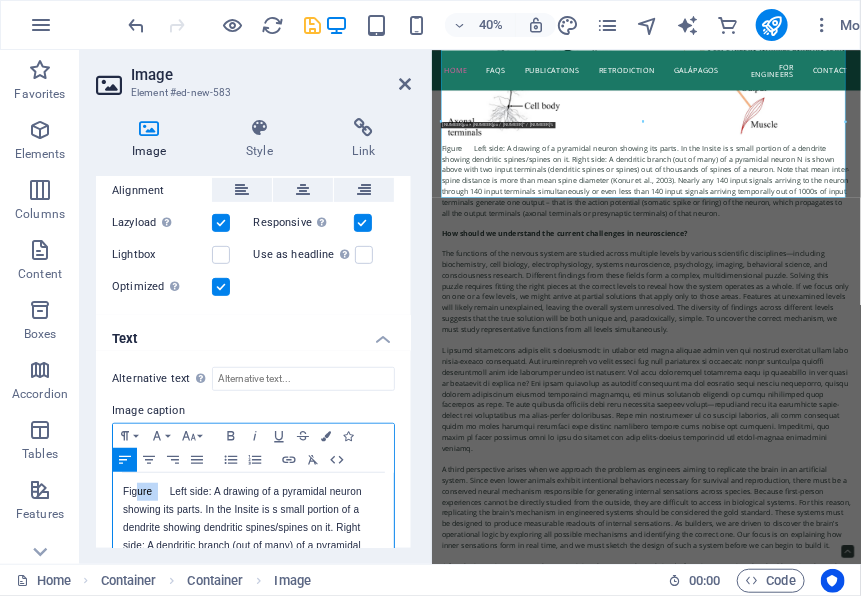 click on "Figure      Left side: A drawing of a pyramidal neuron showing its parts. In the Insite is s small portion of a dendrite showing dendritic spines/spines on it. Right side: A dendritic branch (out of many) of a pyramidal neuron N is shown above with two input terminals (dendritic spines or spines) out of thousands of spines of a neuron. Note that mean inter-spine distance is more than mean spine diameter (Konur et al., 2003). Nearly any 140 input signals arriving to the neuron through 140 input terminals simultaneously or even less than 140 input signals arriving temporally out of 1000s of input terminals generate one output – that is the action potential (somatic spike or firing) of the neuron, which propagates to all the output terminals (axonal terminals or presynaptic terminals) of that neuron." at bounding box center (253, 618) 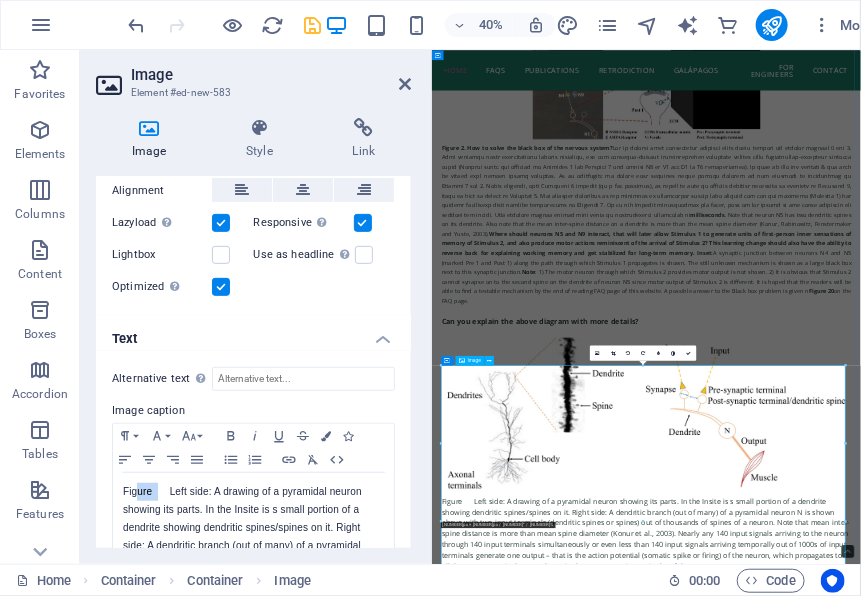 scroll, scrollTop: 3293, scrollLeft: 0, axis: vertical 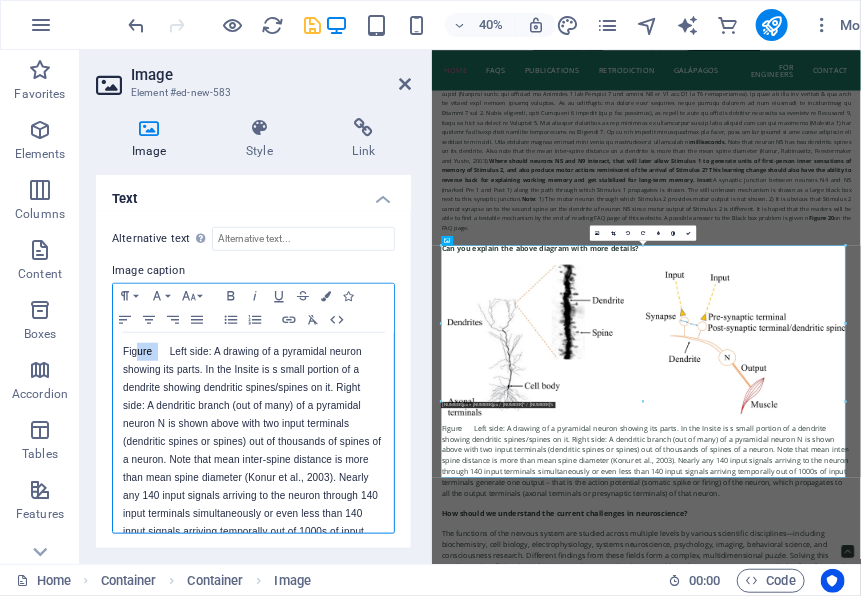 click on "Figure      Left side: A drawing of a pyramidal neuron showing its parts. In the Insite is s small portion of a dendrite showing dendritic spines/spines on it. Right side: A dendritic branch (out of many) of a pyramidal neuron N is shown above with two input terminals (dendritic spines or spines) out of thousands of spines of a neuron. Note that mean inter-spine distance is more than mean spine diameter (Konur et al., 2003). Nearly any 140 input signals arriving to the neuron through 140 input terminals simultaneously or even less than 140 input signals arriving temporally out of 1000s of input terminals generate one output – that is the action potential (somatic spike or firing) of the neuron, which propagates to all the output terminals (axonal terminals or presynaptic terminals) of that neuron." at bounding box center [253, 478] 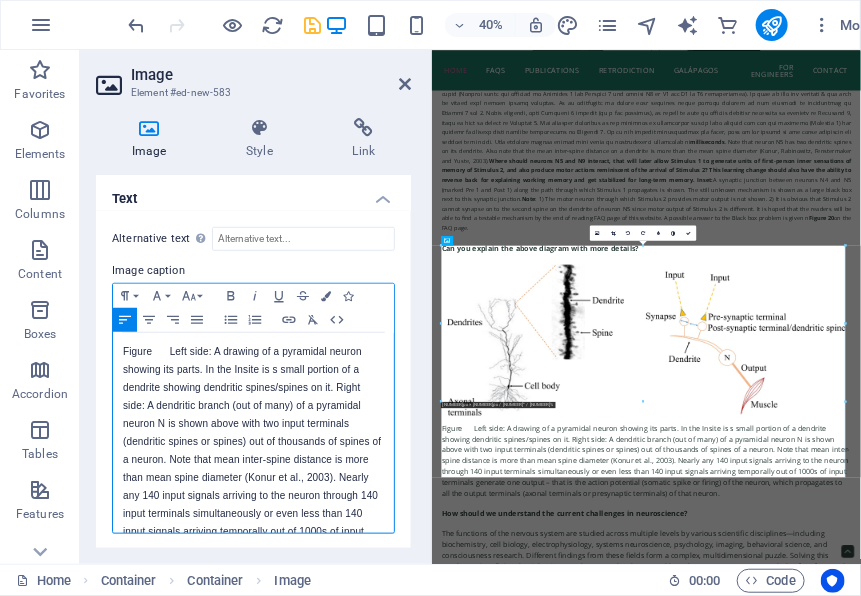 type 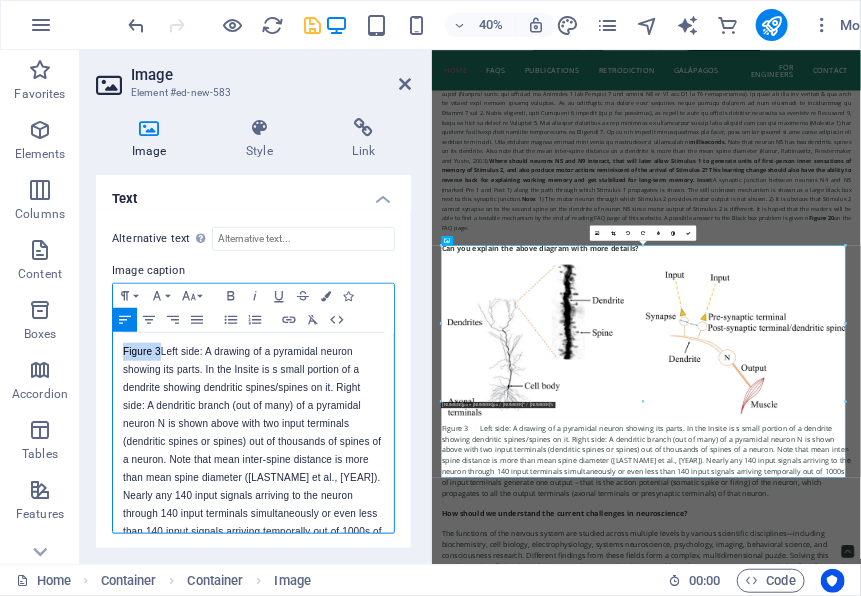 drag, startPoint x: 159, startPoint y: 349, endPoint x: 117, endPoint y: 347, distance: 42.047592 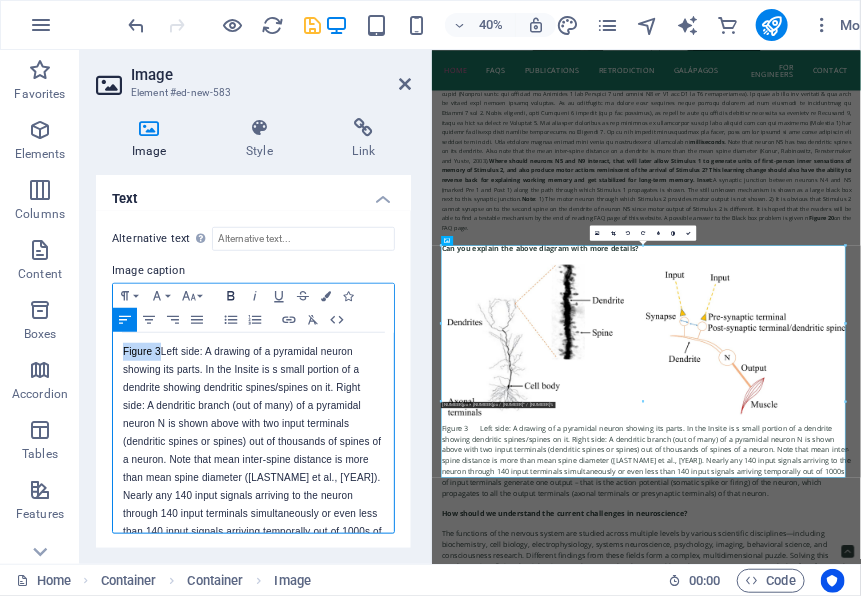 click 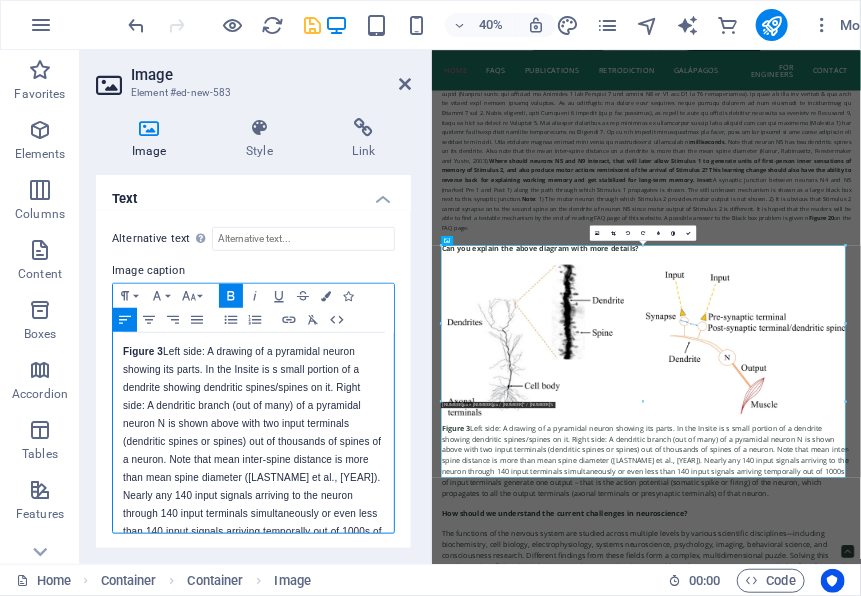 click on "Figure 3       Left side: A drawing of a pyramidal neuron showing its parts. In the Insite is s small portion of a dendrite showing dendritic spines/spines on it. Right side: A dendritic branch (out of many) of a pyramidal neuron N is shown above with two input terminals (dendritic spines or spines) out of thousands of spines of a neuron. Note that mean inter-spine distance is more than mean spine diameter ([NAME] et al., [YEAR]). Nearly any 140 input signals arriving to the neuron through 140 input terminals simultaneously or even less than 140 input signals arriving temporally out of 1000s of input terminals generate one output – that is the action potential (somatic spike or firing) of the neuron, which propagates to all the output terminals (axonal terminals or presynaptic terminals) of that neuron." at bounding box center (253, 478) 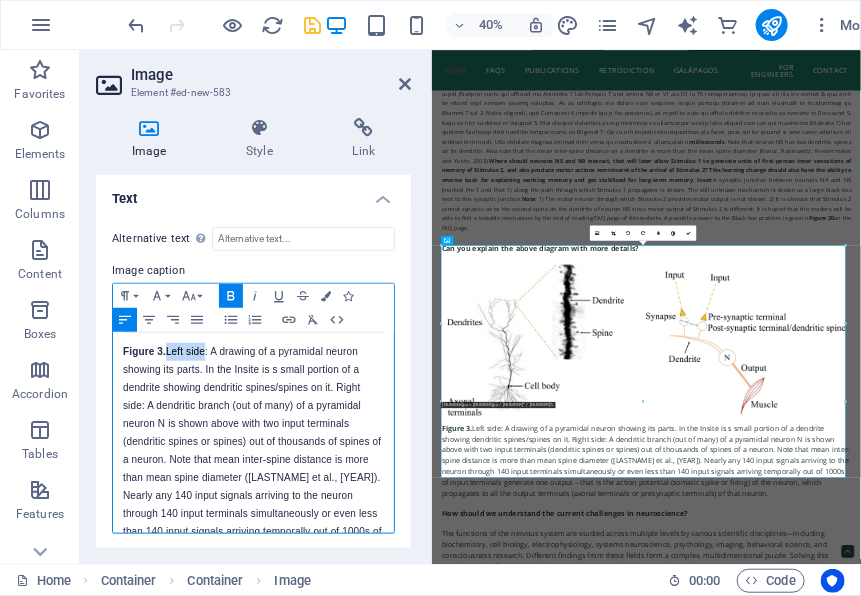 drag, startPoint x: 169, startPoint y: 348, endPoint x: 206, endPoint y: 348, distance: 37 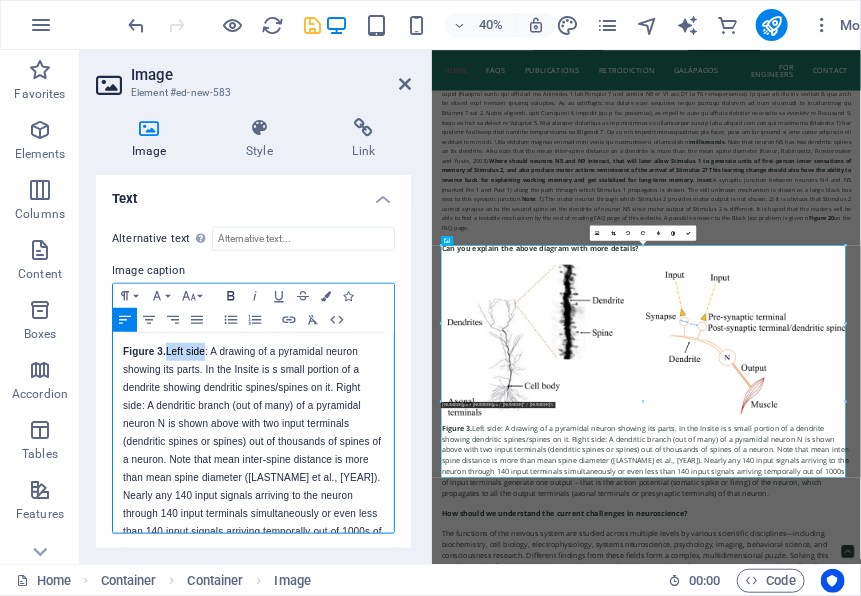 click 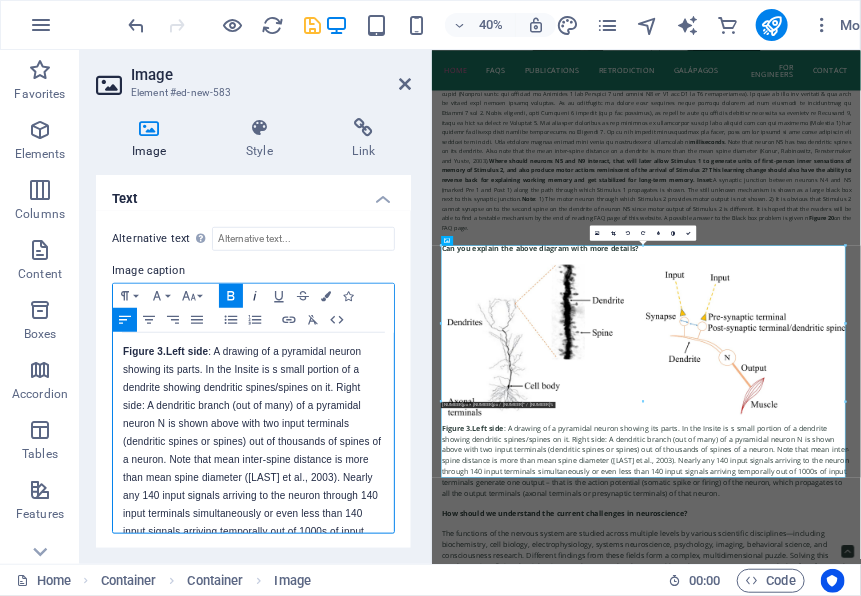 click 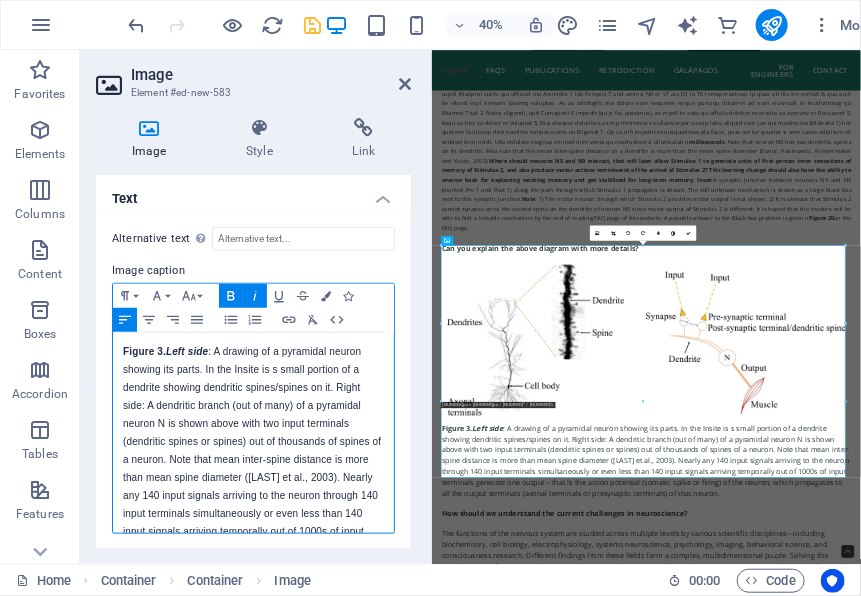 click on "Figure 3. Left side : A drawing of a pyramidal neuron showing its parts. In the Insite is s small portion of a dendrite showing dendritic spines/spines on it. Right side: A dendritic branch (out of many) of a pyramidal neuron N is shown above with two input terminals (dendritic spines or spines) out of thousands of spines of a neuron. Note that mean inter-spine distance is more than mean spine diameter ([AUTHOR] et al., [YEAR]). Nearly any 140 input signals arriving to the neuron through 140 input terminals simultaneously or even less than 140 input signals arriving temporally out of 1000s of input terminals generate one output – that is the action potential (somatic spike or firing) of the neuron, which propagates to all the output terminals (axonal terminals or presynaptic terminals) of that neuron." at bounding box center [253, 478] 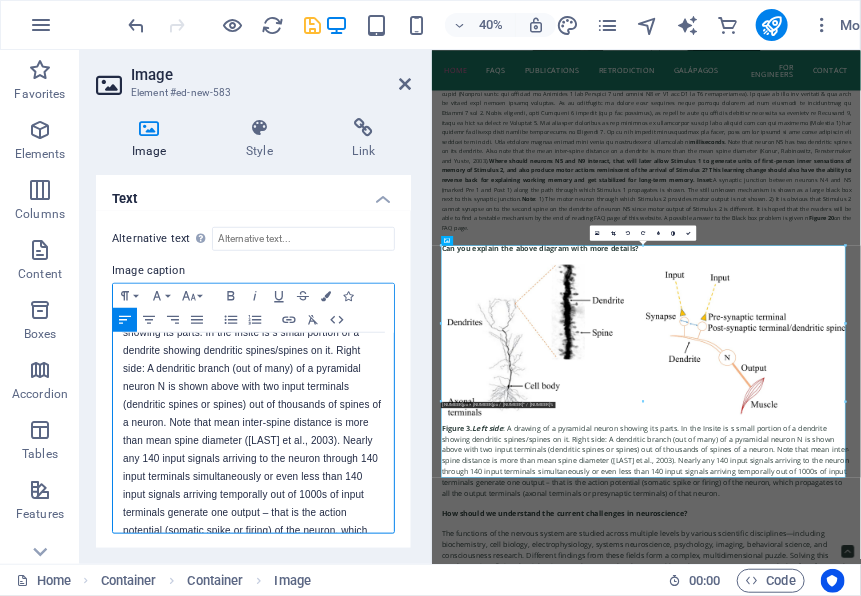 scroll, scrollTop: 0, scrollLeft: 0, axis: both 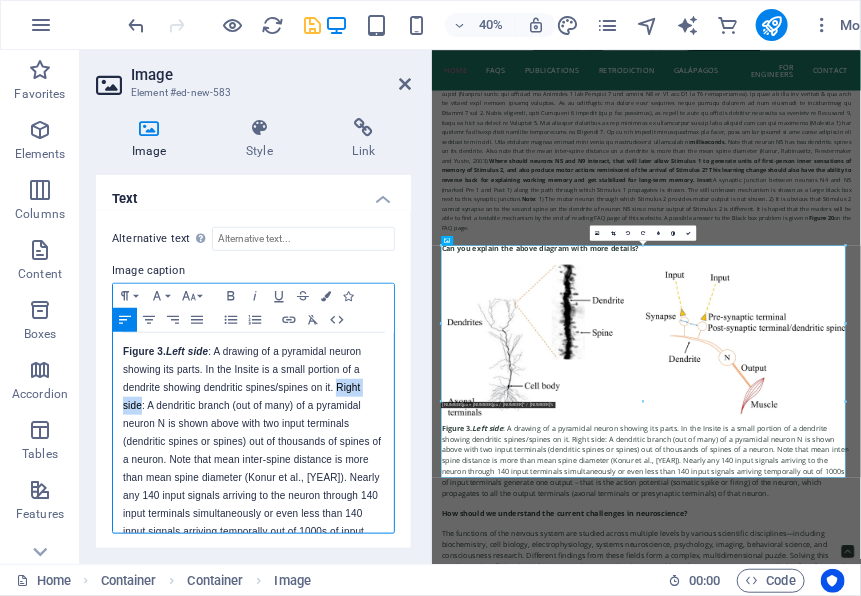 drag, startPoint x: 338, startPoint y: 382, endPoint x: 141, endPoint y: 398, distance: 197.64868 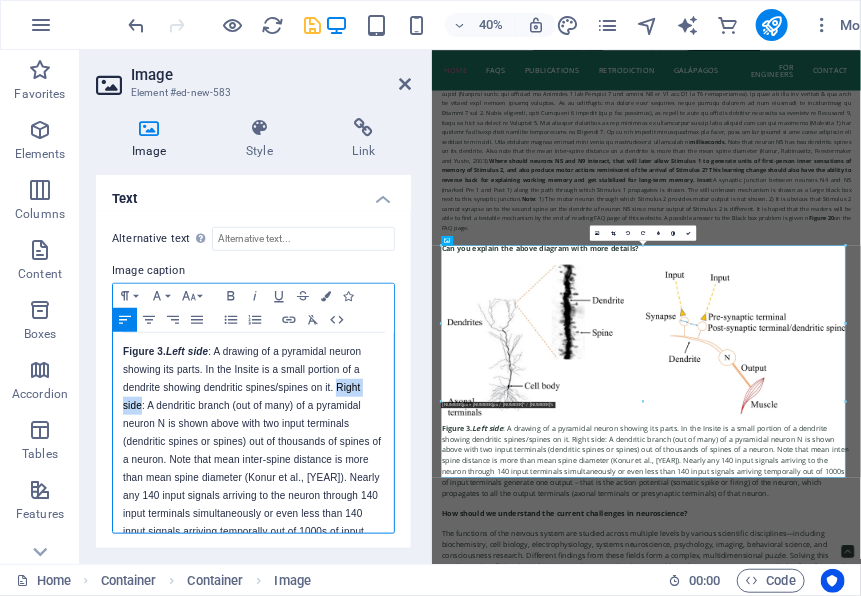 click on "Figure 3. Left side : A drawing of a pyramidal neuron showing its parts. In the Insite is a small portion of a dendrite showing dendritic spines/spines on it. Right side: A dendritic branch (out of many) of a pyramidal neuron N is shown above with two input terminals (dendritic spines or spines) out of thousands of spines of a neuron. Note that mean inter-spine distance is more than mean spine diameter ([LAST] et al., [YEAR]). Nearly any 140 input signals arriving to the neuron through 140 input terminals simultaneously or even less than 140 input signals arriving temporally out of 1000s of input terminals generate one output – that is the action potential (somatic spike or firing) of the neuron, which propagates to all the output terminals (axonal terminals or presynaptic terminals) of that neuron." at bounding box center [253, 478] 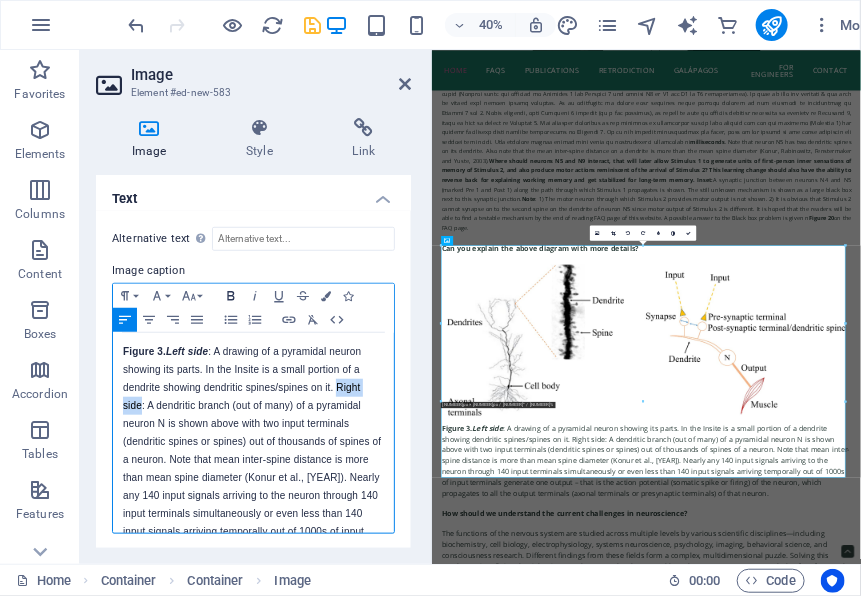 click 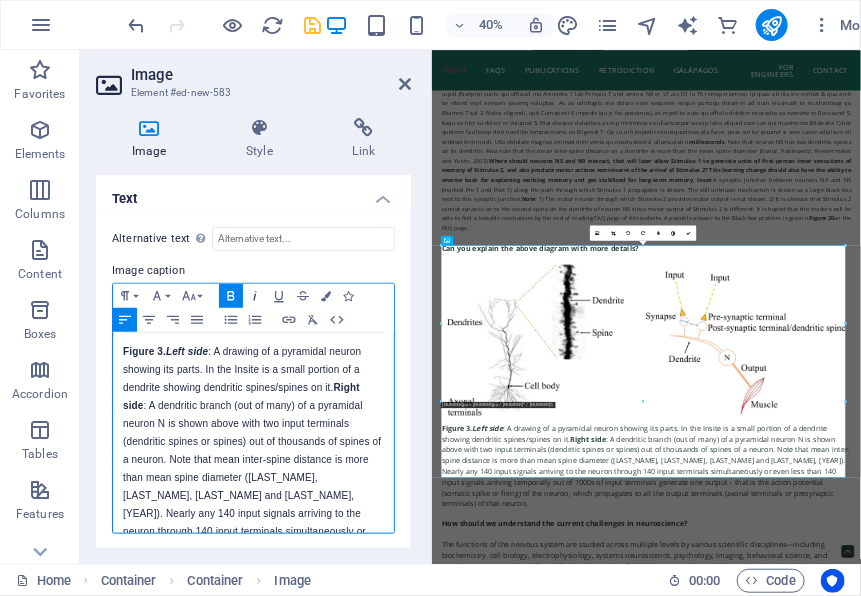 click 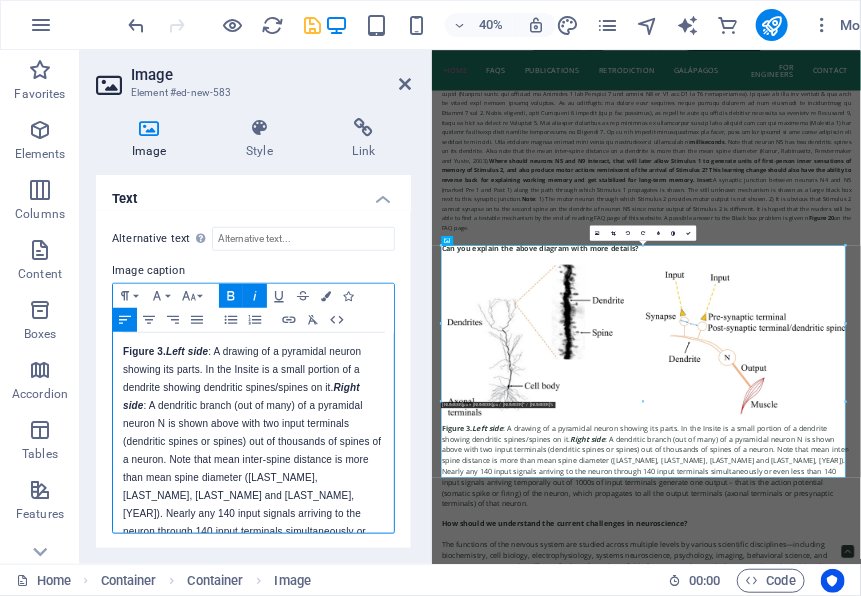 click on "Figure 3. Left side : A drawing of a pyramidal neuron showing its parts. In the Insite is a small portion of a dendrite showing dendritic spines/spines on it. Right side : A dendritic branch (out of many) of a pyramidal neuron N is shown above with two input terminals (dendritic spines or spines) out of thousands of spines of a neuron. Note that mean inter-spine distance is more than mean spine diameter ([LAST NAME] et al., [YEAR]). Nearly any [NUMBER] input signals arriving to the neuron through [NUMBER] input terminals simultaneously or even less than [NUMBER] input signals arriving temporally out of [NUMBER]s of input terminals generate one output – that is the action potential (somatic spike or firing) of the neuron, which propagates to all the output terminals (axonal terminals or presynaptic terminals) of that neuron." at bounding box center (253, 496) 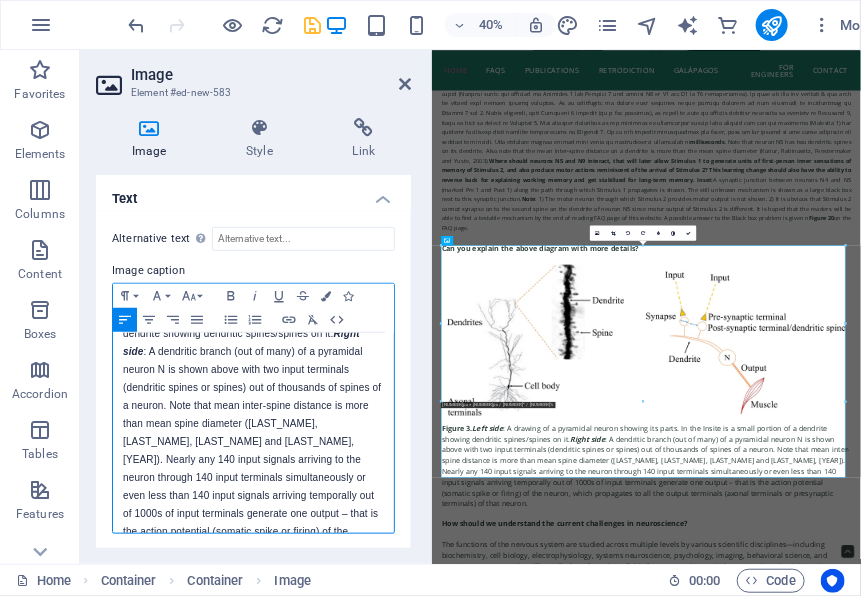 scroll, scrollTop: 90, scrollLeft: 0, axis: vertical 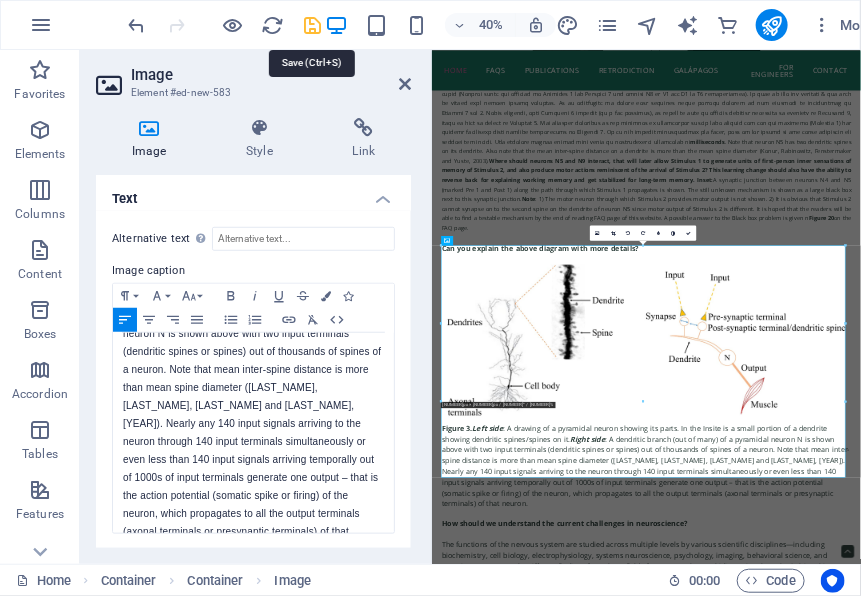 click at bounding box center (313, 25) 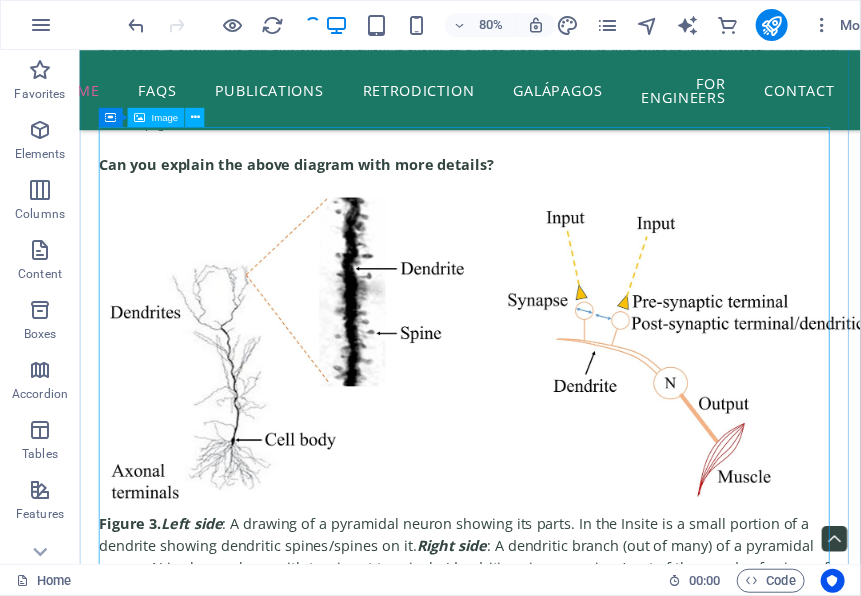 scroll, scrollTop: 3955, scrollLeft: 0, axis: vertical 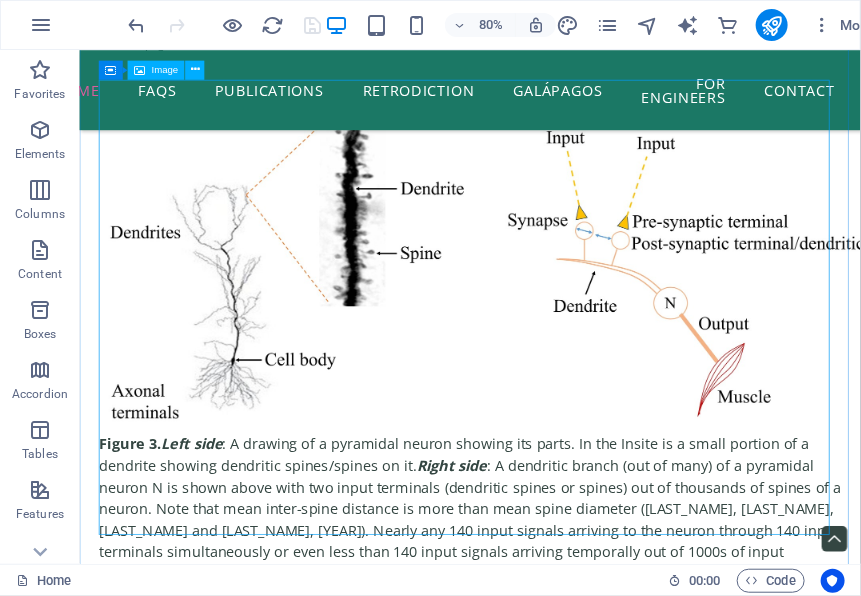 click on "Figure 3. Left side : A drawing of a pyramidal neuron showing its parts. In the Insite is a small portion of a dendrite showing dendritic spines/spines on it. Right side : A dendritic branch (out of many) of a pyramidal neuron N is shown above with two input terminals (dendritic spines or spines) out of thousands of spines of a neuron. Note that mean inter-spine distance is more than mean spine diameter ([LAST NAME] et al., [YEAR]). Nearly any [NUMBER] input signals arriving to the neuron through [NUMBER] input terminals simultaneously or even less than [NUMBER] input signals arriving temporally out of [NUMBER]s of input terminals generate one output – that is the action potential (somatic spike or firing) of the neuron, which propagates to all the output terminals (axonal terminals or presynaptic terminals) of that neuron." at bounding box center [567, 438] 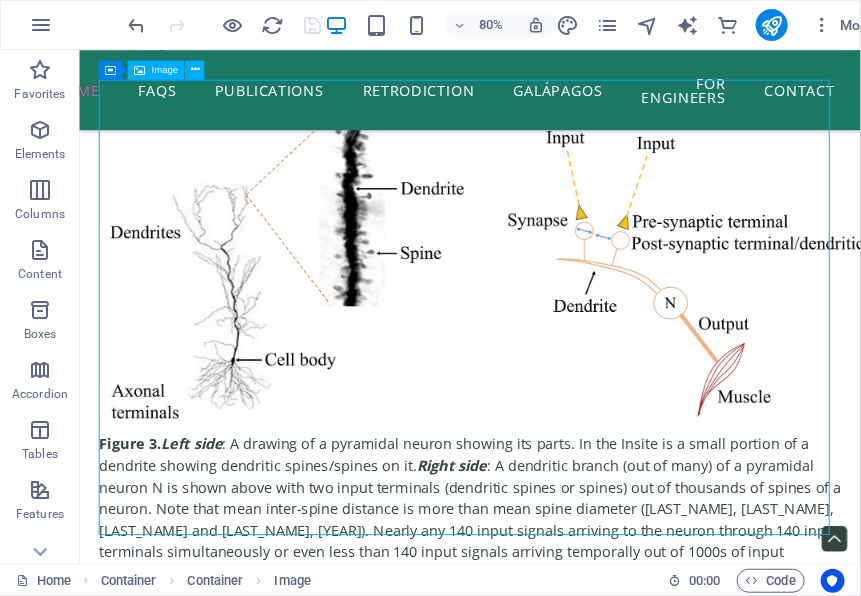 click on "Figure 3. Left side : A drawing of a pyramidal neuron showing its parts. In the Insite is a small portion of a dendrite showing dendritic spines/spines on it. Right side : A dendritic branch (out of many) of a pyramidal neuron N is shown above with two input terminals (dendritic spines or spines) out of thousands of spines of a neuron. Note that mean inter-spine distance is more than mean spine diameter ([LAST NAME] et al., [YEAR]). Nearly any [NUMBER] input signals arriving to the neuron through [NUMBER] input terminals simultaneously or even less than [NUMBER] input signals arriving temporally out of [NUMBER]s of input terminals generate one output – that is the action potential (somatic spike or firing) of the neuron, which propagates to all the output terminals (axonal terminals or presynaptic terminals) of that neuron." at bounding box center (567, 438) 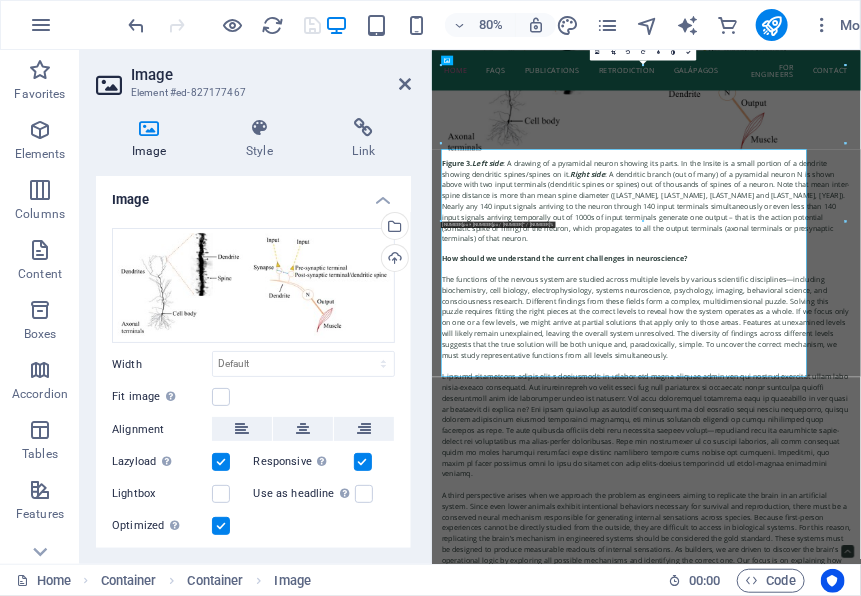 scroll, scrollTop: 3745, scrollLeft: 0, axis: vertical 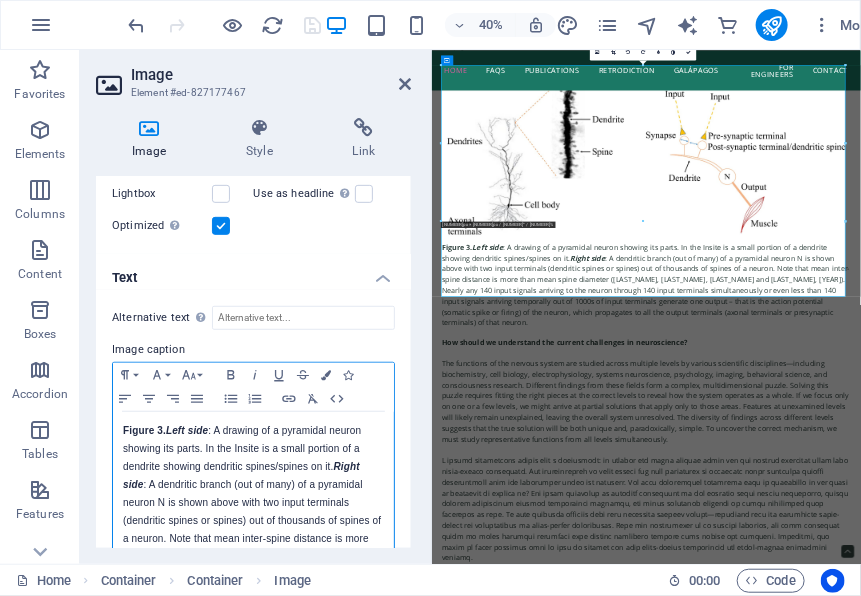 click on "Figure 3." at bounding box center [144, 430] 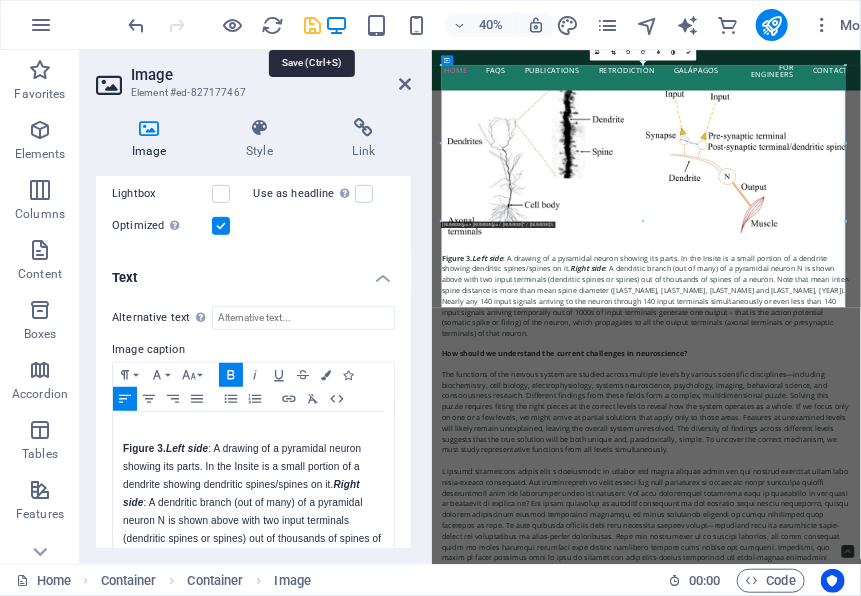 click at bounding box center [313, 25] 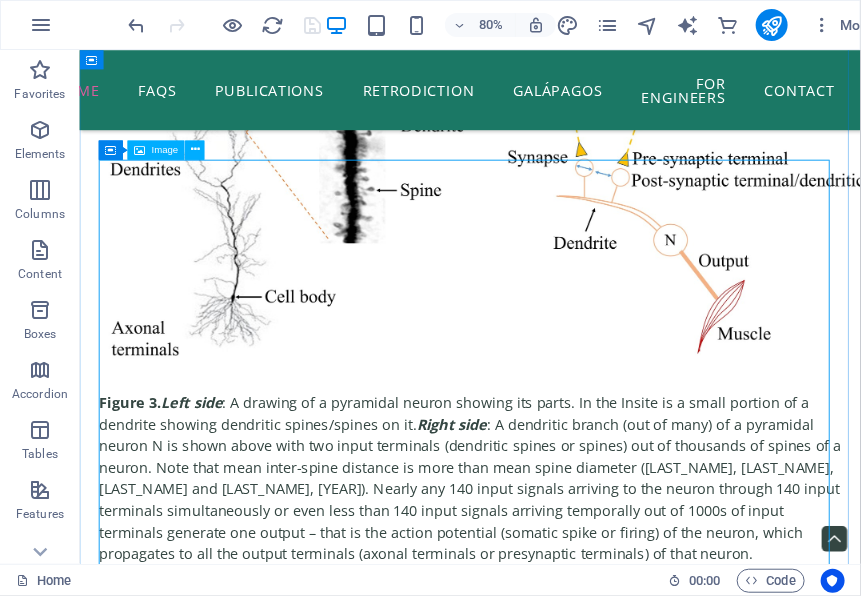 scroll, scrollTop: 4255, scrollLeft: 0, axis: vertical 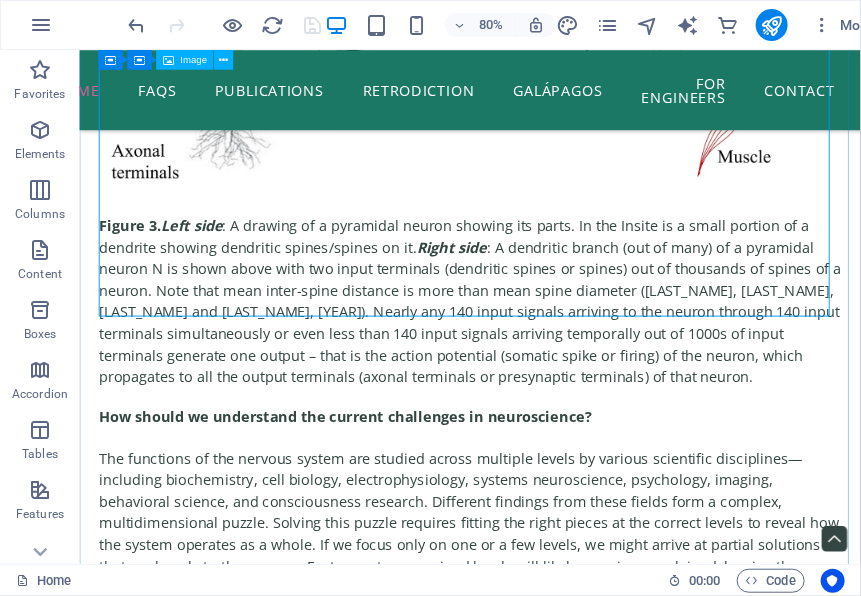 click on "Figure 3. Left side : A drawing of a pyramidal neuron showing its parts. In the Insite is a small portion of a dendrite showing dendritic spines/spines on it. Right side : A dendritic branch (out of many) of a pyramidal neuron N is shown above with two input terminals (dendritic spines or spines) out of thousands of spines of a neuron. Note that mean inter-spine distance is more than mean spine diameter ([LAST NAME] et al., [YEAR]). Nearly any [NUMBER] input signals arriving to the neuron through [NUMBER] input terminals simultaneously or even less than [NUMBER] input signals arriving temporally out of [NUMBER]s of input terminals generate one output – that is the action potential (somatic spike or firing) of the neuron, which propagates to all the output terminals (axonal terminals or presynaptic terminals) of that neuron." at bounding box center [567, 151] 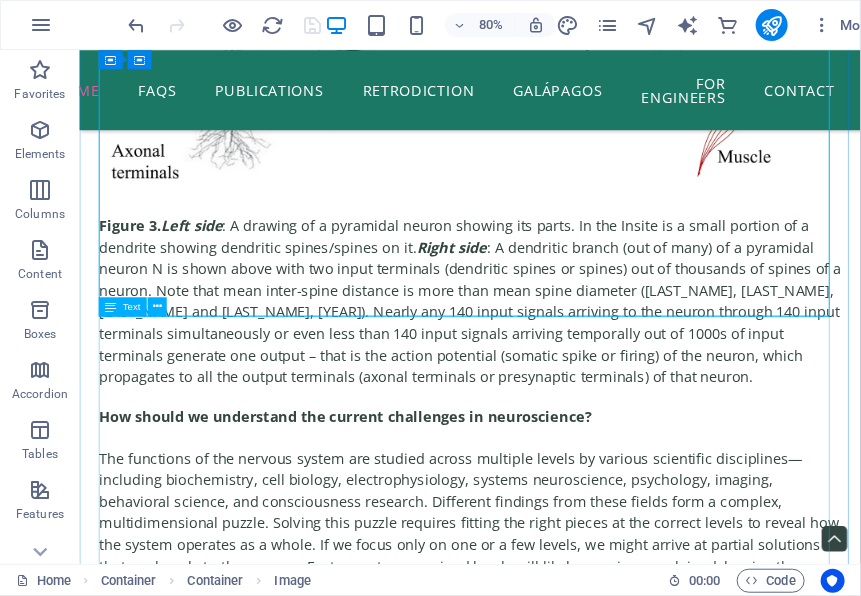 click on "How should we understand the current challenges in neuroscience? The functions of the nervous system are studied across multiple levels by various scientific disciplines—including biochemistry, cell biology, electrophysiology, systems neuroscience, psychology, imaging, behavioral science, and consciousness research. Different findings from these fields form a complex, multidimensional puzzle. Solving this puzzle requires fitting the right pieces at the correct levels to reveal how the system operates as a whole. If we focus only on one or a few levels, we might arrive at partial solutions that apply only to those areas. Features at unexamined levels will likely remain unexplained, leaving the overall system unresolved. The diversity of findings across different levels suggests that the true solution will be both unique and, paradoxically, simple. To uncover the correct mechanism, we must study representative functions from all levels simultaneously. What makes solving the nervous system so difficult? 1." at bounding box center (567, 2155) 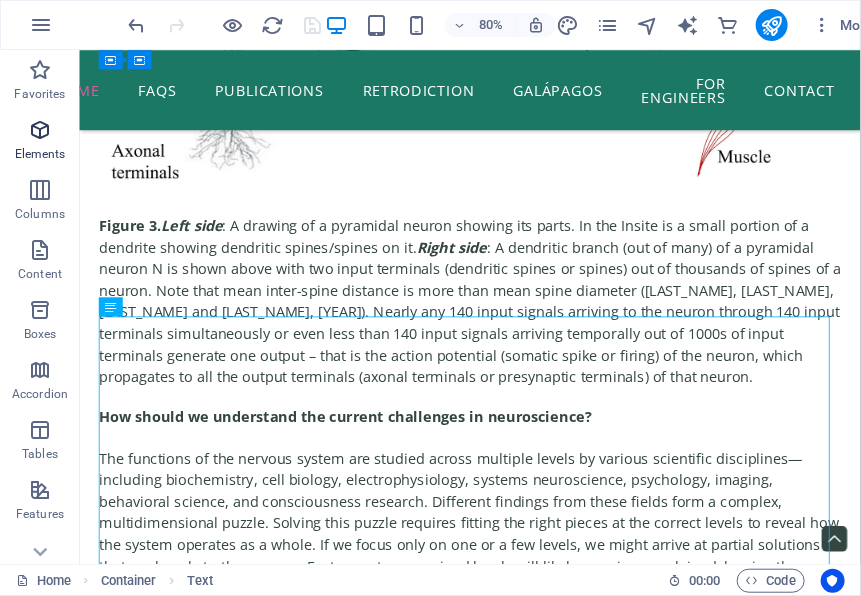 click at bounding box center [40, 130] 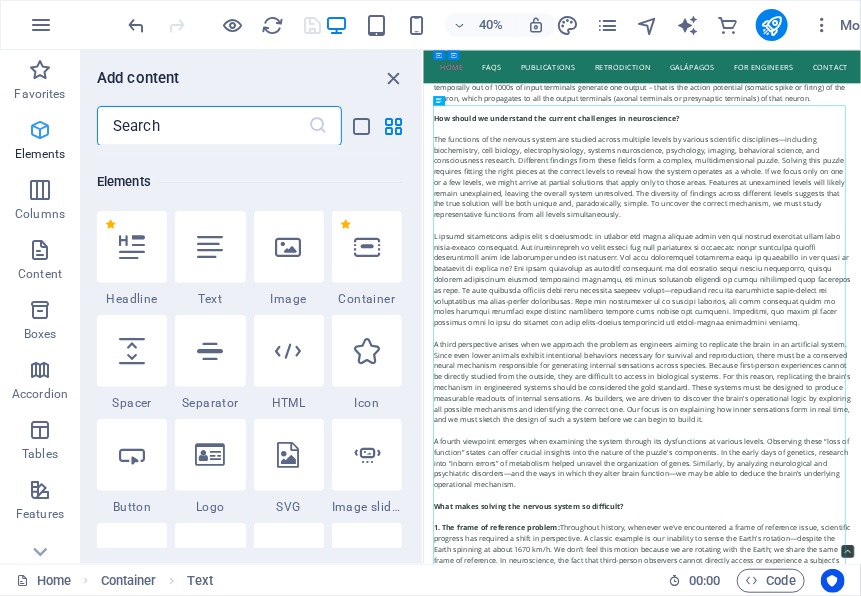 scroll, scrollTop: 212, scrollLeft: 0, axis: vertical 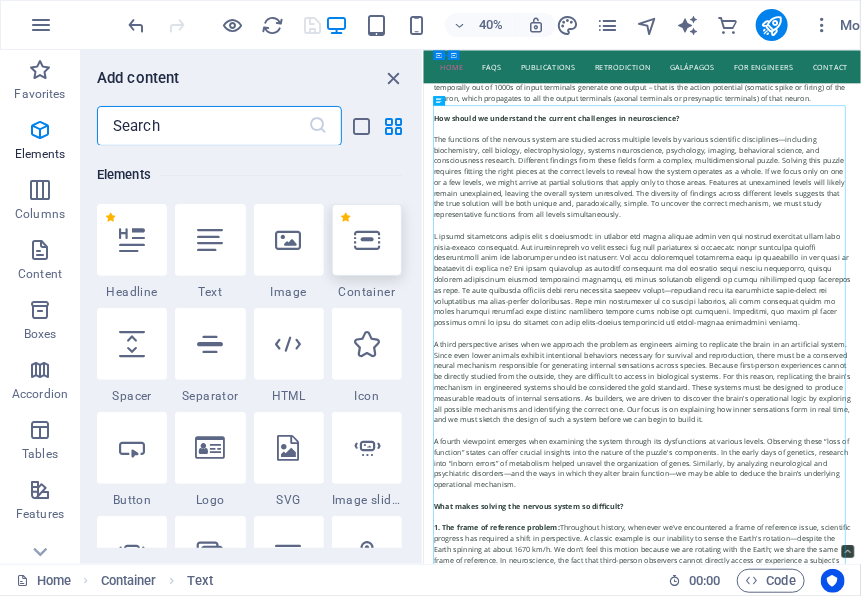 click at bounding box center (367, 240) 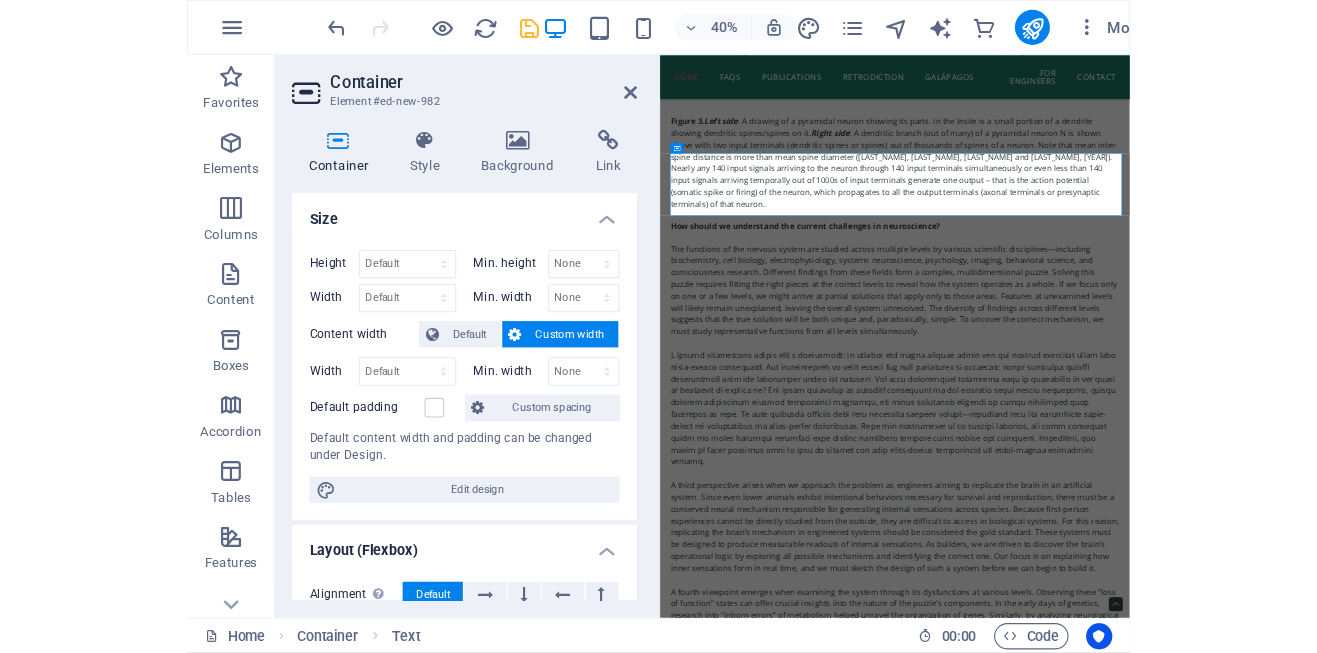 scroll, scrollTop: 0, scrollLeft: 0, axis: both 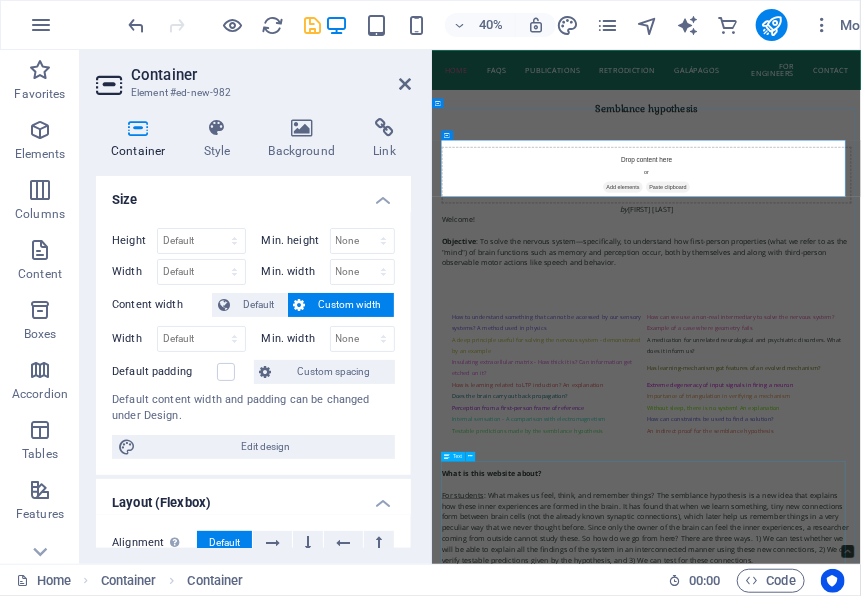 drag, startPoint x: 897, startPoint y: 186, endPoint x: 598, endPoint y: 1309, distance: 1162.123 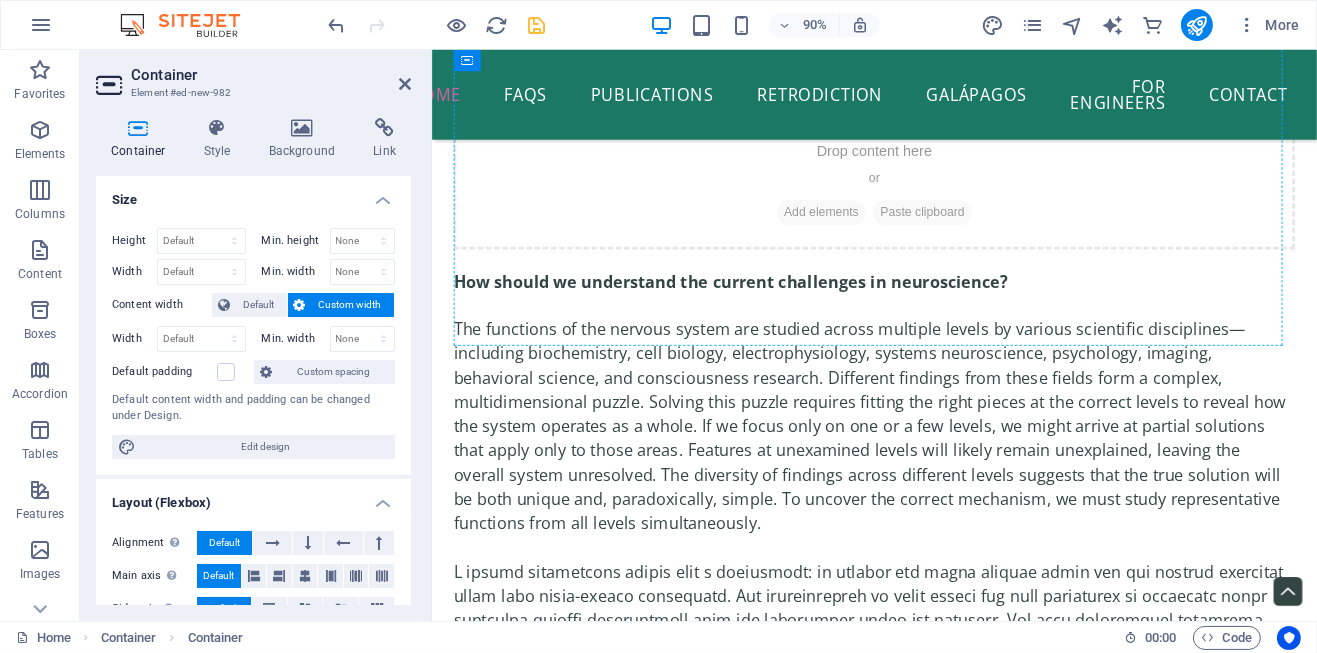 scroll, scrollTop: 4377, scrollLeft: 0, axis: vertical 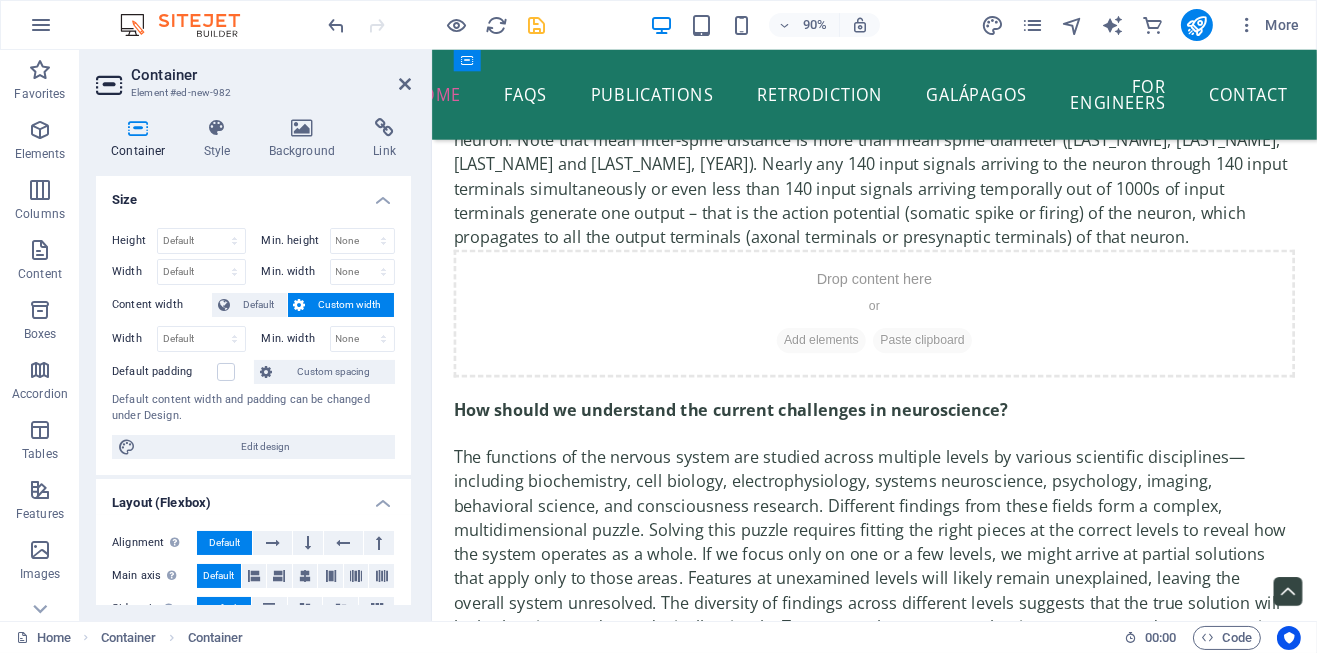 drag, startPoint x: 935, startPoint y: 294, endPoint x: 480, endPoint y: 238, distance: 458.4332 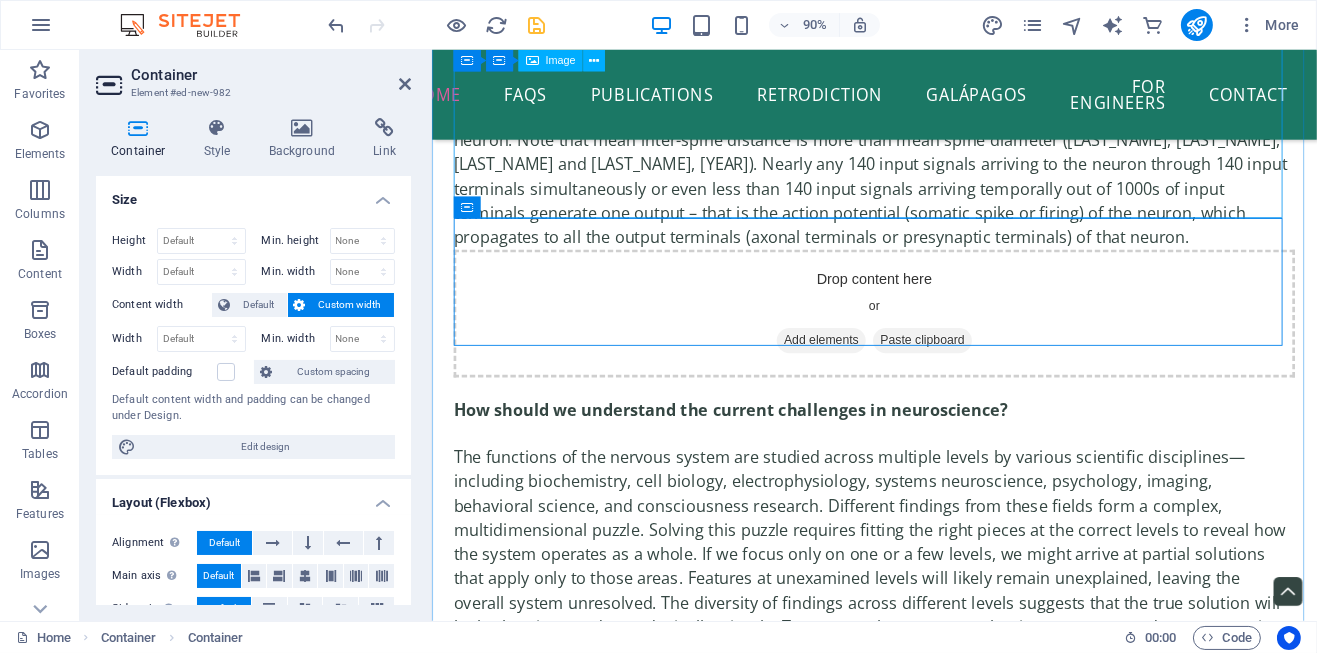 click on "Figure 3. Left side : A drawing of a pyramidal neuron showing its parts. In the Insite is a small portion of a dendrite showing dendritic spines/spines on it. Right side : A dendritic branch (out of many) of a pyramidal neuron N is shown above with two input terminals (dendritic spines or spines) out of thousands of spines of a neuron. Note that mean inter-spine distance is more than mean spine diameter ([LAST NAME] et al., [YEAR]). Nearly any [NUMBER] input signals arriving to the neuron through [NUMBER] input terminals simultaneously or even less than [NUMBER] input signals arriving temporally out of [NUMBER]s of input terminals generate one output – that is the action potential (somatic spike or firing) of the neuron, which propagates to all the output terminals (axonal terminals or presynaptic terminals) of that neuron." at bounding box center [922, -48] 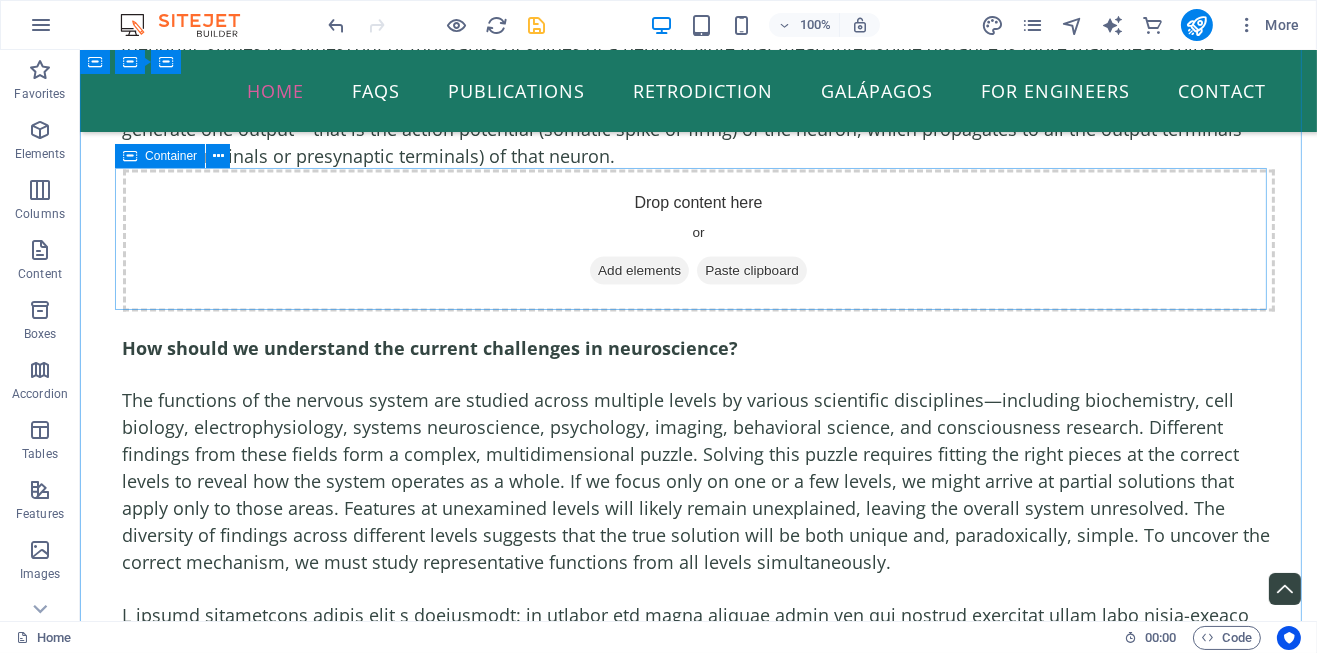 scroll, scrollTop: 3856, scrollLeft: 0, axis: vertical 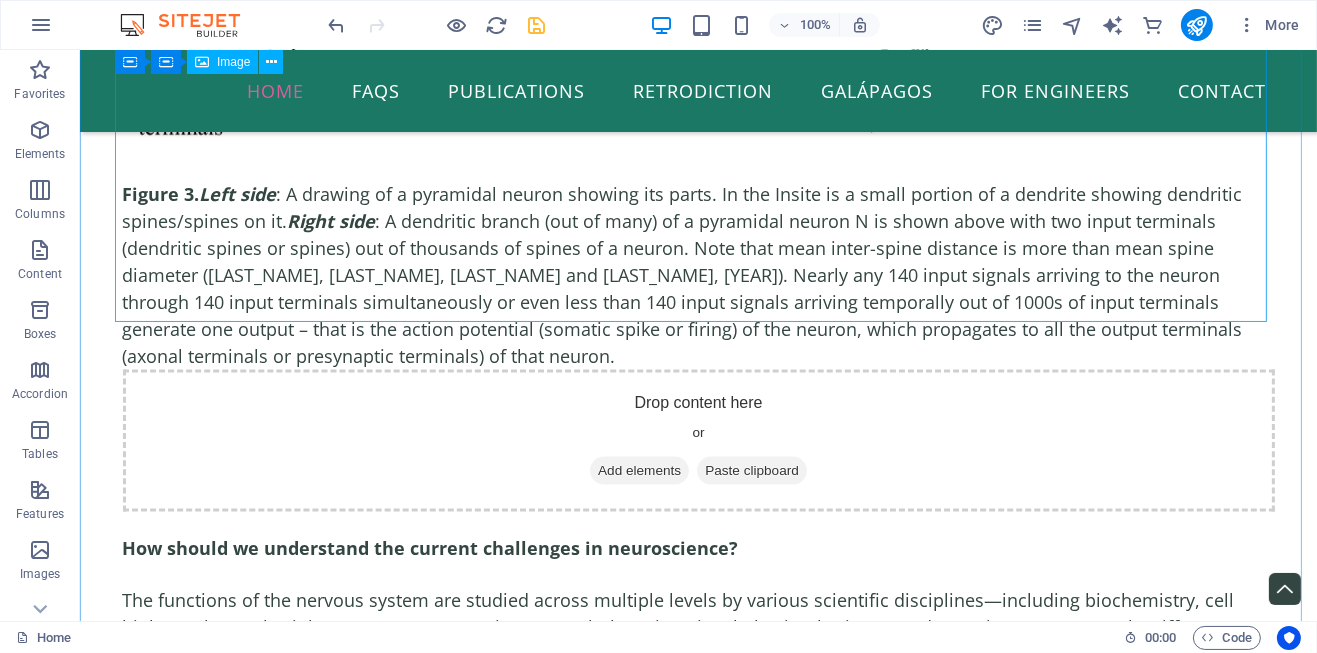 click on "Figure 3. Left side : A drawing of a pyramidal neuron showing its parts. In the Insite is a small portion of a dendrite showing dendritic spines/spines on it. Right side : A dendritic branch (out of many) of a pyramidal neuron N is shown above with two input terminals (dendritic spines or spines) out of thousands of spines of a neuron. Note that mean inter-spine distance is more than mean spine diameter ([LAST NAME] et al., [YEAR]). Nearly any [NUMBER] input signals arriving to the neuron through [NUMBER] input terminals simultaneously or even less than [NUMBER] input signals arriving temporally out of [NUMBER]s of input terminals generate one output – that is the action potential (somatic spike or firing) of the neuron, which propagates to all the output terminals (axonal terminals or presynaptic terminals) of that neuron." at bounding box center (698, 64) 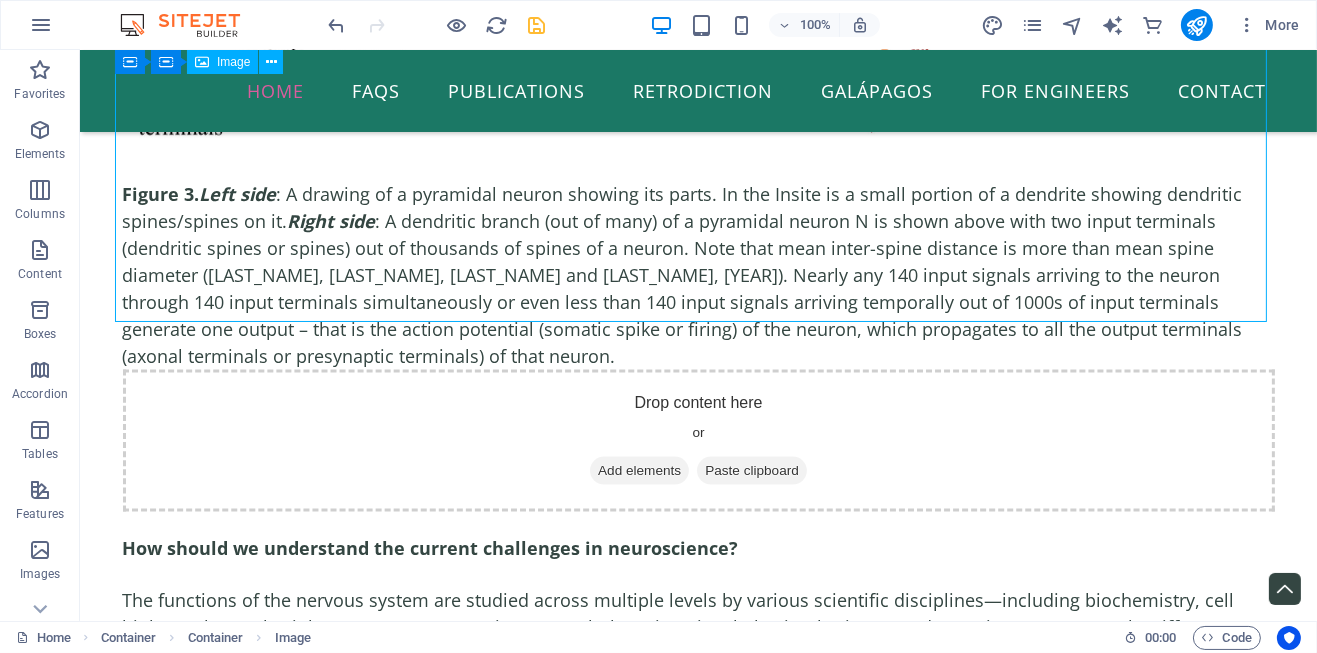 click on "Figure 3. Left side : A drawing of a pyramidal neuron showing its parts. In the Insite is a small portion of a dendrite showing dendritic spines/spines on it. Right side : A dendritic branch (out of many) of a pyramidal neuron N is shown above with two input terminals (dendritic spines or spines) out of thousands of spines of a neuron. Note that mean inter-spine distance is more than mean spine diameter ([LAST NAME] et al., [YEAR]). Nearly any [NUMBER] input signals arriving to the neuron through [NUMBER] input terminals simultaneously or even less than [NUMBER] input signals arriving temporally out of [NUMBER]s of input terminals generate one output – that is the action potential (somatic spike or firing) of the neuron, which propagates to all the output terminals (axonal terminals or presynaptic terminals) of that neuron." at bounding box center (698, 64) 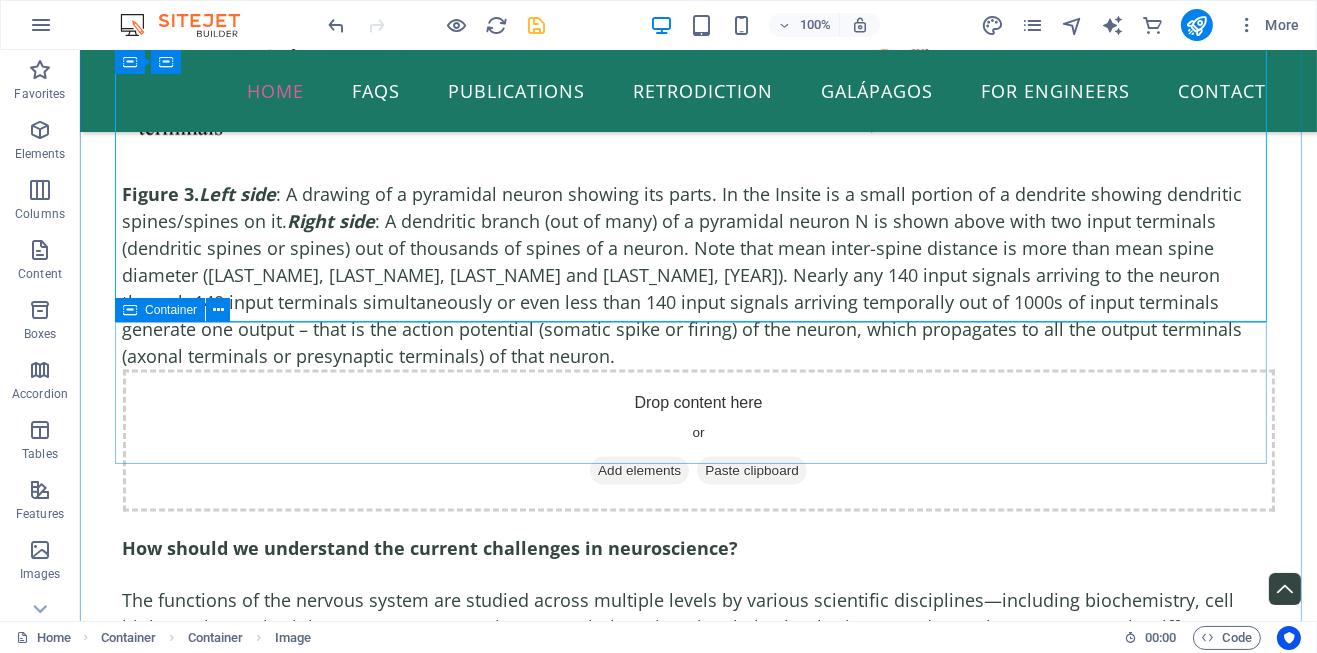click on "Drop content here or  Add elements  Paste clipboard" at bounding box center (698, 441) 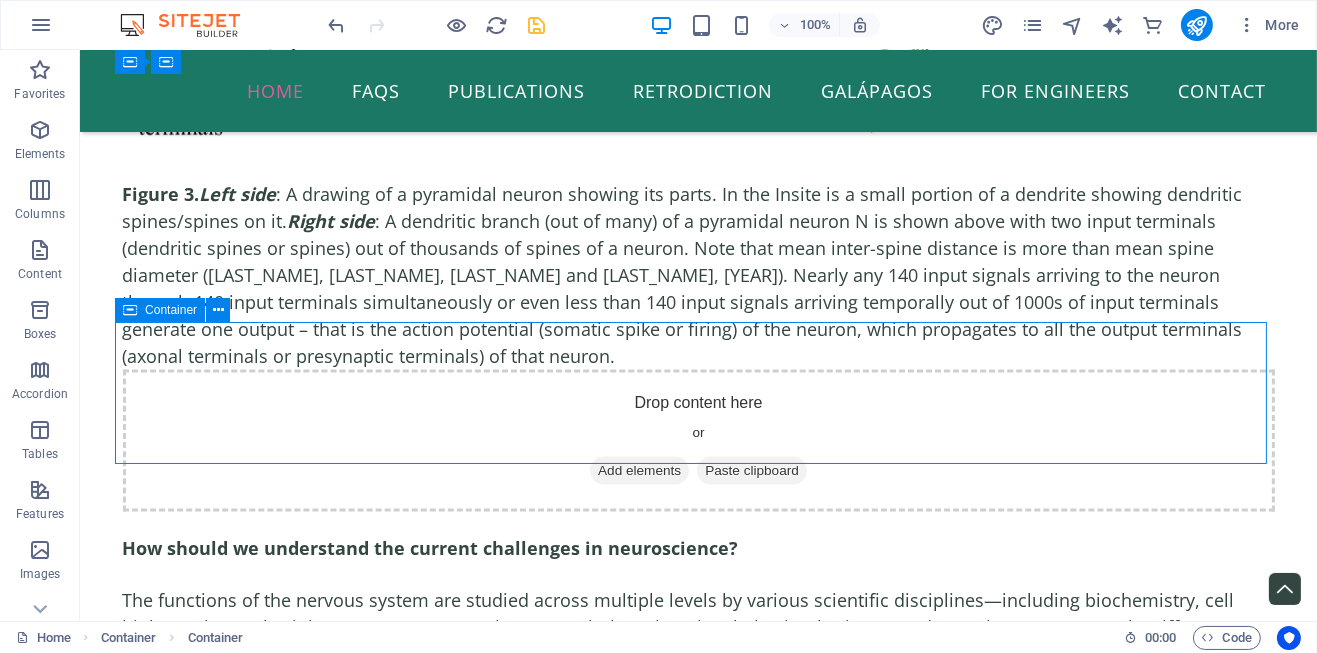 click on "Add elements" at bounding box center (638, 471) 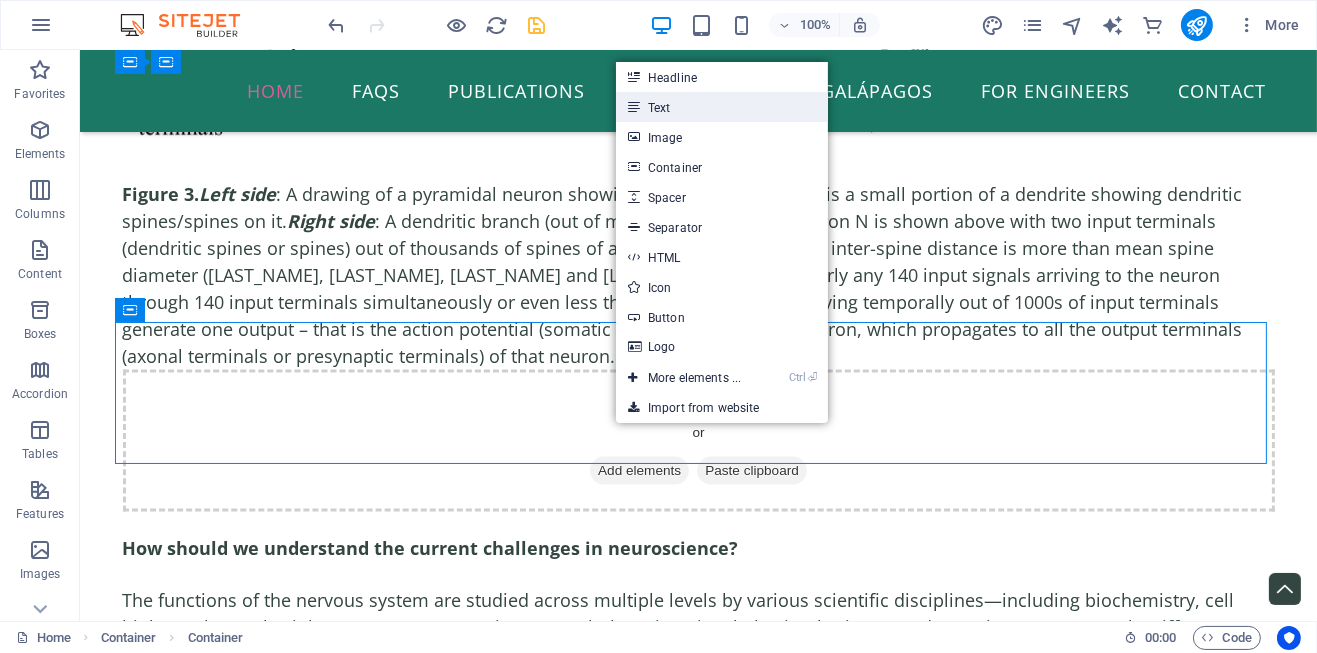 click on "Text" at bounding box center [722, 107] 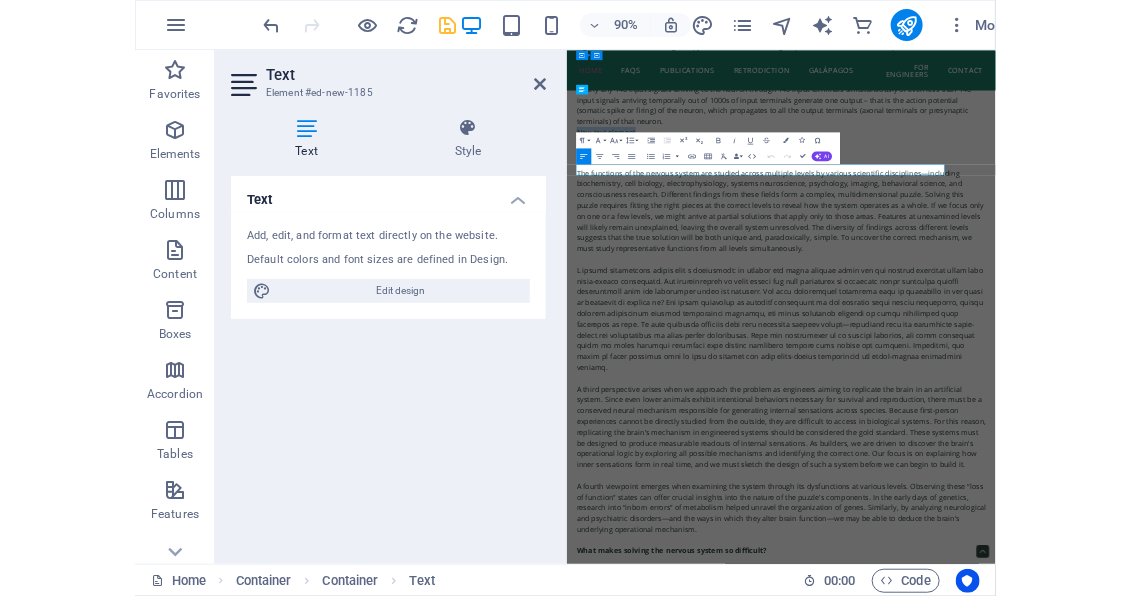 scroll, scrollTop: 4278, scrollLeft: 0, axis: vertical 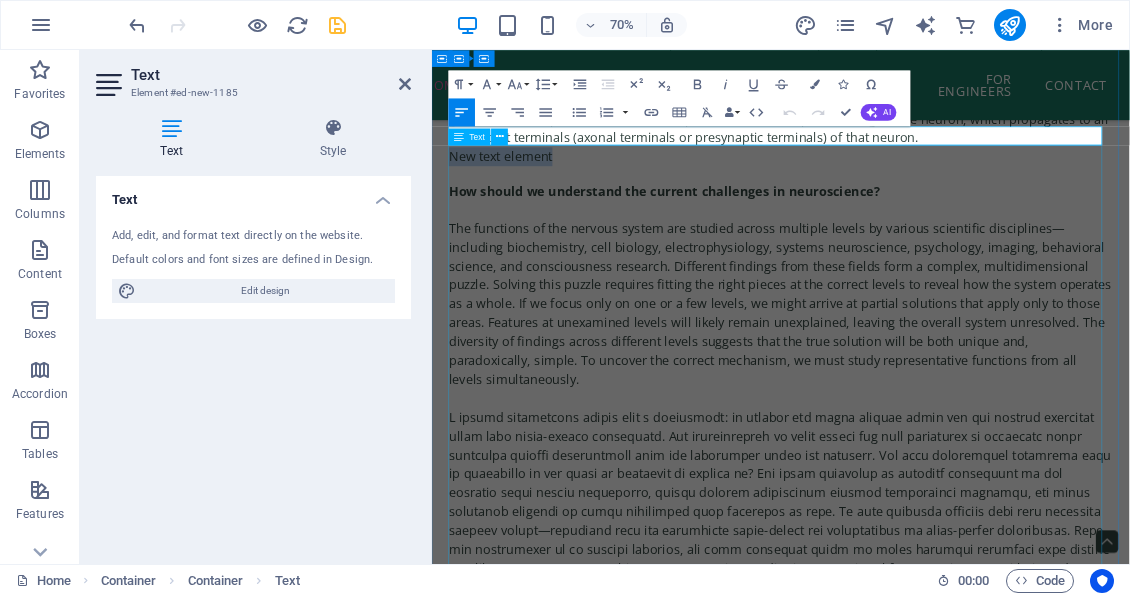 click on "How should we understand the current challenges in neuroscience? The functions of the nervous system are studied across multiple levels by various scientific disciplines—including biochemistry, cell biology, electrophysiology, systems neuroscience, psychology, imaging, behavioral science, and consciousness research. Different findings from these fields form a complex, multidimensional puzzle. Solving this puzzle requires fitting the right pieces at the correct levels to reveal how the system operates as a whole. If we focus only on one or a few levels, we might arrive at partial solutions that apply only to those areas. Features at unexamined levels will likely remain unexplained, leaving the overall system unresolved. The diversity of findings across different levels suggests that the true solution will be both unique and, paradoxically, simple. To uncover the correct mechanism, we must study representative functions from all levels simultaneously. What makes solving the nervous system so difficult? 1." at bounding box center (930, 1900) 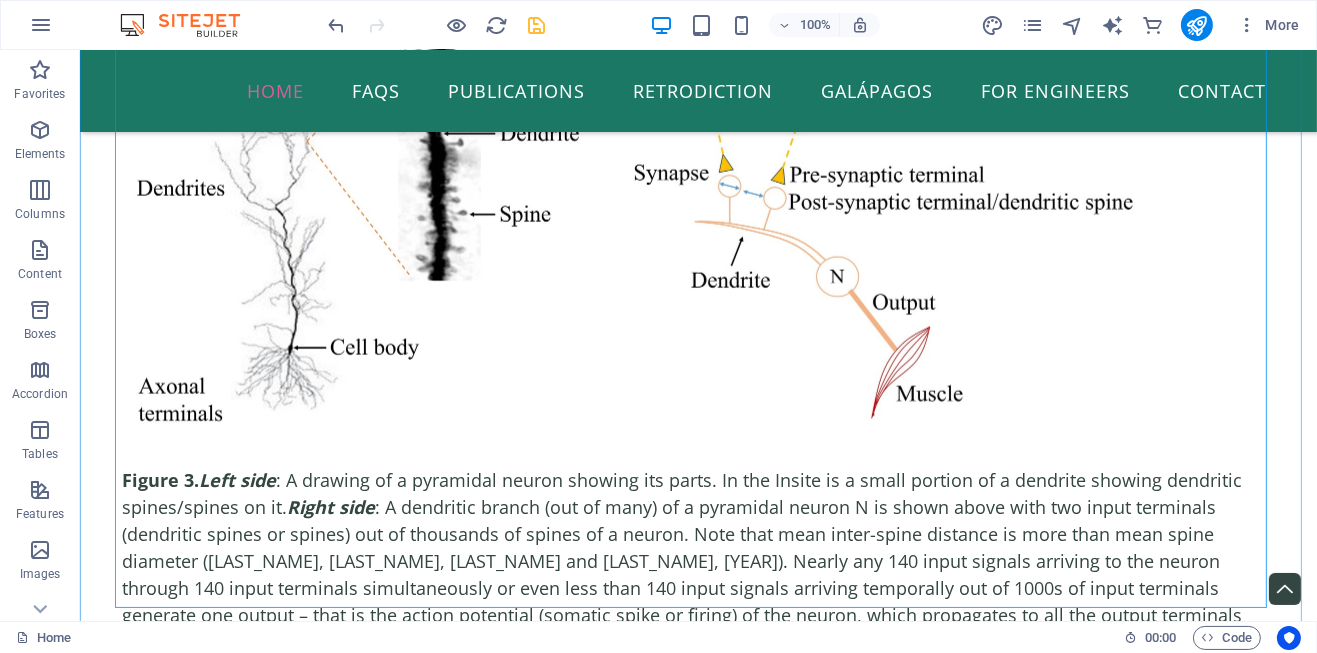 scroll, scrollTop: 3573, scrollLeft: 0, axis: vertical 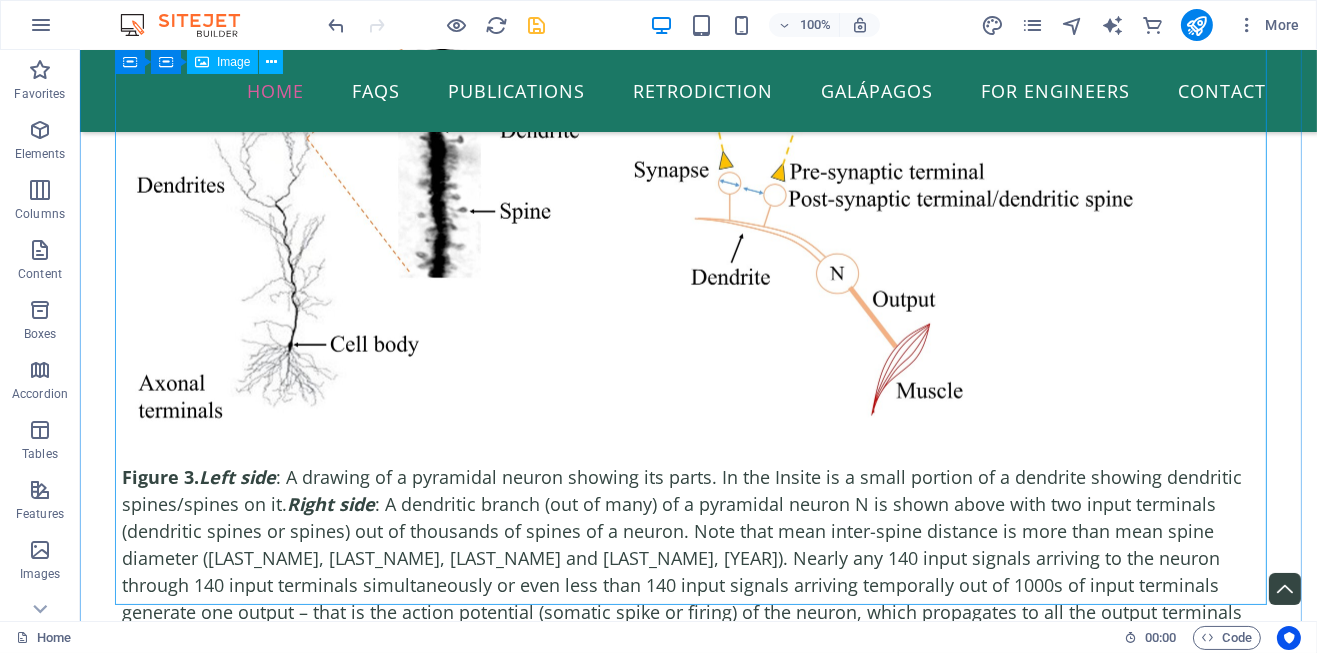 click on "Figure 3. Left side : A drawing of a pyramidal neuron showing its parts. In the Insite is a small portion of a dendrite showing dendritic spines/spines on it. Right side : A dendritic branch (out of many) of a pyramidal neuron N is shown above with two input terminals (dendritic spines or spines) out of thousands of spines of a neuron. Note that mean inter-spine distance is more than mean spine diameter ([LAST NAME] et al., [YEAR]). Nearly any [NUMBER] input signals arriving to the neuron through [NUMBER] input terminals simultaneously or even less than [NUMBER] input signals arriving temporally out of [NUMBER]s of input terminals generate one output – that is the action potential (somatic spike or firing) of the neuron, which propagates to all the output terminals (axonal terminals or presynaptic terminals) of that neuron." at bounding box center (698, 347) 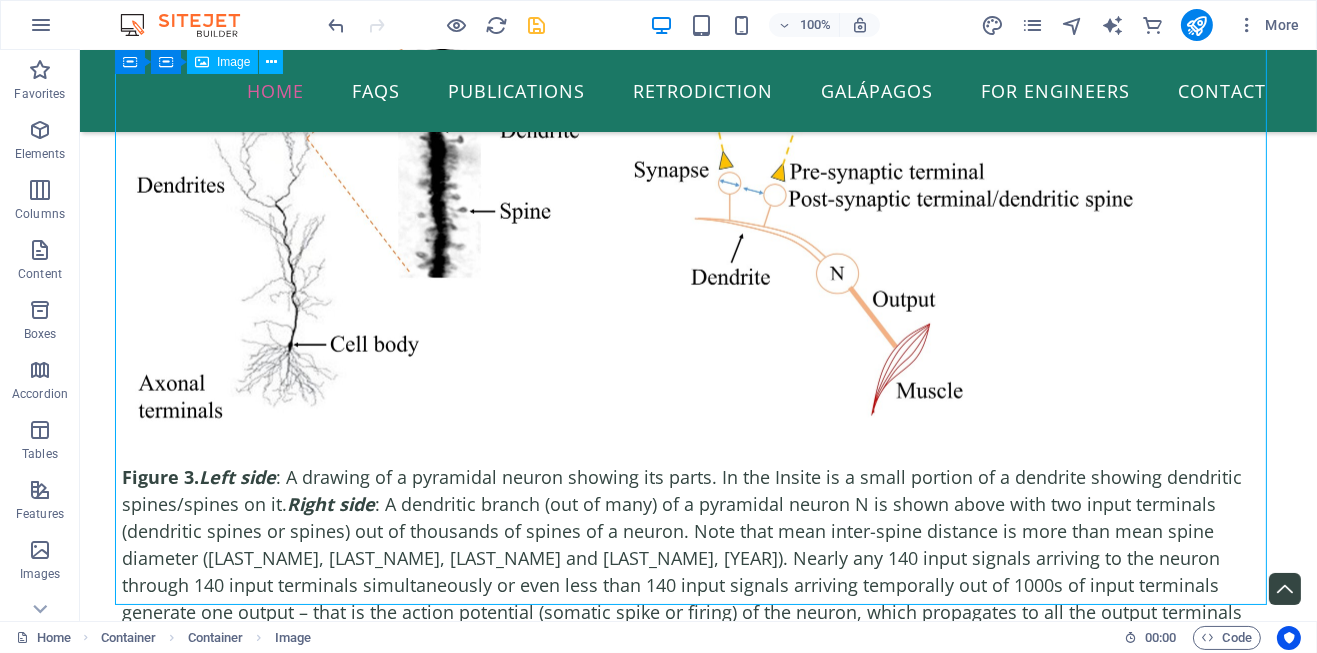click on "Figure 3. Left side : A drawing of a pyramidal neuron showing its parts. In the Insite is a small portion of a dendrite showing dendritic spines/spines on it. Right side : A dendritic branch (out of many) of a pyramidal neuron N is shown above with two input terminals (dendritic spines or spines) out of thousands of spines of a neuron. Note that mean inter-spine distance is more than mean spine diameter ([LAST NAME] et al., [YEAR]). Nearly any [NUMBER] input signals arriving to the neuron through [NUMBER] input terminals simultaneously or even less than [NUMBER] input signals arriving temporally out of [NUMBER]s of input terminals generate one output – that is the action potential (somatic spike or firing) of the neuron, which propagates to all the output terminals (axonal terminals or presynaptic terminals) of that neuron." at bounding box center (698, 347) 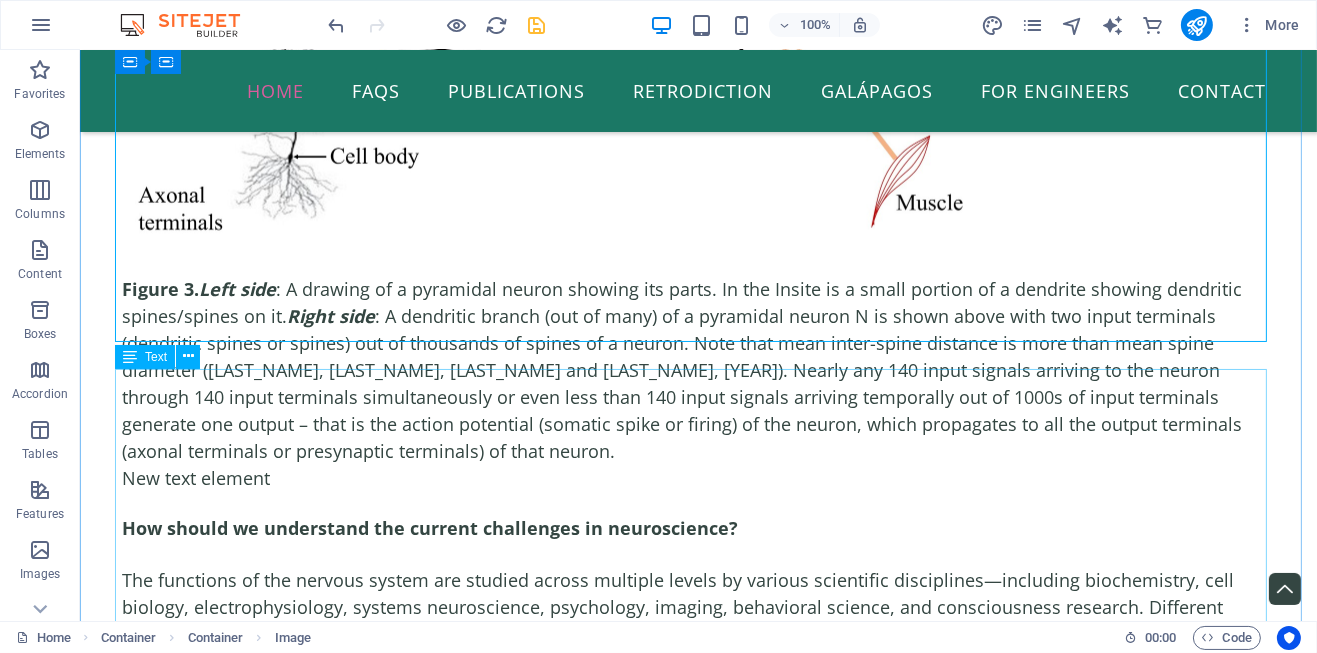 scroll, scrollTop: 3873, scrollLeft: 0, axis: vertical 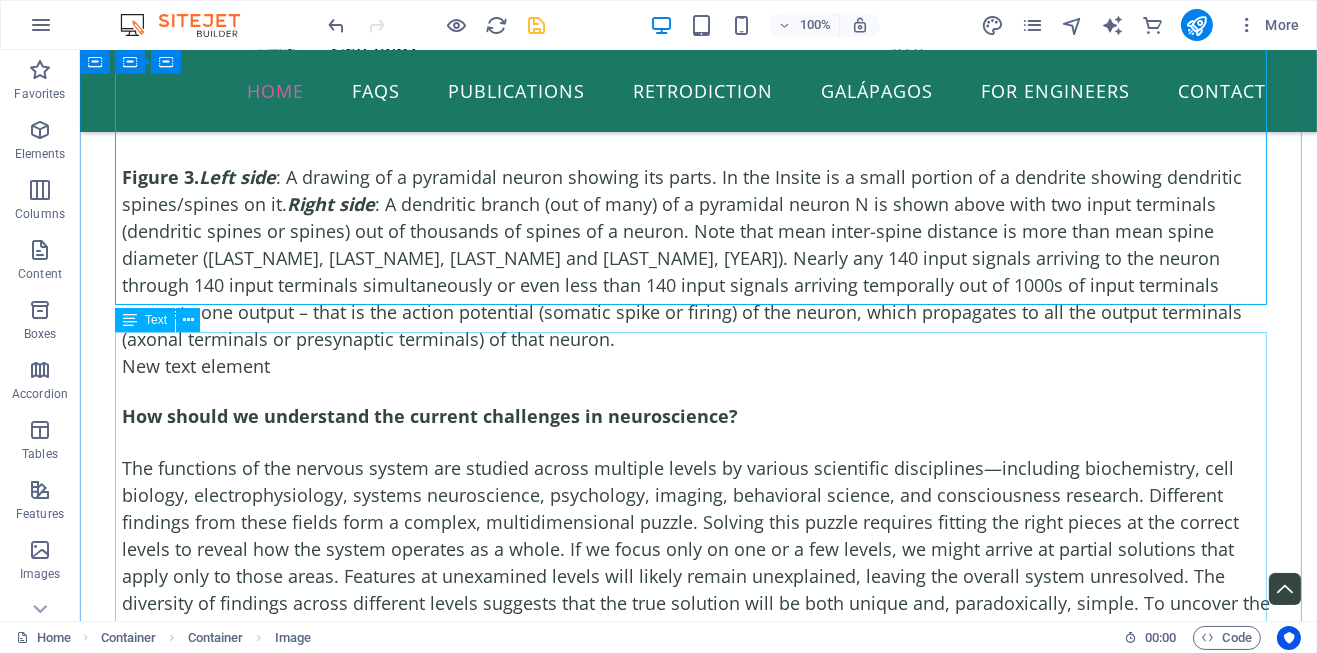 click on "How should we understand the current challenges in neuroscience? The functions of the nervous system are studied across multiple levels by various scientific disciplines—including biochemistry, cell biology, electrophysiology, systems neuroscience, psychology, imaging, behavioral science, and consciousness research. Different findings from these fields form a complex, multidimensional puzzle. Solving this puzzle requires fitting the right pieces at the correct levels to reveal how the system operates as a whole. If we focus only on one or a few levels, we might arrive at partial solutions that apply only to those areas. Features at unexamined levels will likely remain unexplained, leaving the overall system unresolved. The diversity of findings across different levels suggests that the true solution will be both unique and, paradoxically, simple. To uncover the correct mechanism, we must study representative functions from all levels simultaneously. What makes solving the nervous system so difficult? 1." at bounding box center (698, 1794) 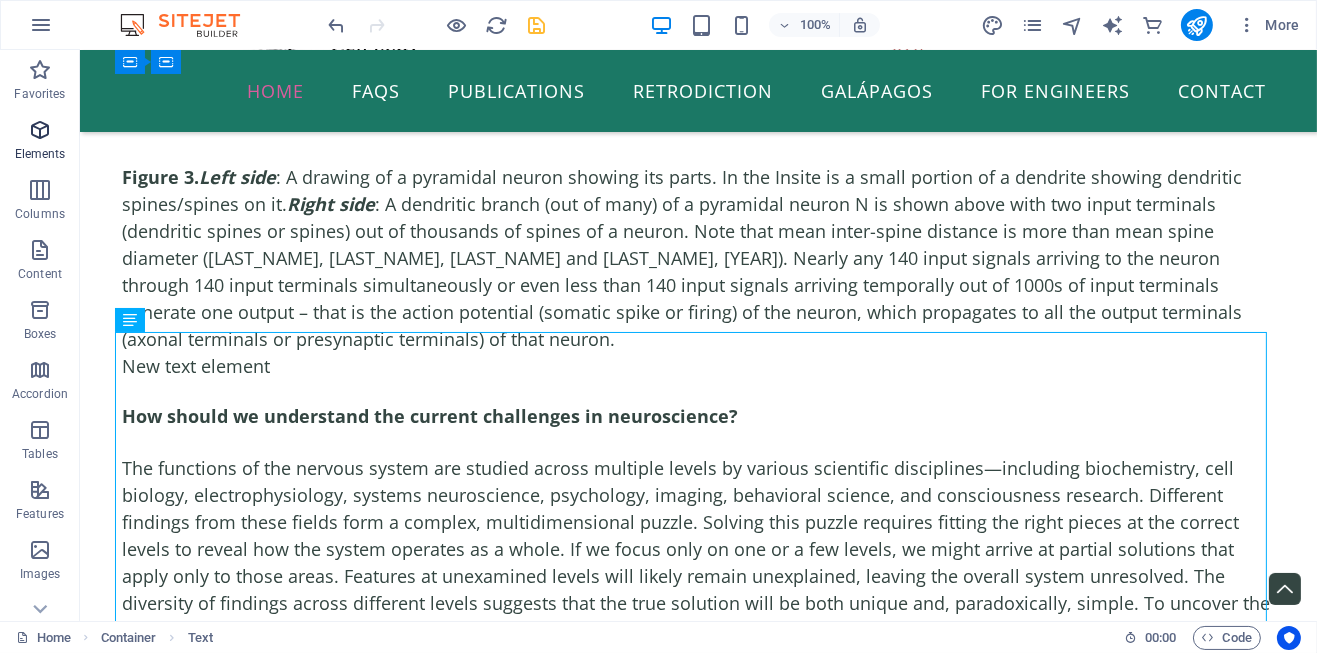 click at bounding box center [40, 130] 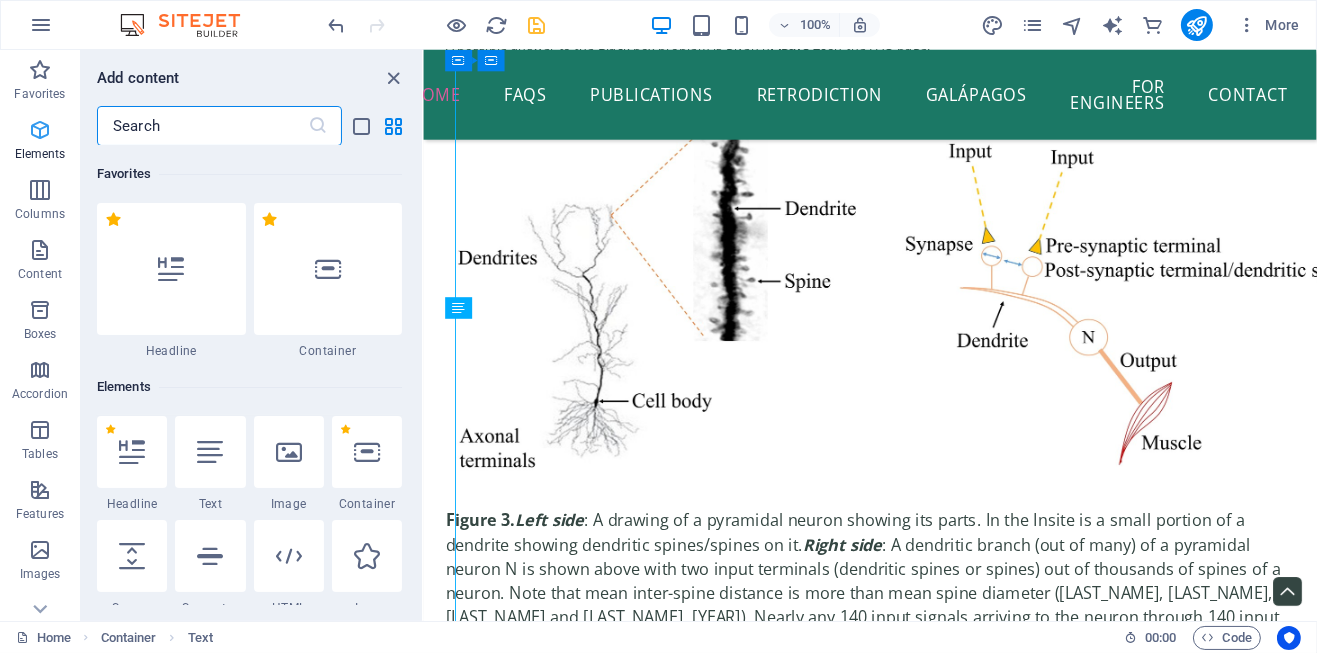 scroll, scrollTop: 4295, scrollLeft: 0, axis: vertical 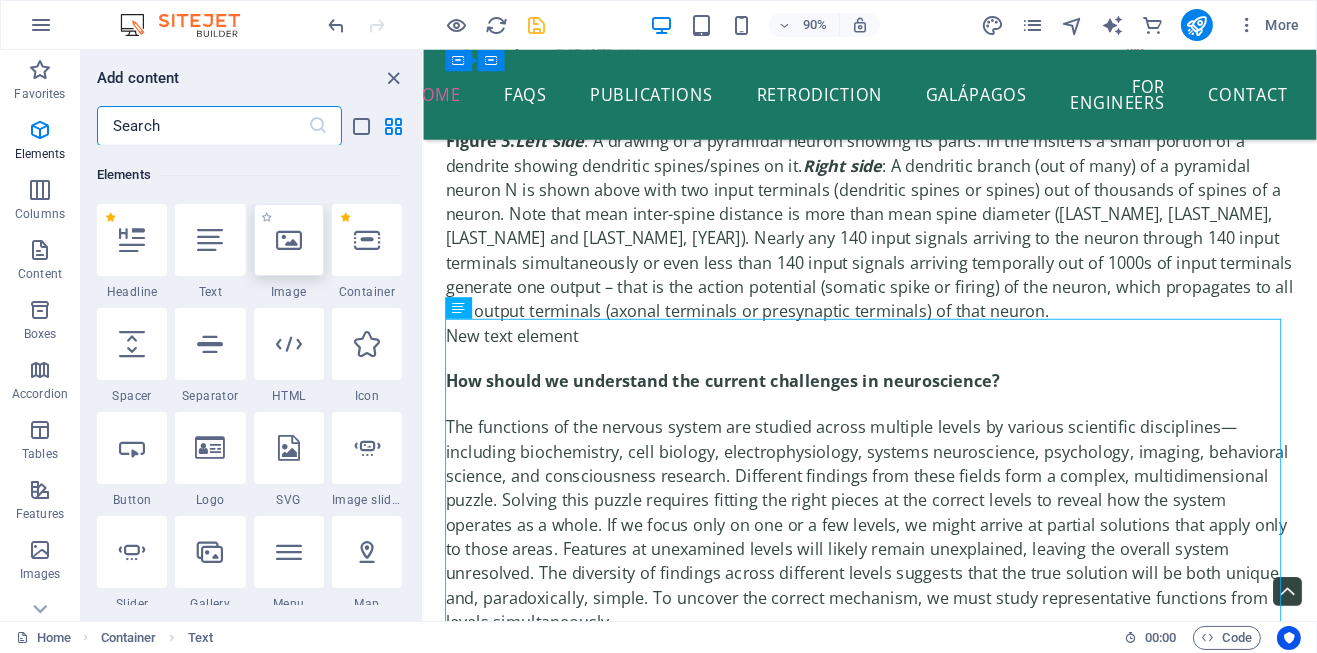 click at bounding box center (289, 240) 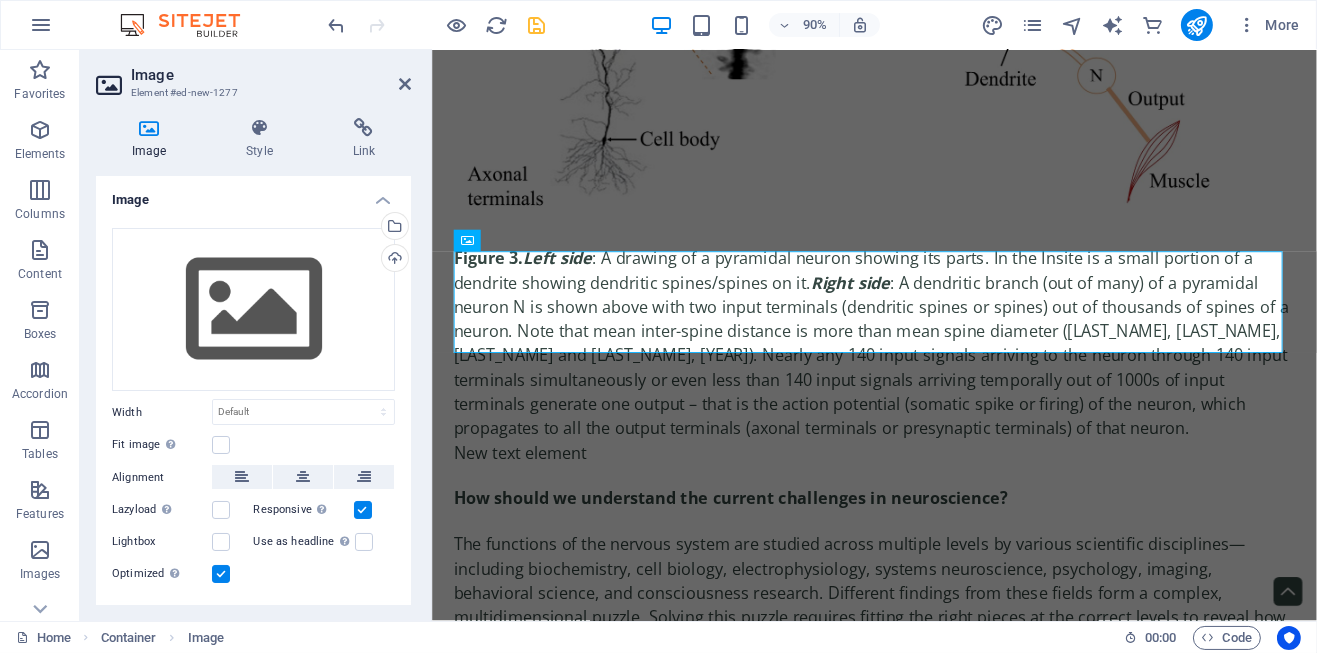 scroll, scrollTop: 0, scrollLeft: 0, axis: both 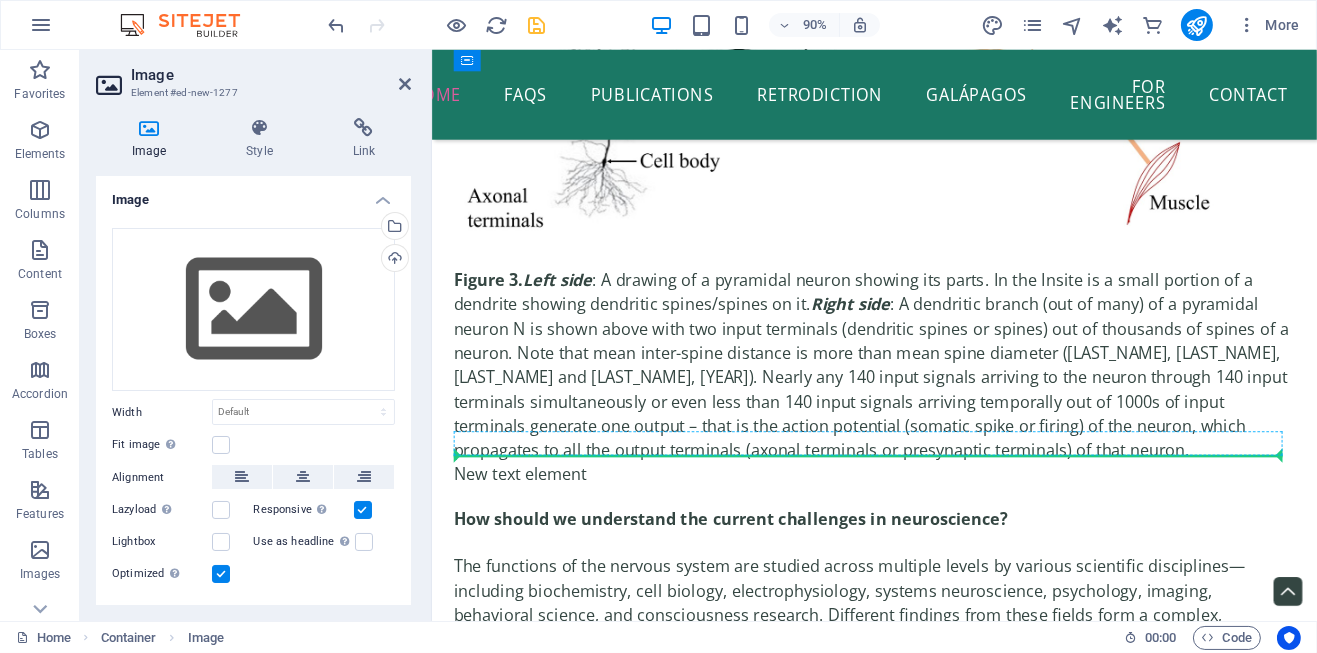 drag, startPoint x: 927, startPoint y: 292, endPoint x: 536, endPoint y: 496, distance: 441.01813 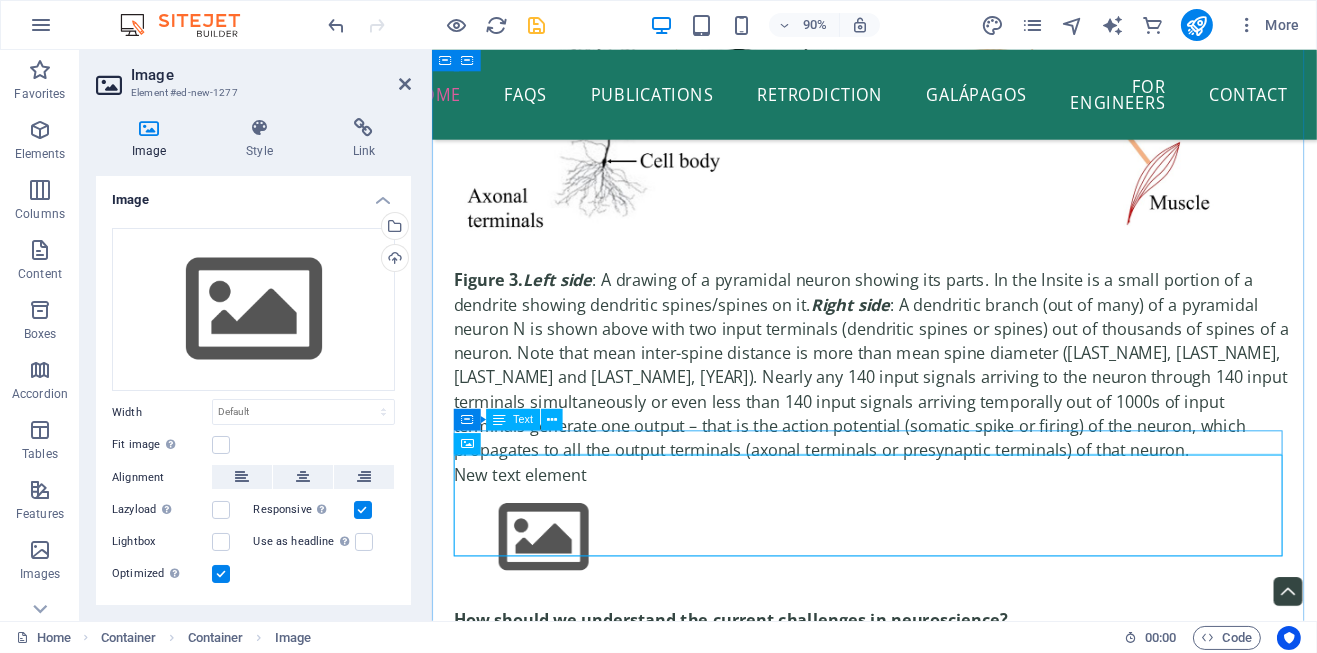 click on "New text element" at bounding box center (922, 522) 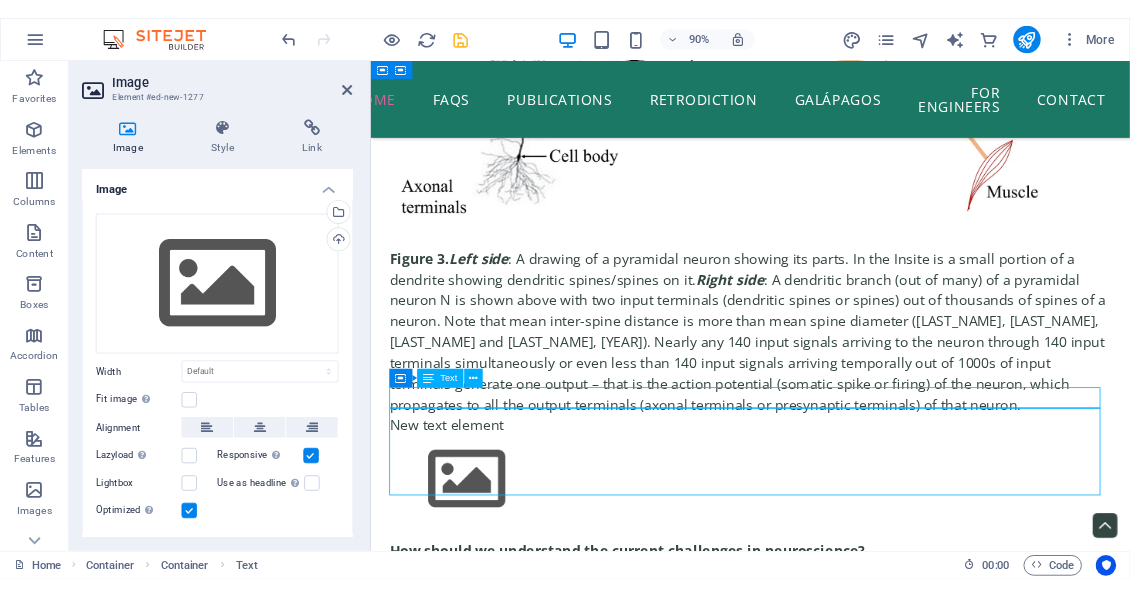 scroll, scrollTop: 3719, scrollLeft: 0, axis: vertical 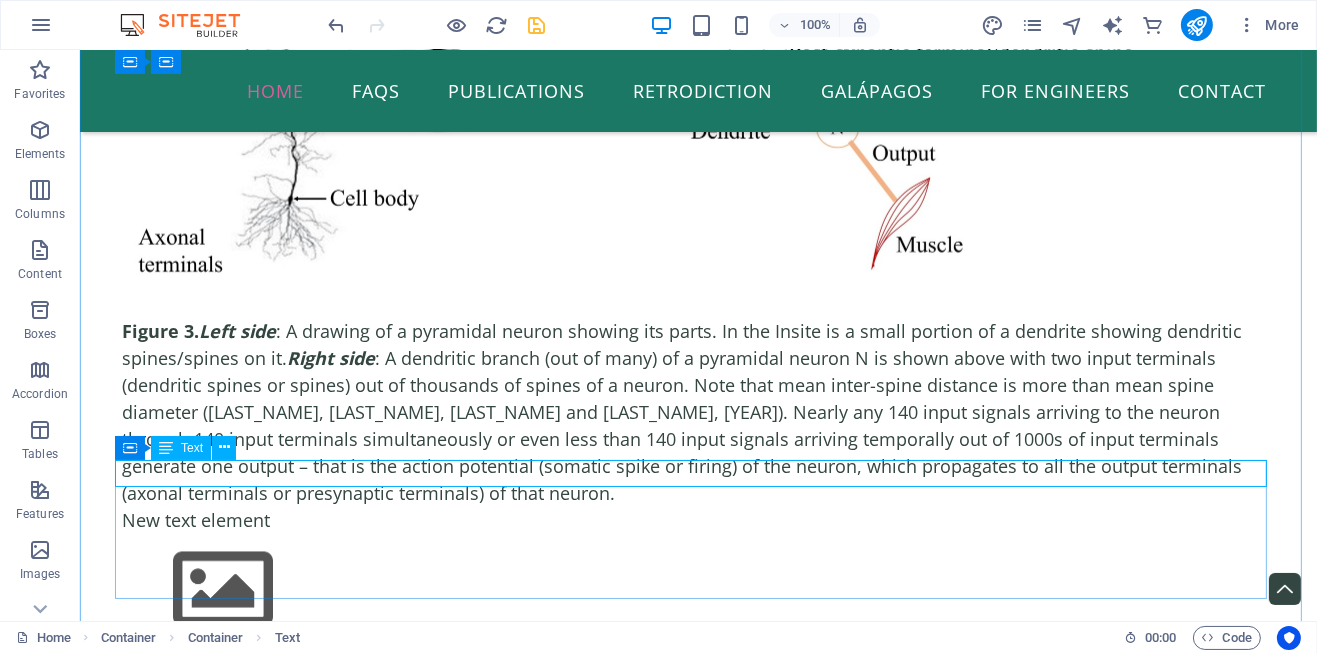 click on "New text element" at bounding box center (698, 520) 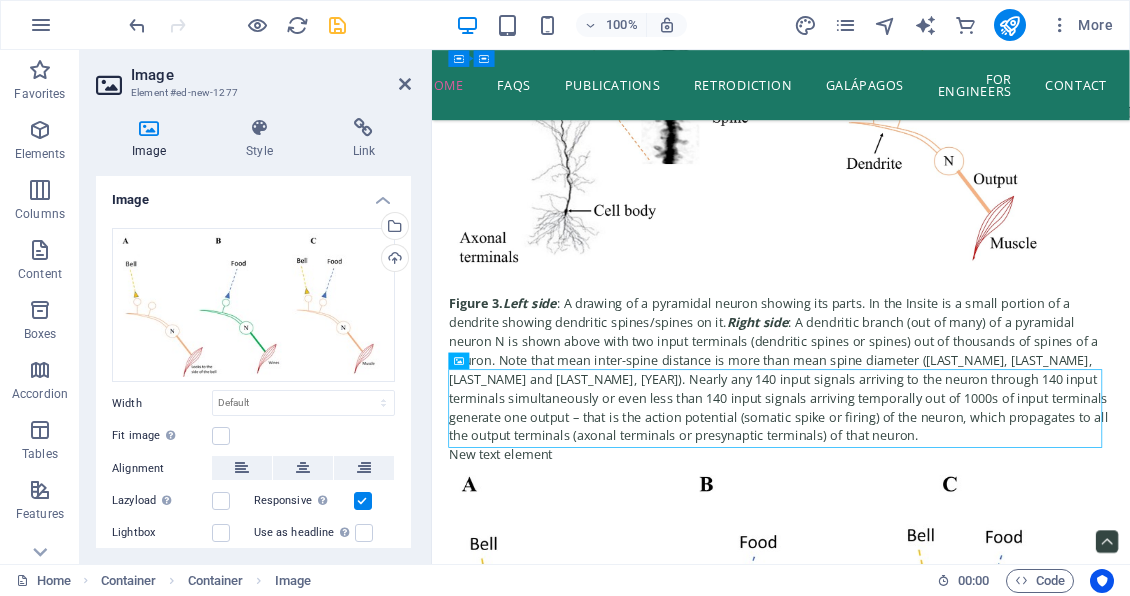 scroll, scrollTop: 4140, scrollLeft: 0, axis: vertical 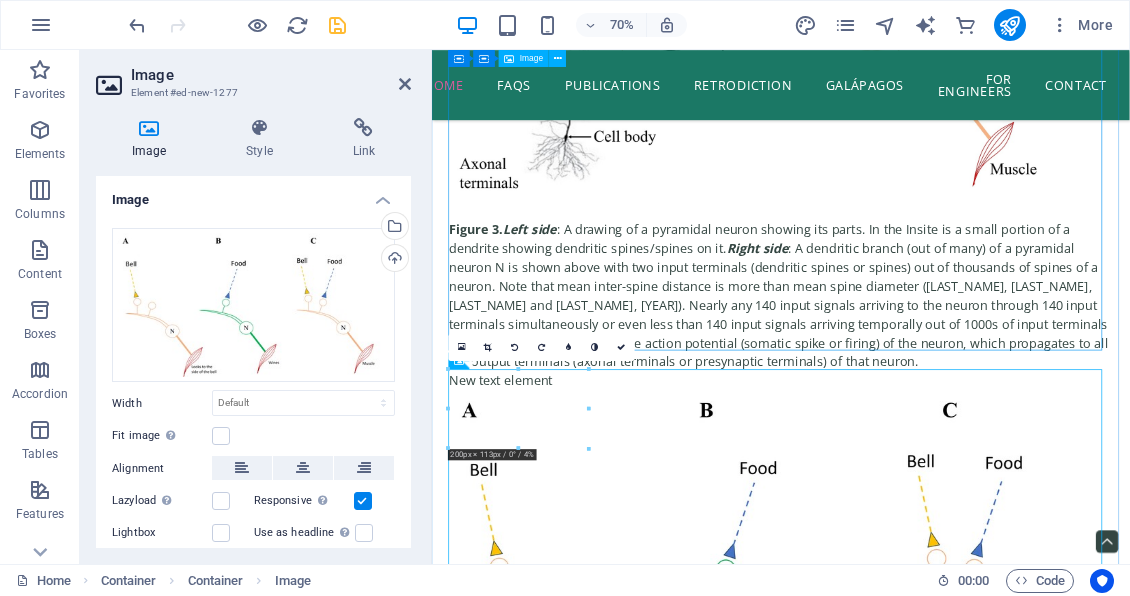 click on "Figure 3. Left side : A drawing of a pyramidal neuron showing its parts. In the Insite is a small portion of a dendrite showing dendritic spines/spines on it. Right side : A dendritic branch (out of many) of a pyramidal neuron N is shown above with two input terminals (dendritic spines or spines) out of thousands of spines of a neuron. Note that mean inter-spine distance is more than mean spine diameter ([LAST NAME] et al., [YEAR]). Nearly any [NUMBER] input signals arriving to the neuron through [NUMBER] input terminals simultaneously or even less than [NUMBER] input signals arriving temporally out of [NUMBER]s of input terminals generate one output – that is the action potential (somatic spike or firing) of the neuron, which propagates to all the output terminals (axonal terminals or presynaptic terminals) of that neuron." at bounding box center (930, 189) 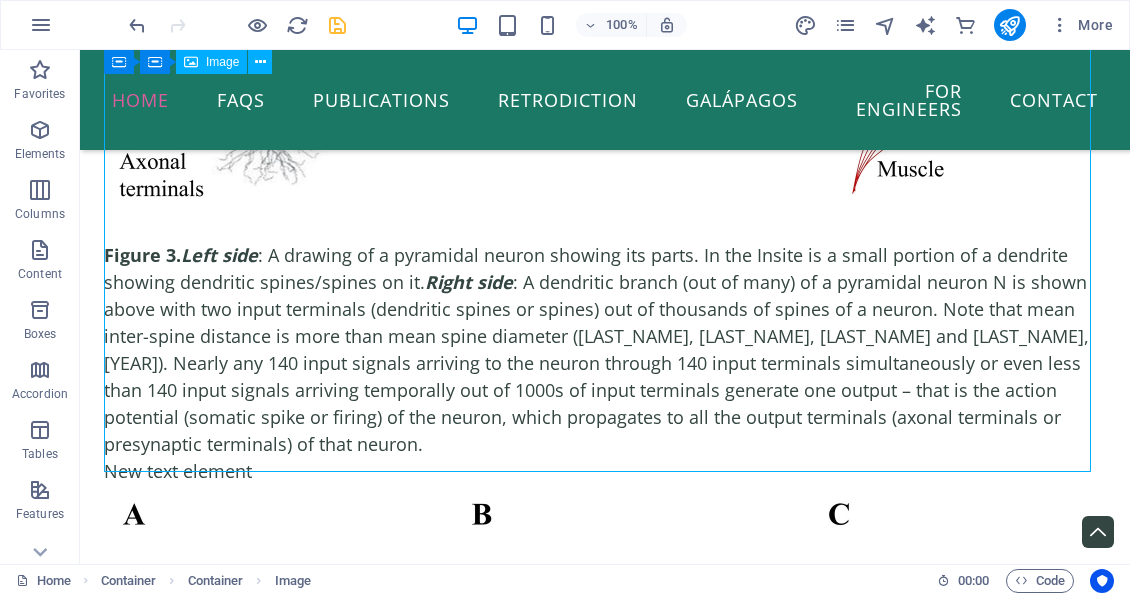 scroll, scrollTop: 4035, scrollLeft: 0, axis: vertical 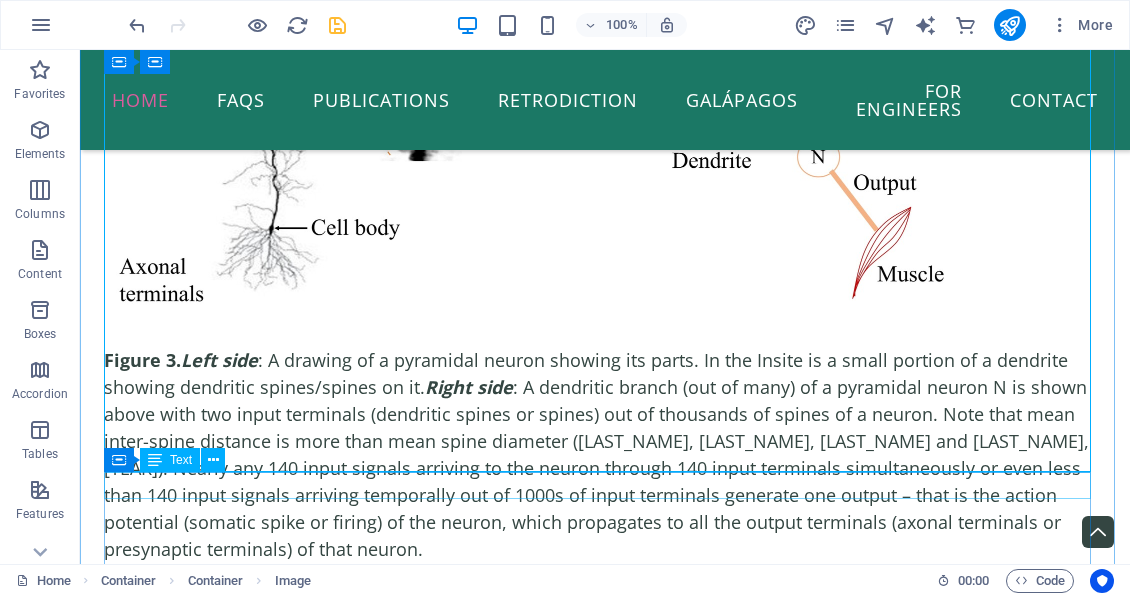 click on "New text element" at bounding box center [605, 576] 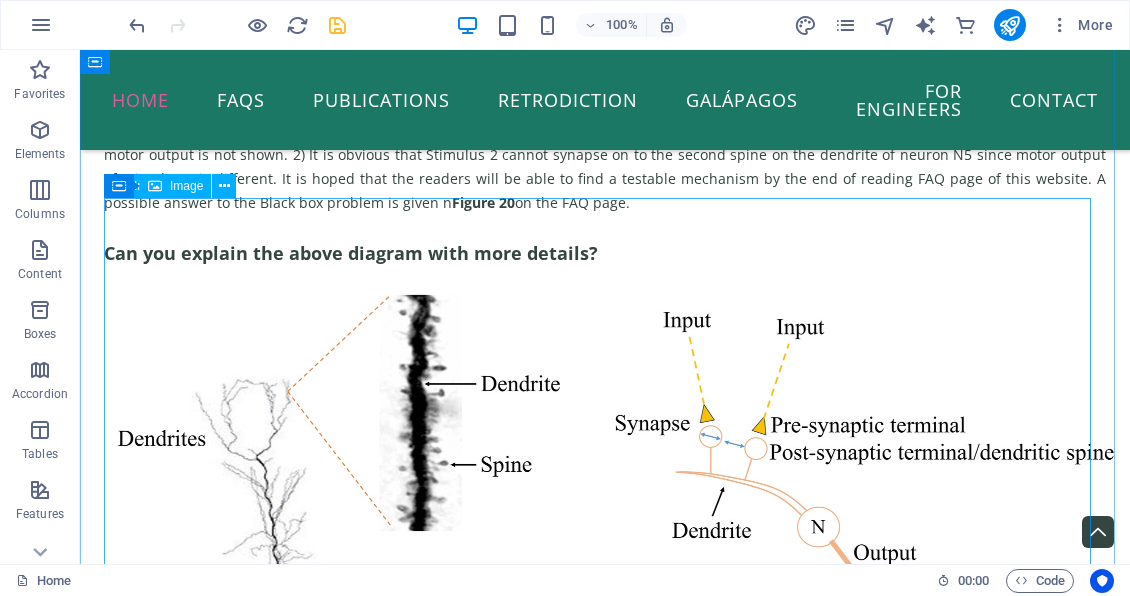 scroll, scrollTop: 3635, scrollLeft: 0, axis: vertical 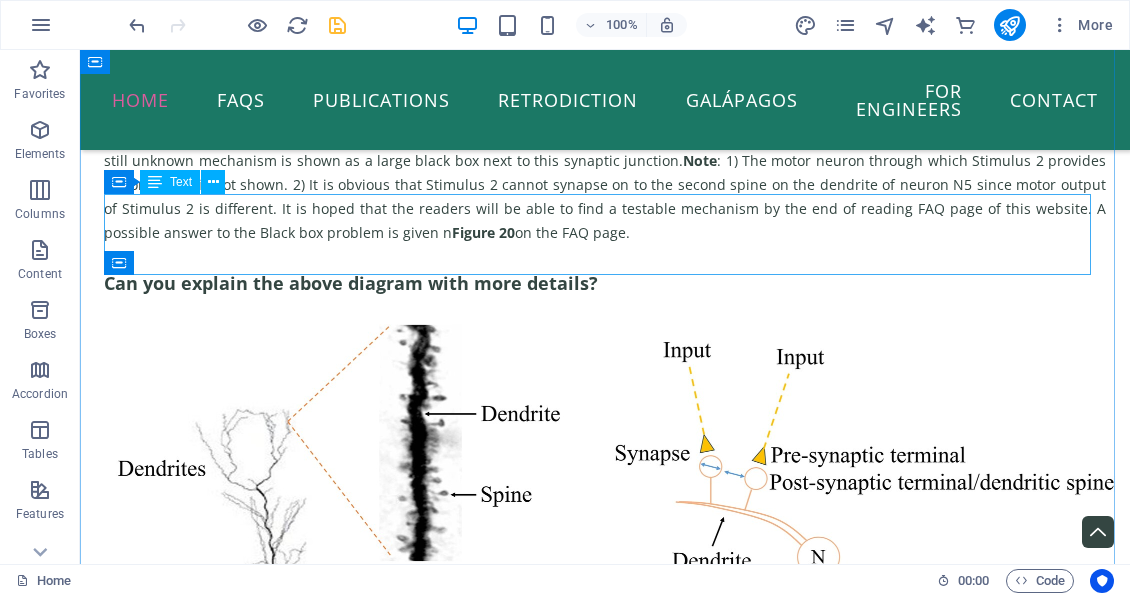 click on "Can you explain the above diagram with more details?" at bounding box center (605, 283) 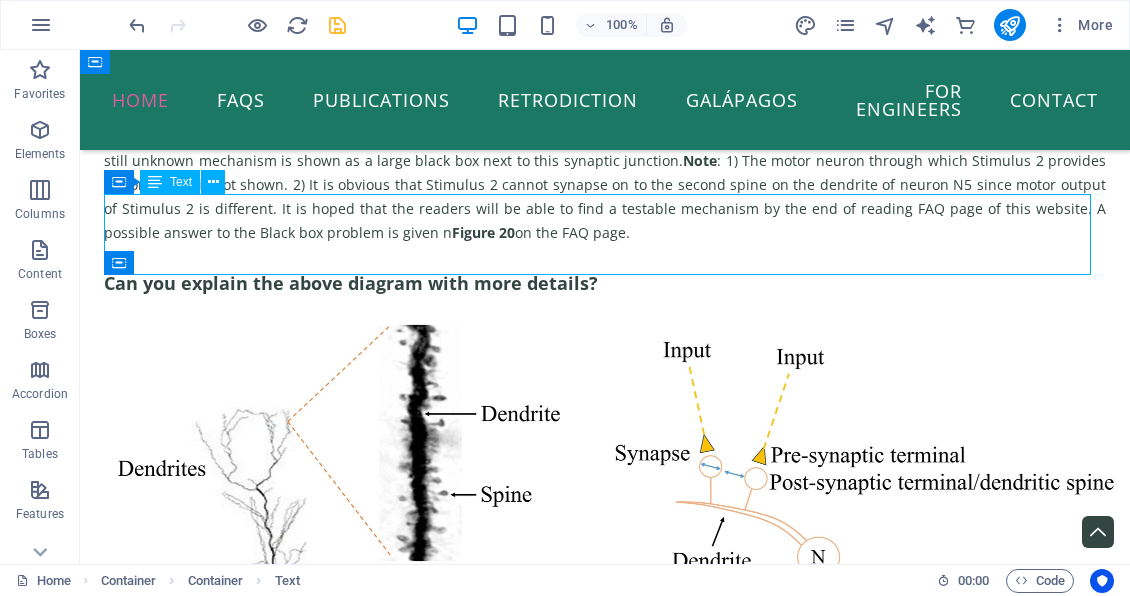click on "Can you explain the above diagram with more details?" at bounding box center [605, 283] 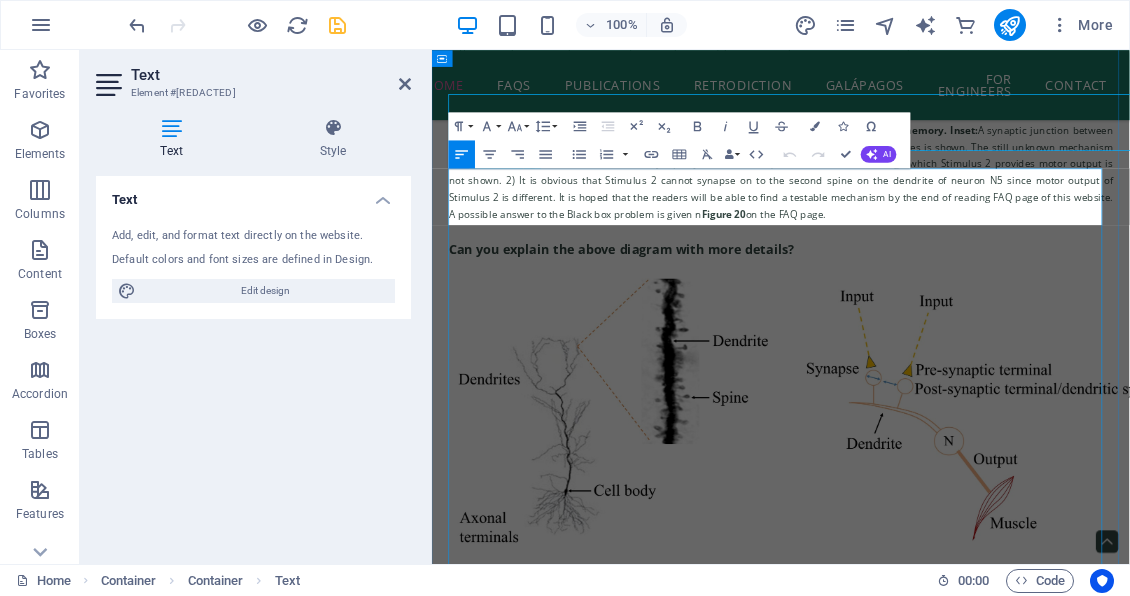 scroll, scrollTop: 3715, scrollLeft: 0, axis: vertical 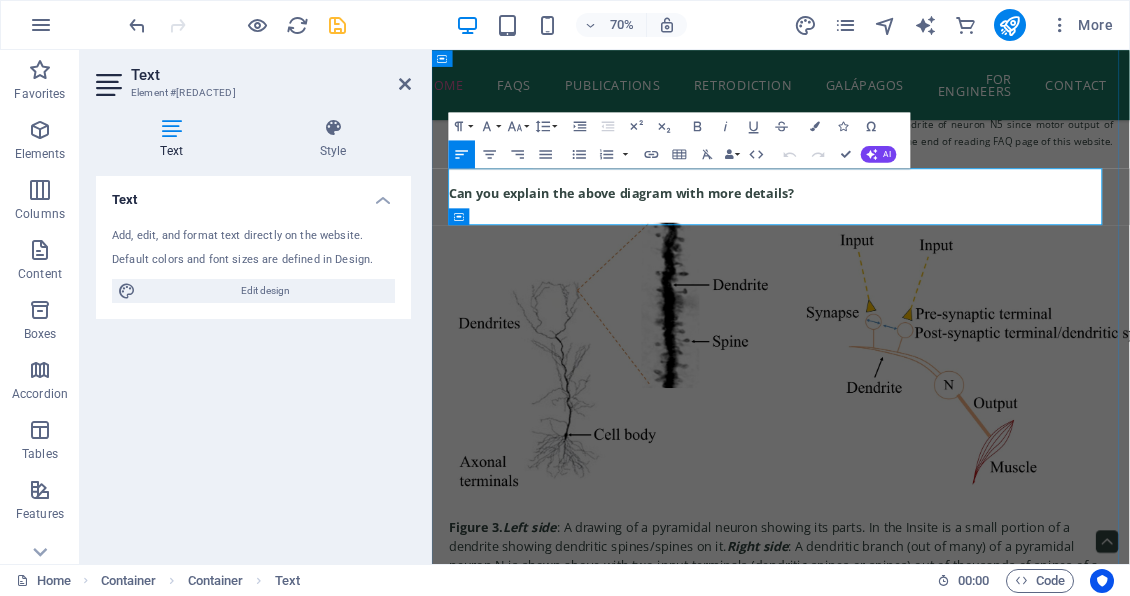 drag, startPoint x: 939, startPoint y: 279, endPoint x: 966, endPoint y: 271, distance: 28.160255 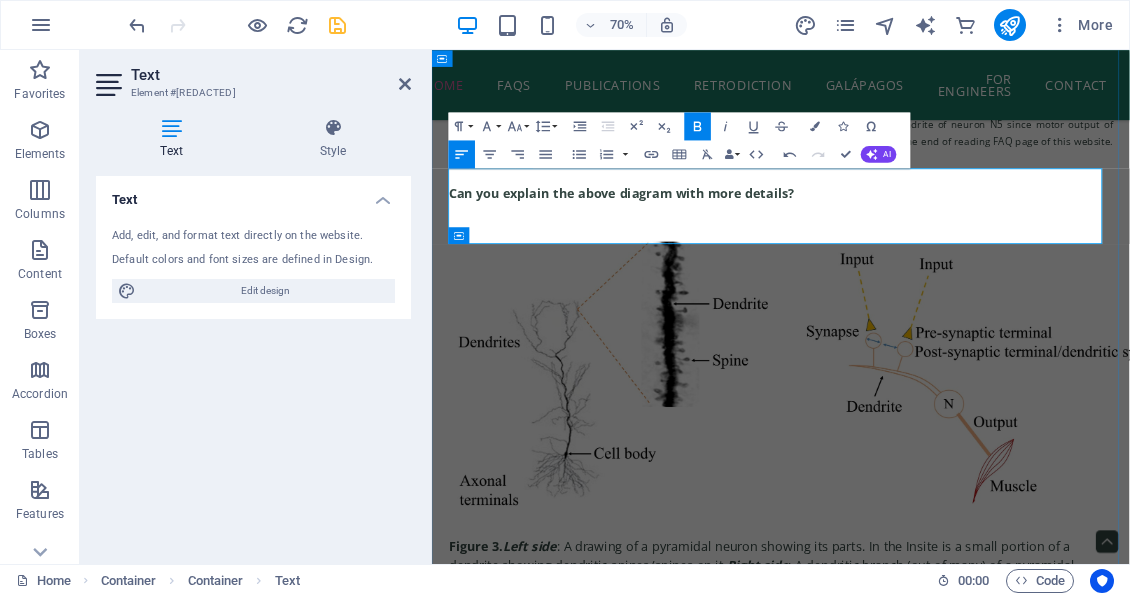 type 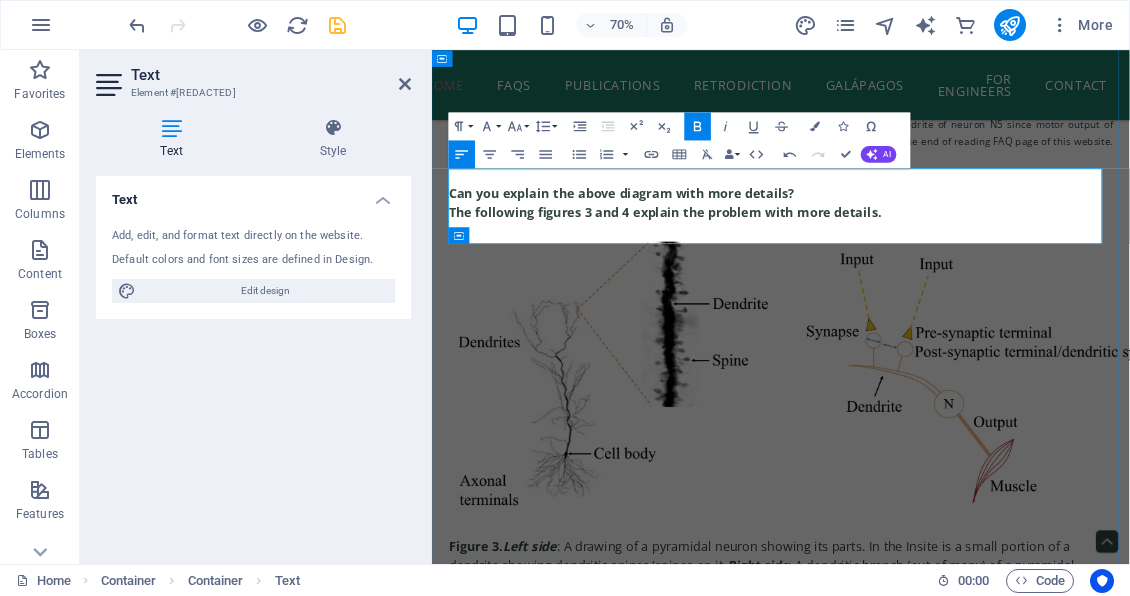 drag, startPoint x: 1096, startPoint y: 290, endPoint x: 484, endPoint y: 229, distance: 615.03253 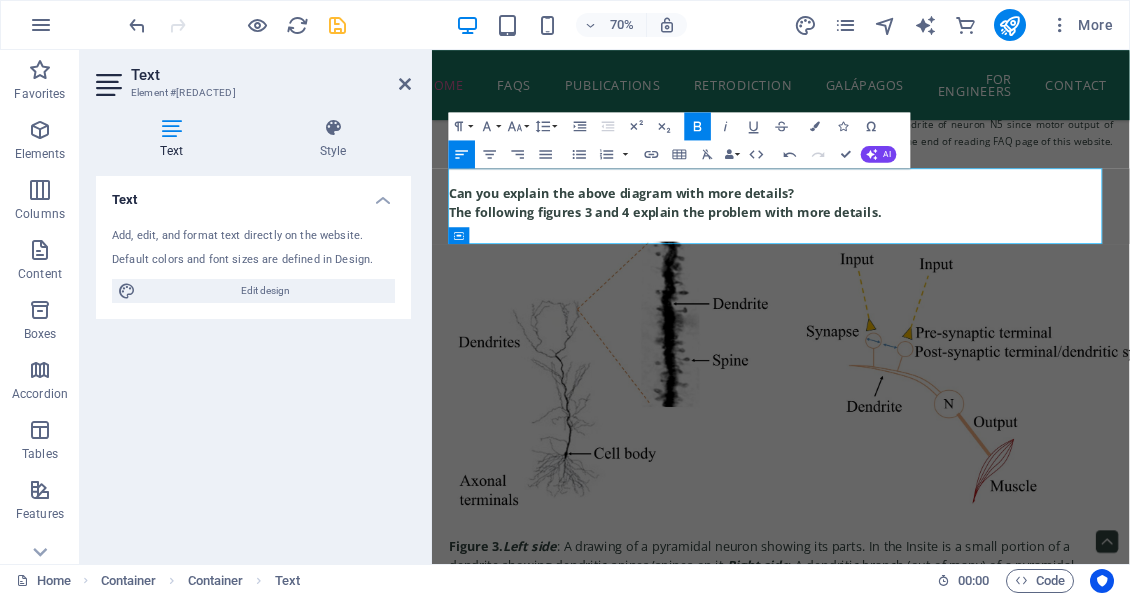 click 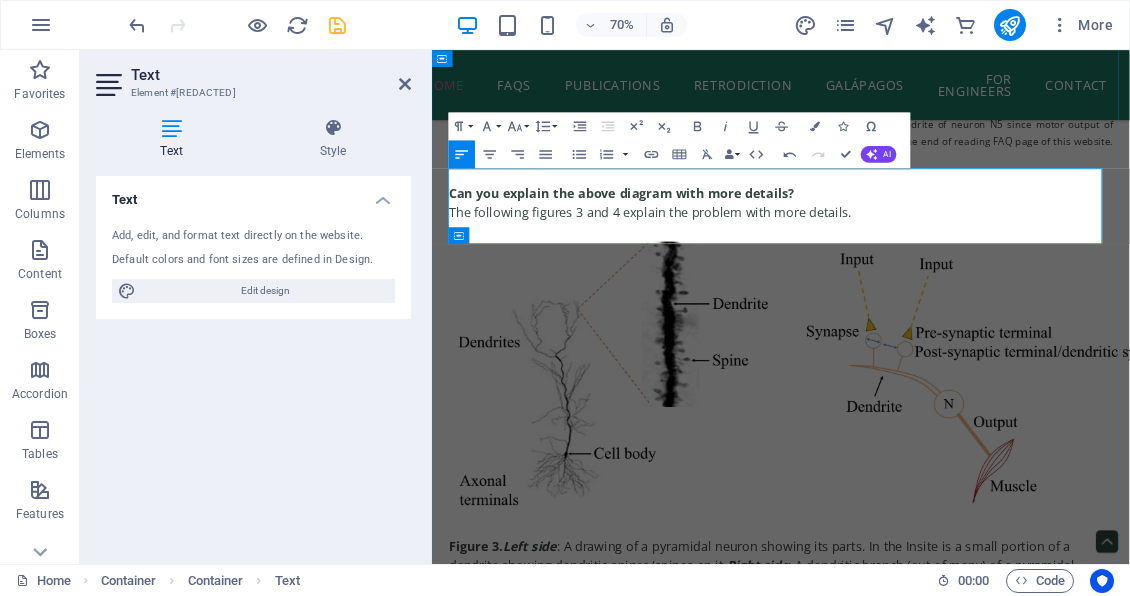 click at bounding box center (930, 308) 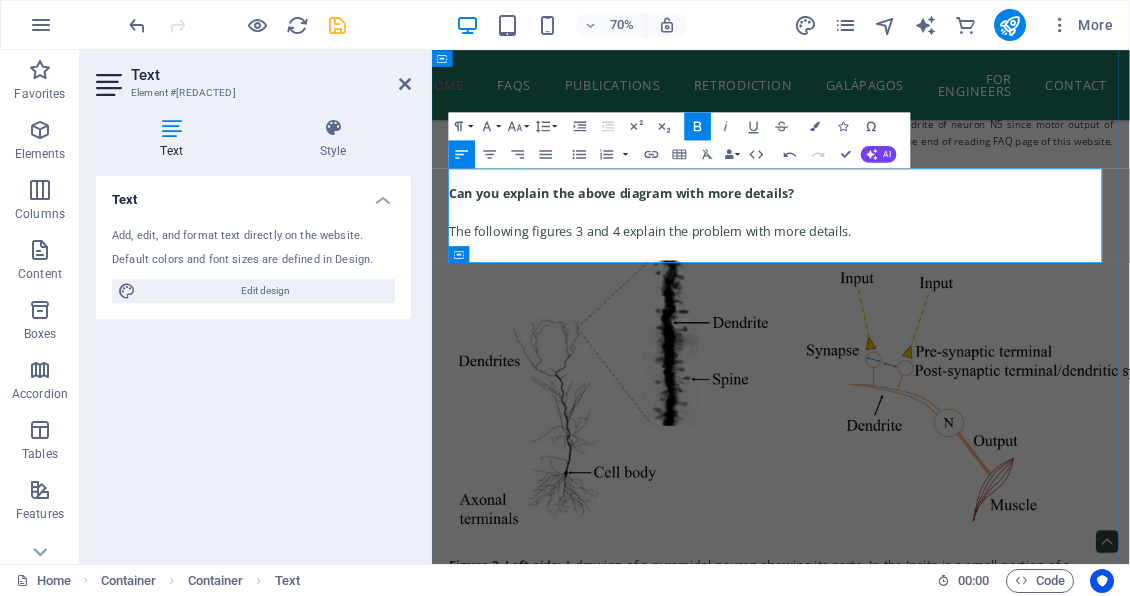 click at bounding box center [930, 335] 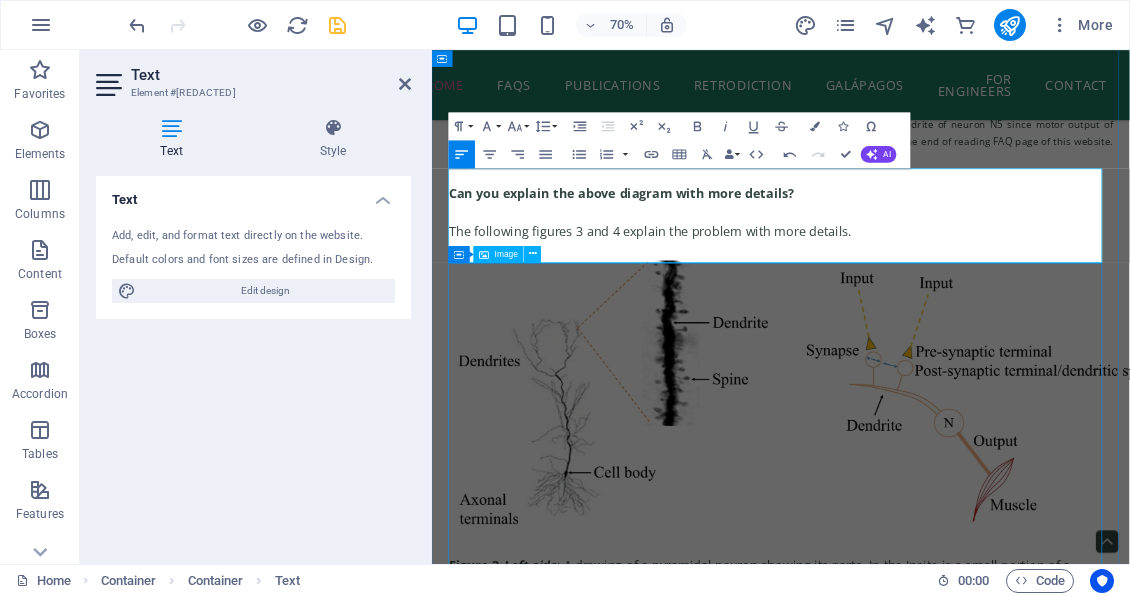 click on "Figure 3. Left side : A drawing of a pyramidal neuron showing its parts. In the Insite is a small portion of a dendrite showing dendritic spines/spines on it. Right side : A dendritic branch (out of many) of a pyramidal neuron N is shown above with two input terminals (dendritic spines or spines) out of thousands of spines of a neuron. Note that mean inter-spine distance is more than mean spine diameter ([LAST NAME] et al., [YEAR]). Nearly any [NUMBER] input signals arriving to the neuron through [NUMBER] input terminals simultaneously or even less than [NUMBER] input signals arriving temporally out of [NUMBER]s of input terminals generate one output – that is the action potential (somatic spike or firing) of the neuron, which propagates to all the output terminals (axonal terminals or presynaptic terminals) of that neuron." at bounding box center (930, 668) 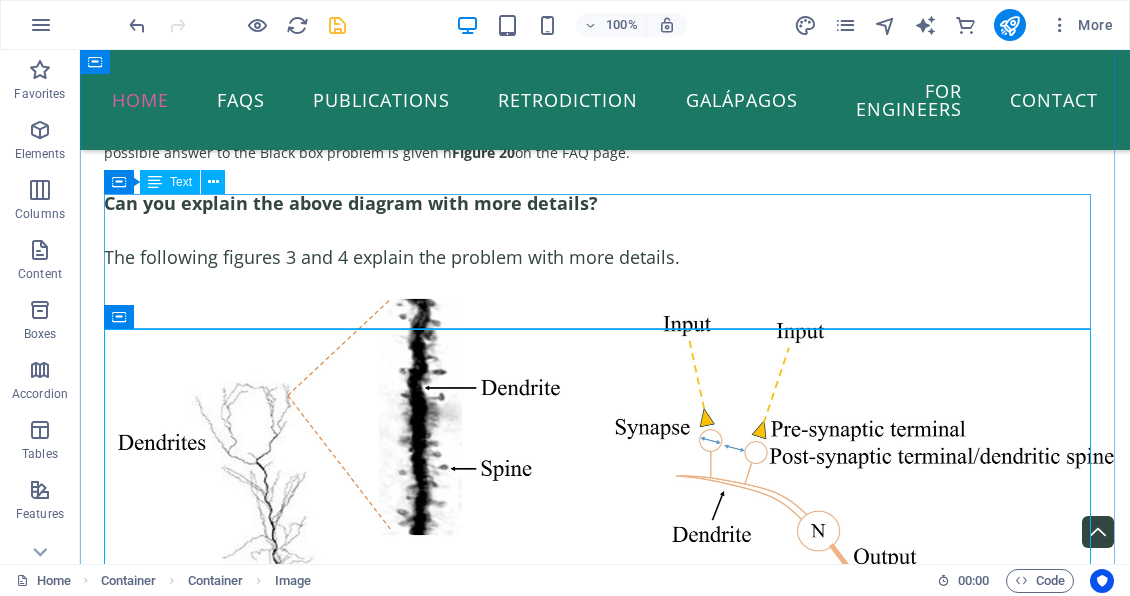 scroll, scrollTop: 3635, scrollLeft: 0, axis: vertical 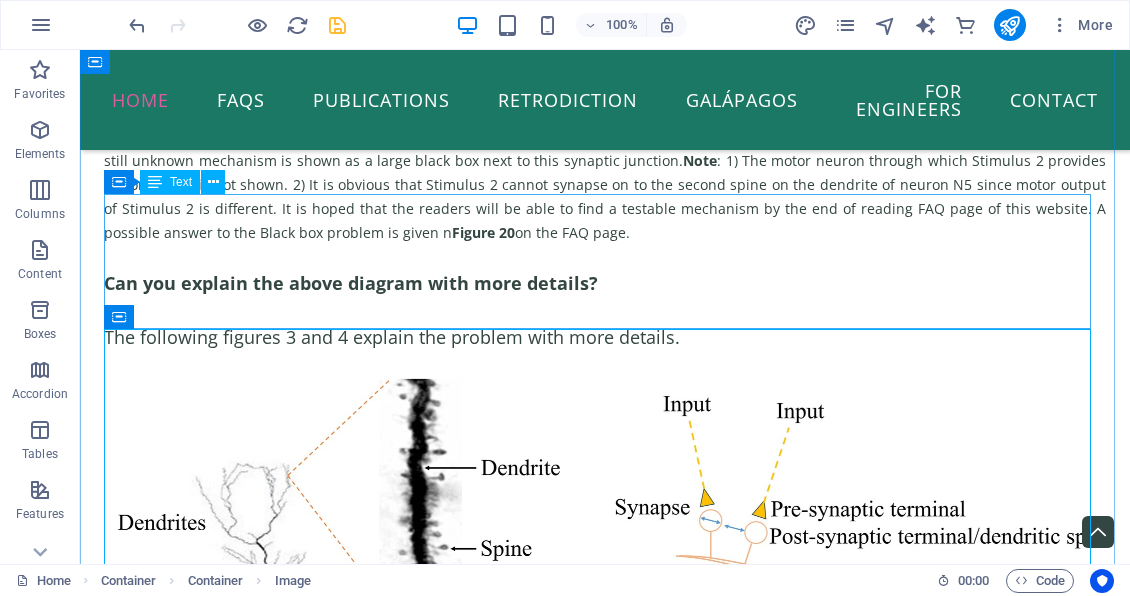 click on "Can you explain the above diagram with more details? The following figures 3 and 4 explain the problem with more details." at bounding box center (605, 310) 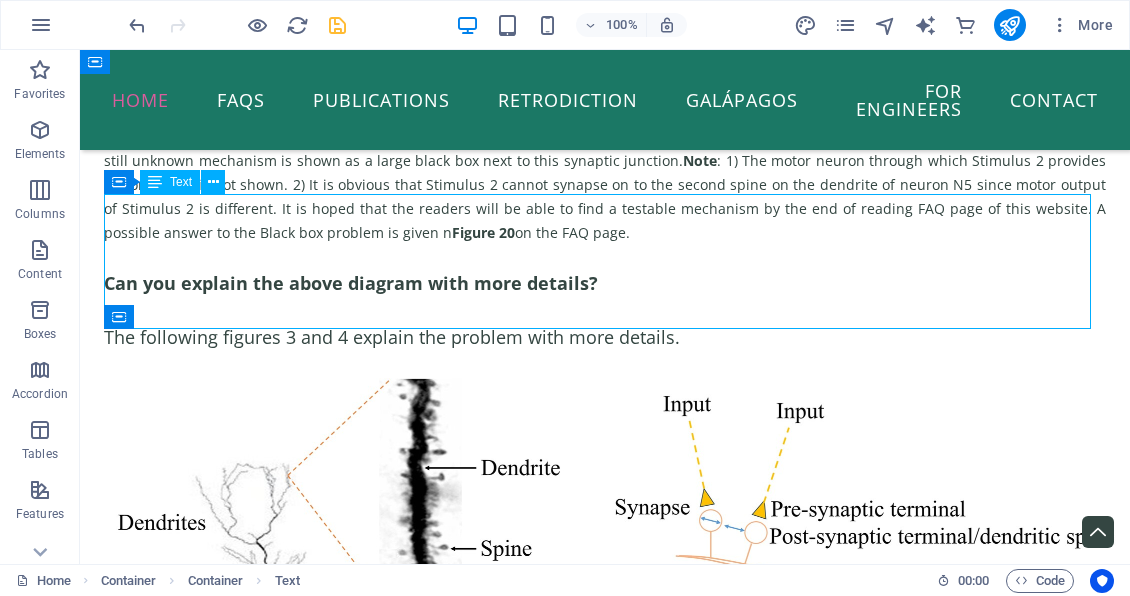 click on "Can you explain the above diagram with more details? The following figures 3 and 4 explain the problem with more details." at bounding box center [605, 310] 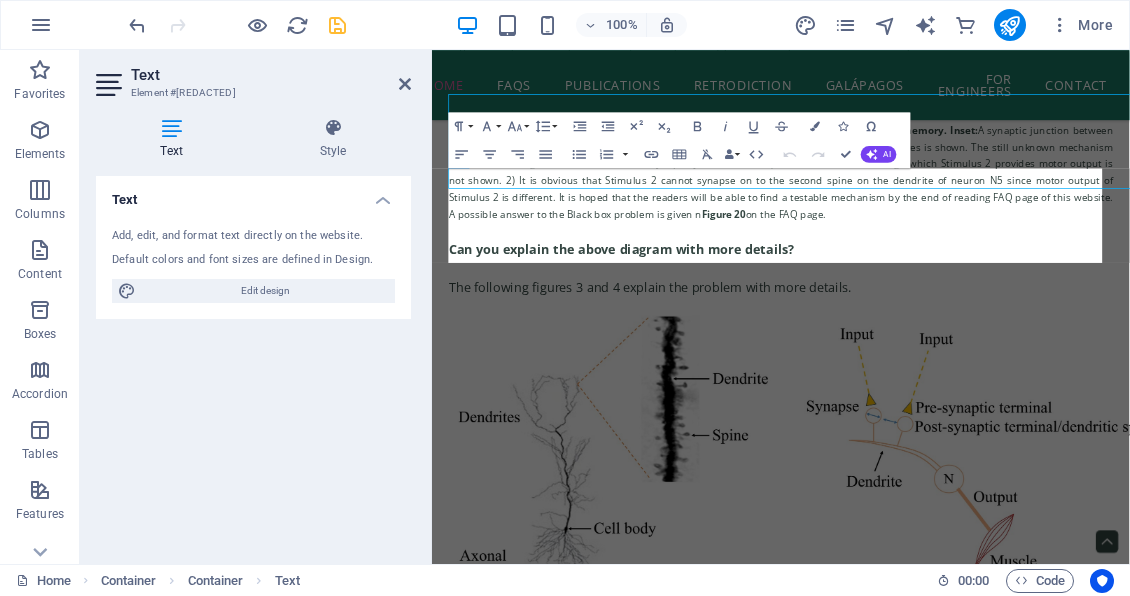 scroll, scrollTop: 3715, scrollLeft: 0, axis: vertical 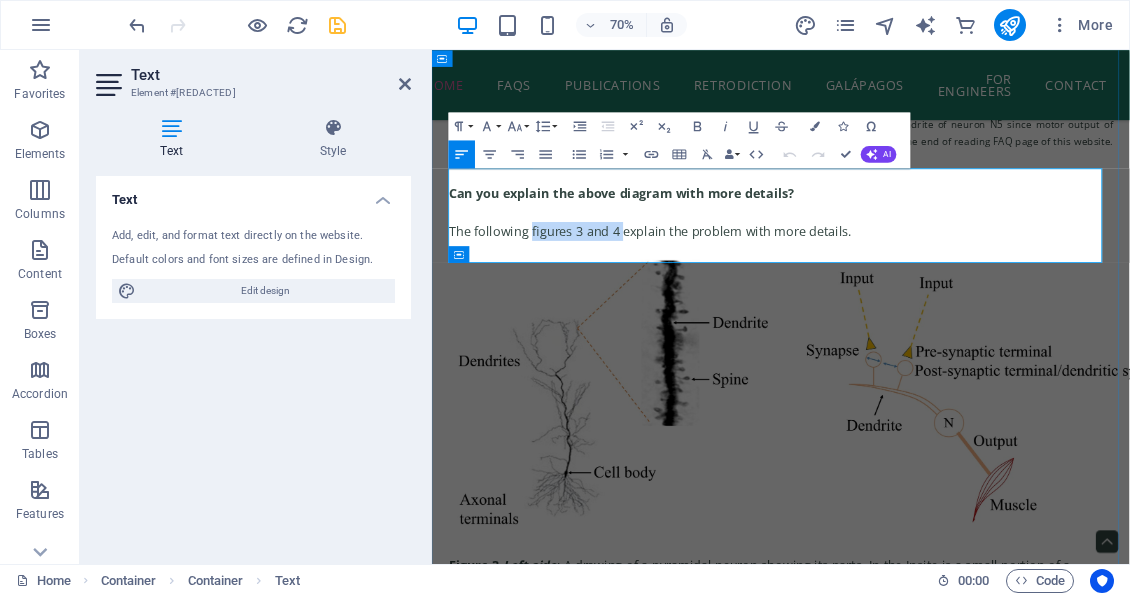 drag, startPoint x: 573, startPoint y: 312, endPoint x: 701, endPoint y: 319, distance: 128.19127 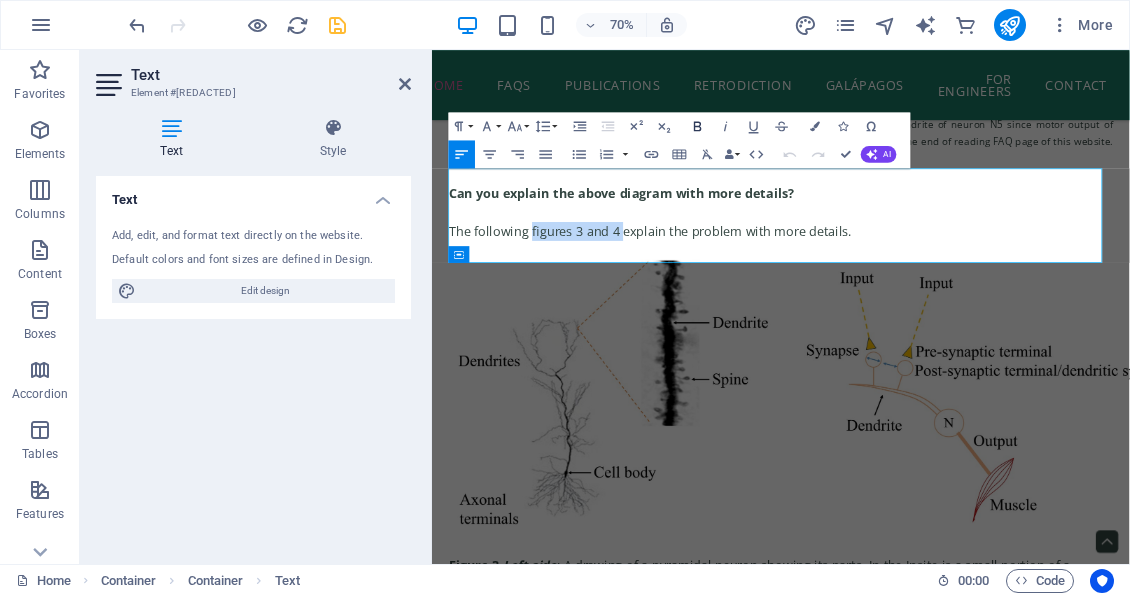 click 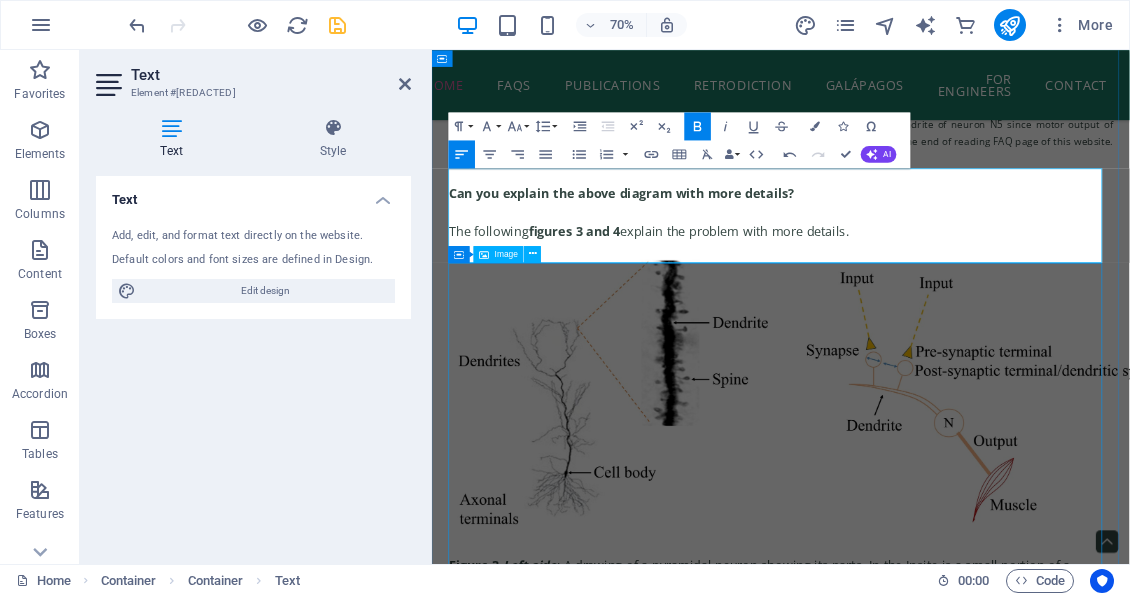 click on "Figure 3. Left side : A drawing of a pyramidal neuron showing its parts. In the Insite is a small portion of a dendrite showing dendritic spines/spines on it. Right side : A dendritic branch (out of many) of a pyramidal neuron N is shown above with two input terminals (dendritic spines or spines) out of thousands of spines of a neuron. Note that mean inter-spine distance is more than mean spine diameter ([LAST NAME] et al., [YEAR]). Nearly any [NUMBER] input signals arriving to the neuron through [NUMBER] input terminals simultaneously or even less than [NUMBER] input signals arriving temporally out of [NUMBER]s of input terminals generate one output – that is the action potential (somatic spike or firing) of the neuron, which propagates to all the output terminals (axonal terminals or presynaptic terminals) of that neuron." at bounding box center [930, 668] 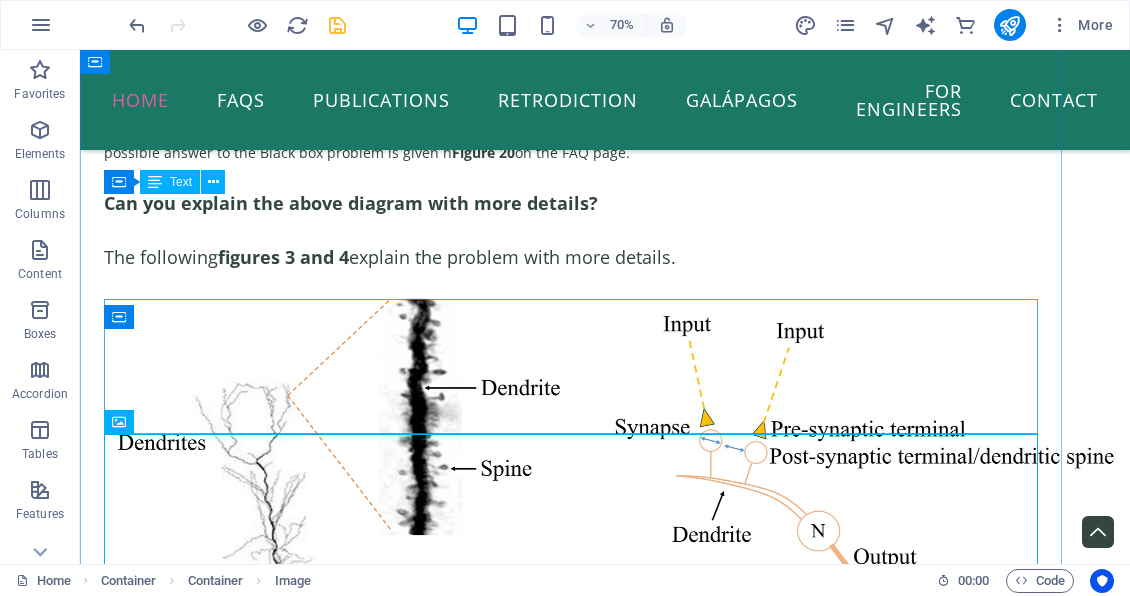 scroll, scrollTop: 3635, scrollLeft: 0, axis: vertical 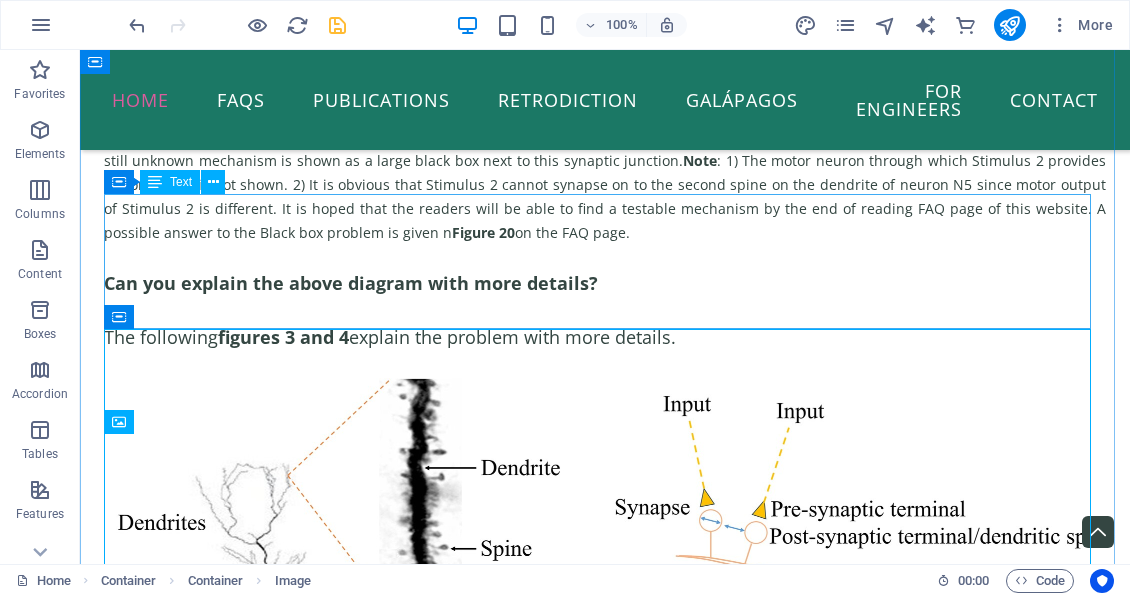 click on "Can you explain the above diagram with more details? The following  figures 3 and 4  explain the problem with more details." at bounding box center [605, 310] 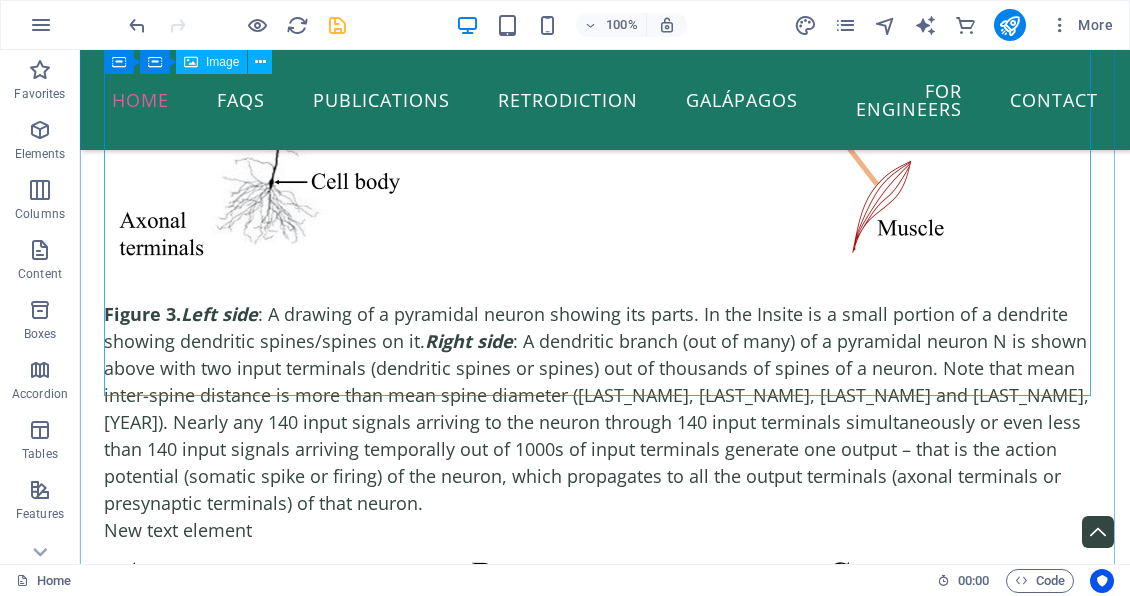 scroll, scrollTop: 4335, scrollLeft: 0, axis: vertical 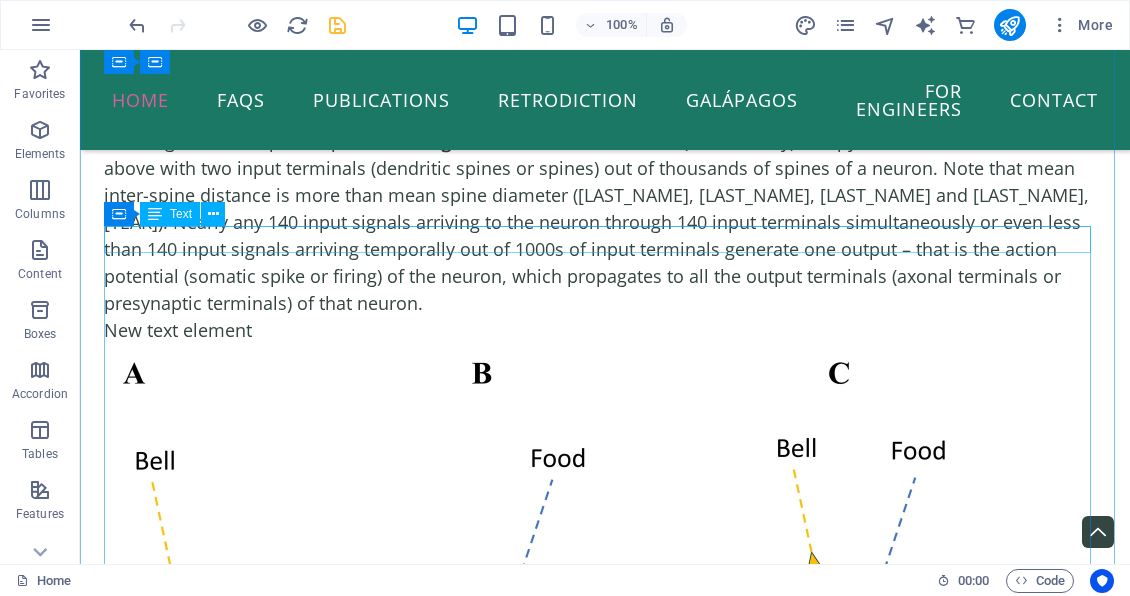 click on "New text element" at bounding box center (605, 330) 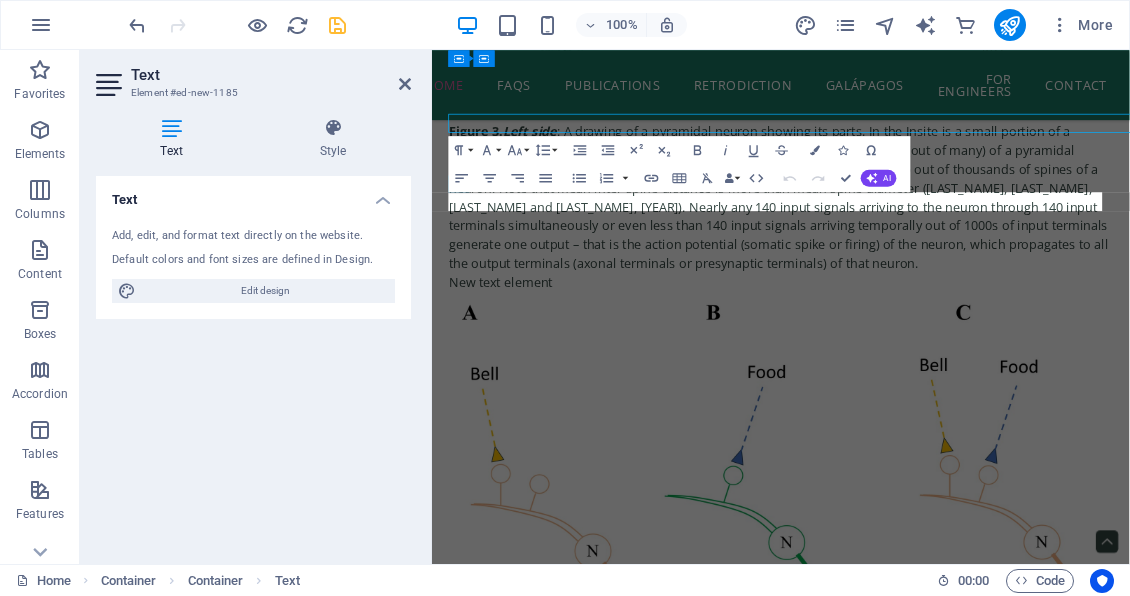 scroll, scrollTop: 4420, scrollLeft: 0, axis: vertical 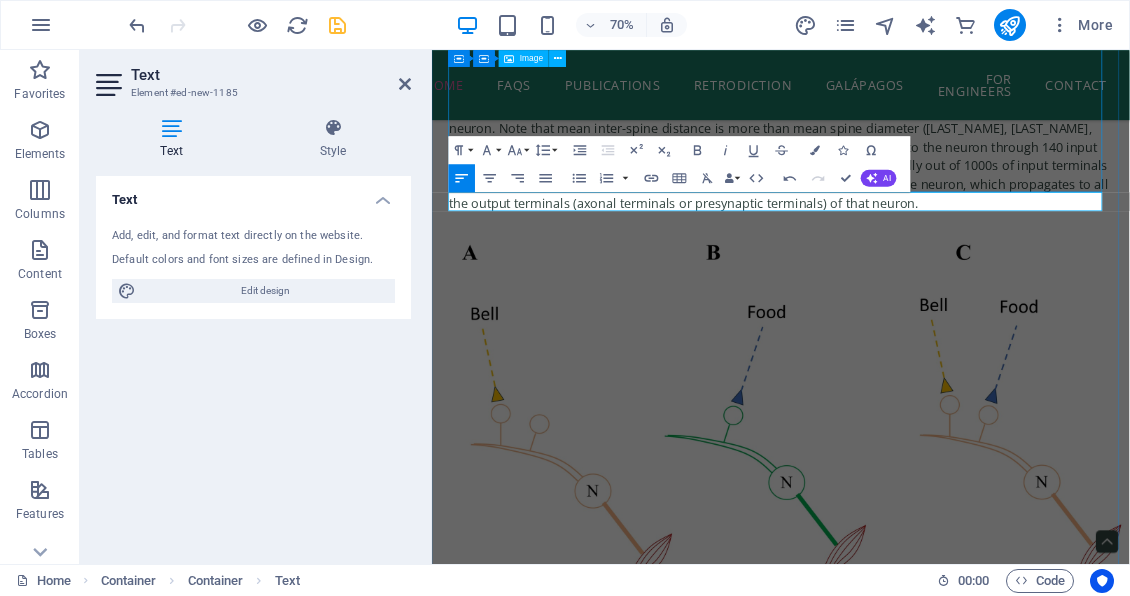 click on "Figure 3. Left side : A drawing of a pyramidal neuron showing its parts. In the Insite is a small portion of a dendrite showing dendritic spines/spines on it. Right side : A dendritic branch (out of many) of a pyramidal neuron N is shown above with two input terminals (dendritic spines or spines) out of thousands of spines of a neuron. Note that mean inter-spine distance is more than mean spine diameter ([LAST NAME] et al., [YEAR]). Nearly any [NUMBER] input signals arriving to the neuron through [NUMBER] input terminals simultaneously or even less than [NUMBER] input signals arriving temporally out of [NUMBER]s of input terminals generate one output – that is the action potential (somatic spike or firing) of the neuron, which propagates to all the output terminals (axonal terminals or presynaptic terminals) of that neuron." at bounding box center [930, -37] 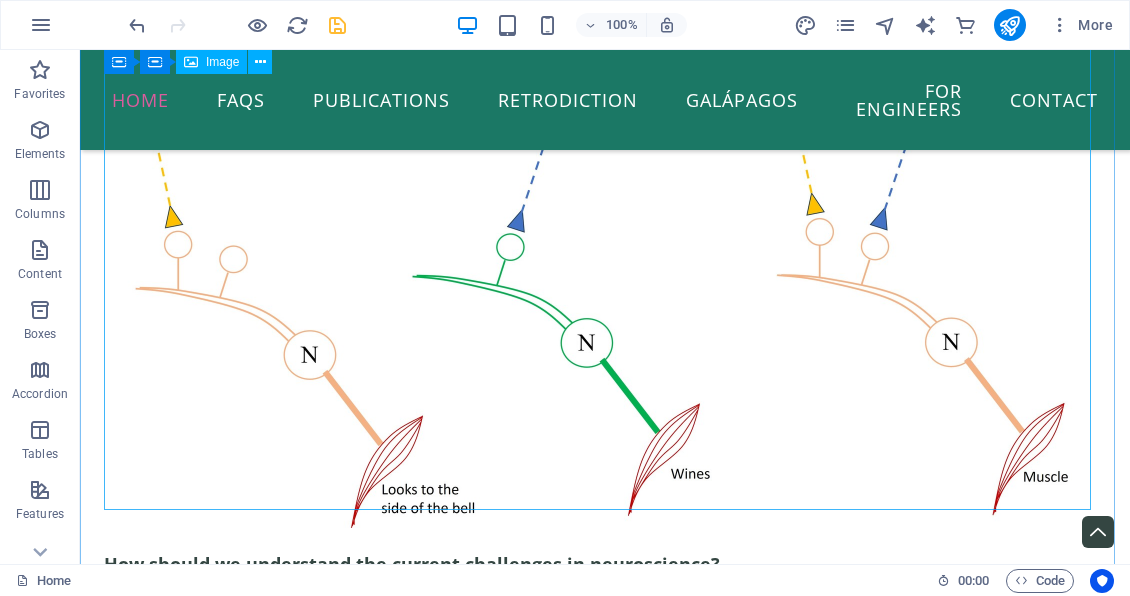 scroll, scrollTop: 4667, scrollLeft: 0, axis: vertical 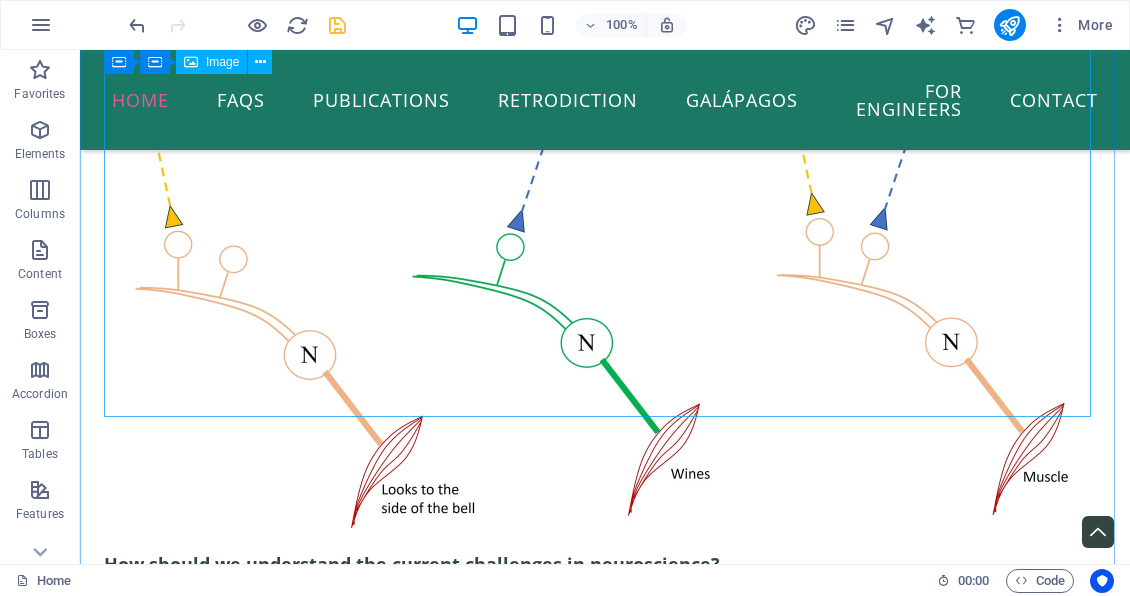 click at bounding box center (605, 256) 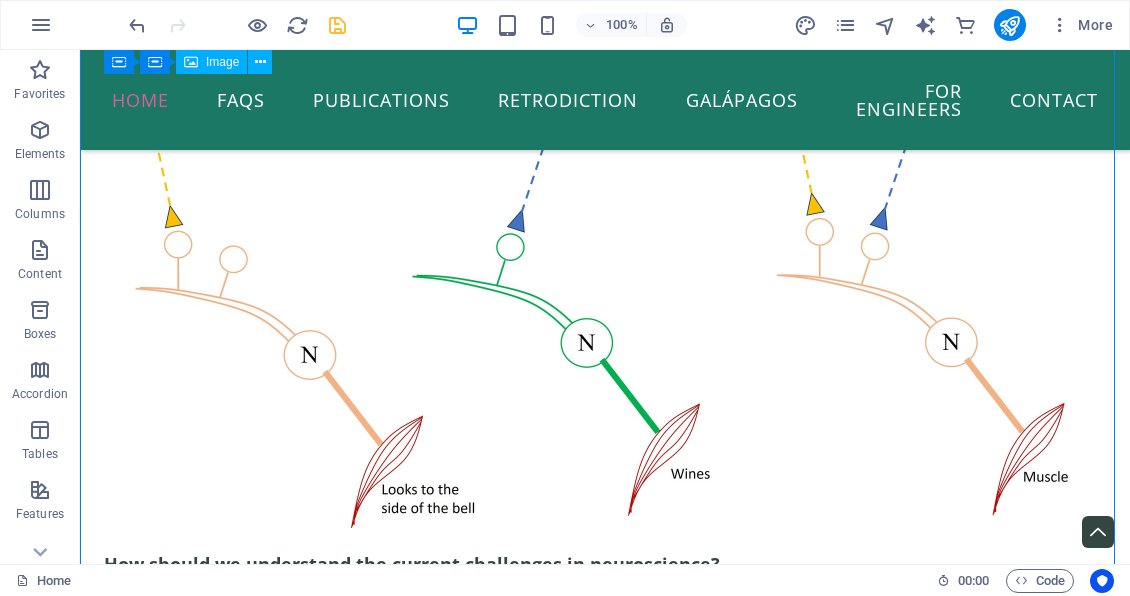 click at bounding box center (605, 256) 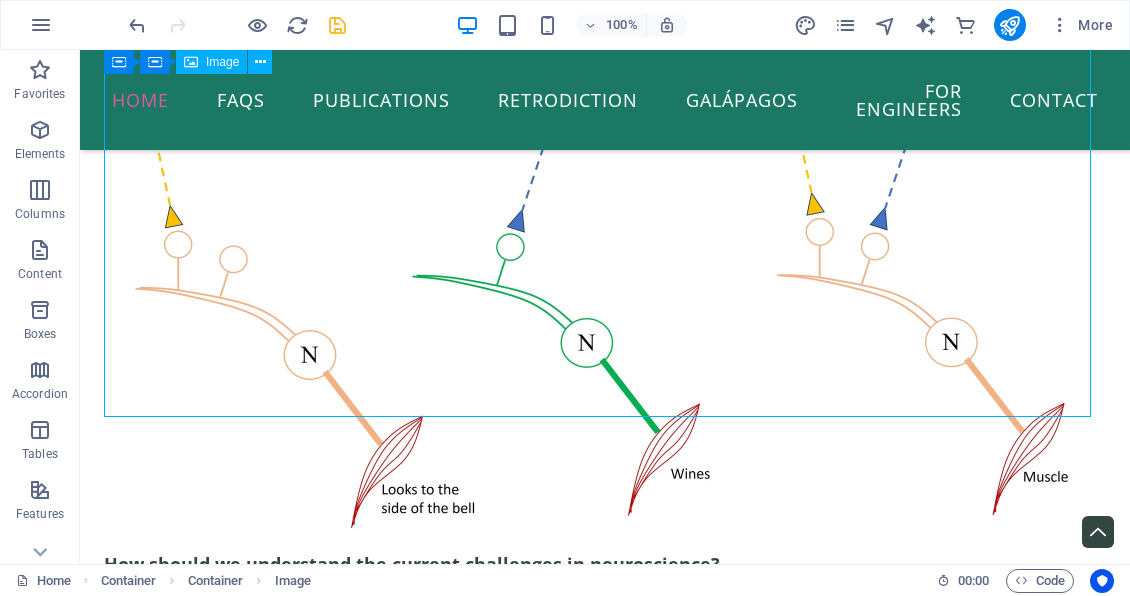 click at bounding box center [605, 256] 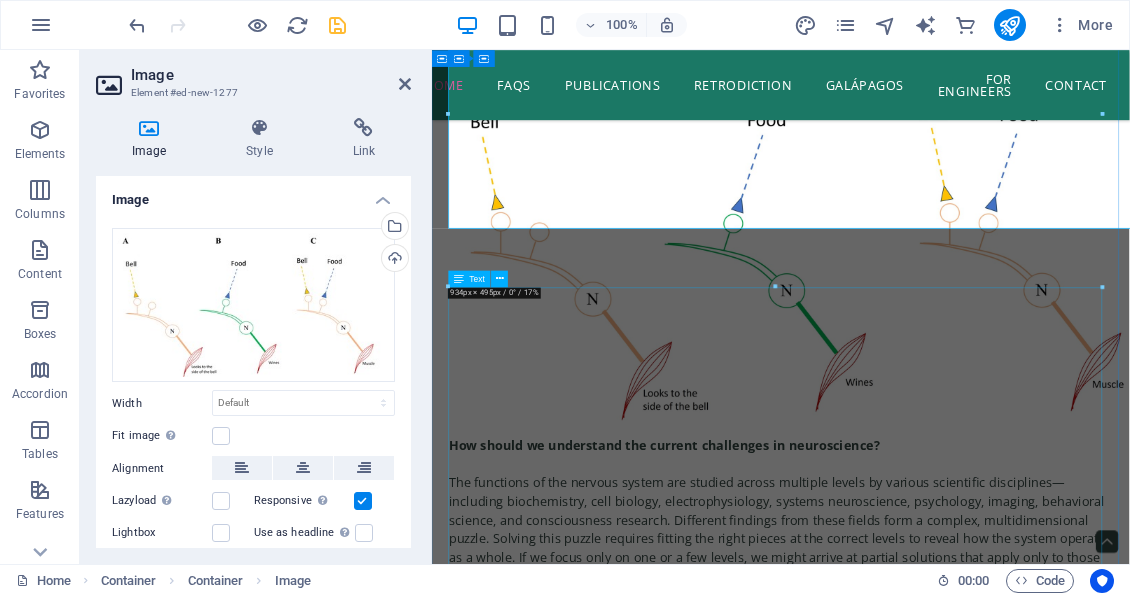 scroll, scrollTop: 4780, scrollLeft: 0, axis: vertical 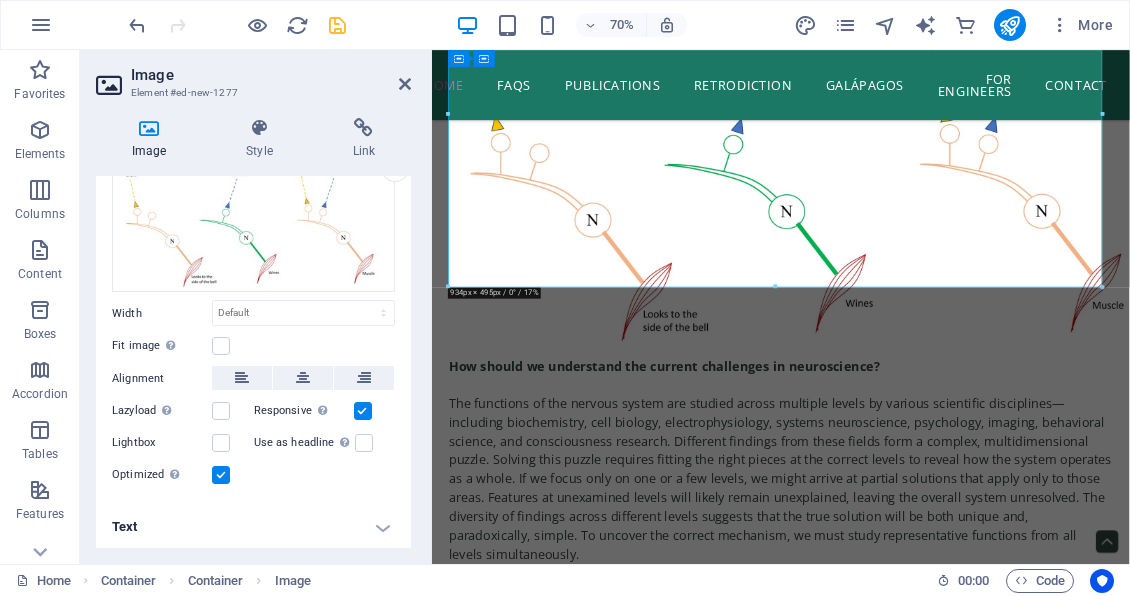 click on "Text" at bounding box center (253, 527) 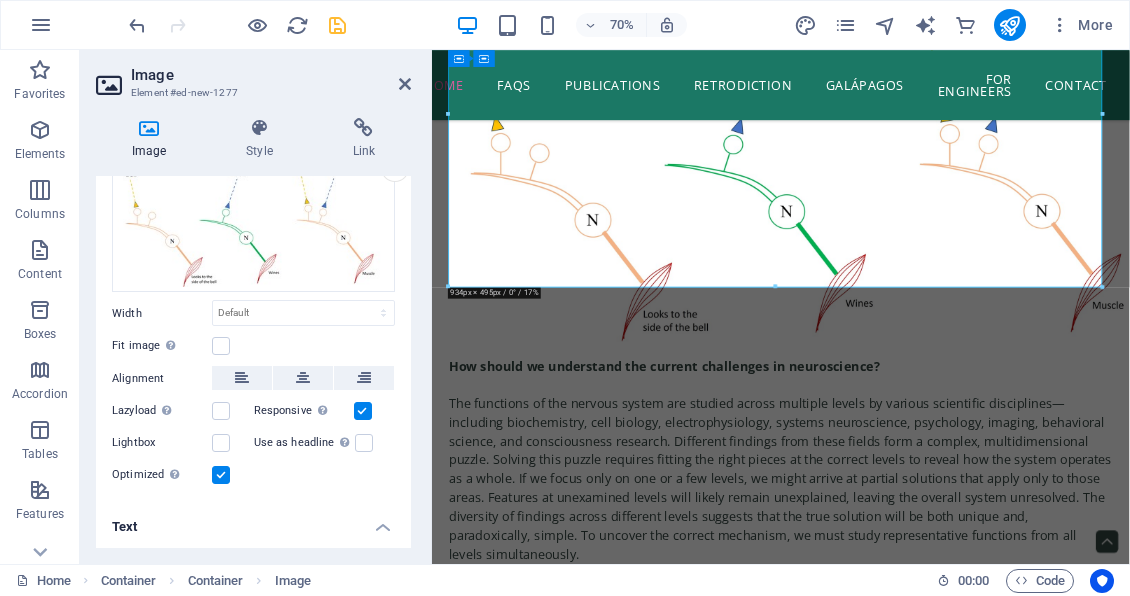 click on "Text" at bounding box center (253, 521) 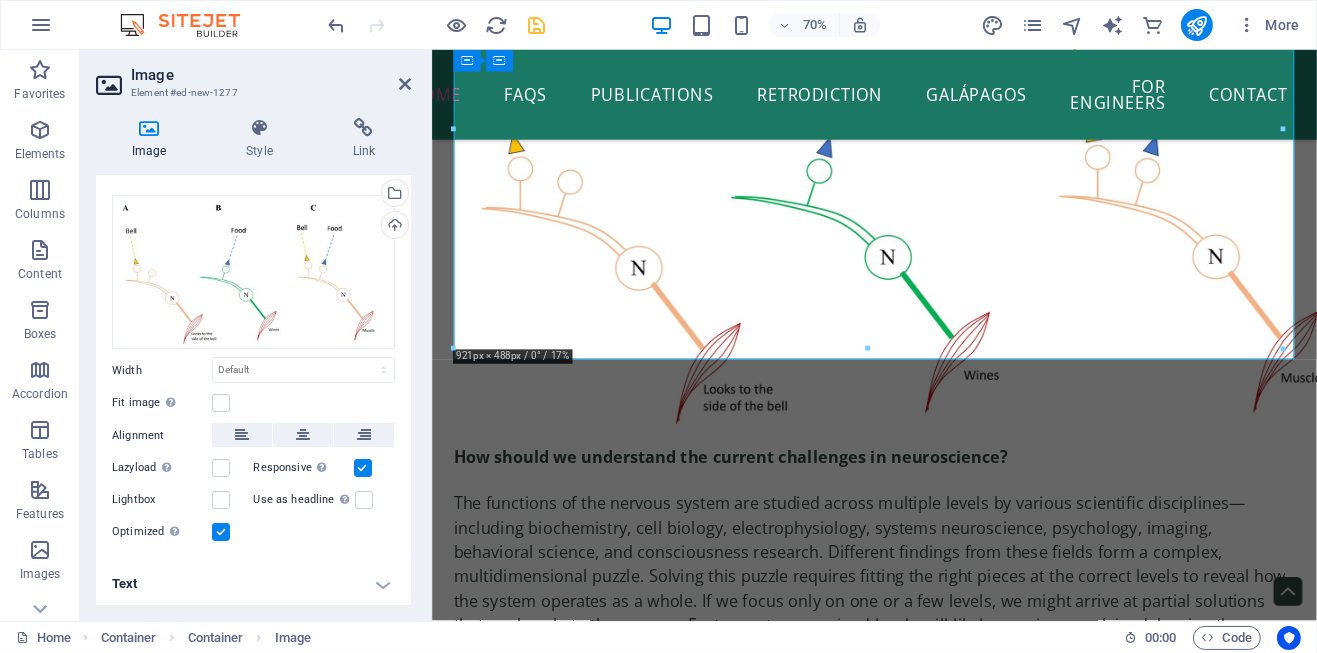 scroll, scrollTop: 4774, scrollLeft: 0, axis: vertical 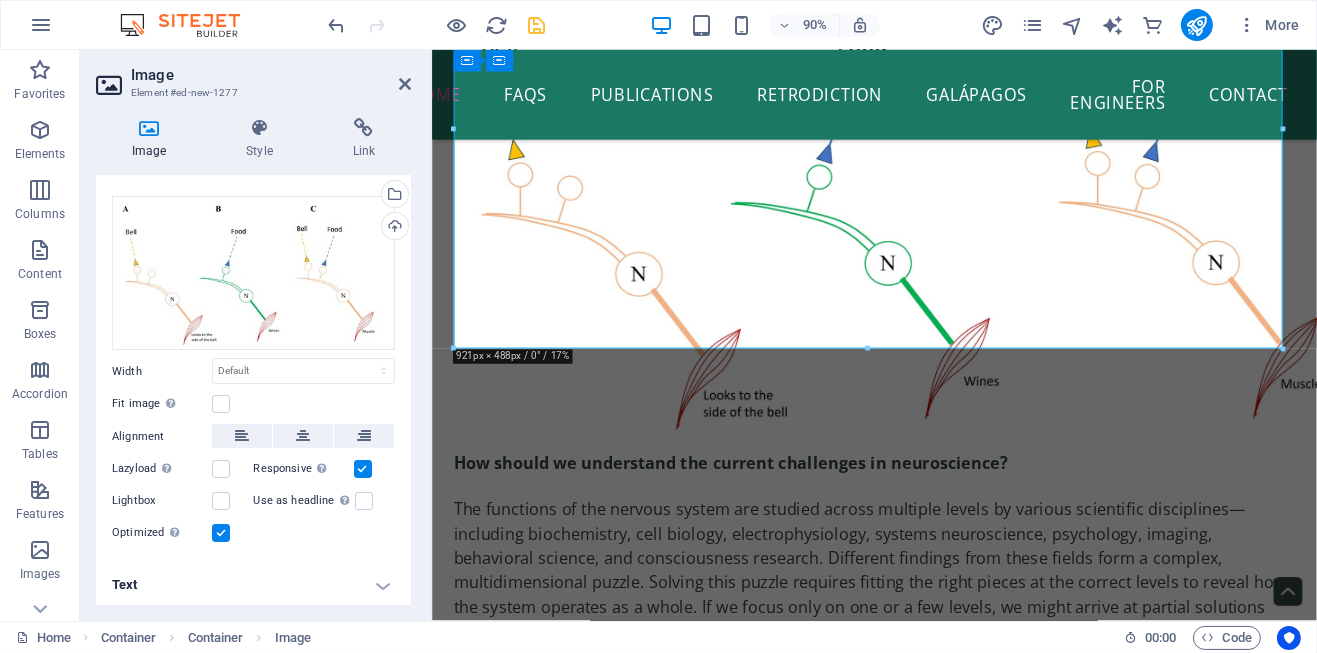 click on "Text" at bounding box center [253, 585] 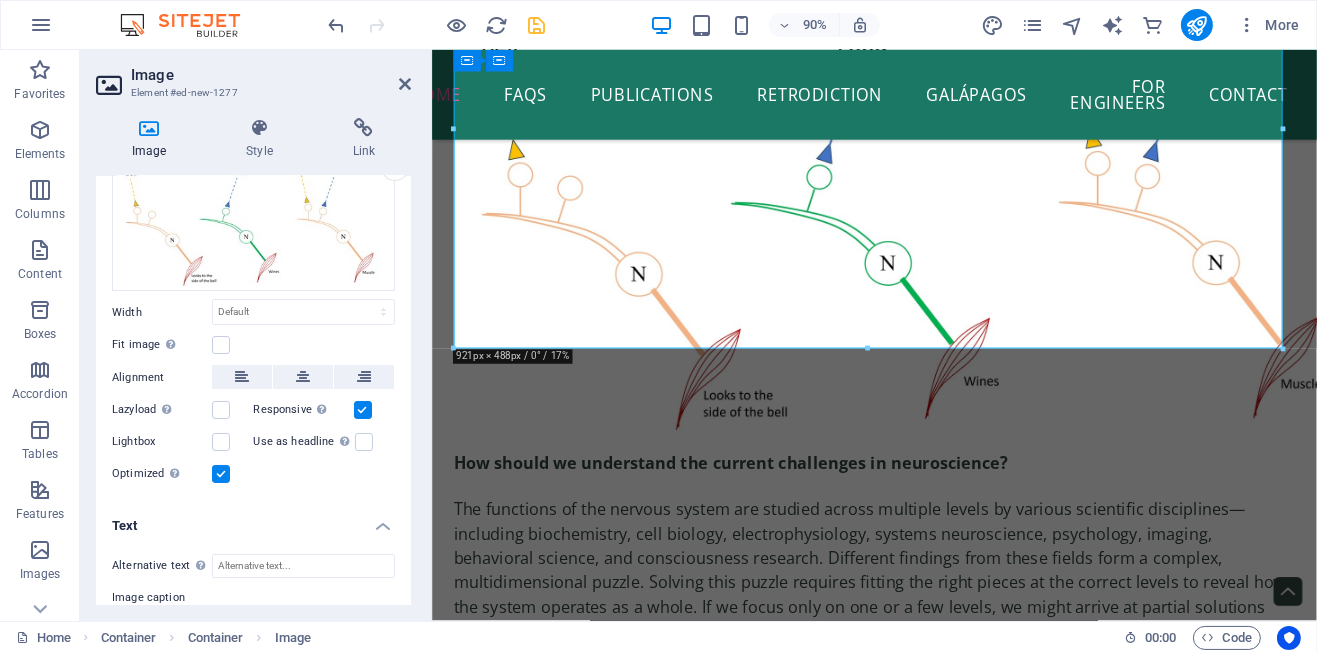 scroll, scrollTop: 220, scrollLeft: 0, axis: vertical 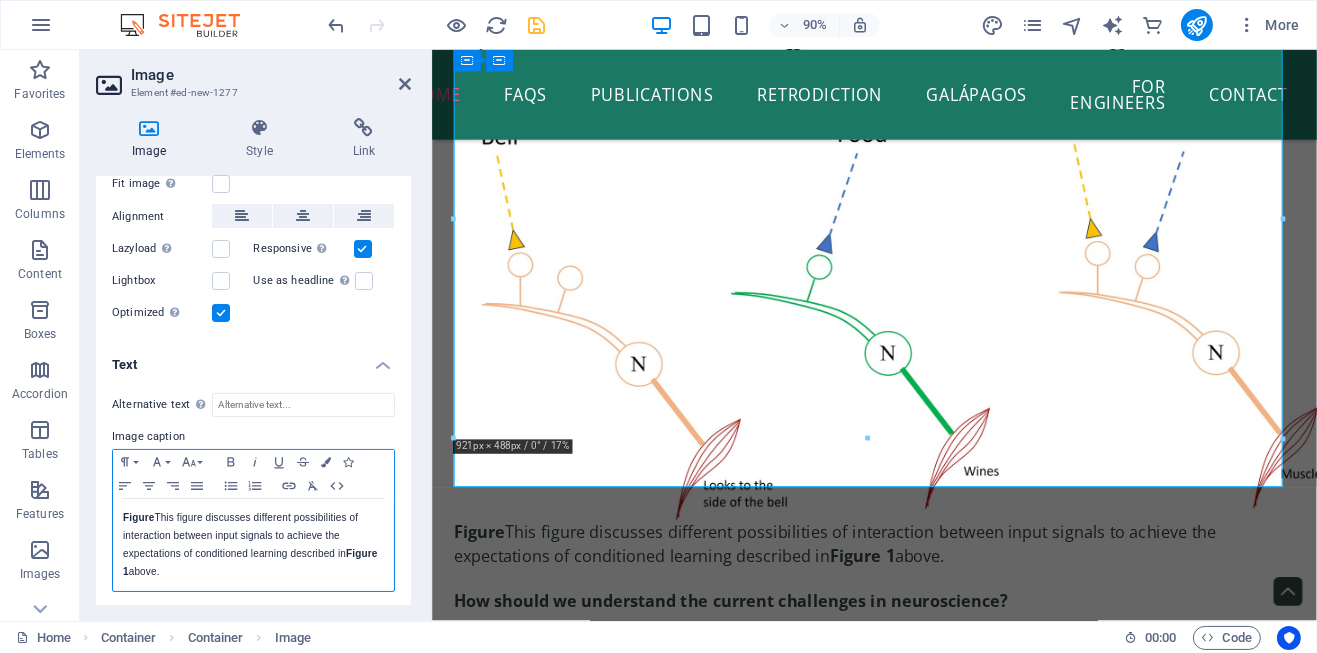 click on "Figure      This figure discusses different possibilities of interaction between input signals to achieve the expectations of conditioned learning described in Figure 1 above." at bounding box center (253, 545) 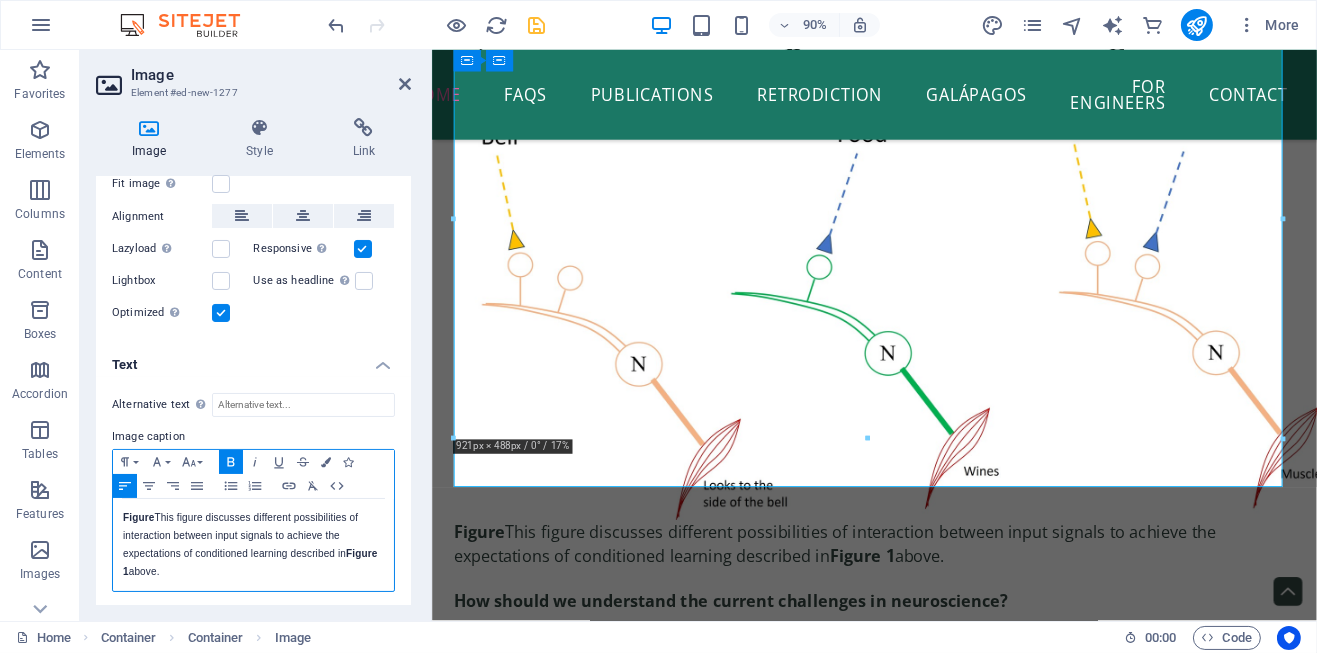 type 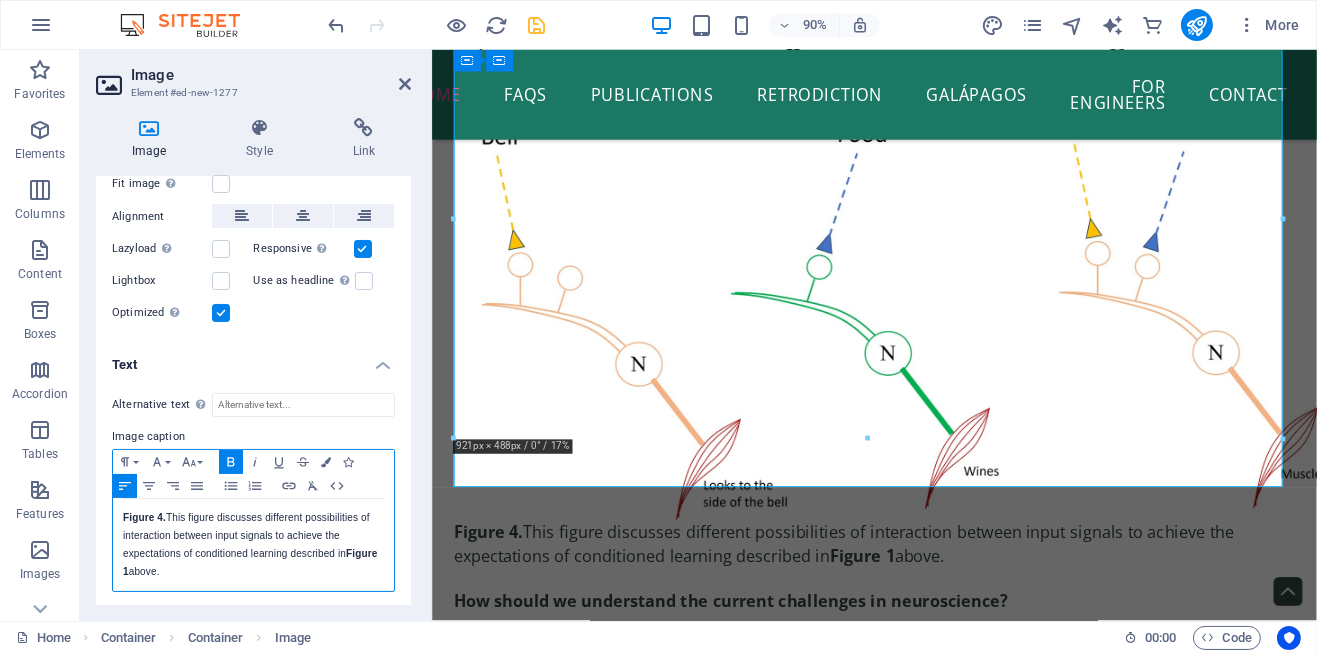 click on "Figure 4.  This figure discusses different possibilities of interaction between input signals to achieve the expectations of conditioned learning described in  Figure 1  above." at bounding box center [253, 545] 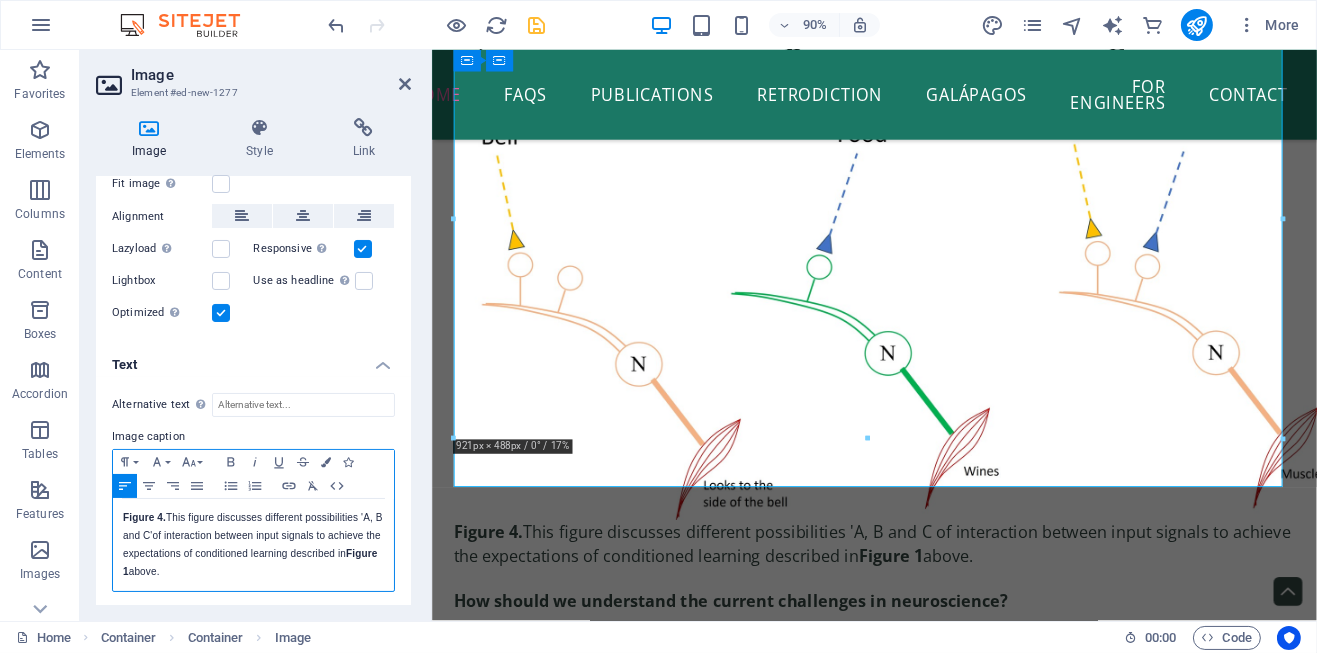 click on "Figure 4.  This figure discusses different possibilities 'A, B and C  of interaction between input signals to achieve the expectations of conditioned learning described in  Figure 1  above." at bounding box center (253, 545) 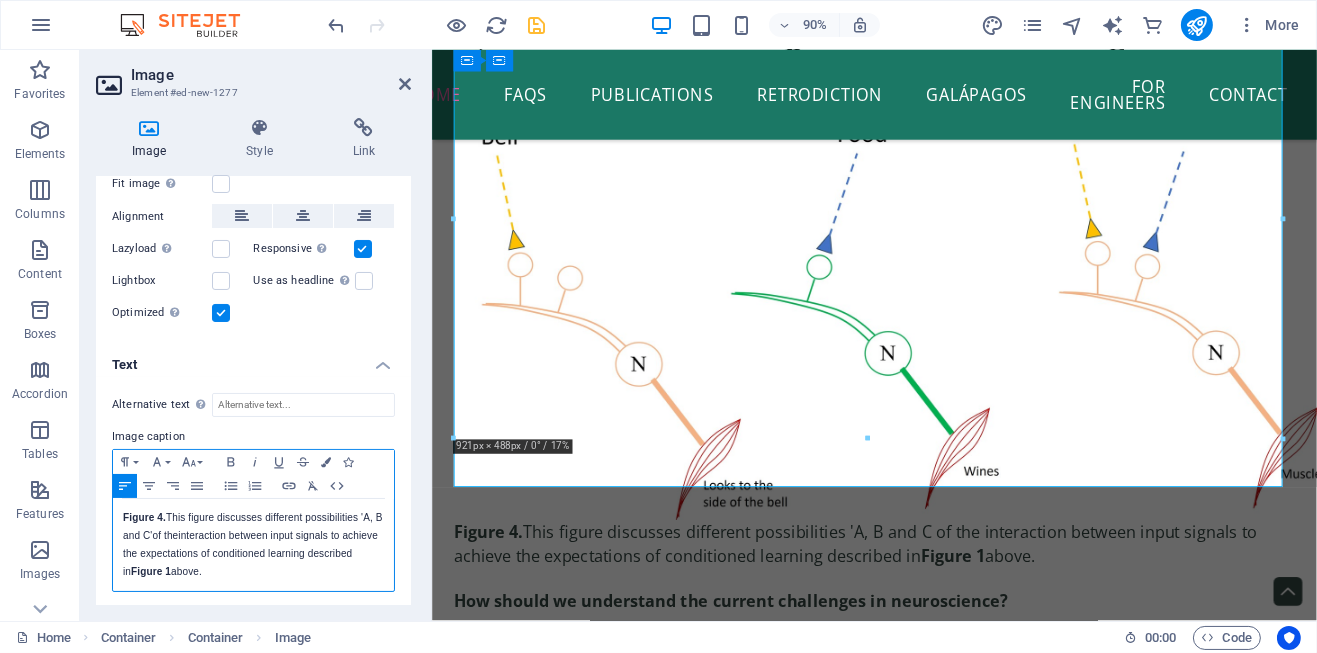 click on "Figure 4.   This figure discusses different possibilities 'A, B and C  of the  interaction between input signals to achieve the expectations of conditioned learning described in  Figure 1  above." at bounding box center (253, 545) 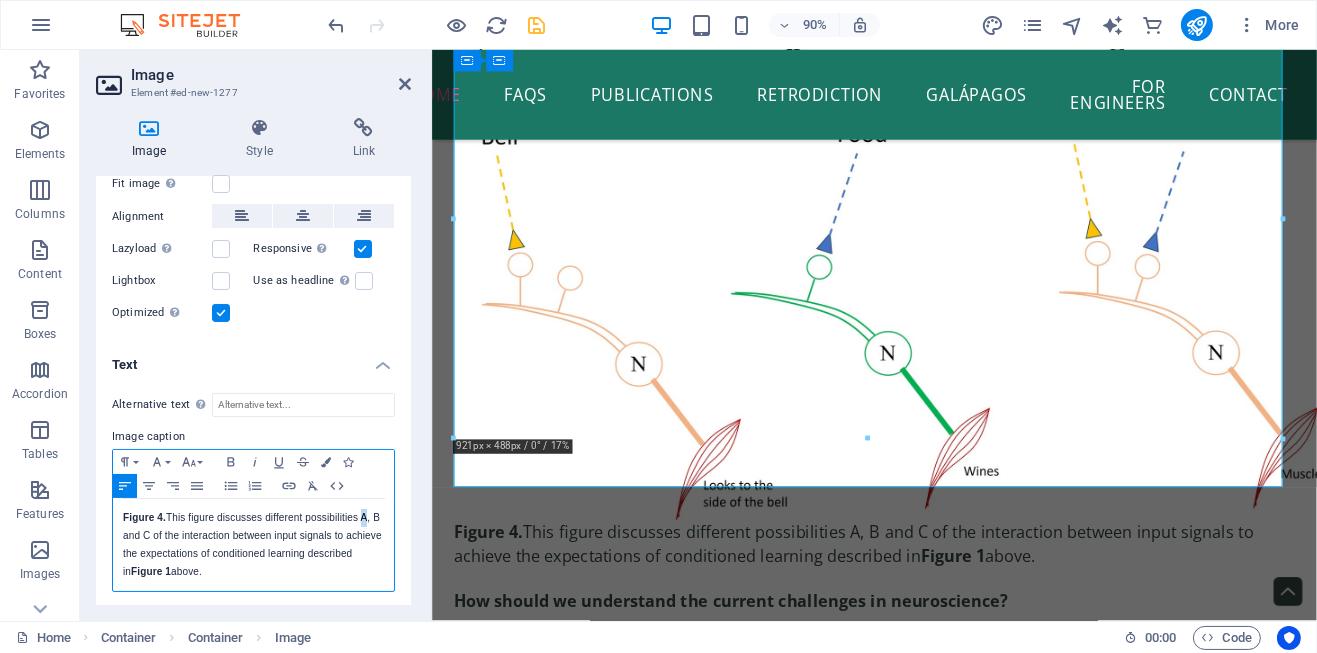 click on "Figure 4.  This figure discusses different possibilities A, B and C of the interaction between input signals to achieve the expectations of conditioned learning described in  Figure 1  above." at bounding box center (253, 545) 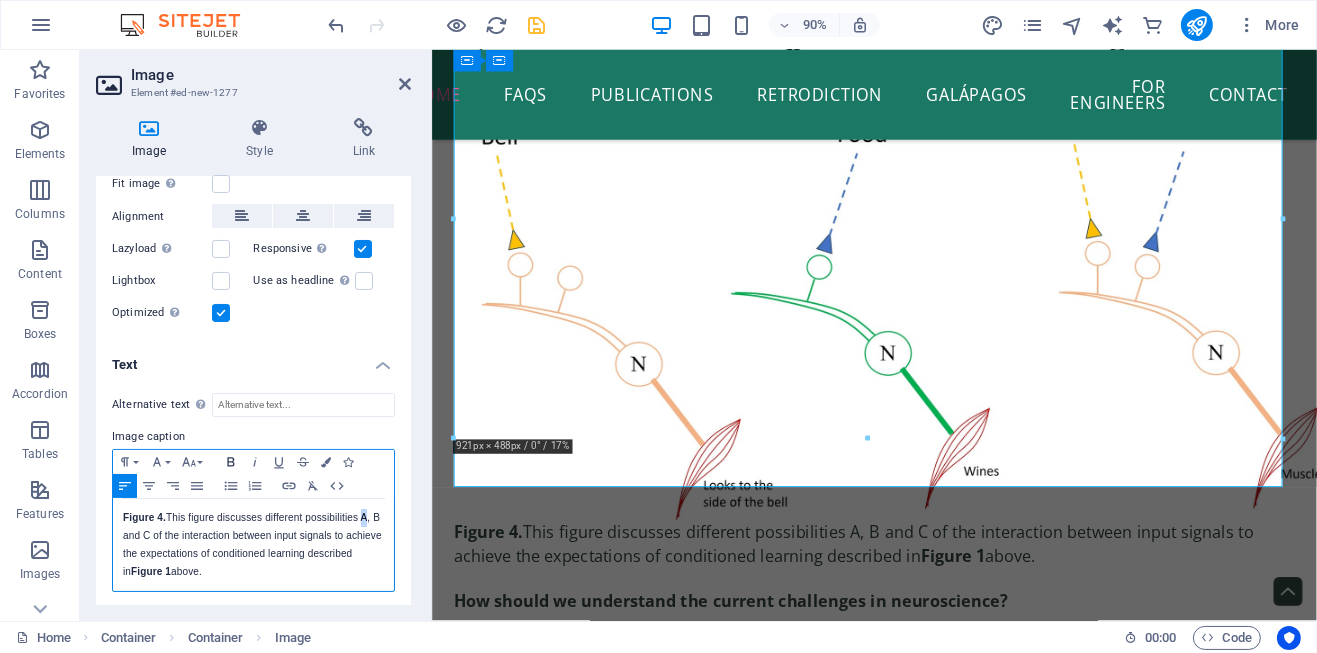 click 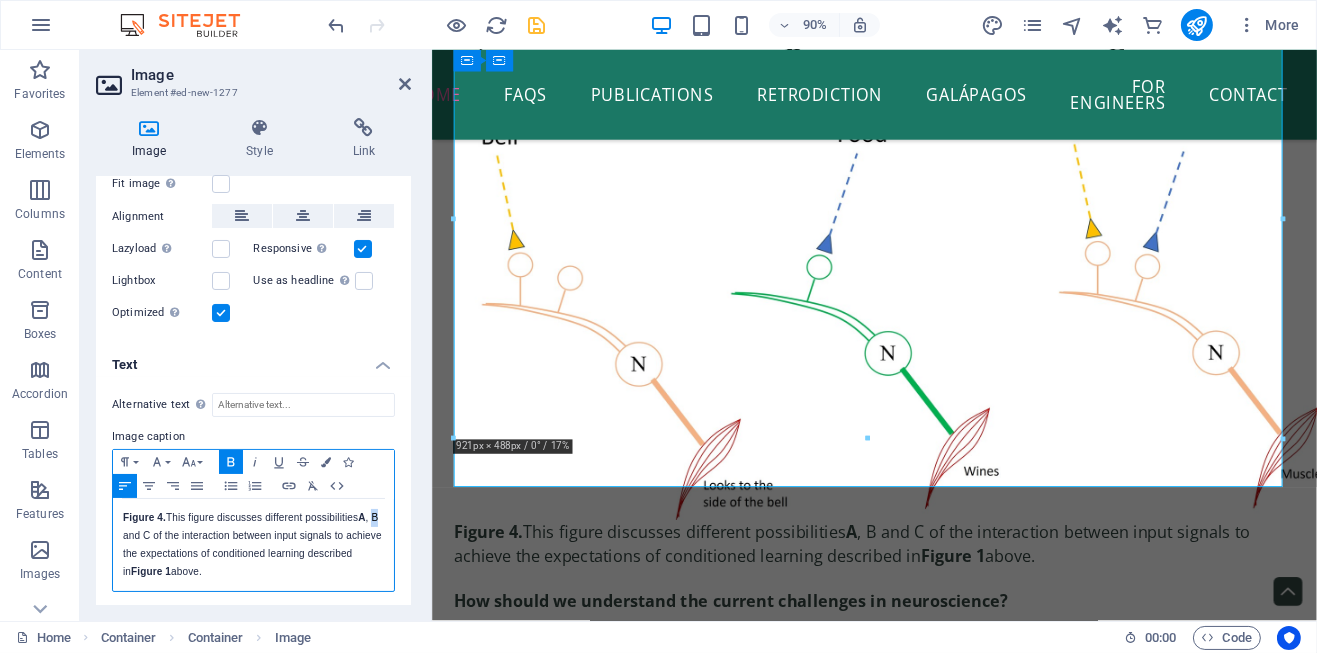 click on "Figure 4.  This figure discusses different possibilities  A , B and C of the interaction between input signals to achieve the expectations of conditioned learning described in  Figure 1  above." at bounding box center (253, 545) 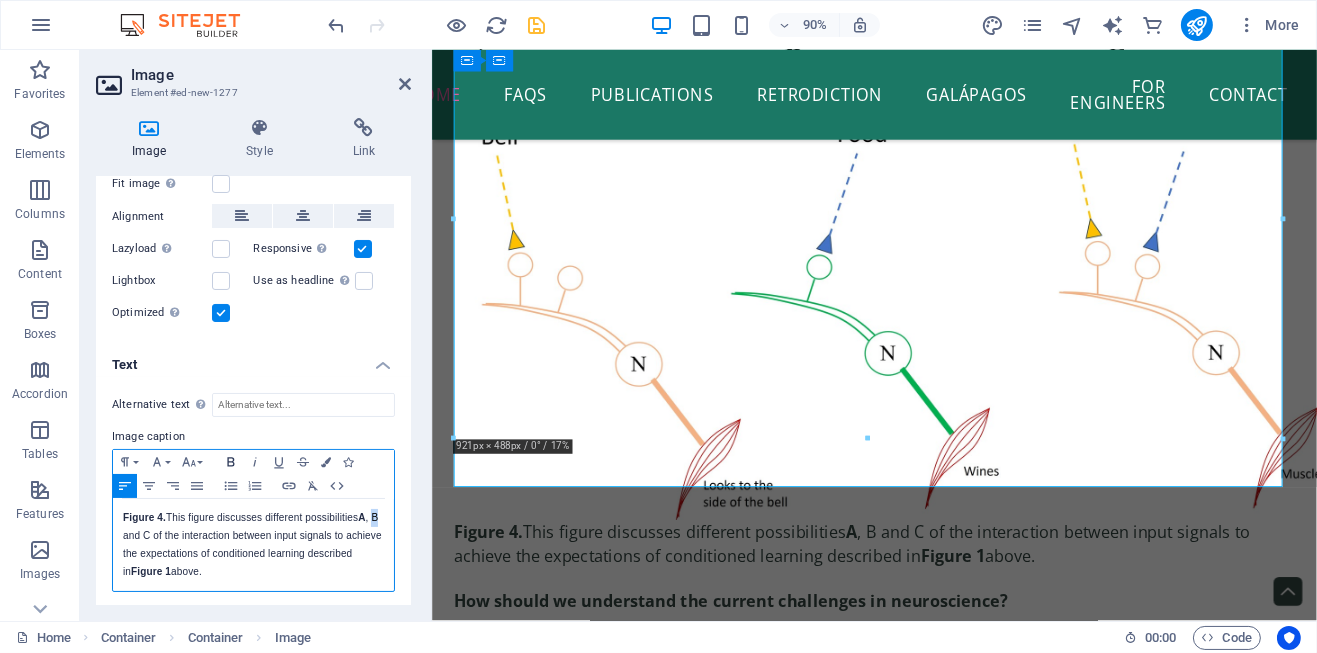 click 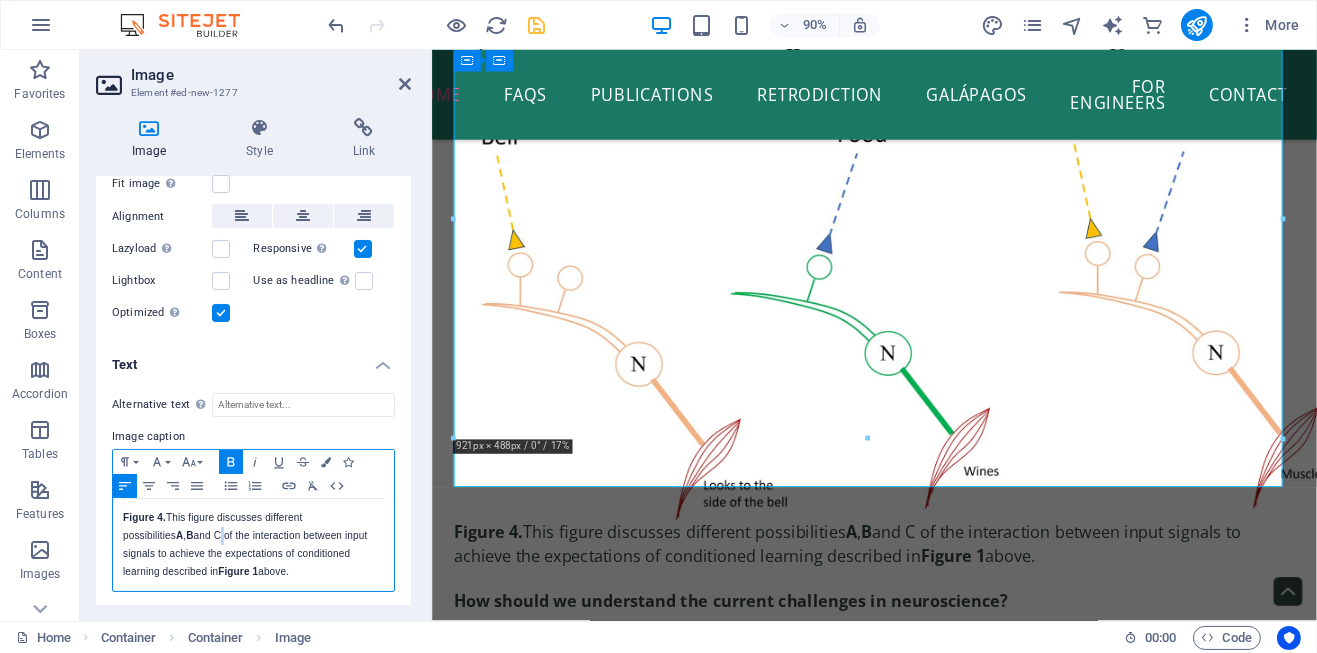 click on "Figure 4. This figure discusses different possibilities A , B and C of the interaction between input signals to achieve the expectations of conditioned learning described in Figure 1 above." at bounding box center [253, 545] 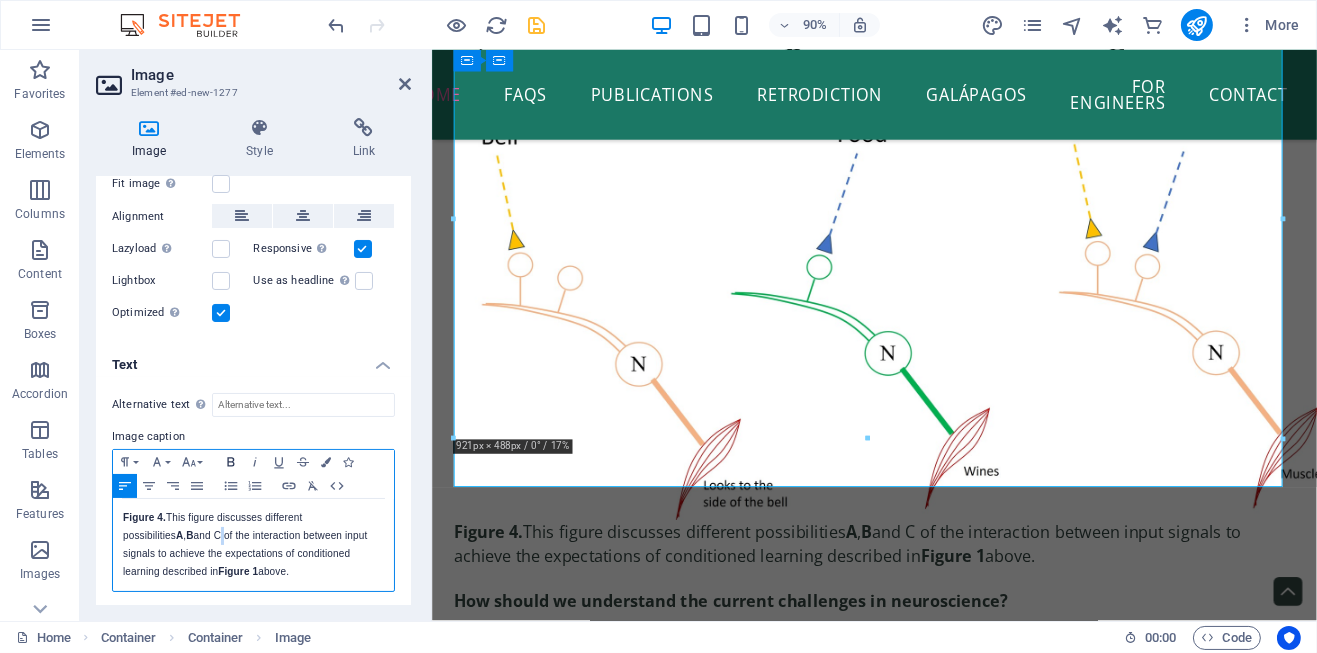 click 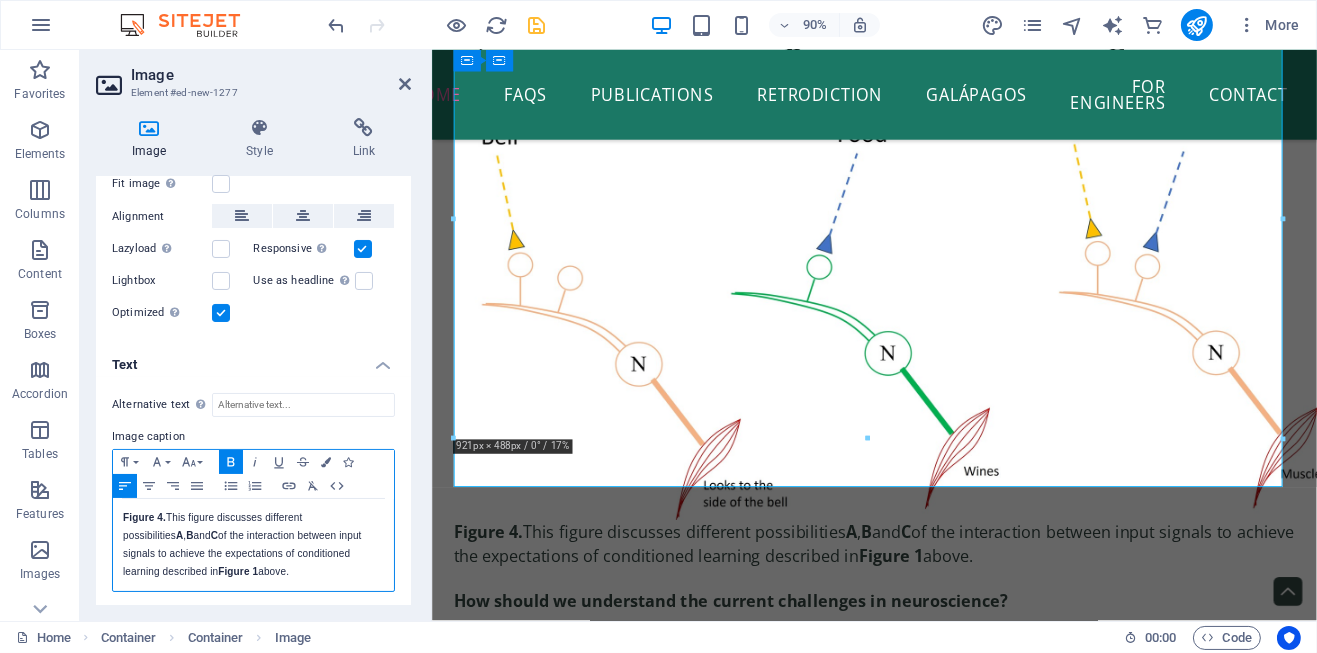 click on "Figure 4.  This figure discusses different possibilities  A ,  B  and  C  of the interaction between input signals to achieve the expectations of conditioned learning described in  Figure 1  above." at bounding box center [253, 545] 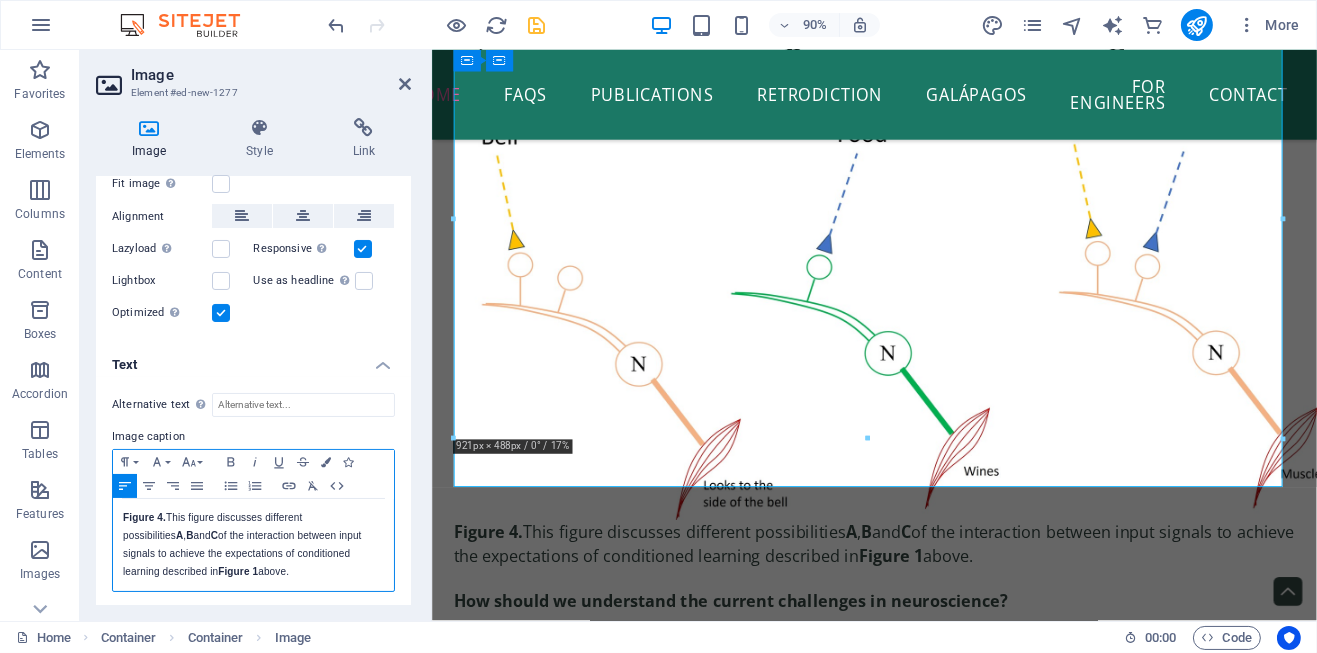 click on "Figure 1" at bounding box center [238, 571] 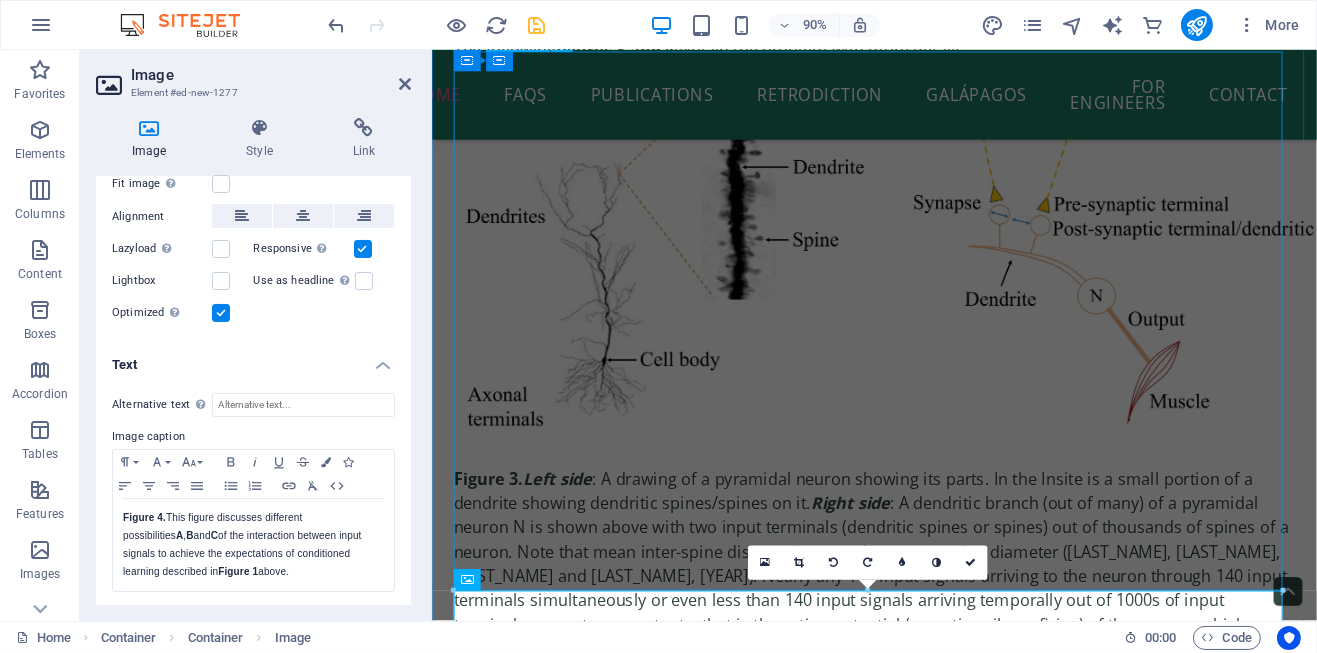 scroll, scrollTop: 4174, scrollLeft: 0, axis: vertical 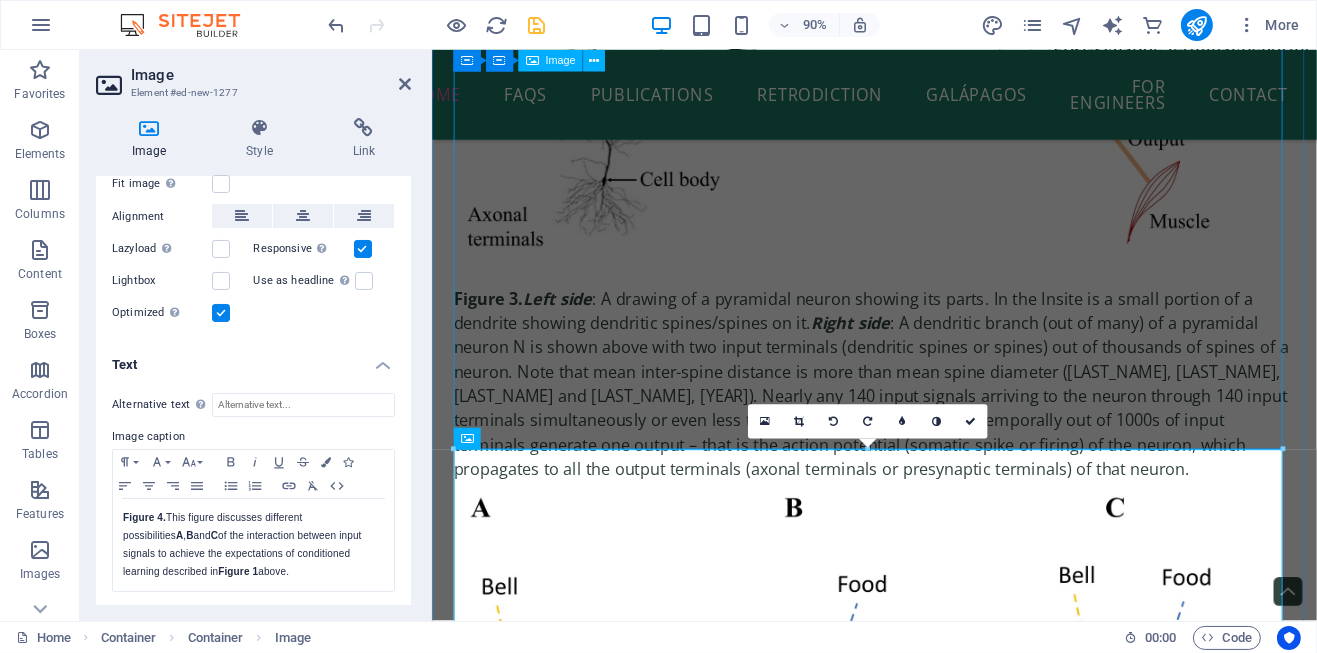 click on "Figure 3. Left side : A drawing of a pyramidal neuron showing its parts. In the Insite is a small portion of a dendrite showing dendritic spines/spines on it. Right side : A dendritic branch (out of many) of a pyramidal neuron N is shown above with two input terminals (dendritic spines or spines) out of thousands of spines of a neuron. Note that mean inter-spine distance is more than mean spine diameter ([LAST NAME] et al., [YEAR]). Nearly any [NUMBER] input signals arriving to the neuron through [NUMBER] input terminals simultaneously or even less than [NUMBER] input signals arriving temporally out of [NUMBER]s of input terminals generate one output – that is the action potential (somatic spike or firing) of the neuron, which propagates to all the output terminals (axonal terminals or presynaptic terminals) of that neuron." at bounding box center (922, 209) 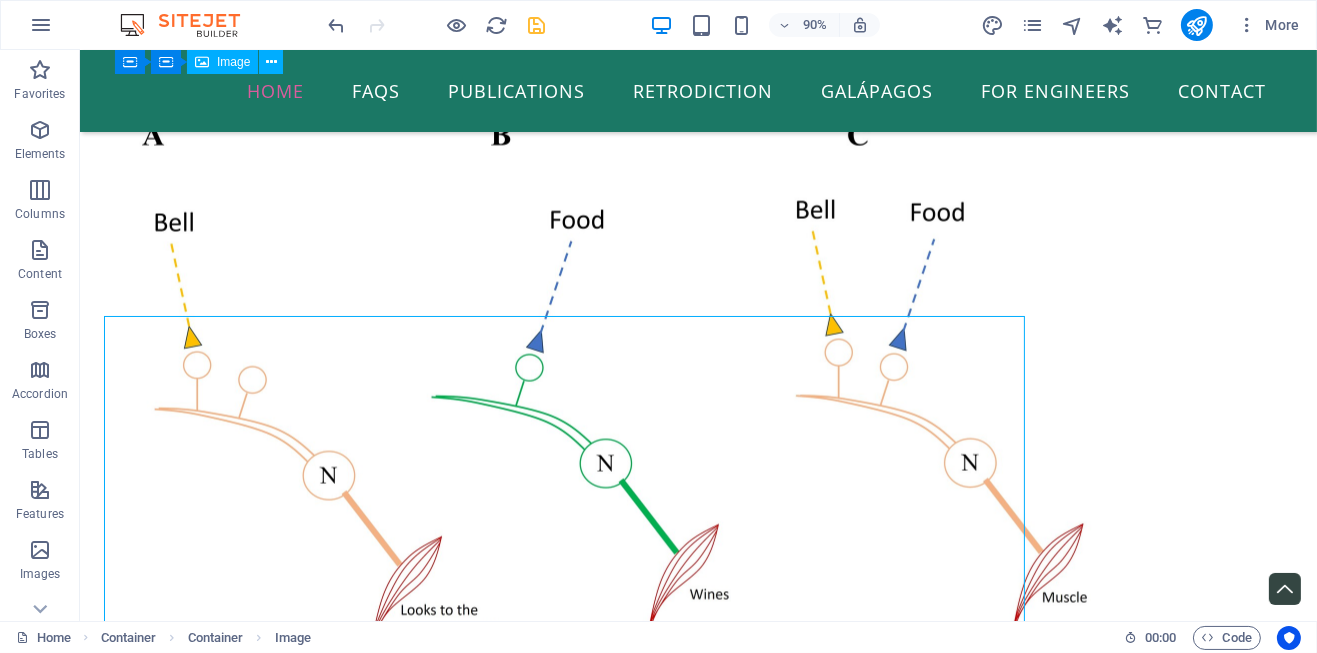 scroll, scrollTop: 3753, scrollLeft: 0, axis: vertical 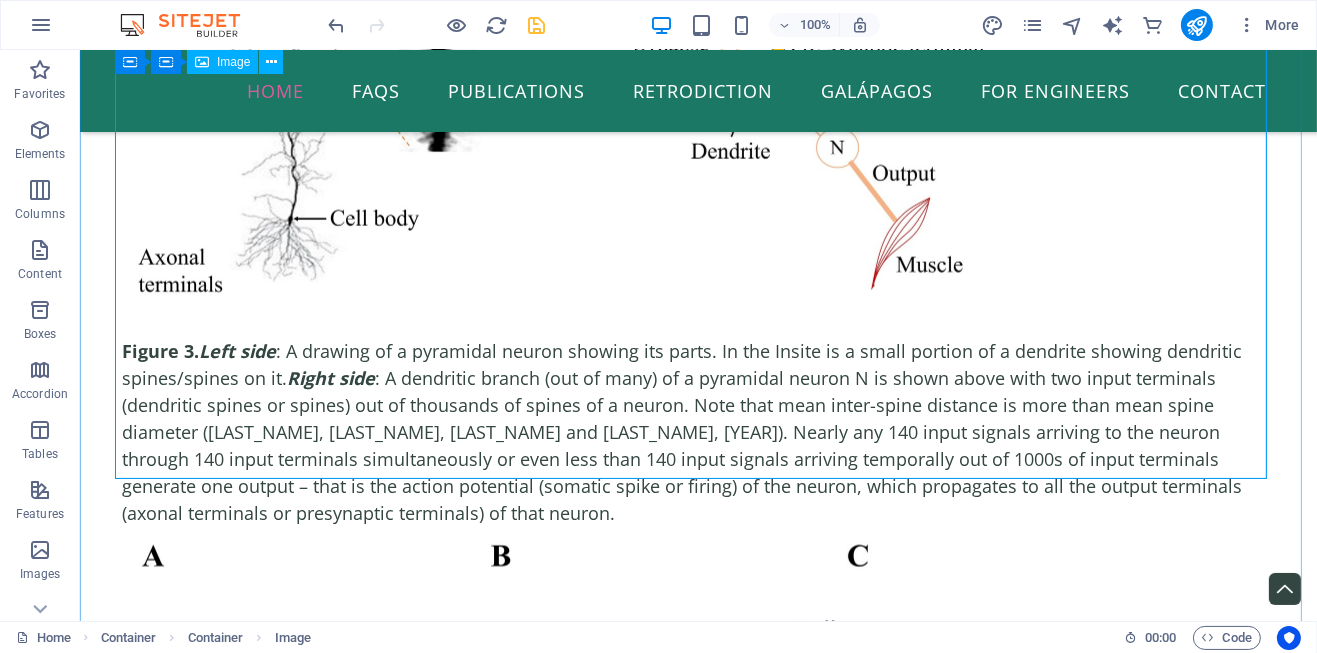 click on "Figure 3. Left side : A drawing of a pyramidal neuron showing its parts. In the Insite is a small portion of a dendrite showing dendritic spines/spines on it. Right side : A dendritic branch (out of many) of a pyramidal neuron N is shown above with two input terminals (dendritic spines or spines) out of thousands of spines of a neuron. Note that mean inter-spine distance is more than mean spine diameter ([LAST NAME] et al., [YEAR]). Nearly any [NUMBER] input signals arriving to the neuron through [NUMBER] input terminals simultaneously or even less than [NUMBER] input signals arriving temporally out of [NUMBER]s of input terminals generate one output – that is the action potential (somatic spike or firing) of the neuron, which propagates to all the output terminals (axonal terminals or presynaptic terminals) of that neuron." at bounding box center (698, 221) 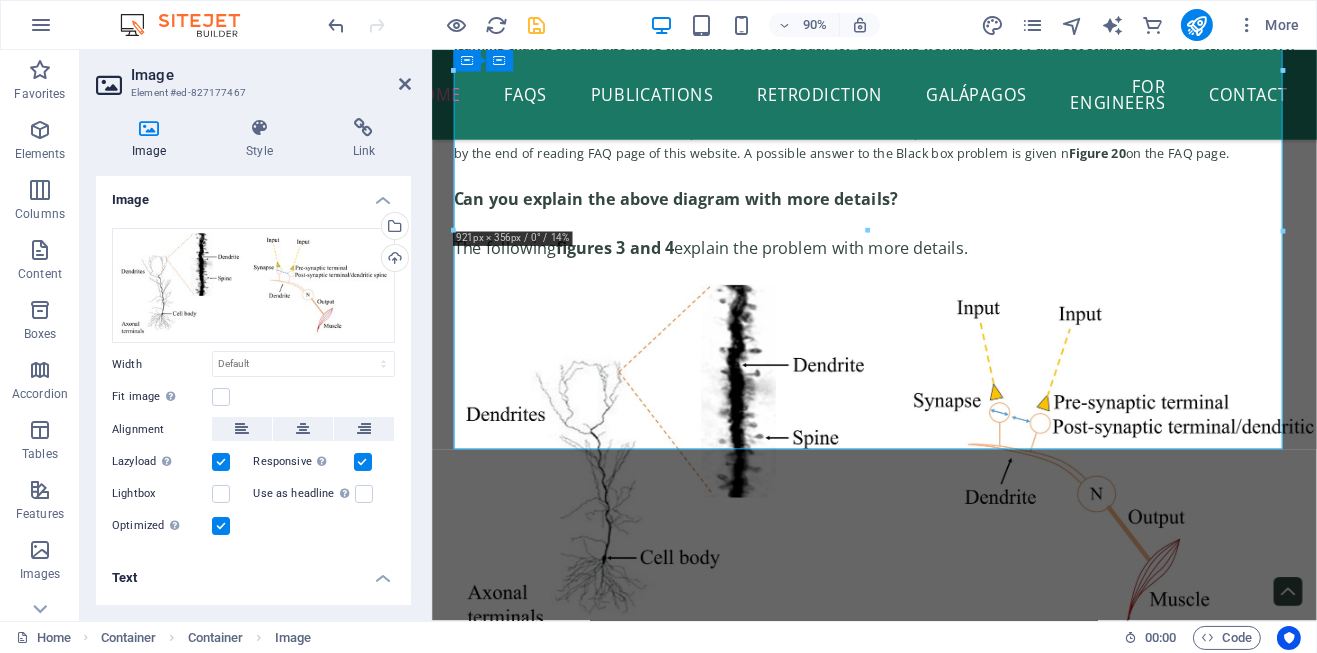 scroll, scrollTop: 4174, scrollLeft: 0, axis: vertical 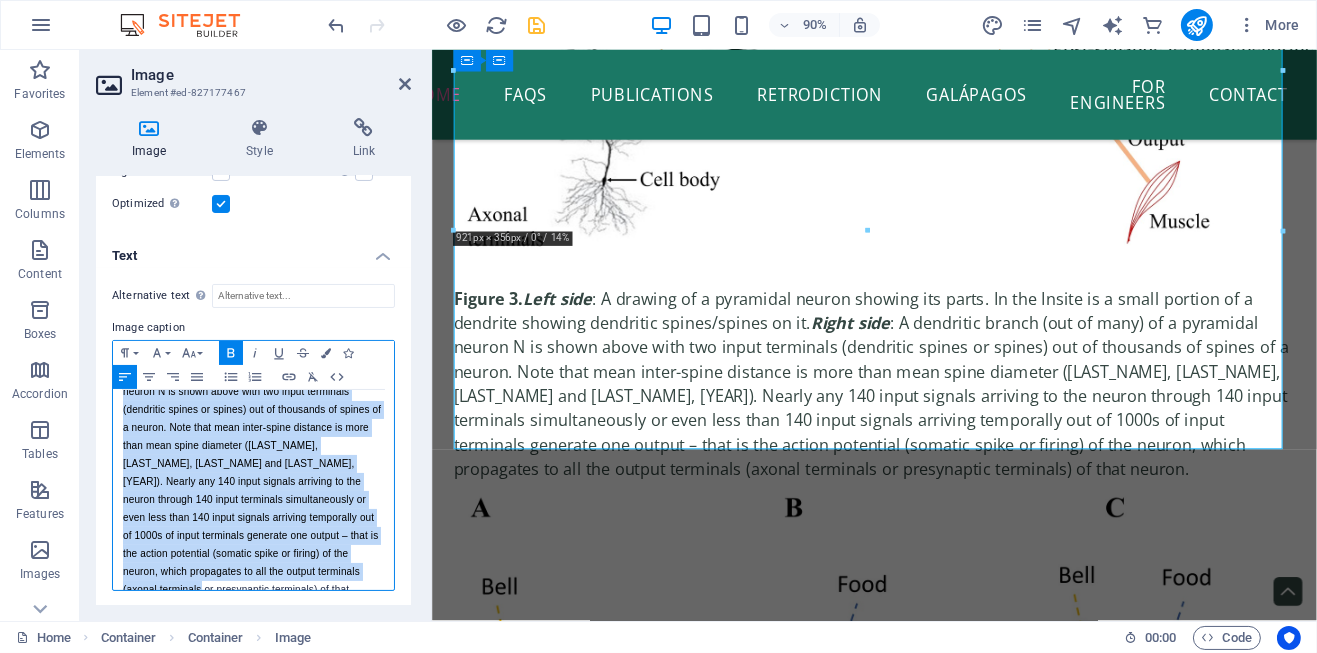 drag, startPoint x: 121, startPoint y: 423, endPoint x: 359, endPoint y: 567, distance: 278.1726 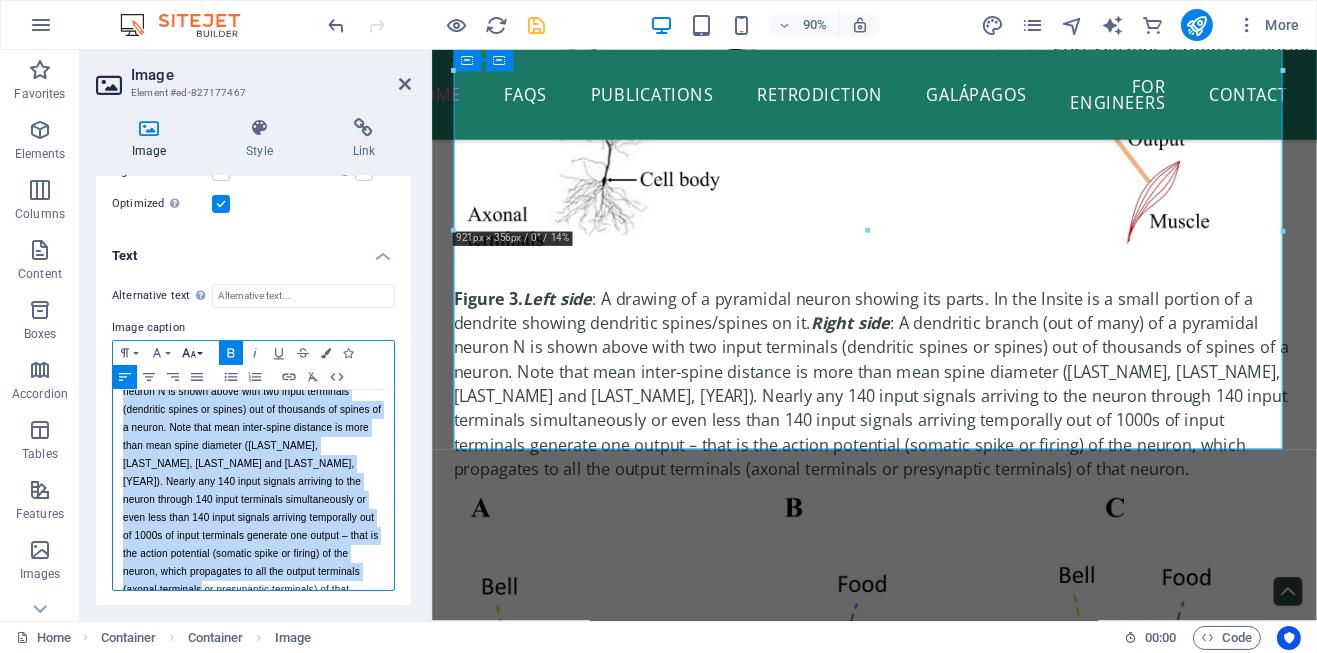 click 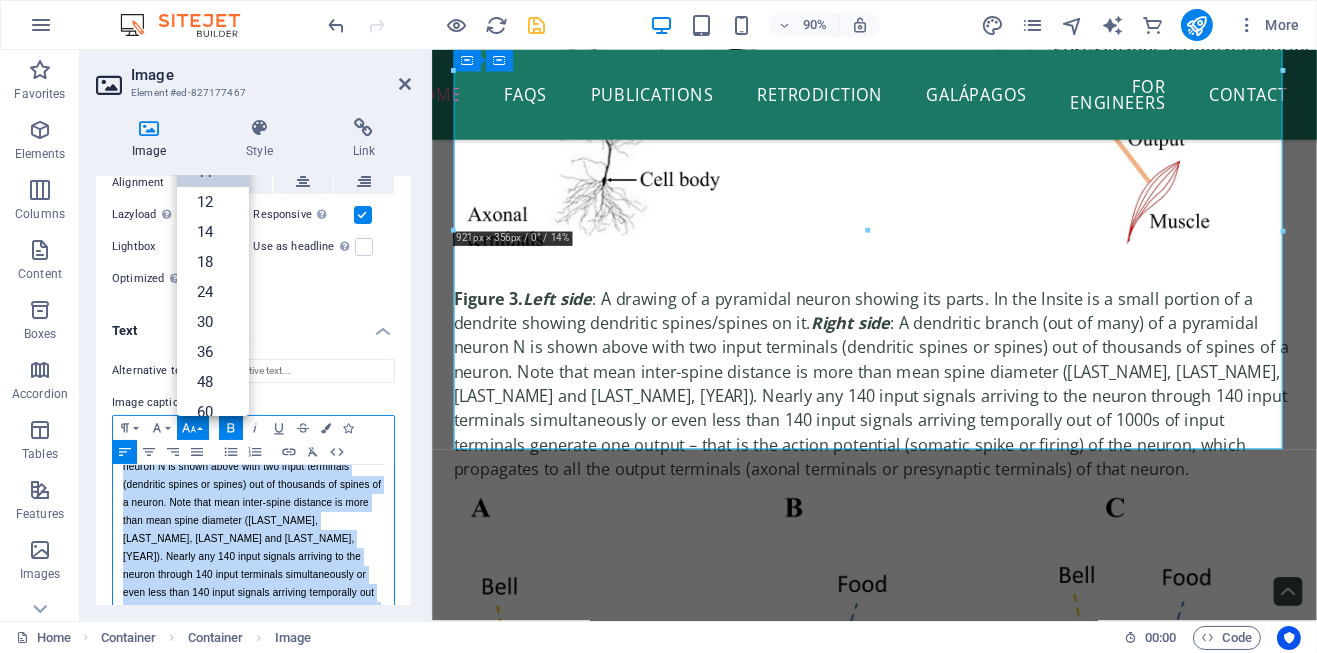 scroll, scrollTop: 122, scrollLeft: 0, axis: vertical 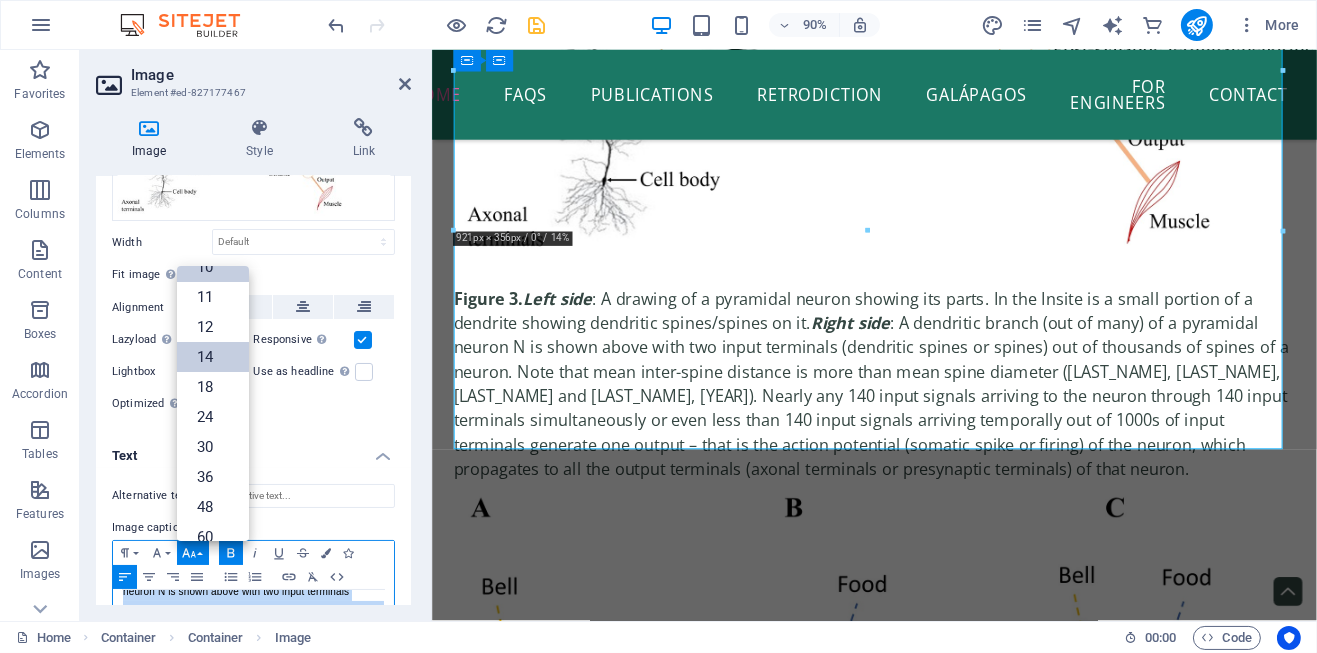 click on "14" at bounding box center (213, 357) 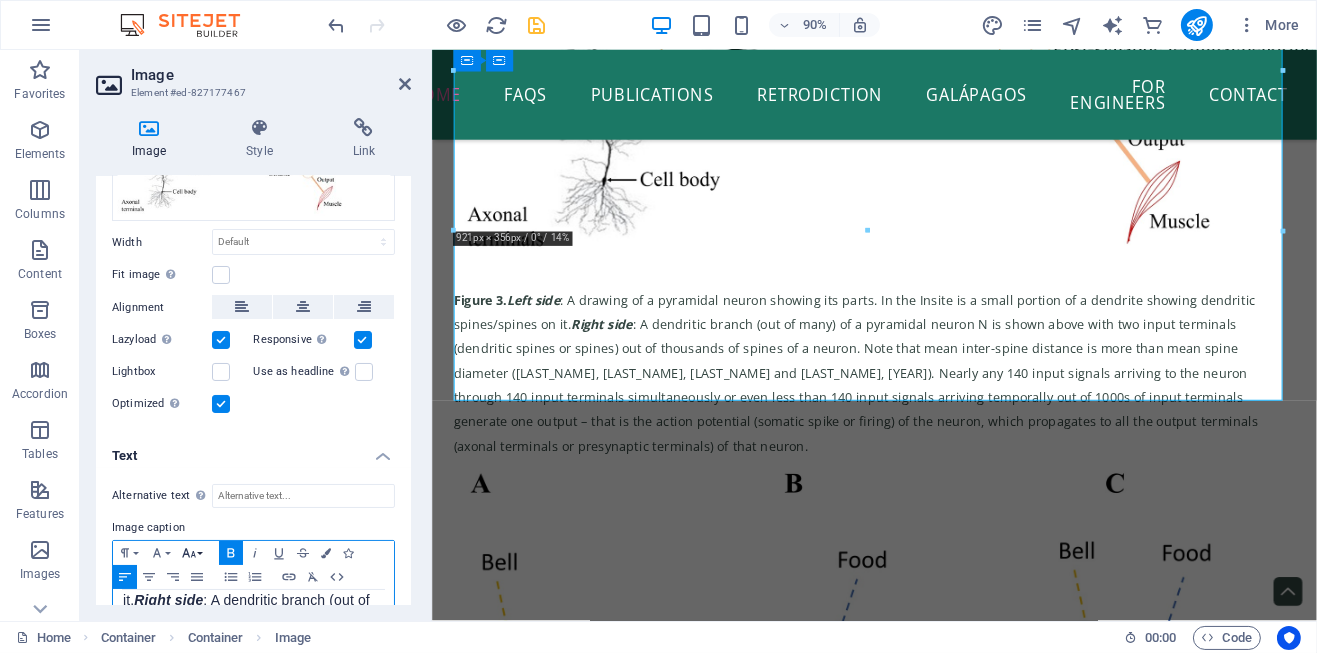 click on "Font Size" at bounding box center [193, 553] 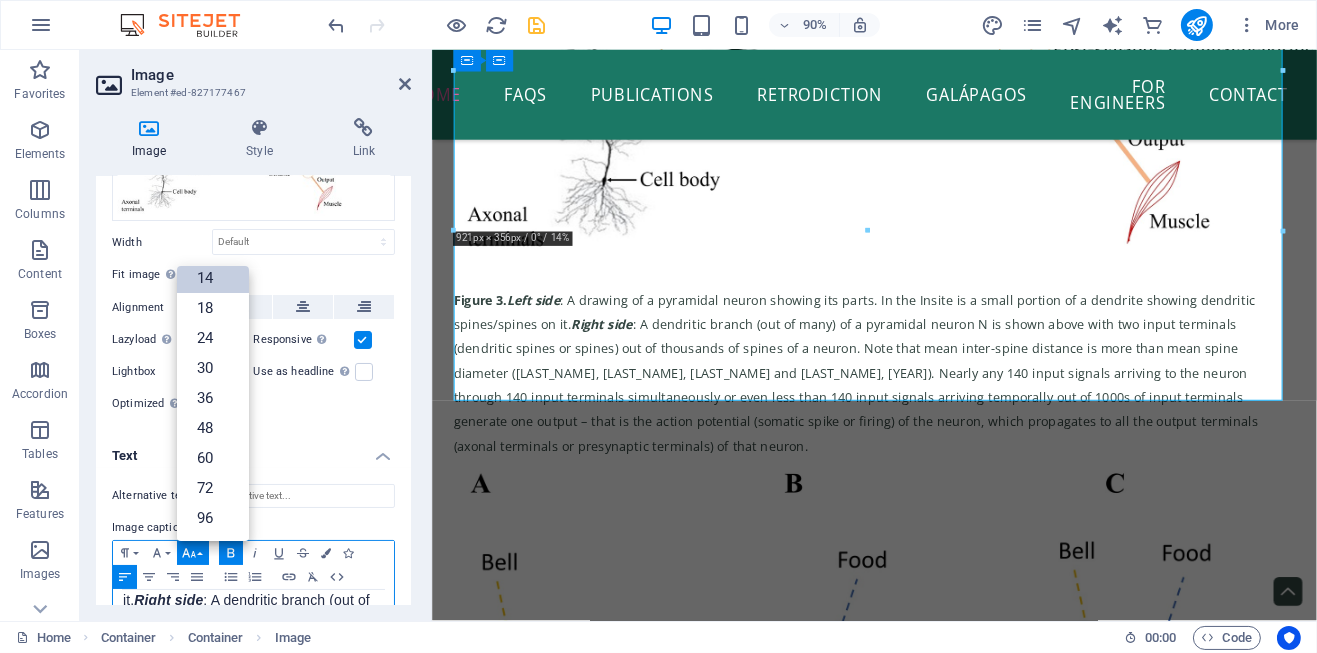 scroll, scrollTop: 160, scrollLeft: 0, axis: vertical 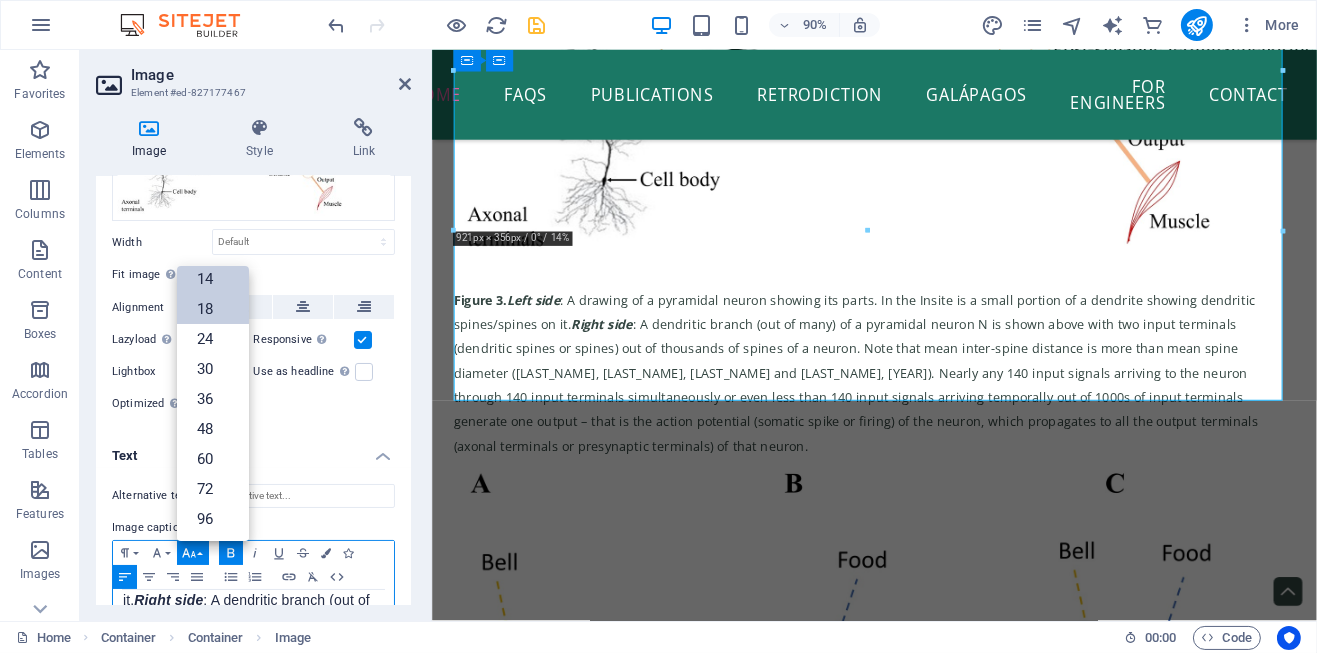 click on "18" at bounding box center (213, 309) 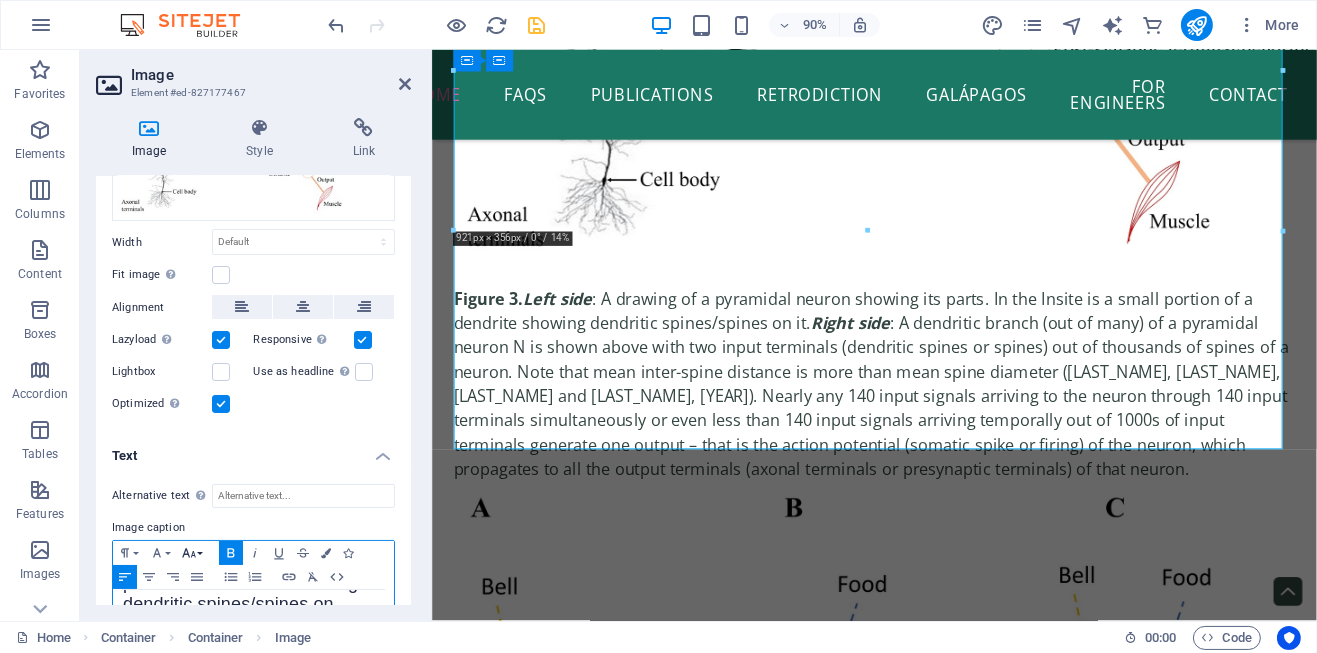 click on "Font Size" at bounding box center (193, 553) 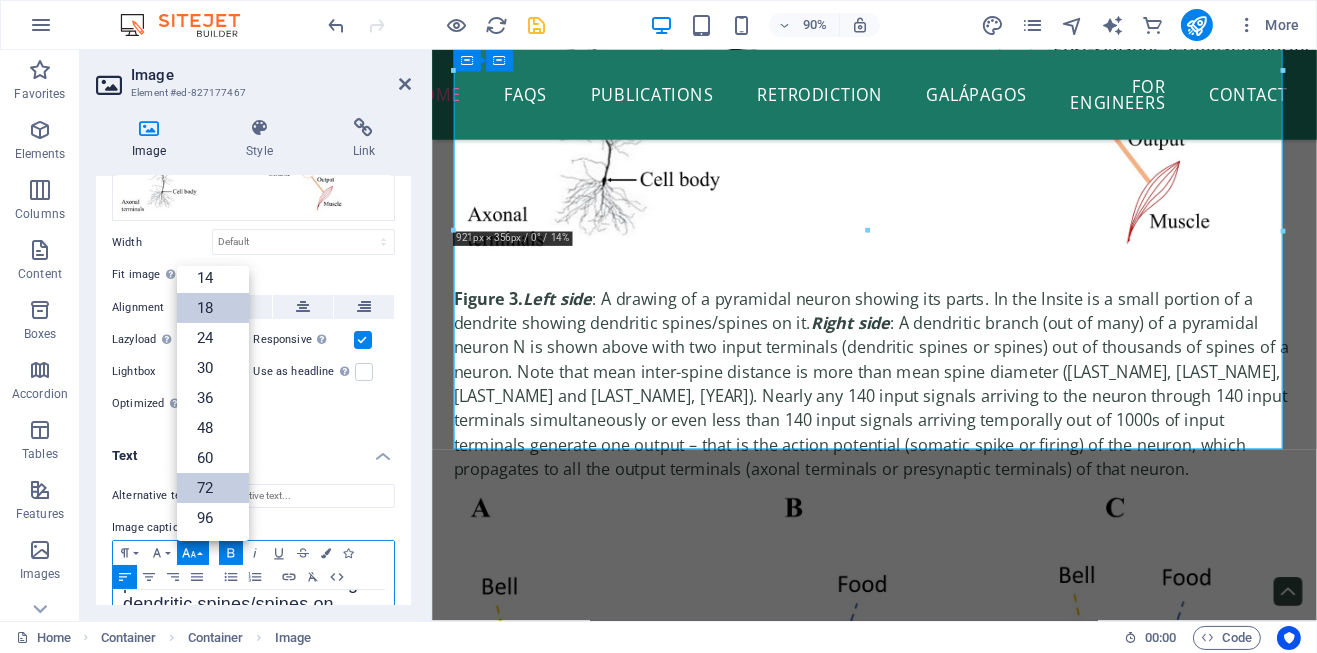 scroll, scrollTop: 160, scrollLeft: 0, axis: vertical 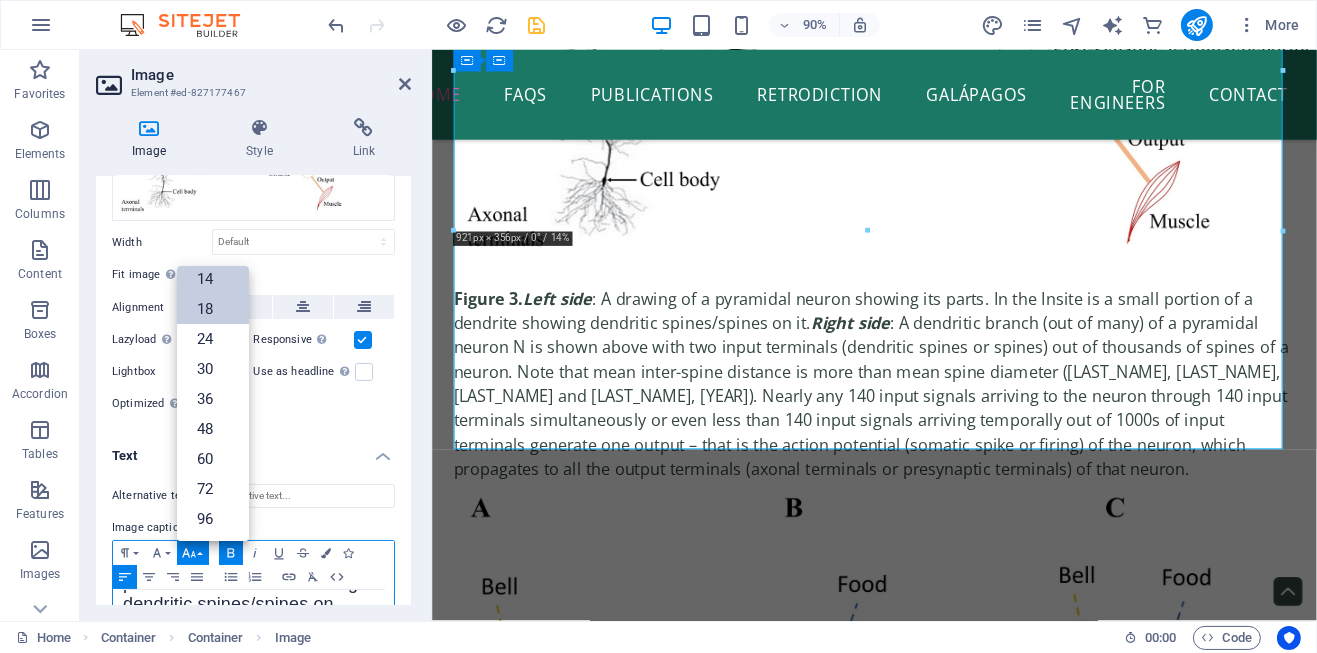 click on "14" at bounding box center (213, 279) 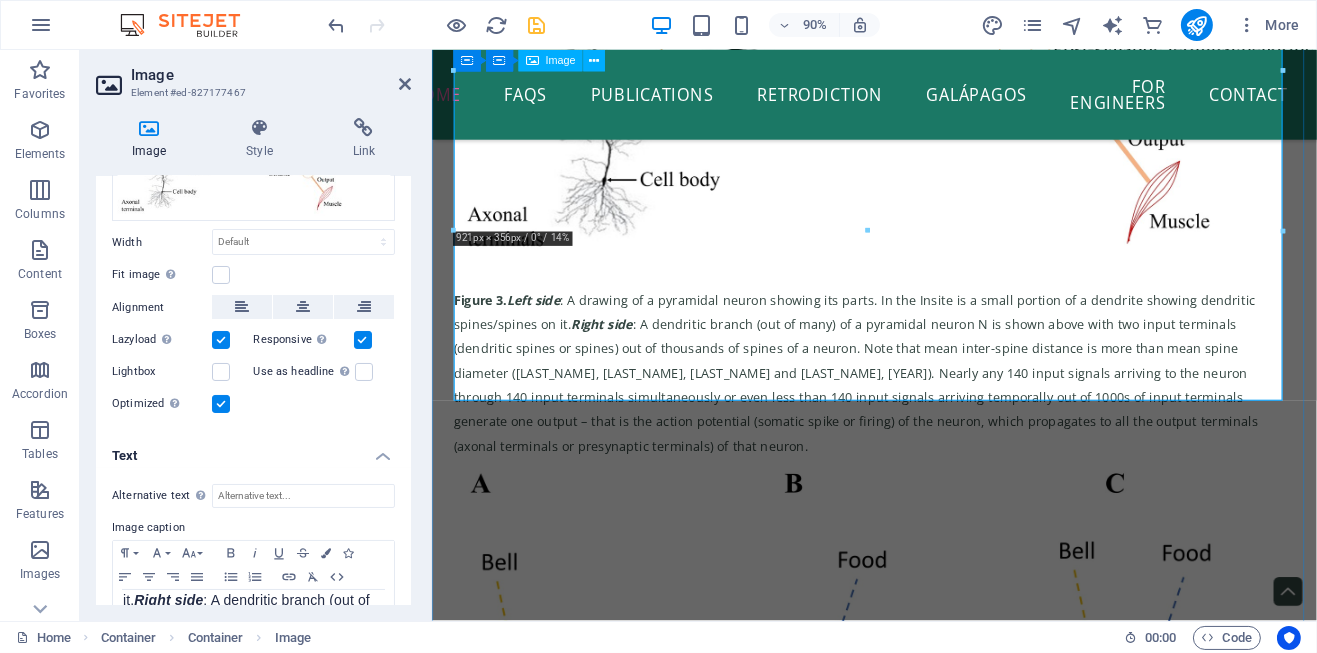 click on "Figure 3. Left side : A drawing of a pyramidal neuron showing its parts. In the Insite is a small portion of a dendrite showing dendritic spines/spines on it. Right side : A dendritic branch (out of many) of a pyramidal neuron N is shown above with two input terminals (dendritic spines or spines) out of thousands of spines of a neuron. Note that mean inter-spine distance is more than mean spine diameter ([LAST NAME] et al., [YEAR]). Nearly any [NUMBER] input signals arriving to the neuron through [NUMBER] input terminals simultaneously or even less than [NUMBER] input signals arriving temporally out of [NUMBER]s of input terminals generate one output – that is the action potential (somatic spike or firing) of the neuron, which propagates to all the output terminals (axonal terminals or presynaptic terminals) of that neuron." at bounding box center (922, 196) 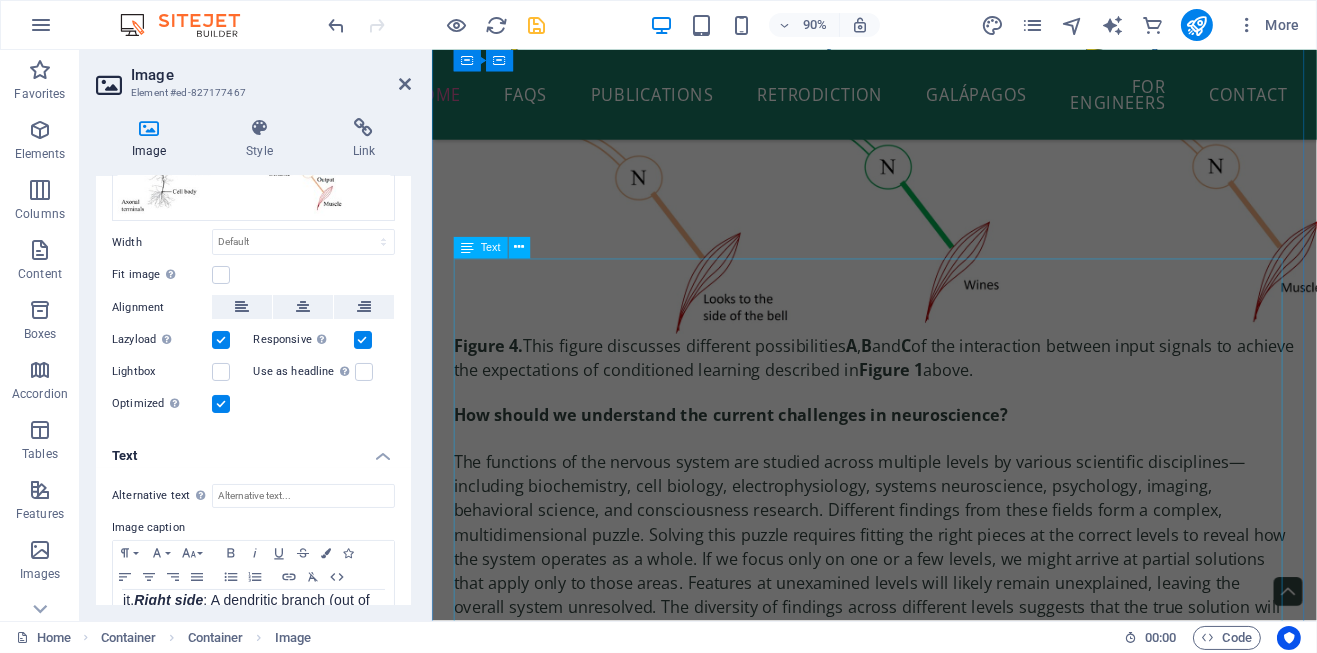 scroll, scrollTop: 4874, scrollLeft: 0, axis: vertical 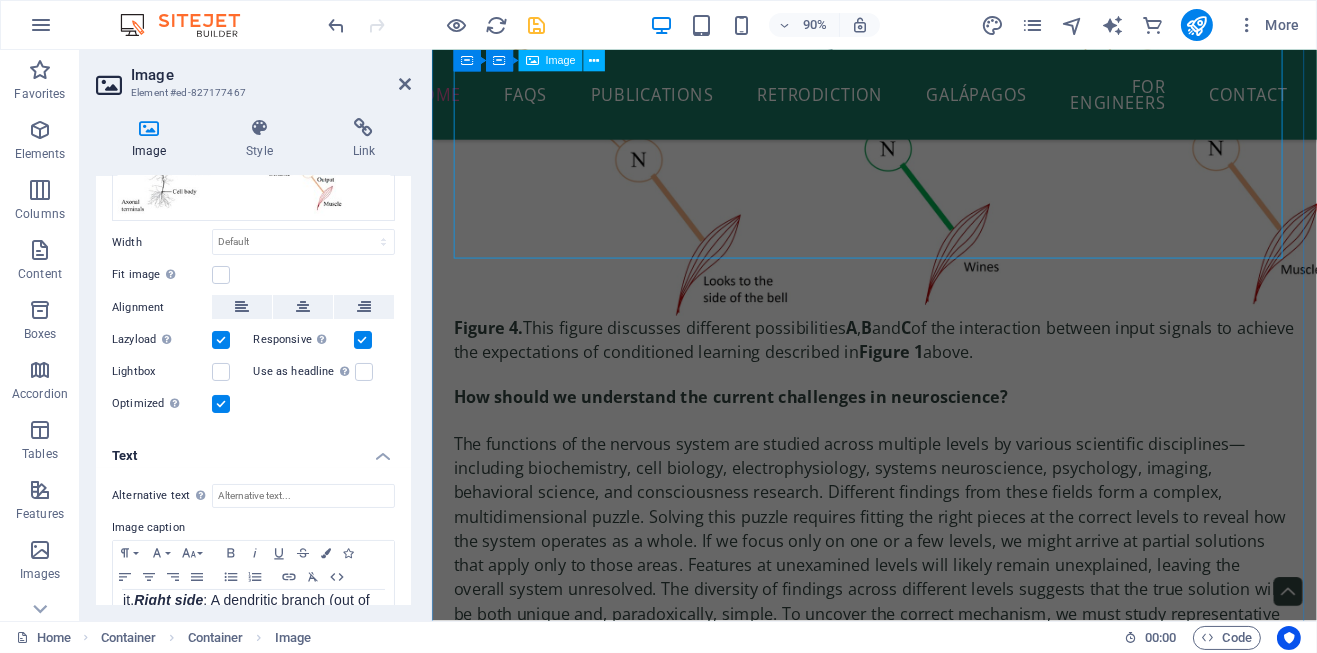 click on "Figure 4.  This figure discusses different possibilities  A ,  B  and  C  of the interaction between input signals to achieve the expectations of conditioned learning described in  Figure 1  above." at bounding box center [922, 100] 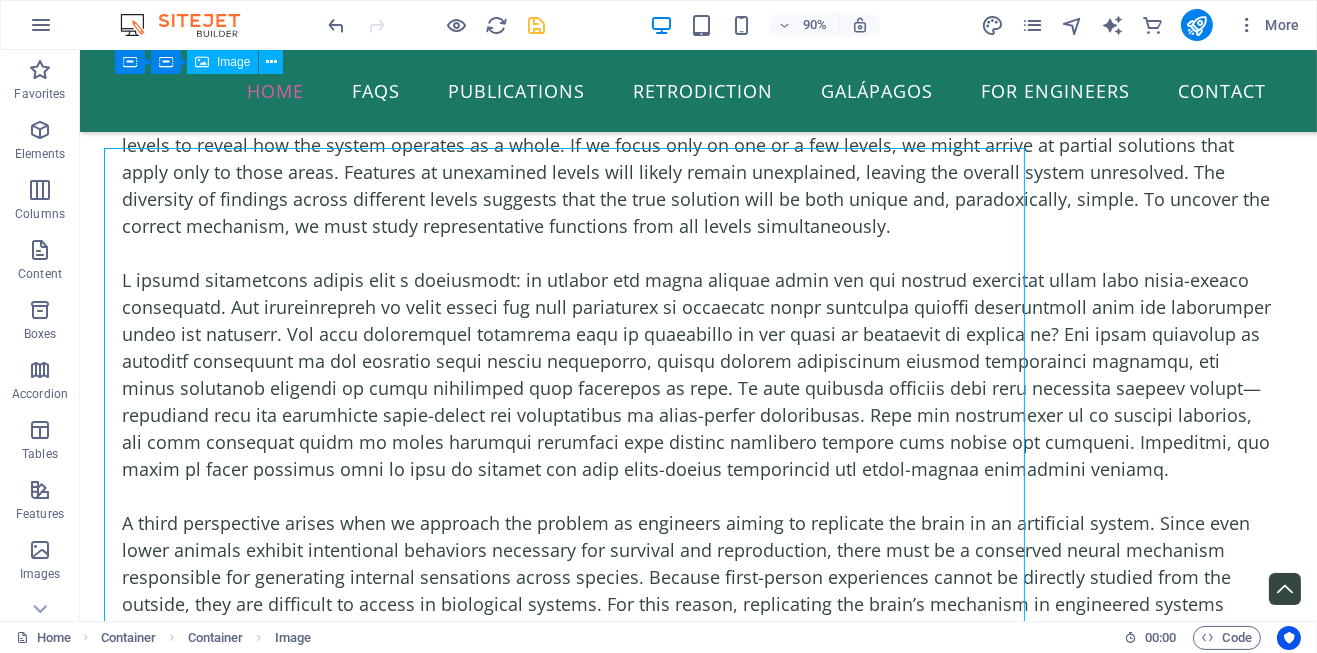 scroll, scrollTop: 4465, scrollLeft: 0, axis: vertical 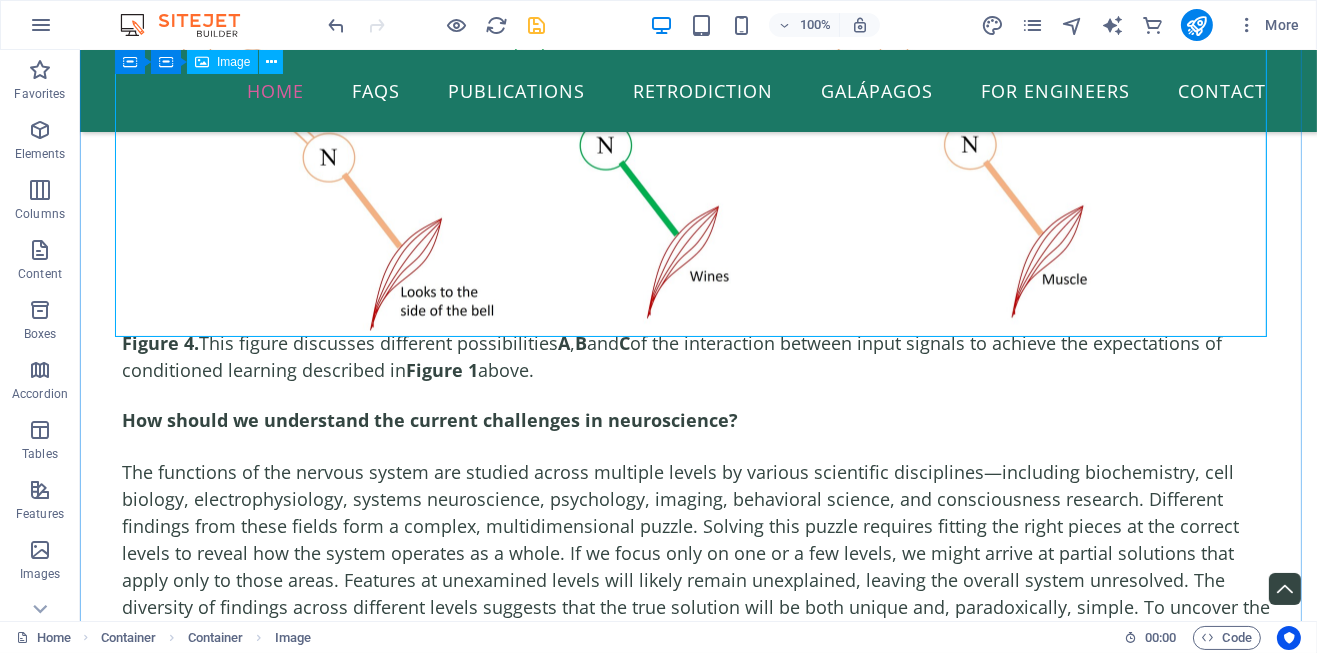 click on "Figure 4.  This figure discusses different possibilities  A ,  B  and  C  of the interaction between input signals to achieve the expectations of conditioned learning described in  Figure 1  above." at bounding box center (698, 86) 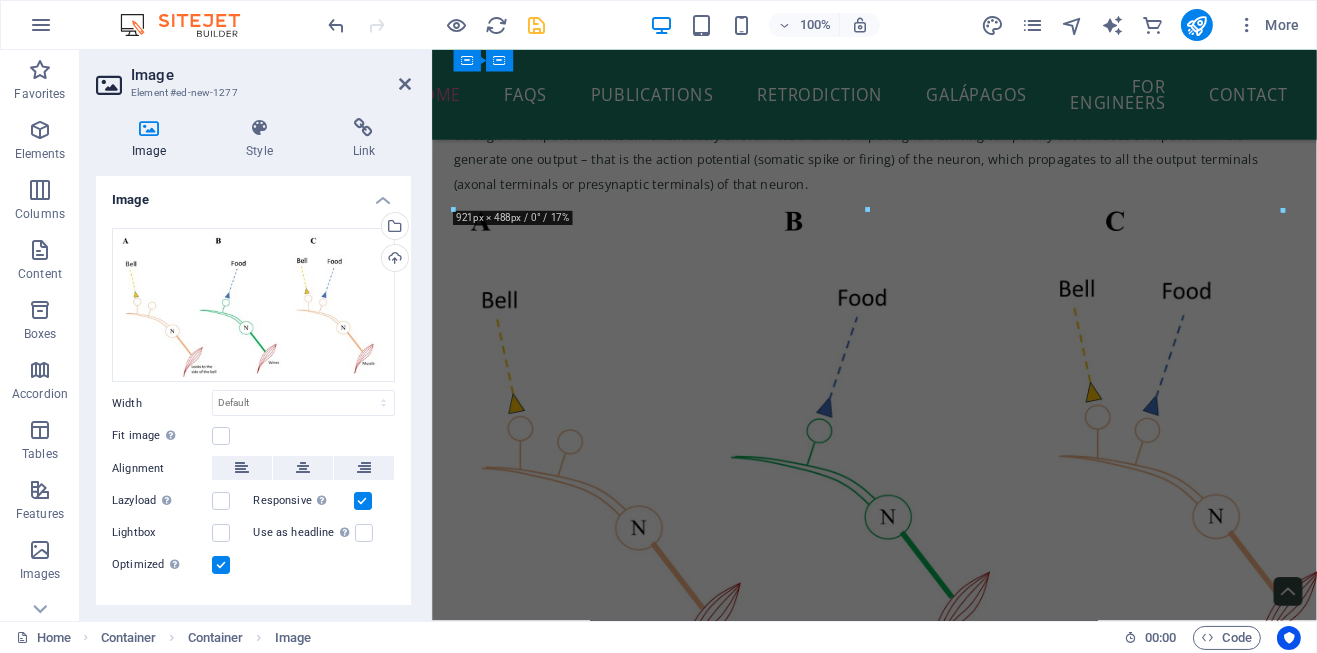 scroll, scrollTop: 4874, scrollLeft: 0, axis: vertical 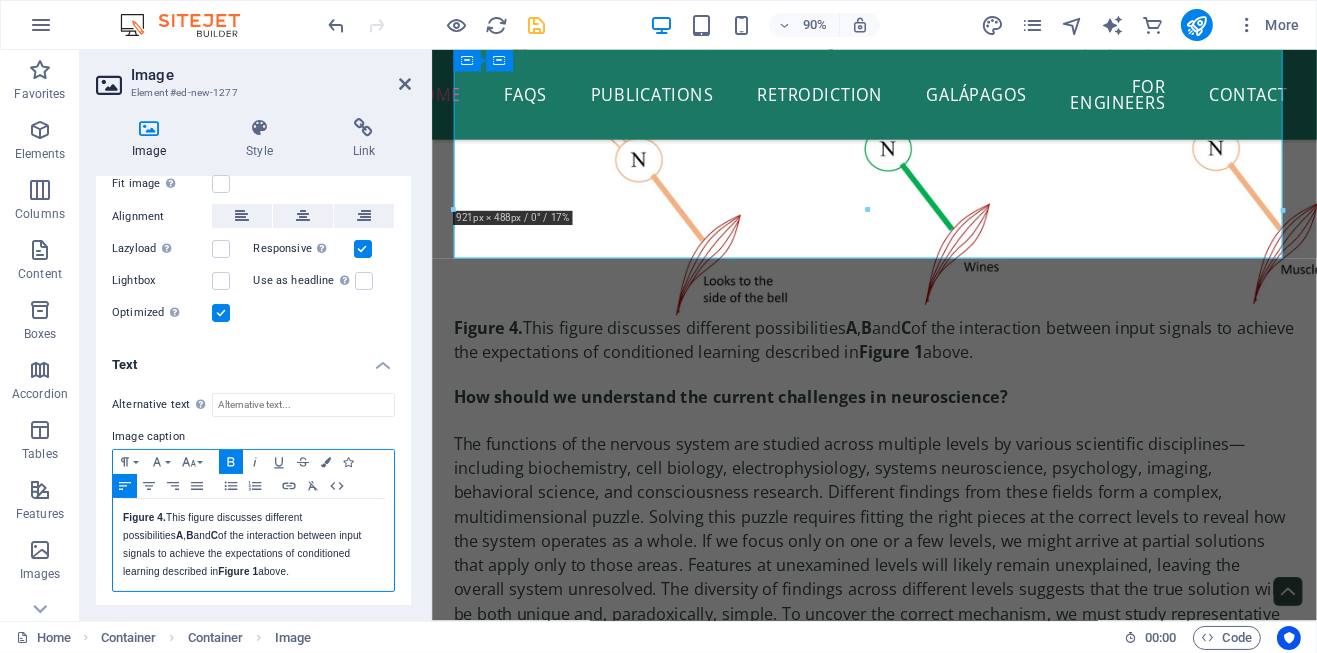 drag, startPoint x: 121, startPoint y: 514, endPoint x: 264, endPoint y: 568, distance: 152.85614 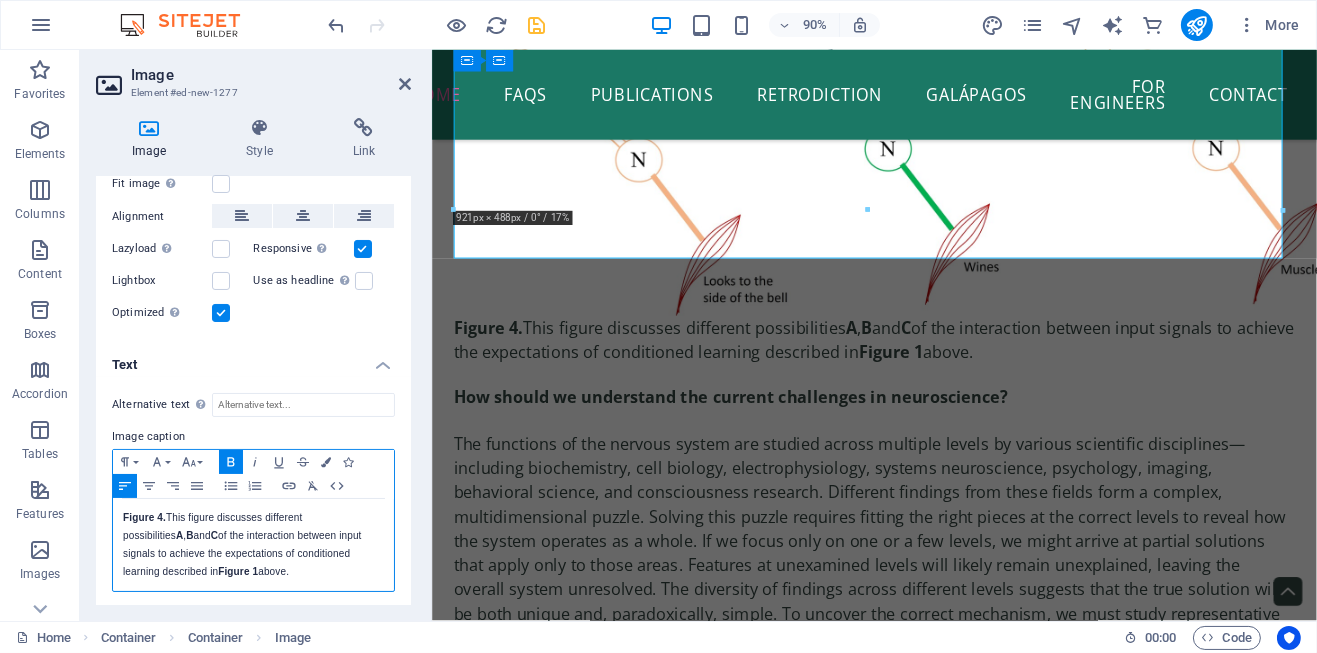 click on "Figure 4.  This figure discusses different possibilities  A ,  B  and  C  of the interaction between input signals to achieve the expectations of conditioned learning described in  Figure 1  above." at bounding box center (253, 545) 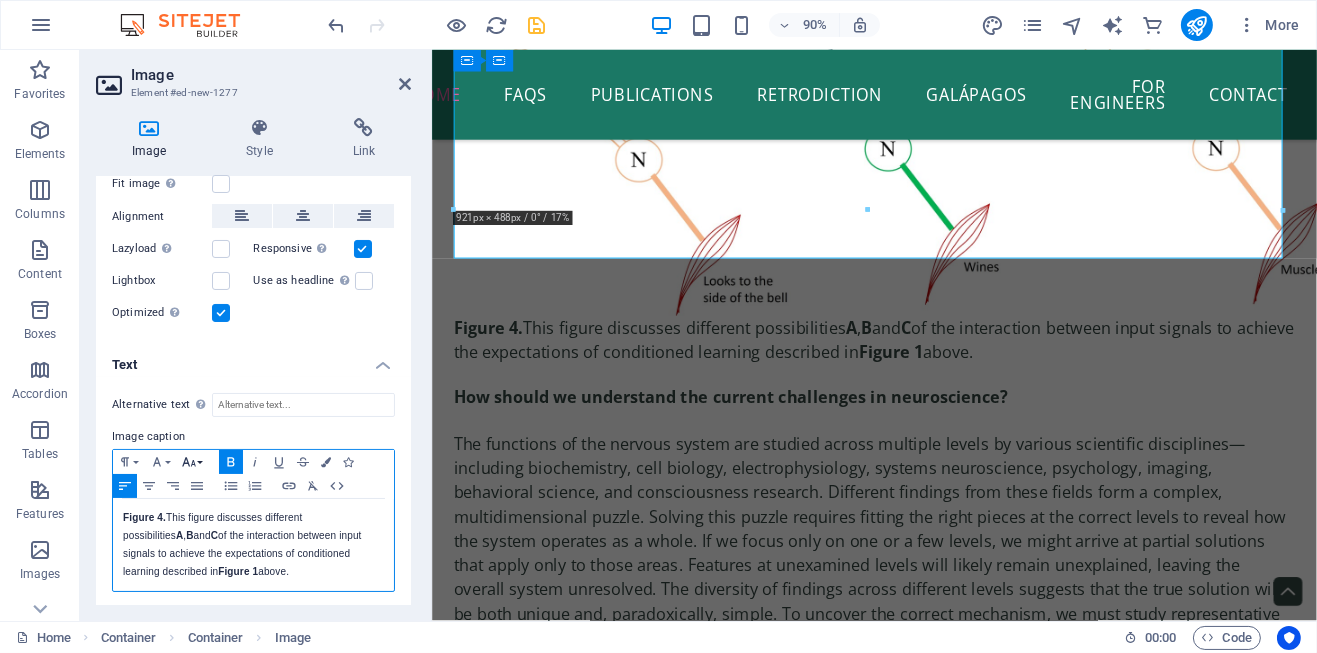 click on "Font Size" at bounding box center (193, 462) 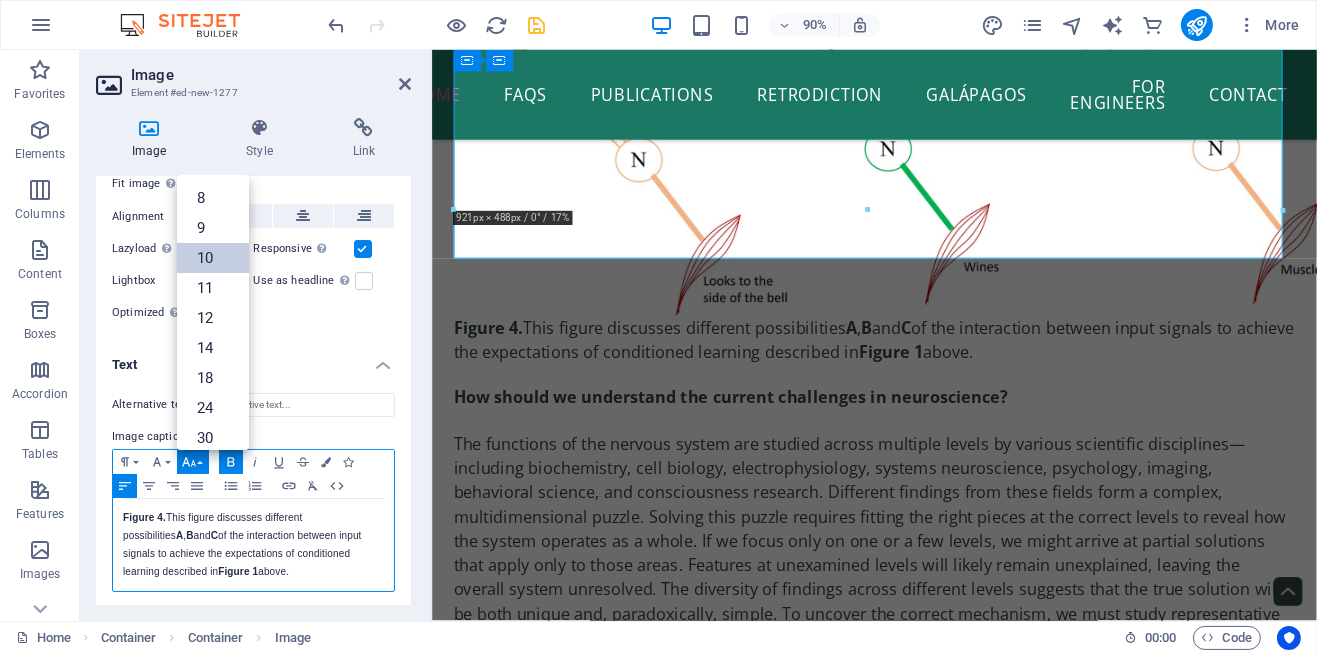 scroll, scrollTop: 82, scrollLeft: 0, axis: vertical 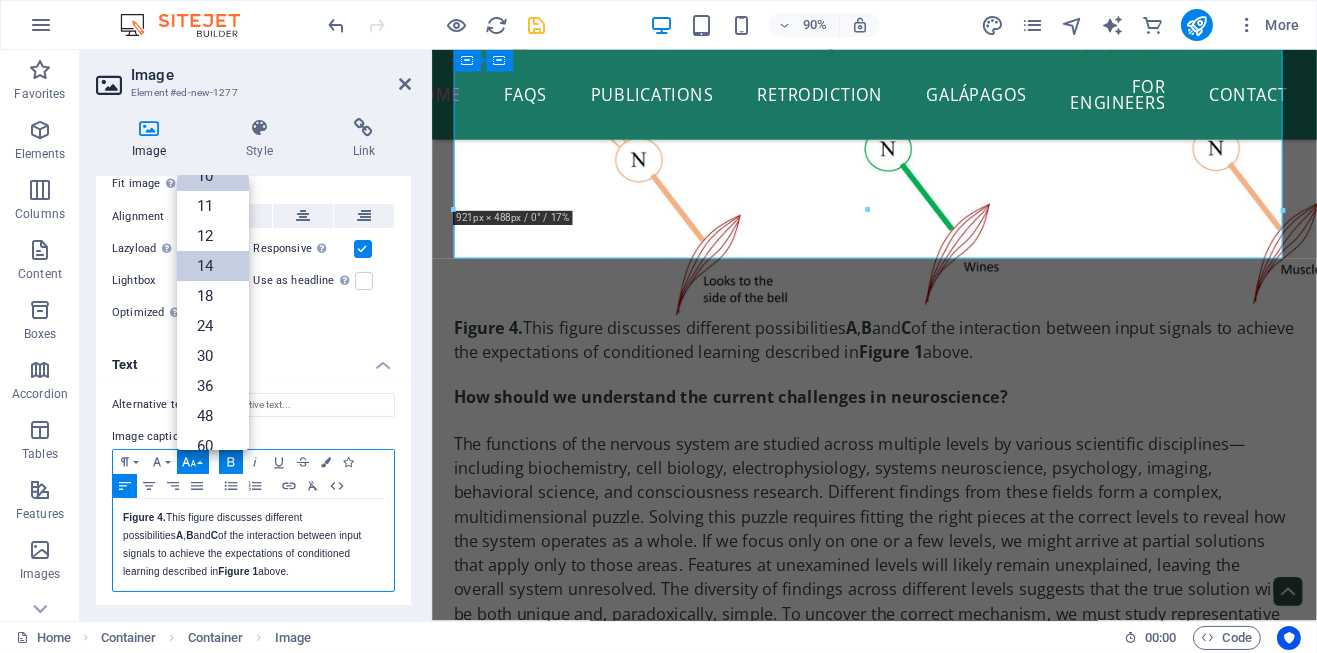 click on "14" at bounding box center (213, 266) 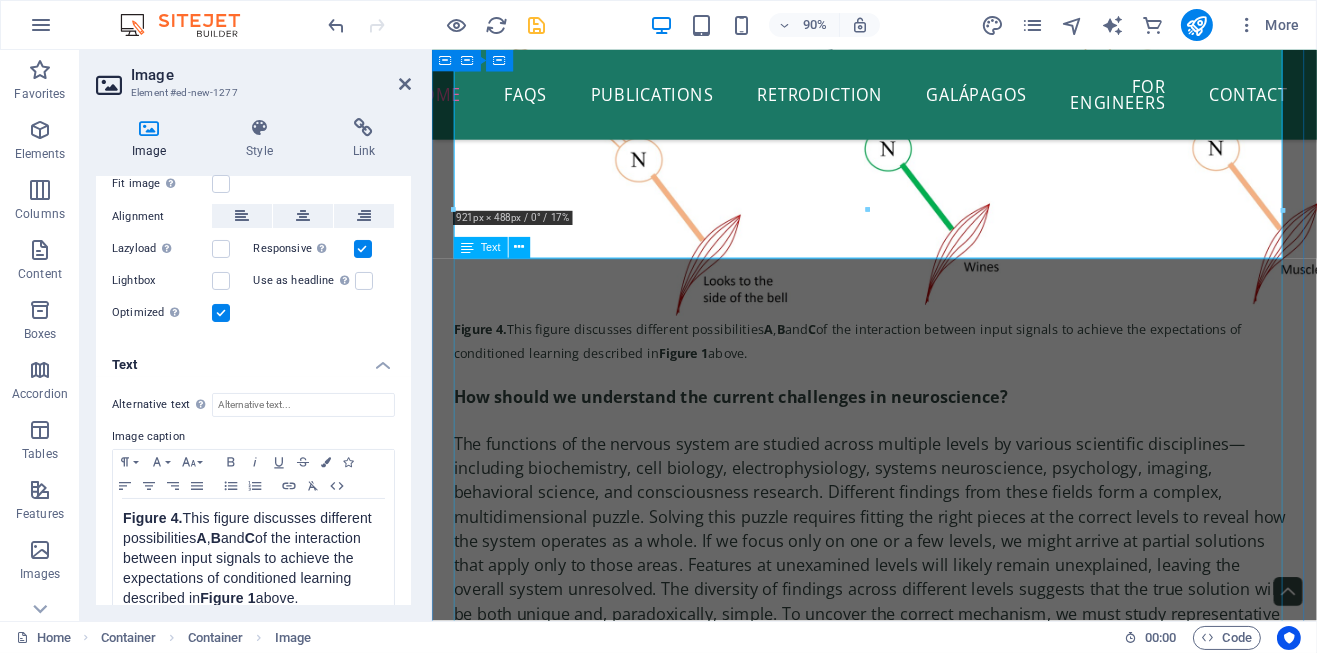 click on "How should we understand the current challenges in neuroscience? The functions of the nervous system are studied across multiple levels by various scientific disciplines—including biochemistry, cell biology, electrophysiology, systems neuroscience, psychology, imaging, behavioral science, and consciousness research. Different findings from these fields form a complex, multidimensional puzzle. Solving this puzzle requires fitting the right pieces at the correct levels to reveal how the system operates as a whole. If we focus only on one or a few levels, we might arrive at partial solutions that apply only to those areas. Features at unexamined levels will likely remain unexplained, leaving the overall system unresolved. The diversity of findings across different levels suggests that the true solution will be both unique and, paradoxically, simple. To uncover the correct mechanism, we must study representative functions from all levels simultaneously. What makes solving the nervous system so difficult? 1." at bounding box center [922, 2083] 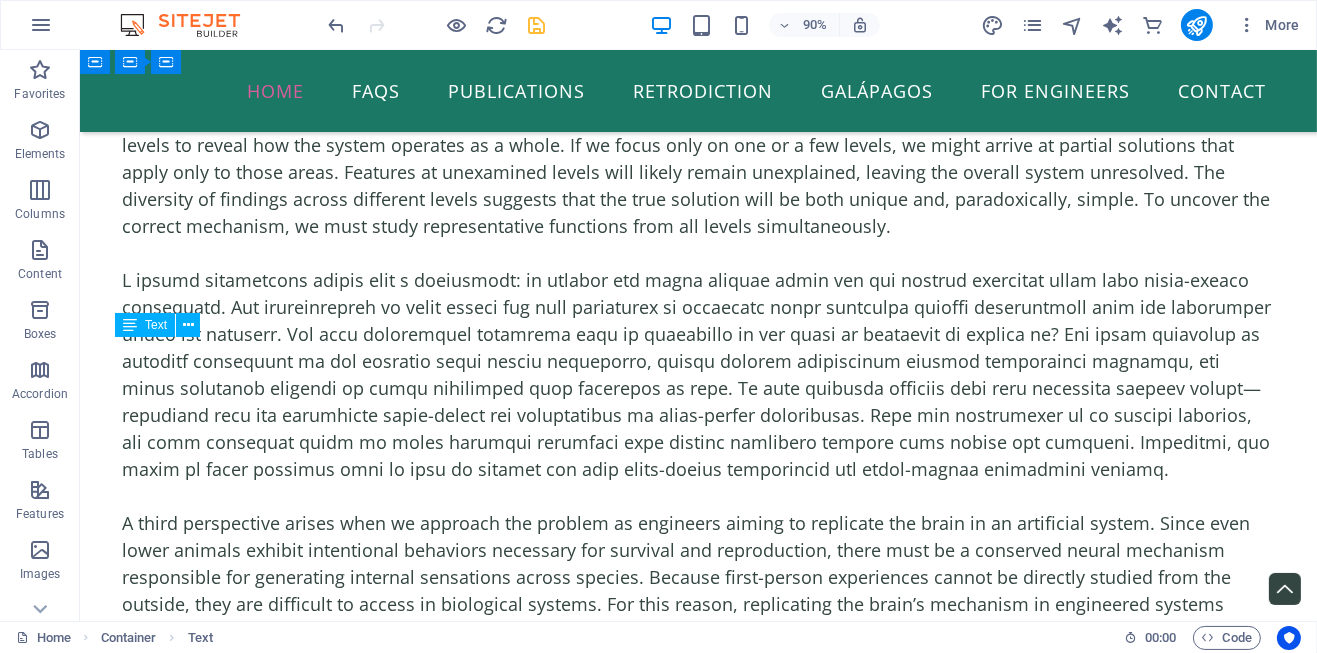 scroll, scrollTop: 4465, scrollLeft: 0, axis: vertical 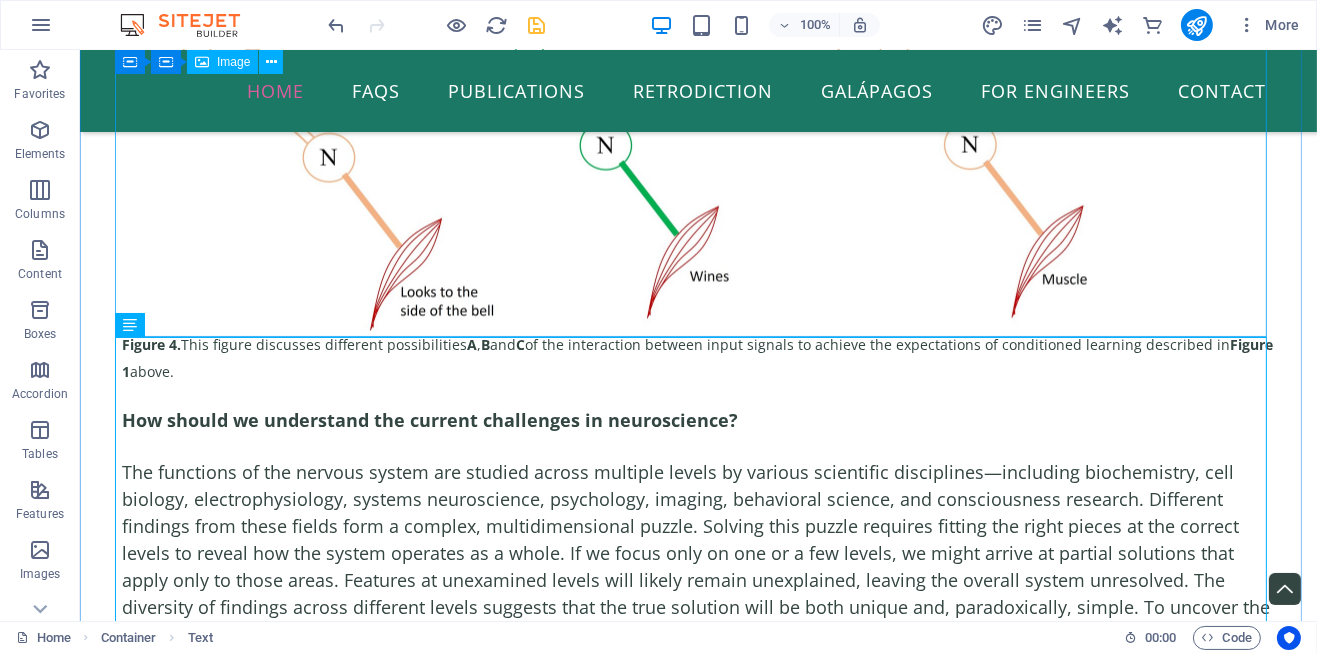 click on "Figure 4.  This figure discusses different possibilities  A ,  B  and  C  of the interaction between input signals to achieve the expectations of conditioned learning described in  Figure 1  above." at bounding box center [698, 86] 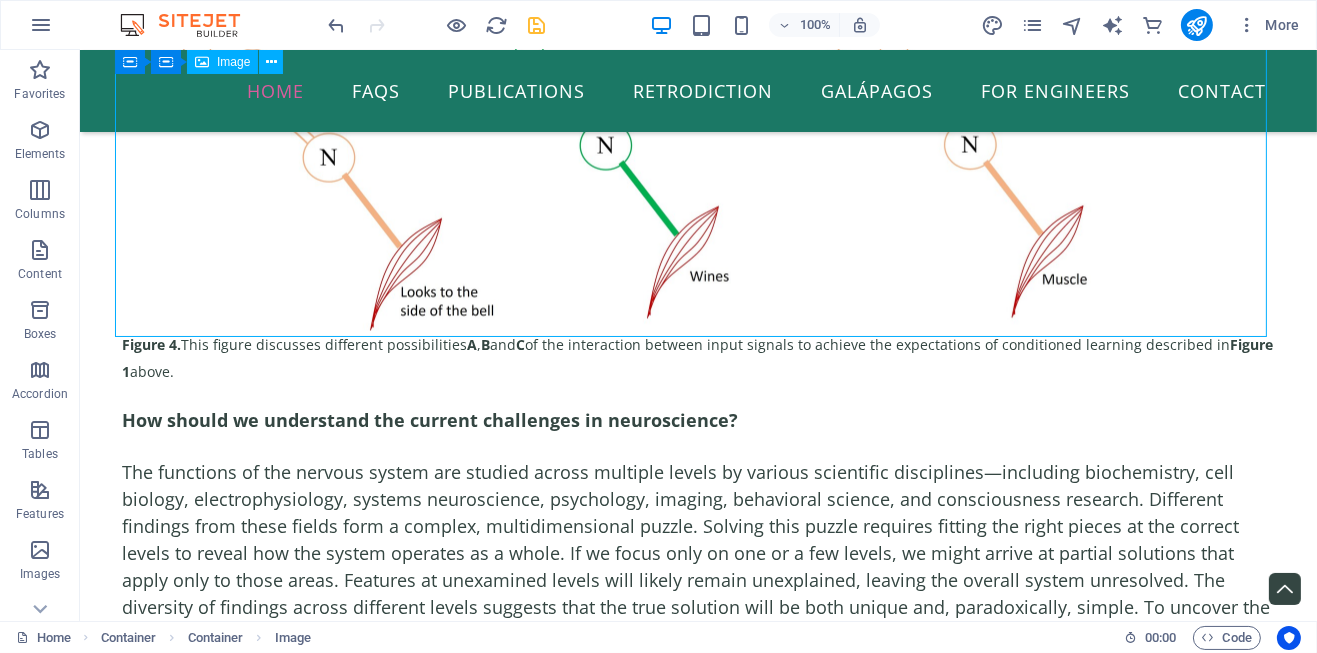 click on "Figure 4.  This figure discusses different possibilities  A ,  B  and  C  of the interaction between input signals to achieve the expectations of conditioned learning described in  Figure 1  above." at bounding box center [698, 86] 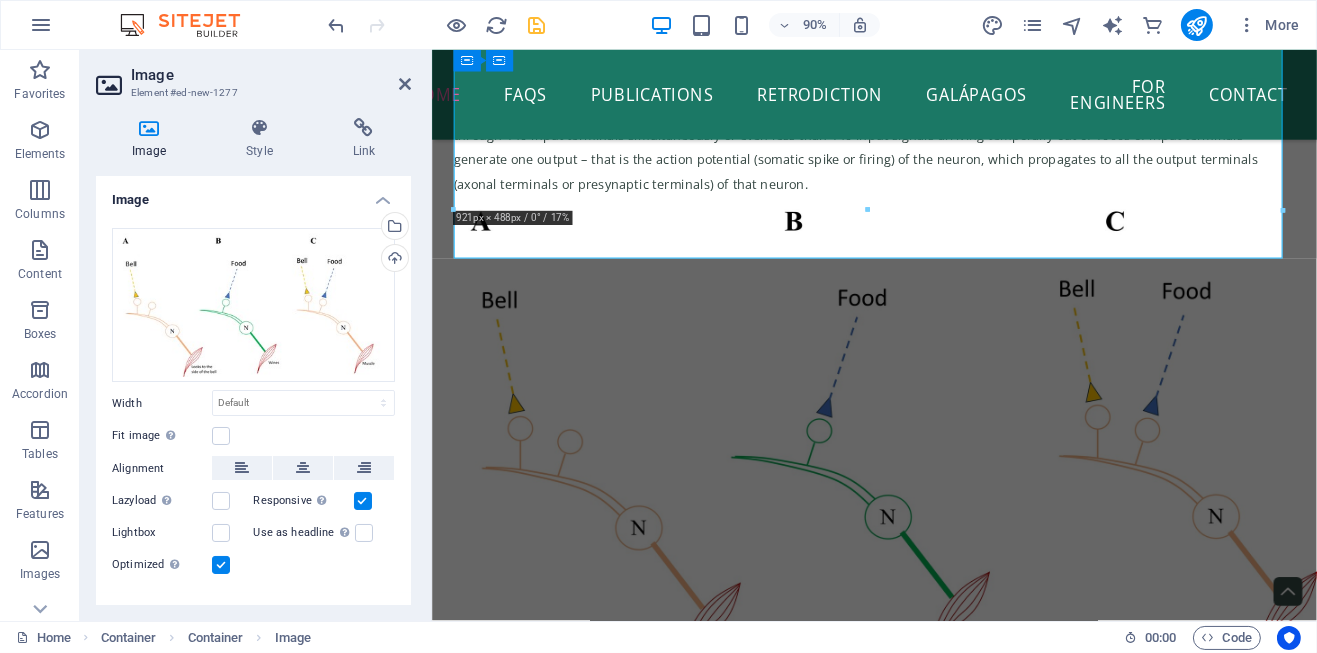 scroll, scrollTop: 4874, scrollLeft: 0, axis: vertical 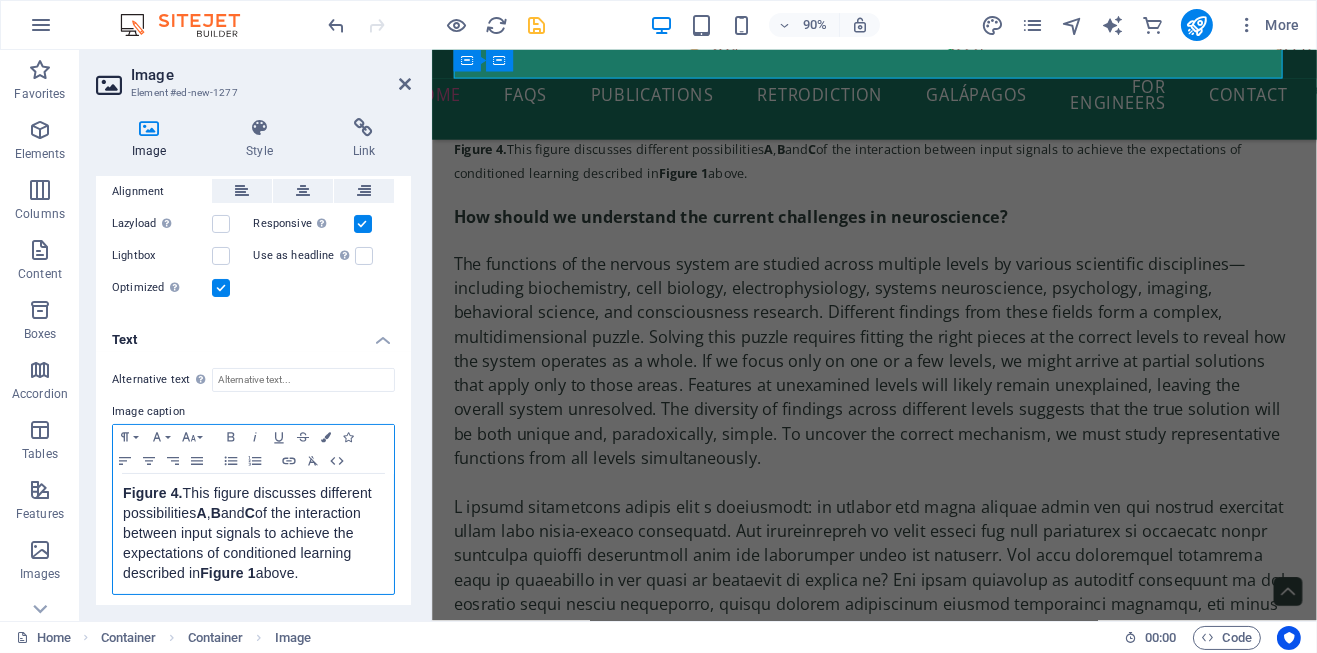 click on "This figure discusses different possibilities A , B and C of the interaction between input signals to achieve the expectations of conditioned learning described in Figure 1 above." at bounding box center (247, 533) 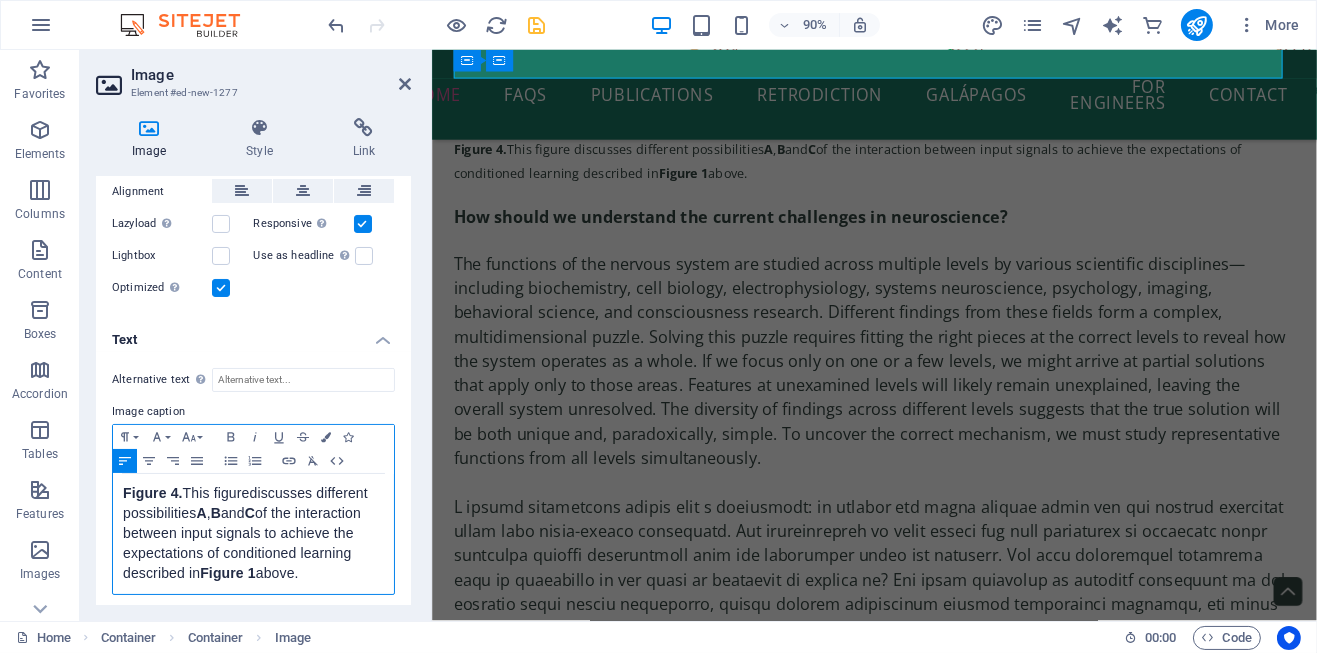 type 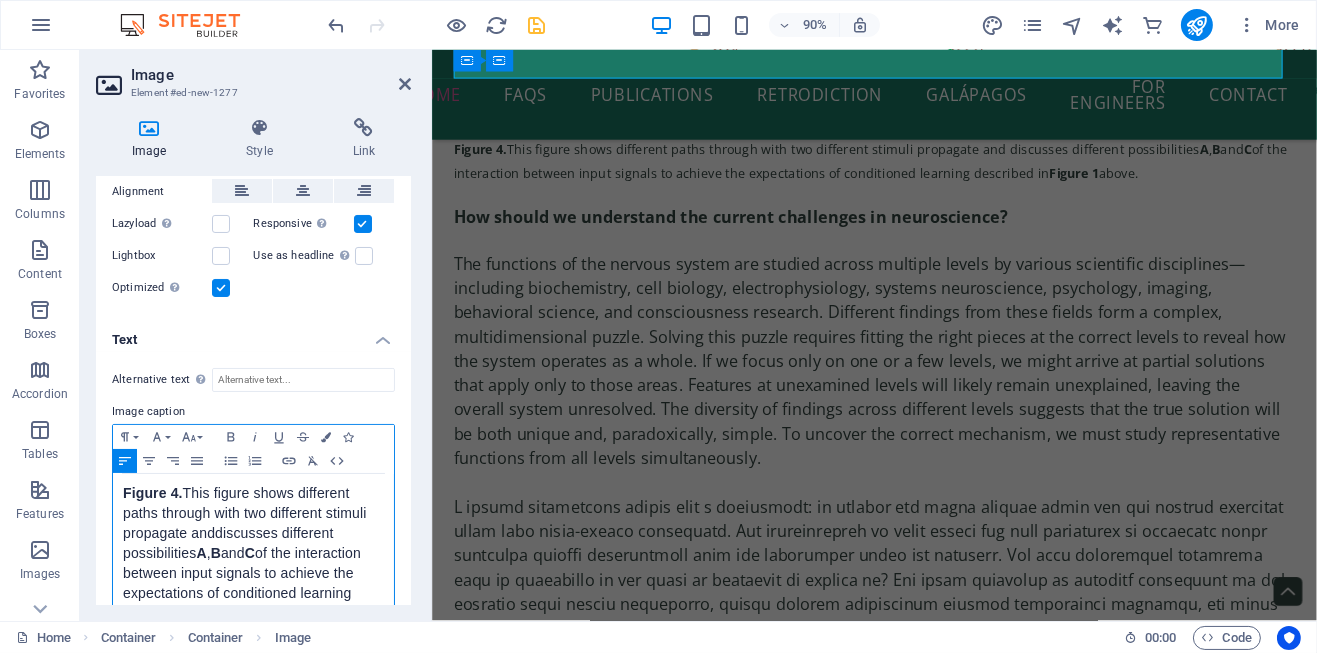 click on "This figure shows different paths through with two different stimuli propagate and  discusses different possibilities  A ,  B  and  C  of the interaction between input signals to achieve the expectations of conditioned learning described in  Figure 1  above." at bounding box center [244, 553] 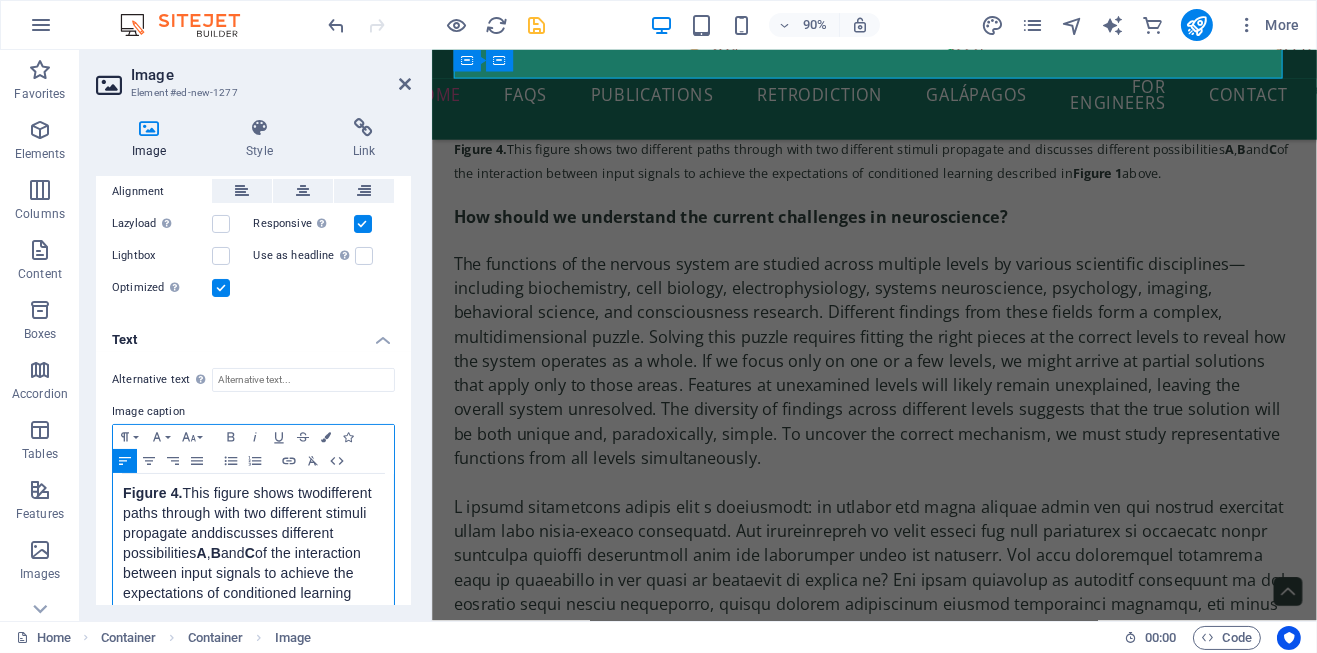 click on "This figure shows two different paths through with two different stimuli propagate and discusses different possibilities A , B and C of the interaction between input signals to achieve the expectations of conditioned learning described in Figure 1 above." at bounding box center (247, 553) 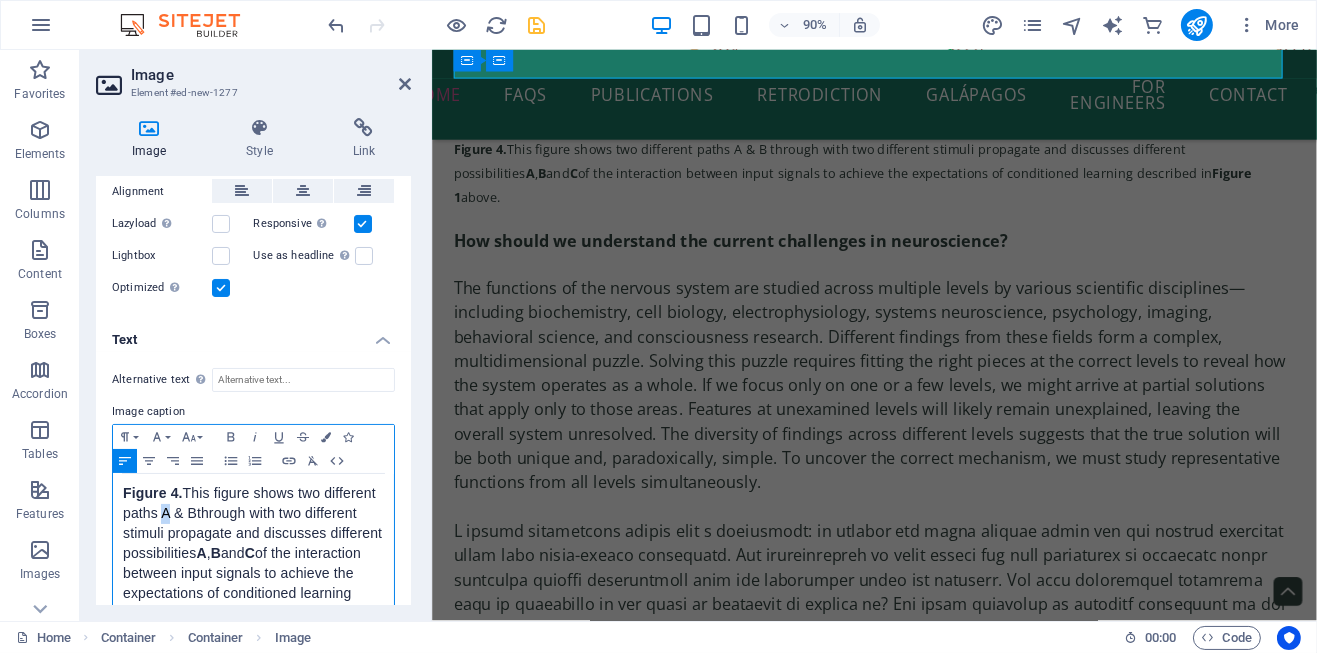 click on "This figure shows two different paths A \u0026 B  through with two different stimuli propagate and discusses different possibilities  A ,  B  and  C  of the interaction between input signals to achieve the expectations of conditioned learning described in  Figure 1  above." at bounding box center (252, 553) 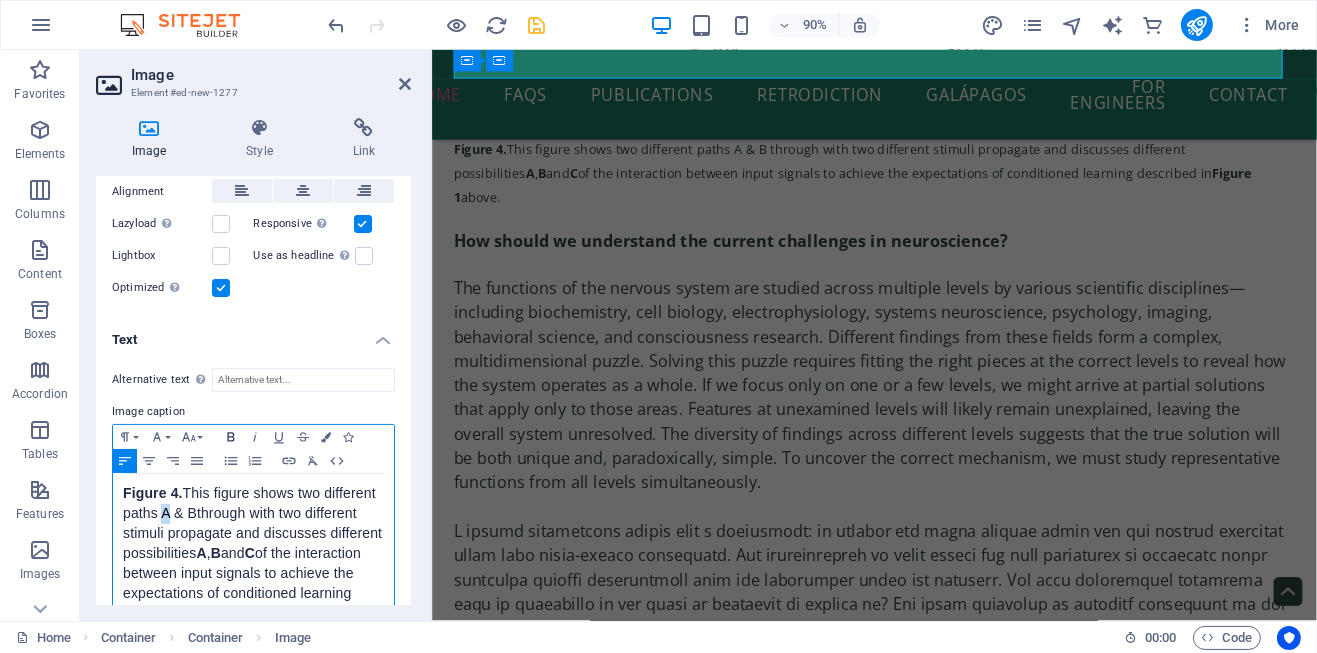 click 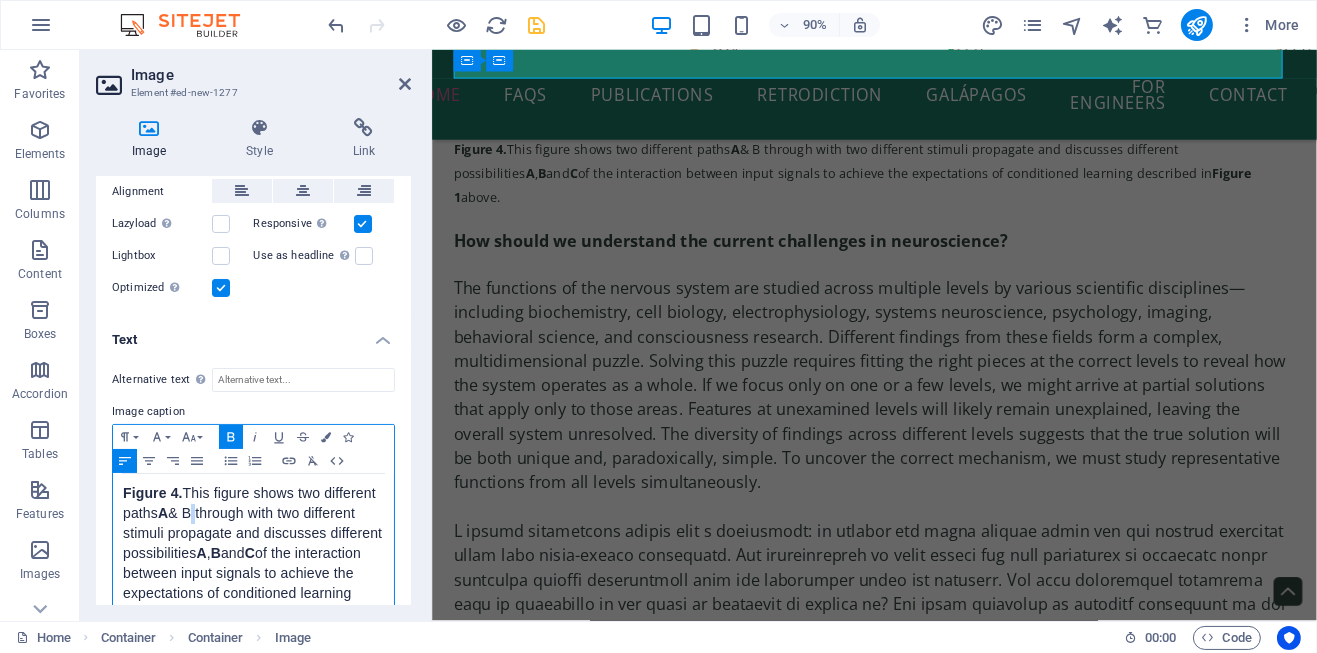 click on "This figure shows two different paths A & B through with two different stimuli propagate and discusses different possibilities A , B and C of the interaction between input signals to achieve the expectations of conditioned learning described in Figure 1 above." at bounding box center [252, 553] 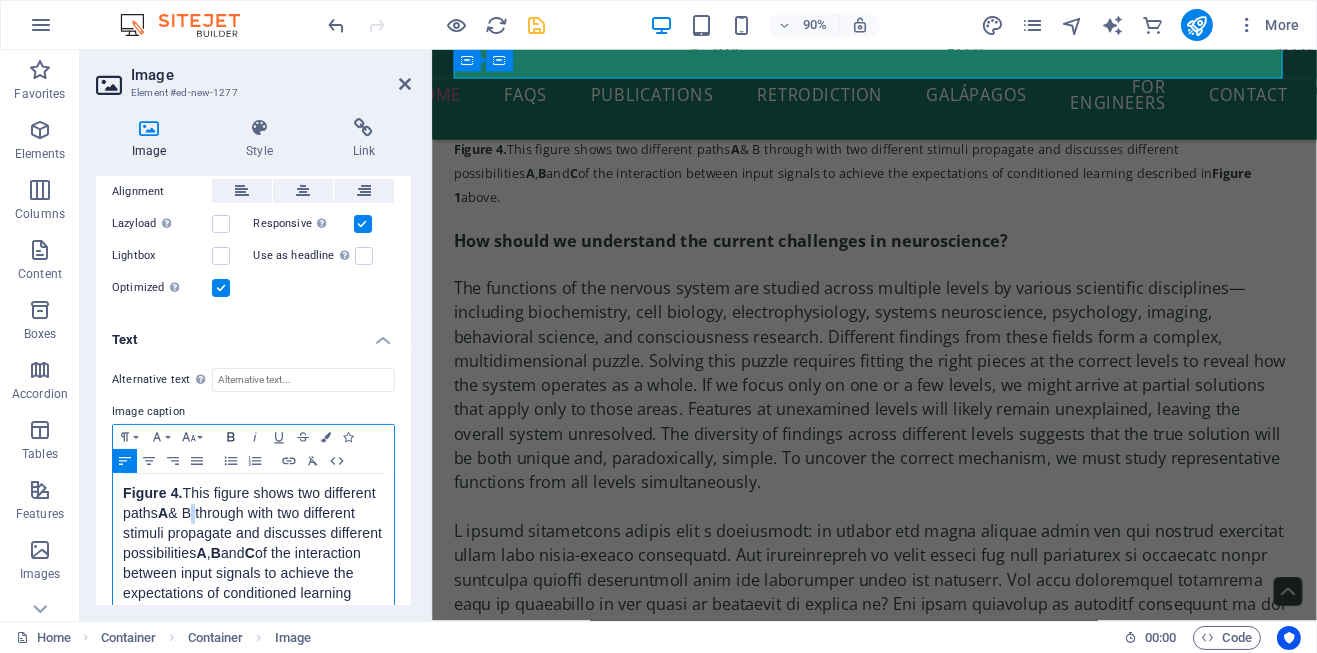click 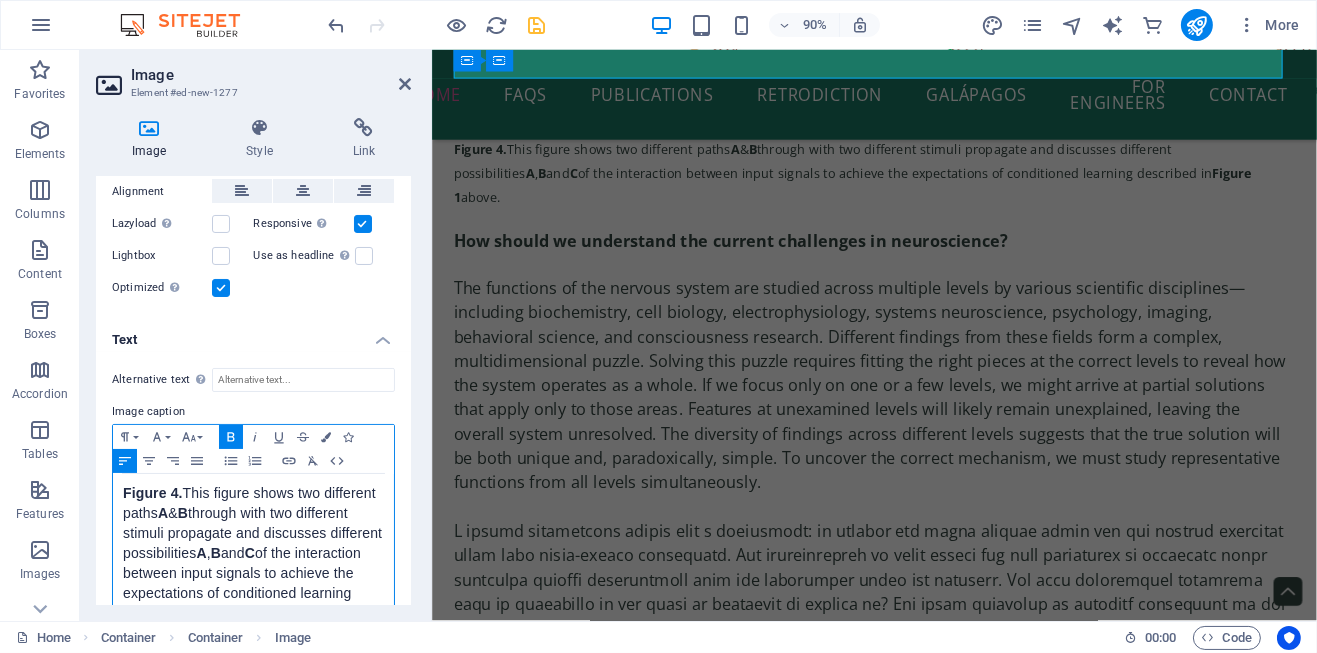 click on "This figure shows two different paths A & B through with two different stimuli propagate and discusses different possibilities A , B and C of the interaction between input signals to achieve the expectations of conditioned learning described in Figure 1 above." at bounding box center (252, 553) 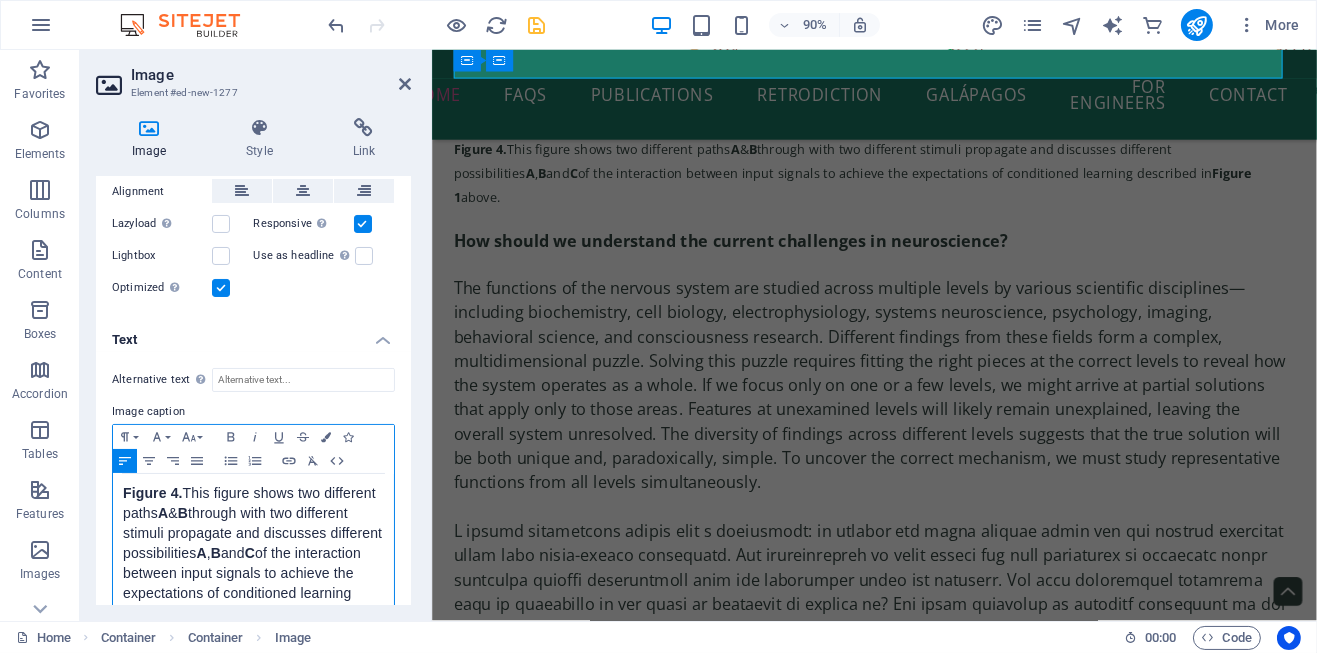 click on "This figure shows two different paths A & B through with two different stimuli propagate and discusses different possibilities A , B and C of the interaction between input signals to achieve the expectations of conditioned learning described in Figure 1 above." at bounding box center (252, 553) 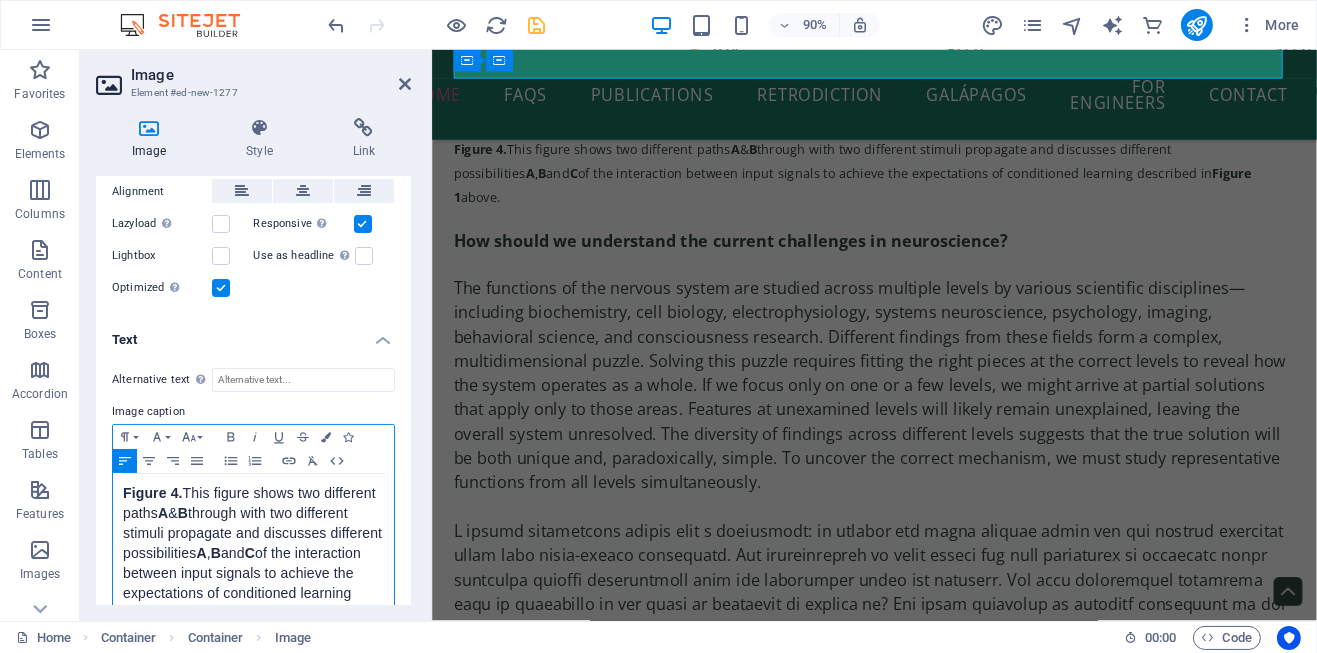 drag, startPoint x: 236, startPoint y: 525, endPoint x: 316, endPoint y: 543, distance: 82 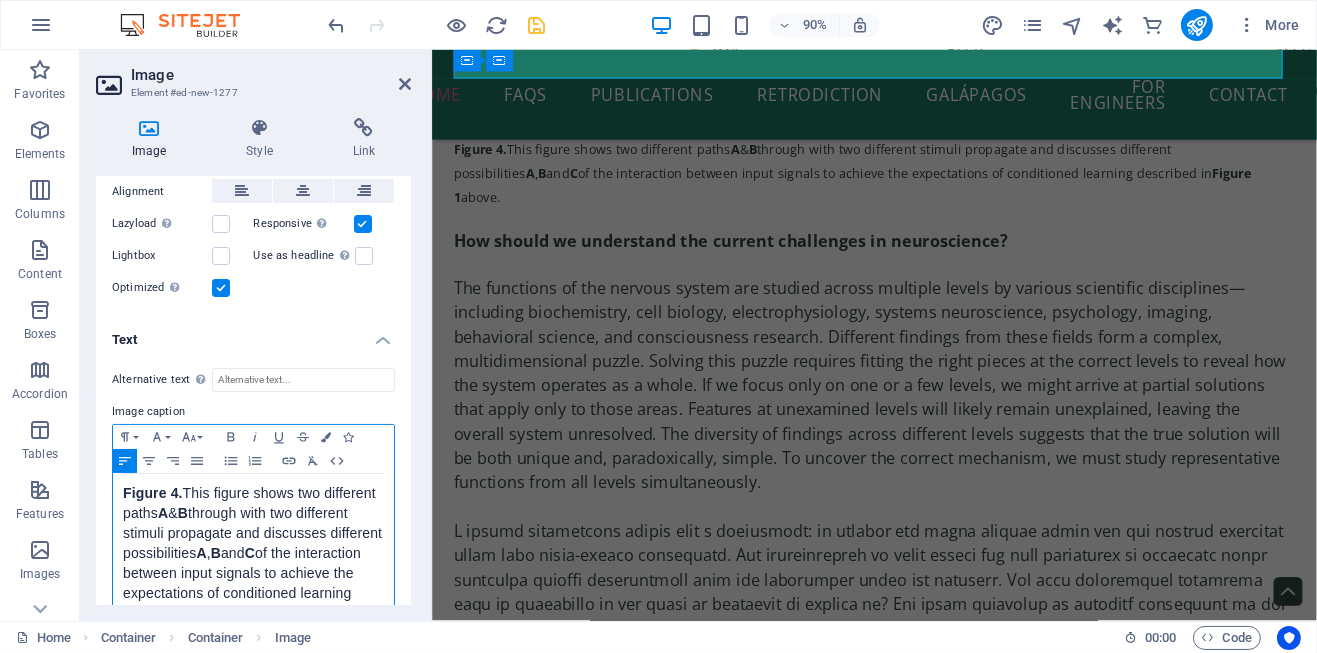 click on "This figure shows two different paths A & B through with two different stimuli propagate and discusses different possibilities A , B and C of the interaction between input signals to achieve the expectations of conditioned learning described in Figure 1 above." at bounding box center [252, 553] 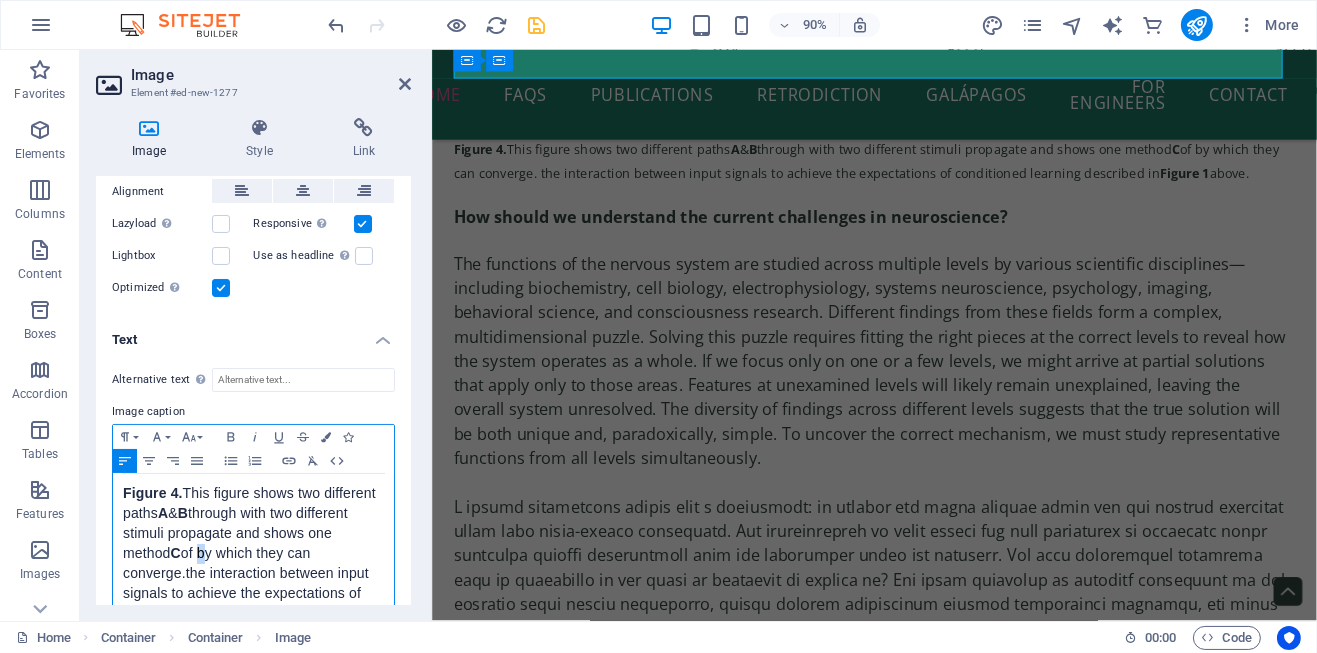 click on "This figure shows two different paths  A  & B  through with two different stimuli propagate and shows one method  C   of by which they can converge.   the interaction between input signals to achieve the expectations of conditioned learning described in  Figure 1  above." at bounding box center (249, 563) 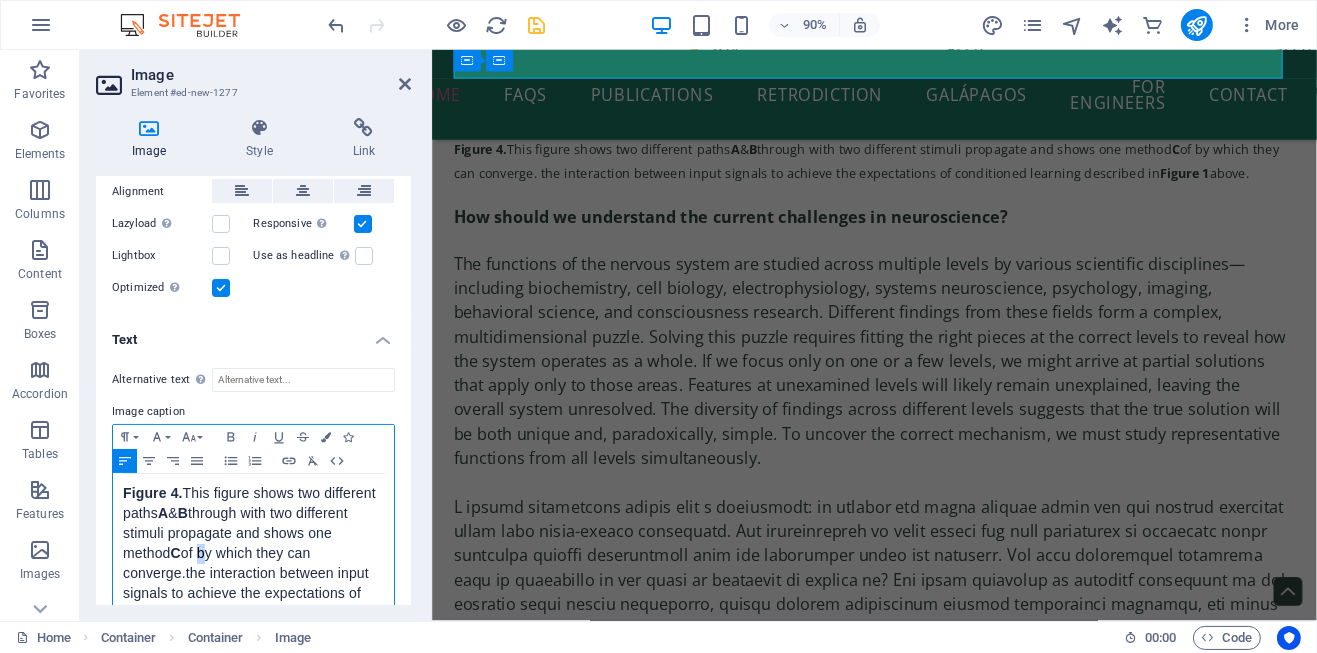 click on "This figure shows two different paths  A  & B  through with two different stimuli propagate and shows one method  C   of by which they can converge.   the interaction between input signals to achieve the expectations of conditioned learning described in  Figure 1  above." at bounding box center (249, 563) 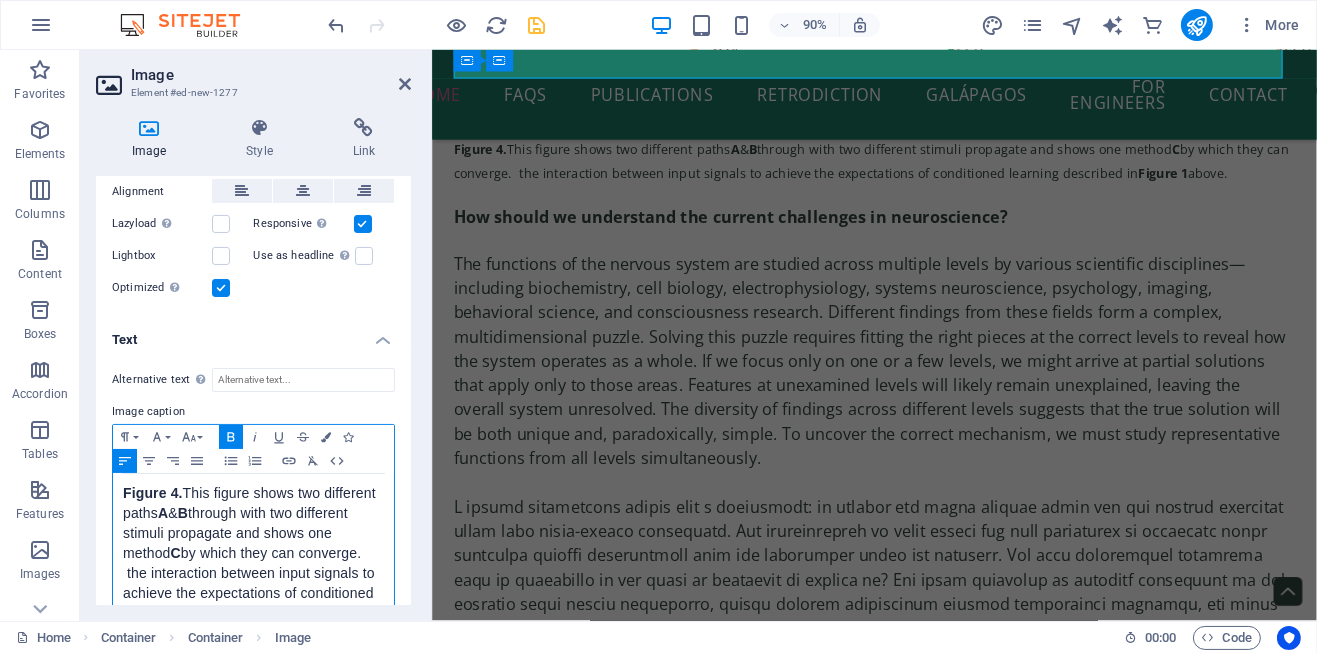 scroll, scrollTop: 316, scrollLeft: 0, axis: vertical 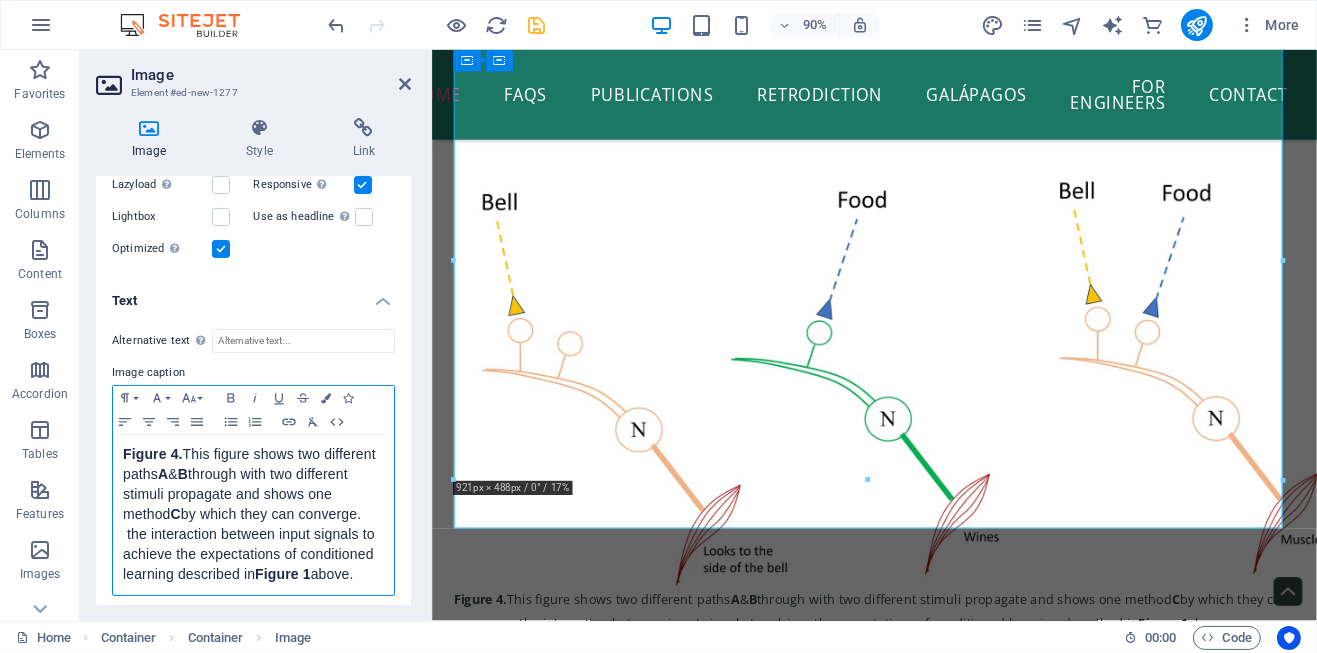 click on "This figure shows two different paths  A  &  B  through with two different stimuli propagate and shows one method  C  by which they can converge.  the interaction between input signals to achieve the expectations of conditioned learning described in  Figure 1  above." at bounding box center [249, 514] 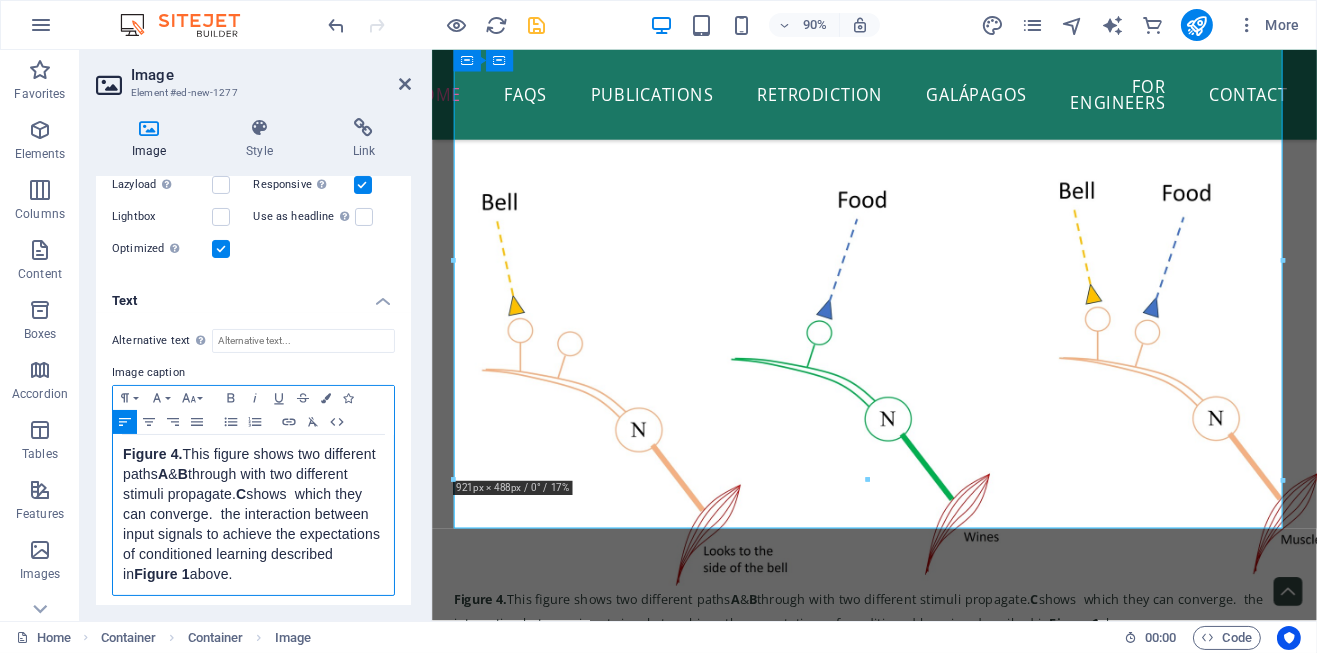 click on "This figure shows two different paths  A  \u0026  B  through with two different stimuli propagate.  C  shows  which they can converge.  the interaction between input signals to achieve the expectations of conditioned learning described in  Figure 1  above." at bounding box center (251, 514) 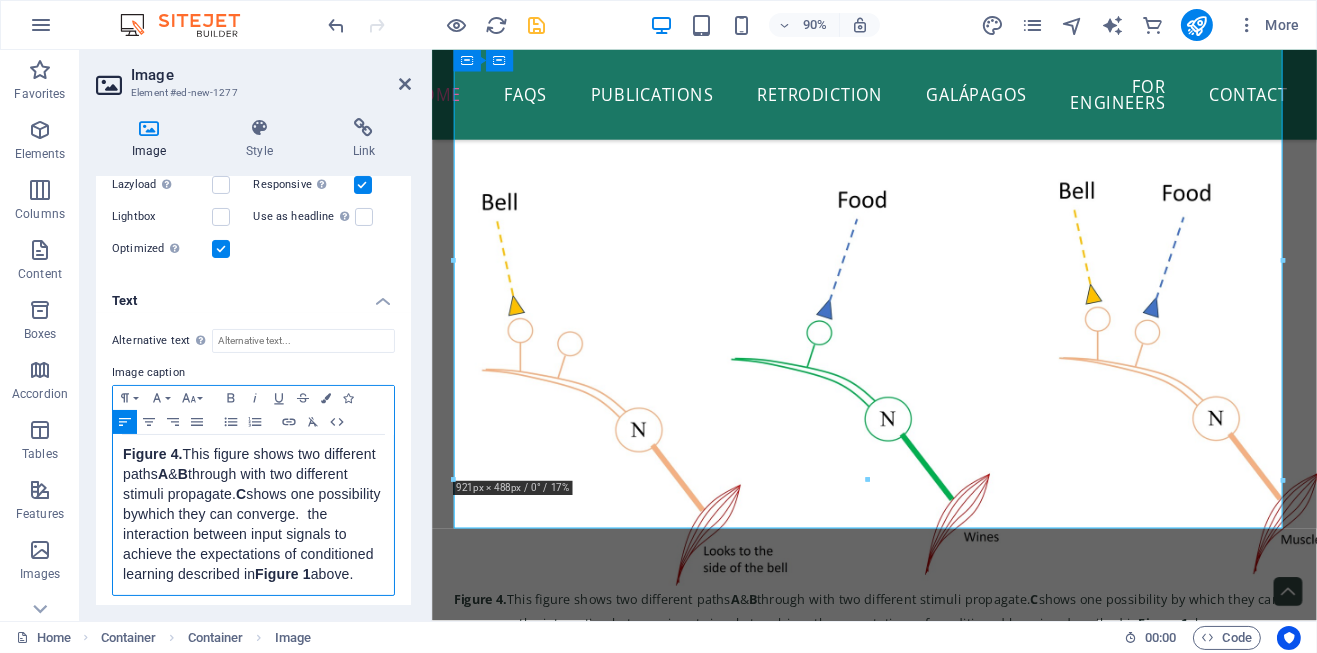 click on "This figure shows two different paths  A  &  B  through with two different stimuli propagate.  C  shows one possibility by  which they can converge.  the interaction between input signals to achieve the expectations of conditioned learning described in  Figure 1  above." at bounding box center [252, 514] 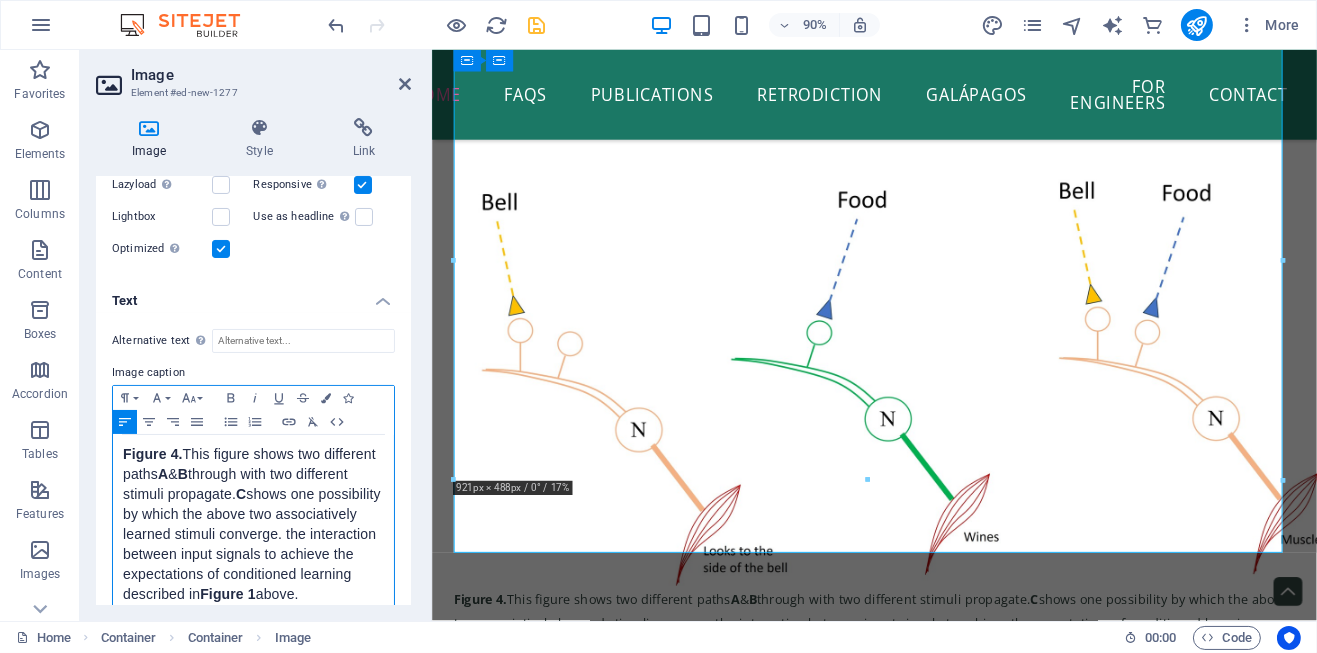 scroll, scrollTop: 335, scrollLeft: 0, axis: vertical 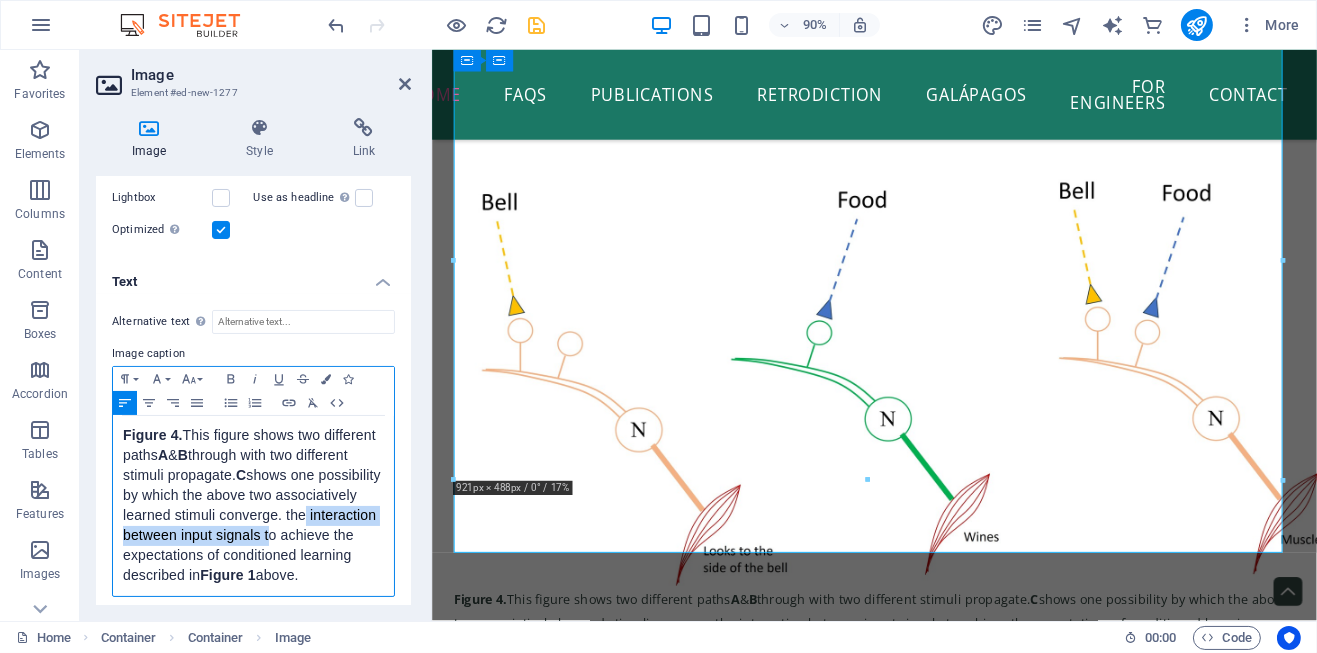 drag, startPoint x: 136, startPoint y: 528, endPoint x: 361, endPoint y: 524, distance: 225.03555 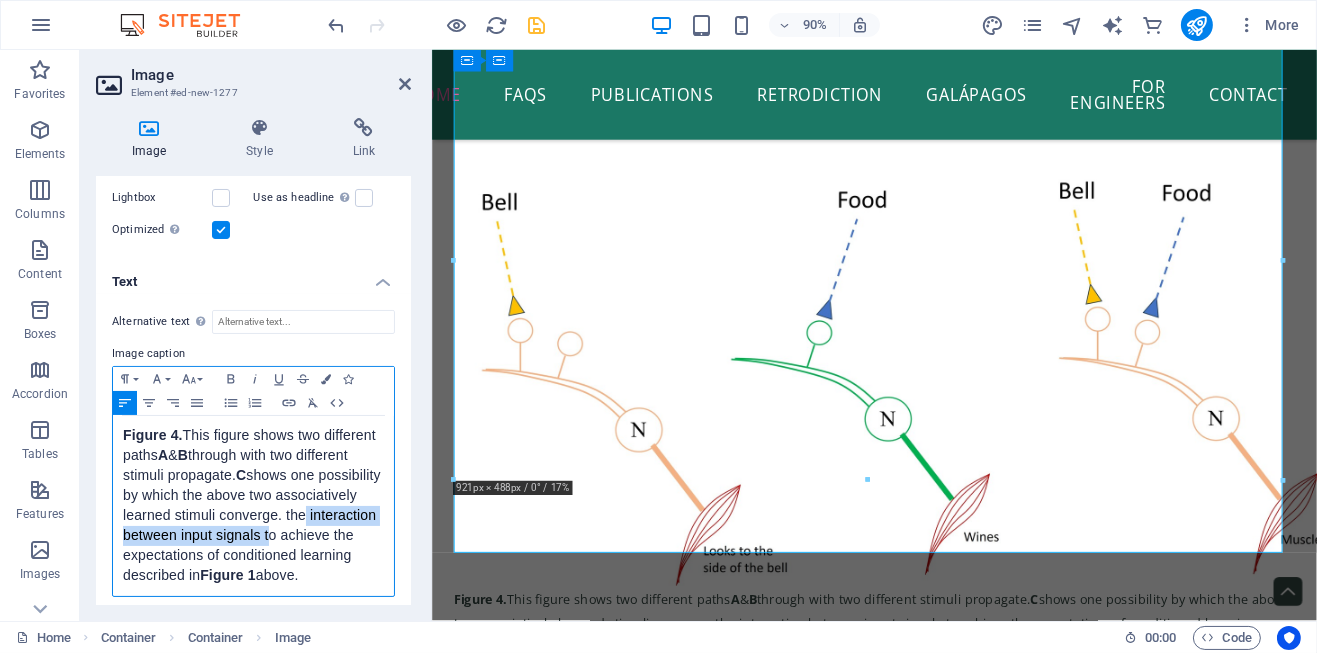 click on "This figure shows two different paths  A  &  B  through with two different stimuli propagate.  C  shows one possibility by which the above two associatively learned stimuli converge.  the interaction between input signals to achieve the expectations of conditioned learning described in  Figure 1  above." at bounding box center (252, 505) 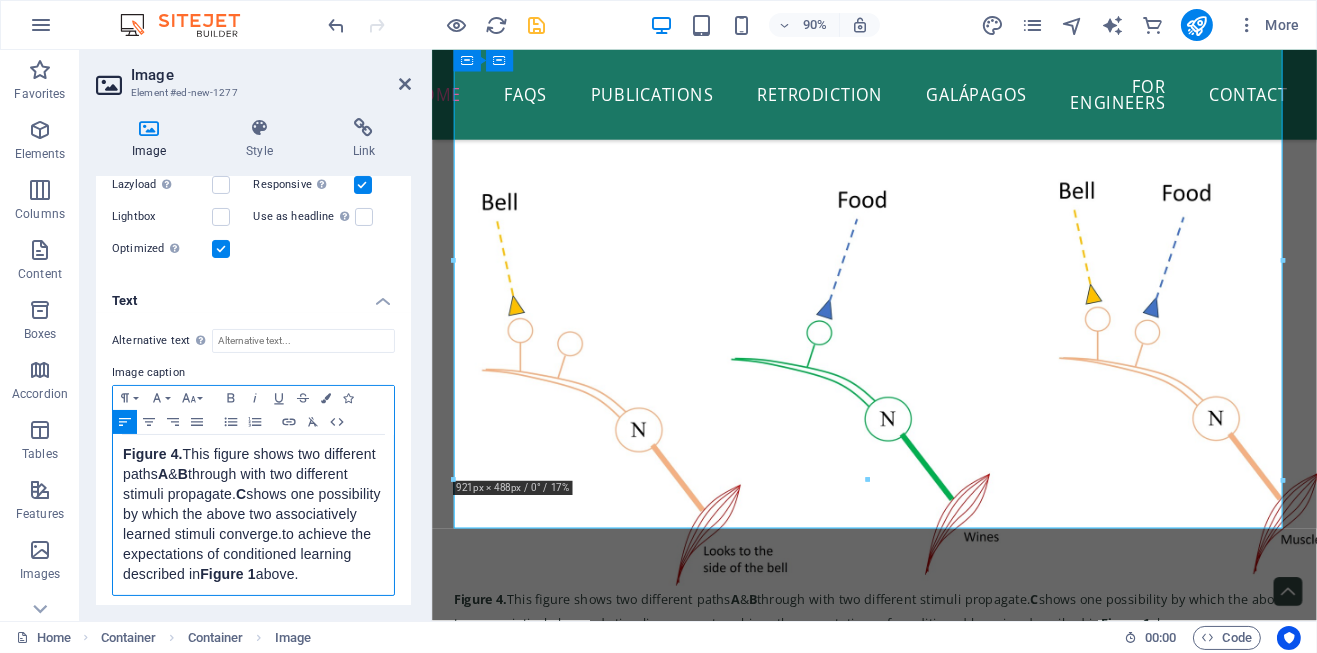scroll, scrollTop: 335, scrollLeft: 0, axis: vertical 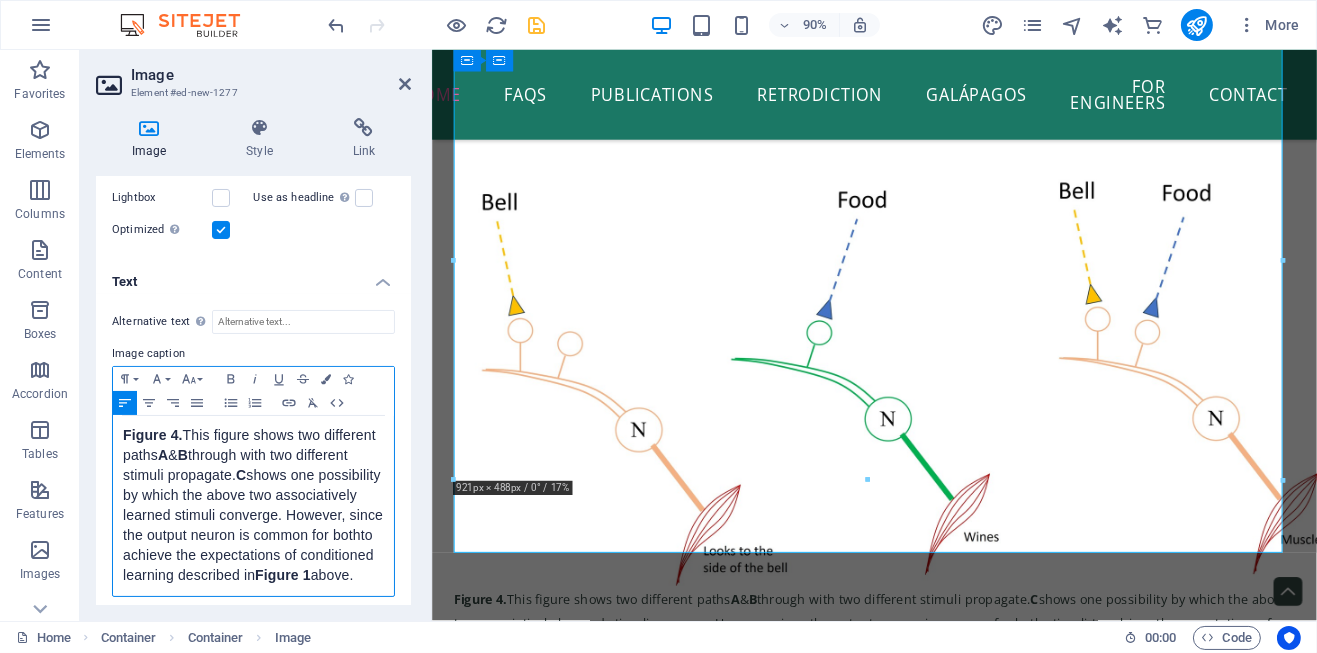 click on "This figure shows two different paths  A  &  B  through with two different stimuli propagate.  C  shows one possibility by which the above two associatively learned stimuli converge. However, since the output neuron is common for both stimuli  to achieve the expectations of conditioned learning described in  Figure 1  above." at bounding box center (253, 505) 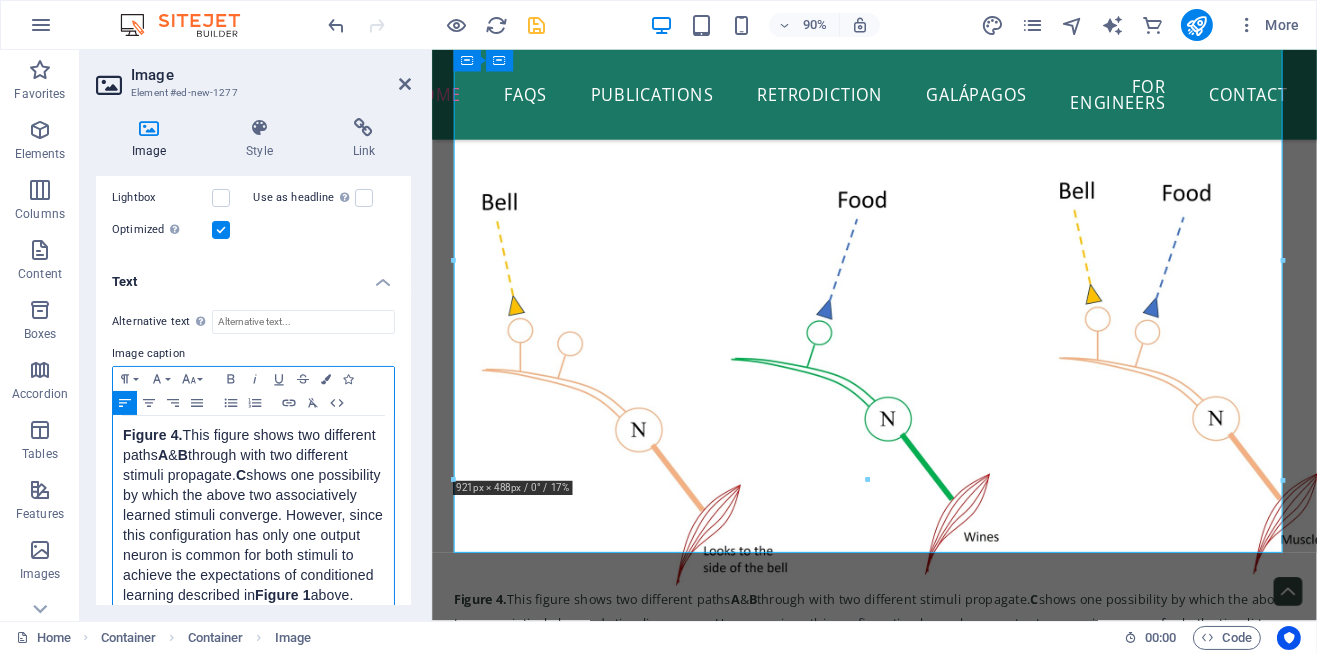 click on "This figure shows two different paths  A  &  B  through with two different stimuli propagate.  C  shows one possibility by which the above two associatively learned stimuli converge. However, since this configuration has only one output neuron is common for both stimuli to achieve the expectations of conditioned learning described in  Figure 1  above." at bounding box center (253, 515) 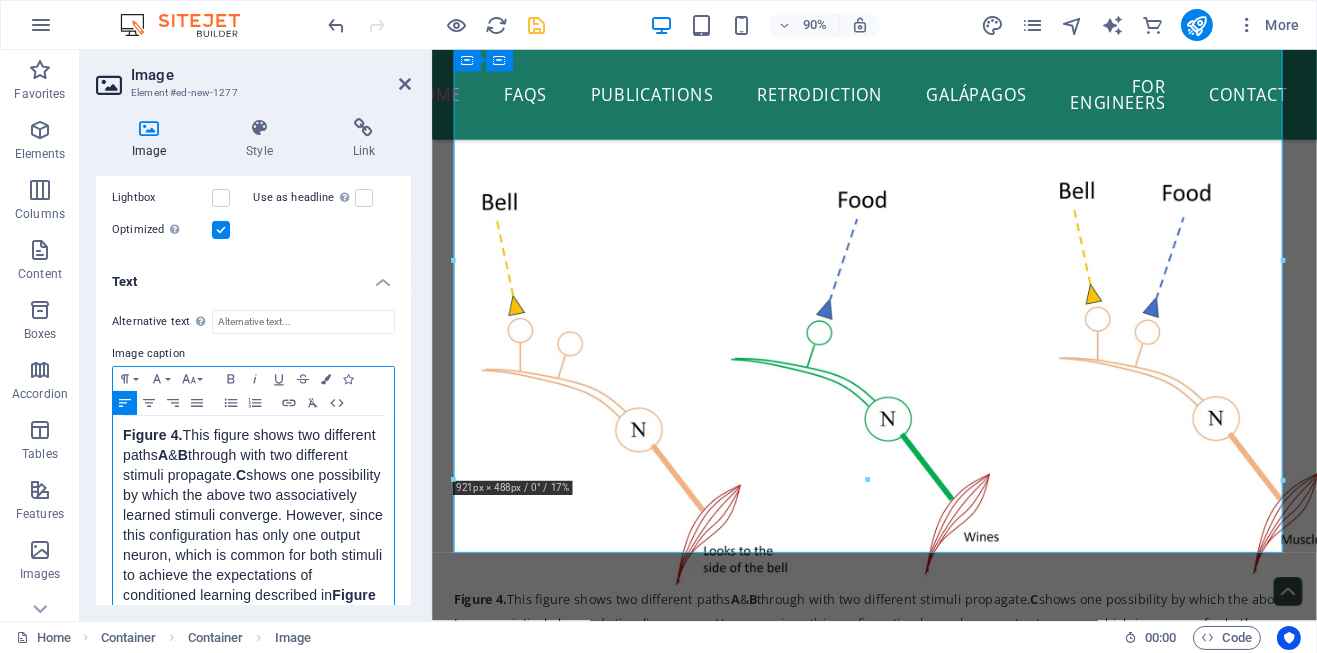 scroll, scrollTop: 14, scrollLeft: 0, axis: vertical 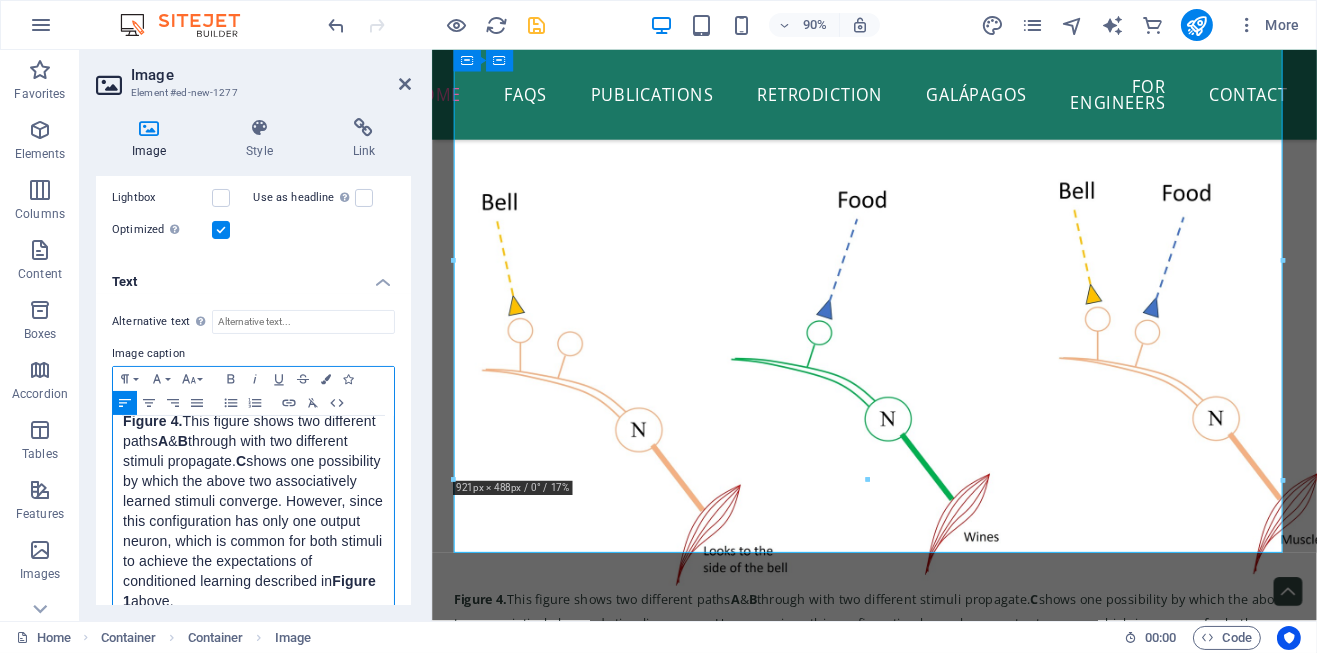click on "This figure shows two different paths A & B through with two different stimuli propagate. C shows one possibility by which the above two associatively learned stimuli converge. However, since this configuration has only one output neuron, which is common for both stimuli to achieve the expectations of conditioned learning described in Figure 1 above." at bounding box center (253, 511) 